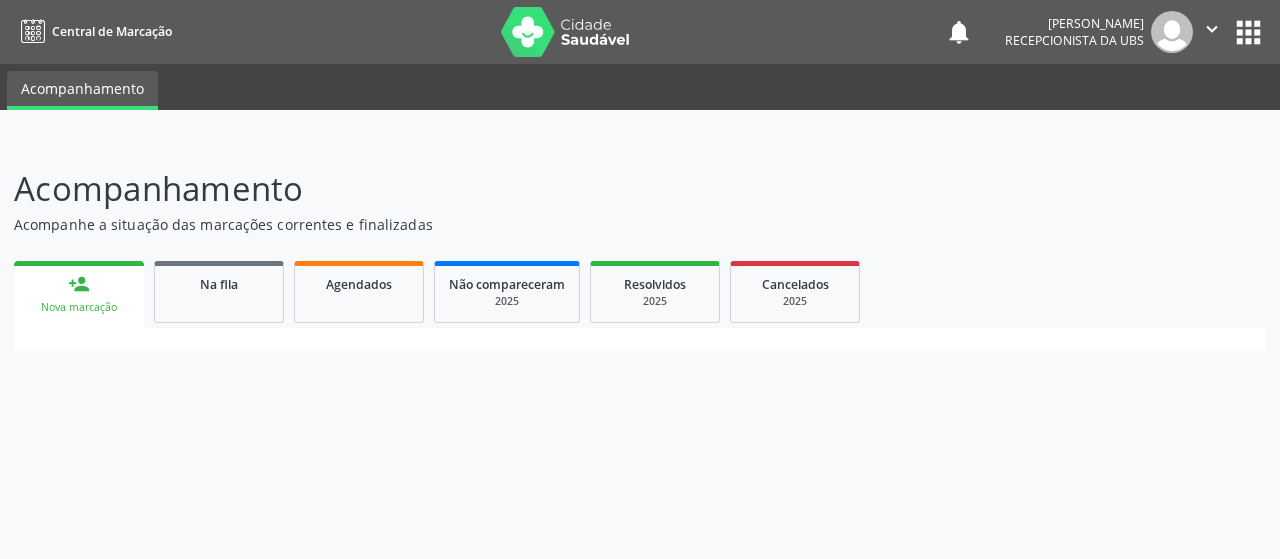 click on "person_add" at bounding box center [79, 284] 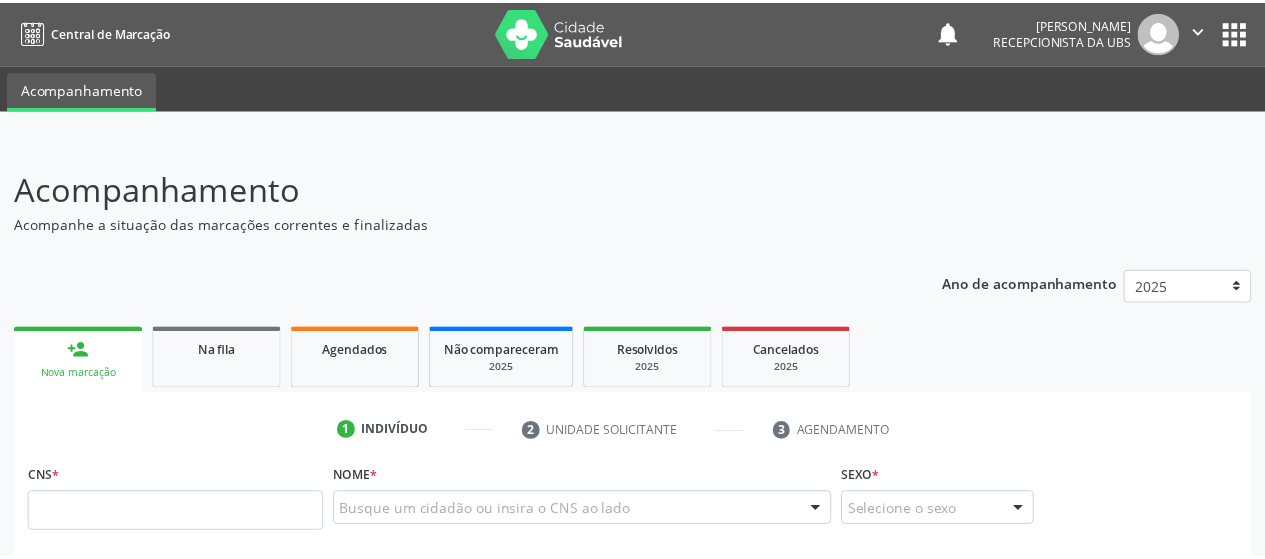 scroll, scrollTop: 134, scrollLeft: 0, axis: vertical 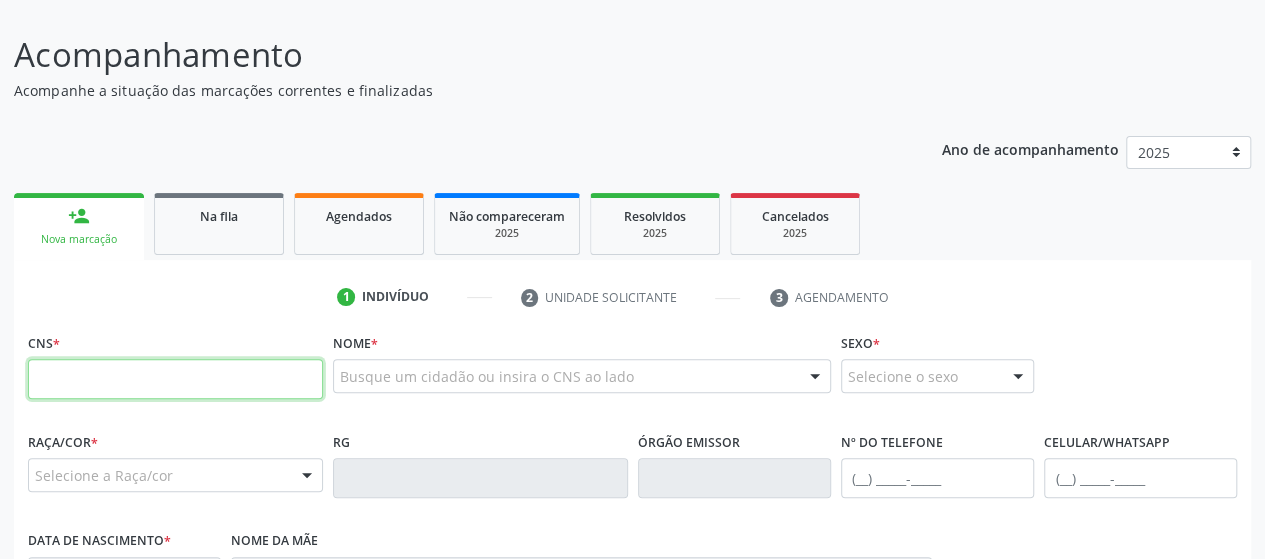 click at bounding box center (175, 379) 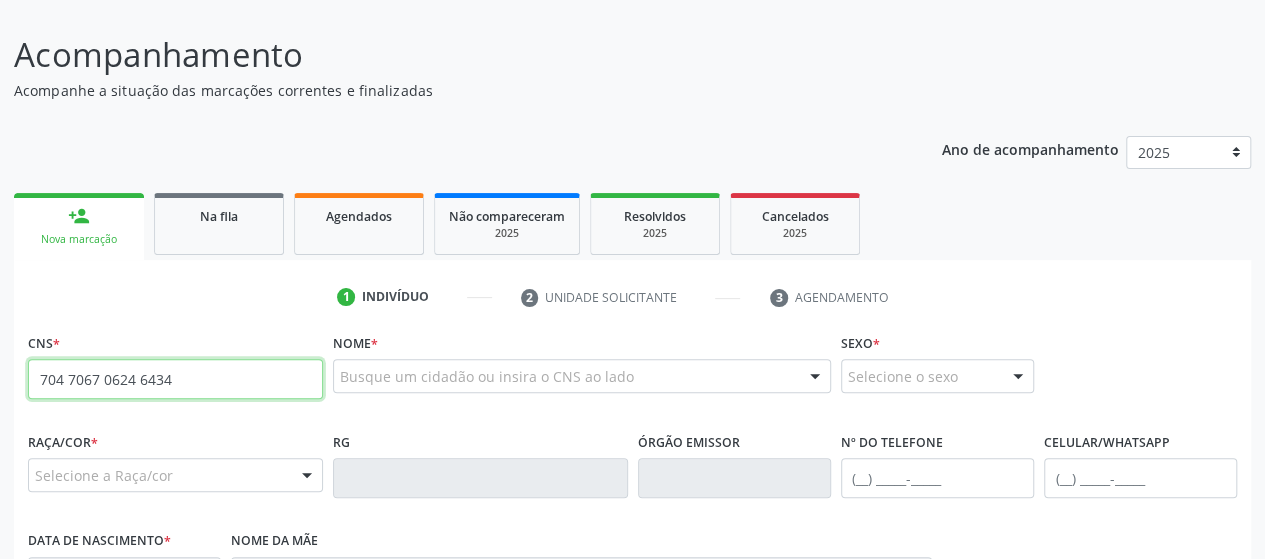 type on "704 7067 0624 6434" 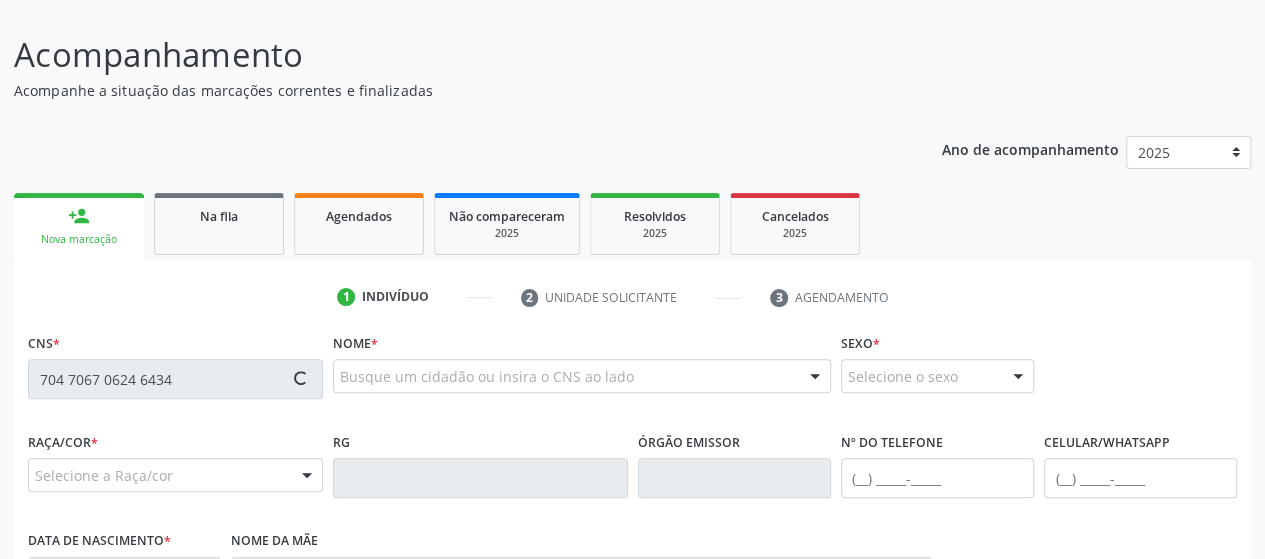 type 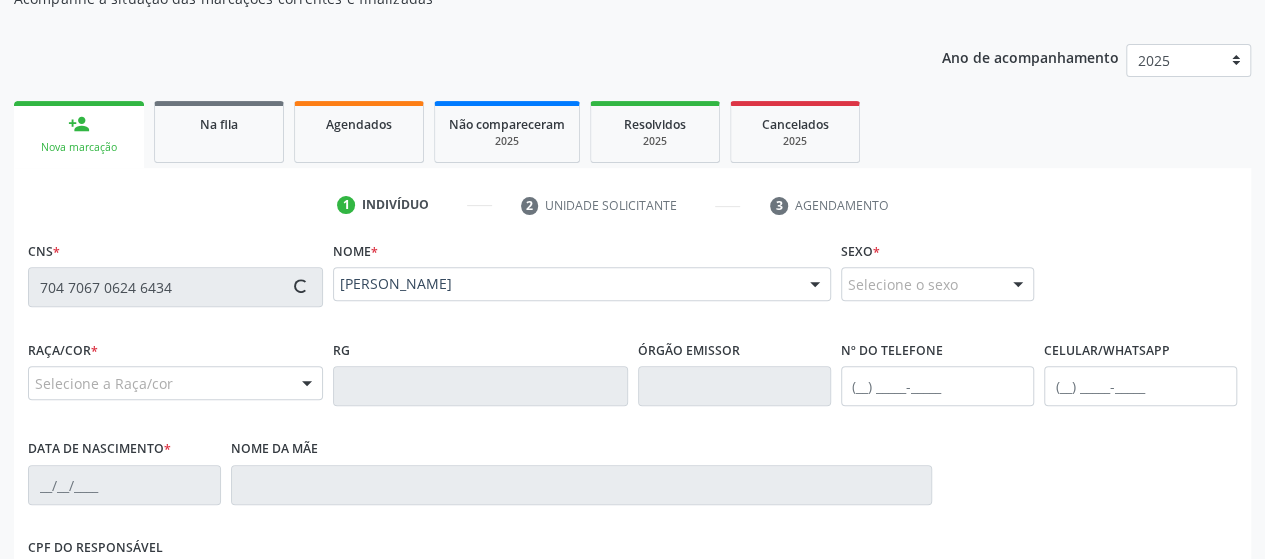 scroll, scrollTop: 534, scrollLeft: 0, axis: vertical 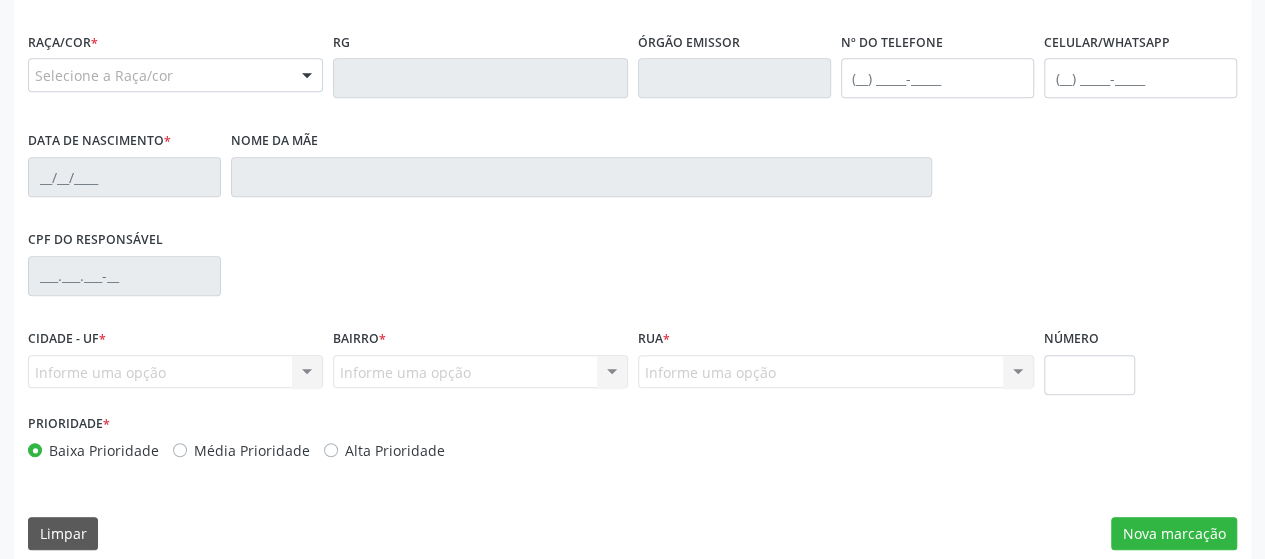 type on "[PHONE_NUMBER]" 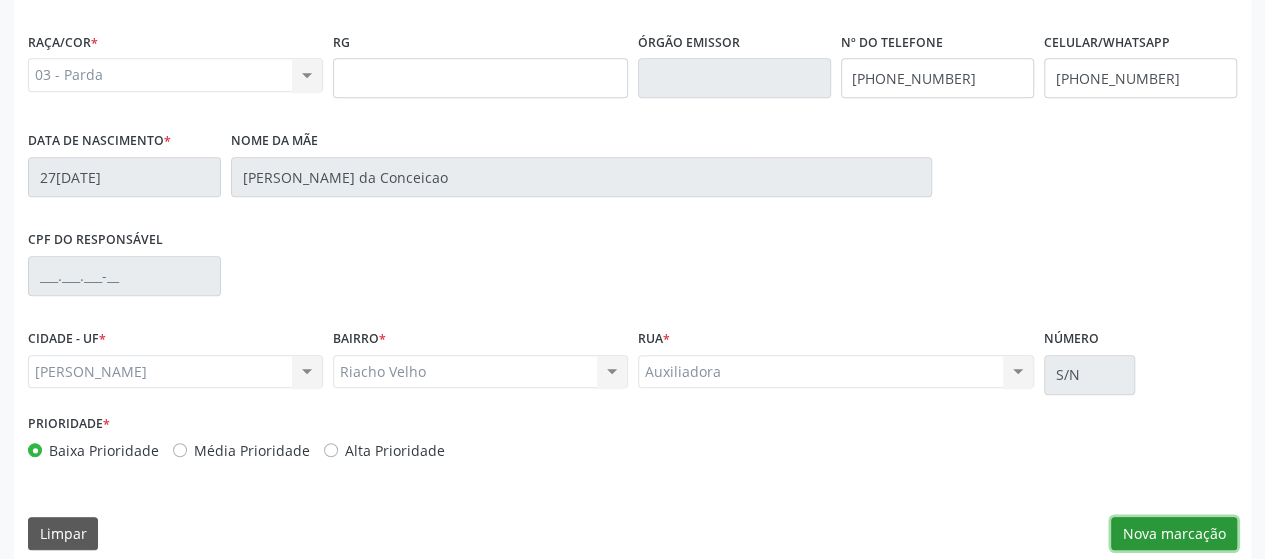 click on "Nova marcação" at bounding box center (1174, 534) 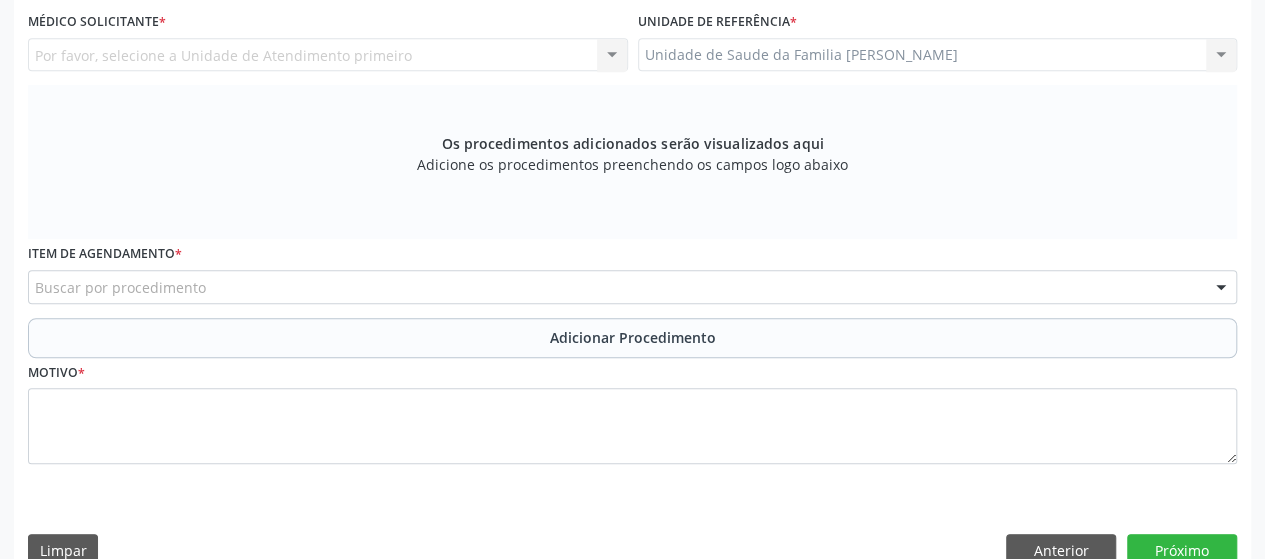 scroll, scrollTop: 334, scrollLeft: 0, axis: vertical 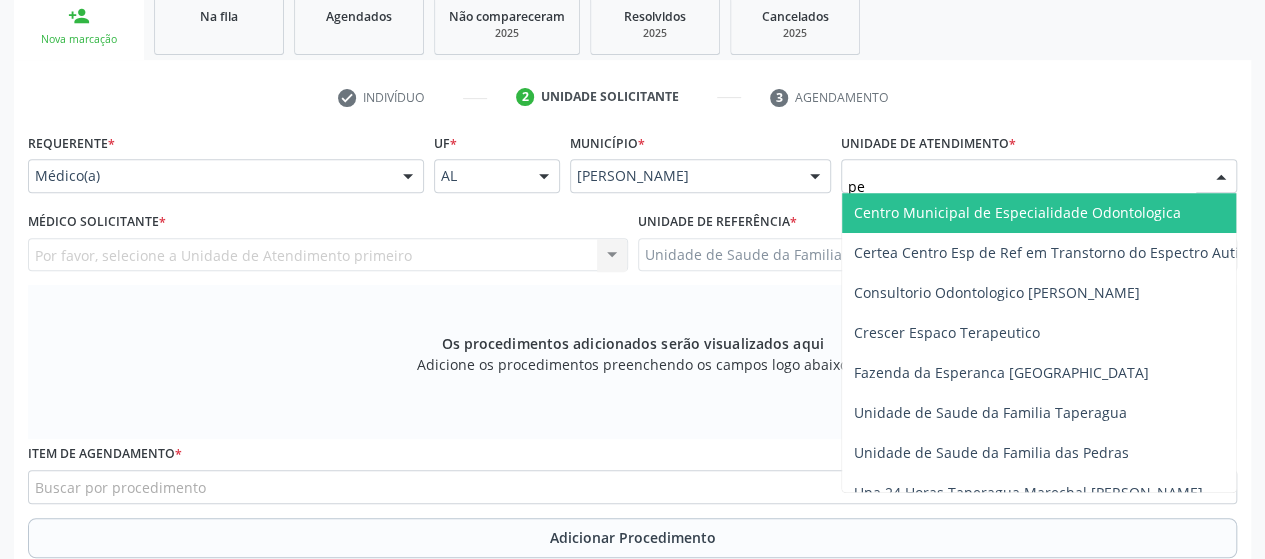 type on "p" 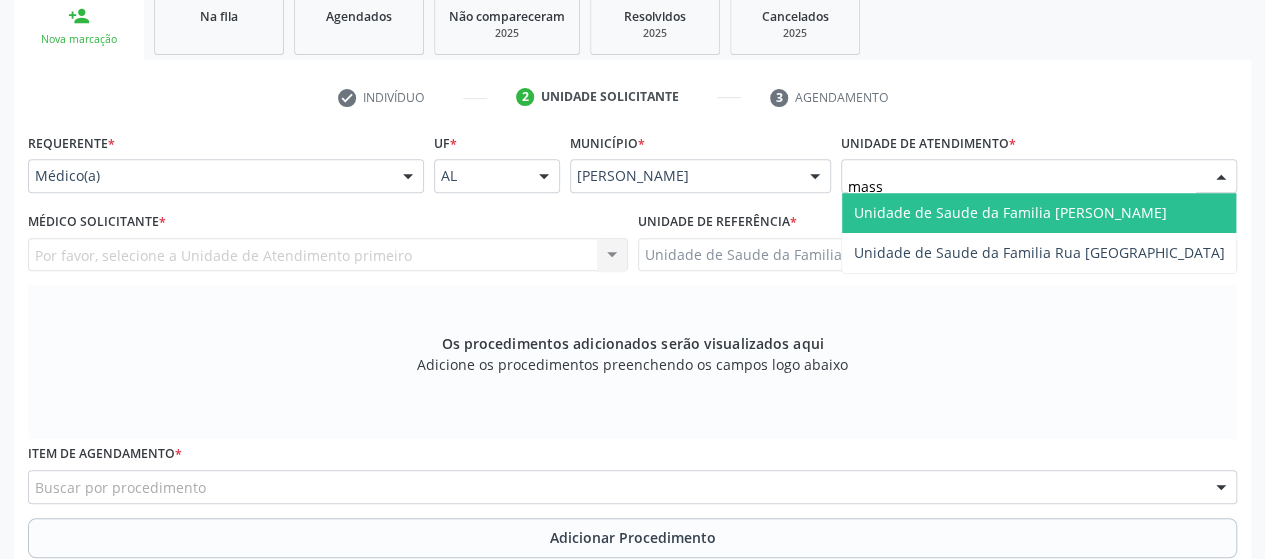 type on "massa" 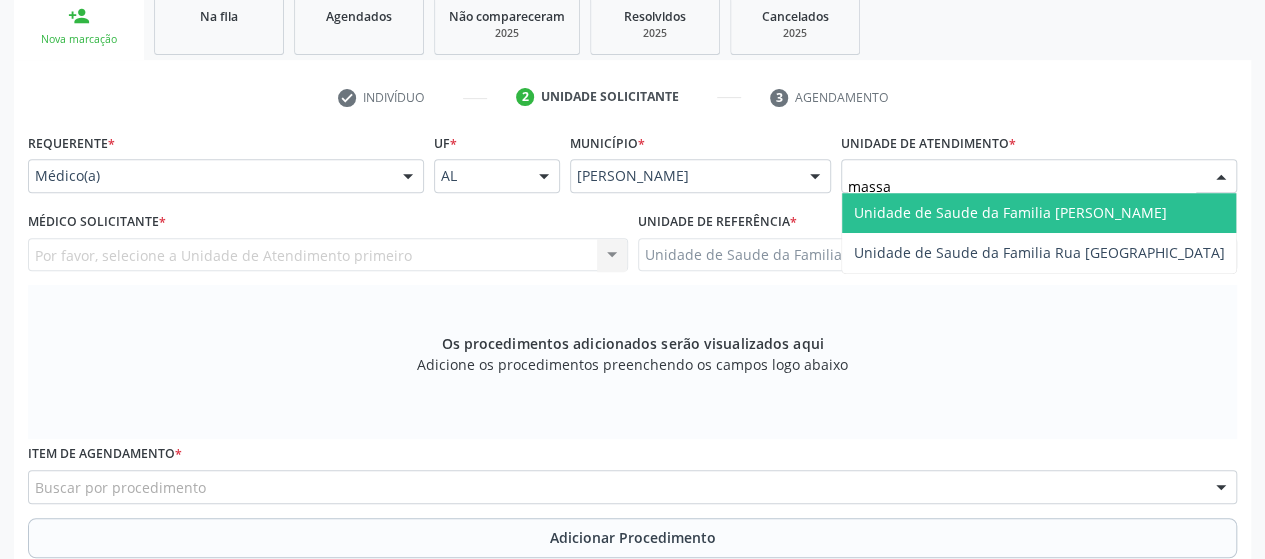 click on "Unidade de Saude da Familia [PERSON_NAME]" at bounding box center (1039, 213) 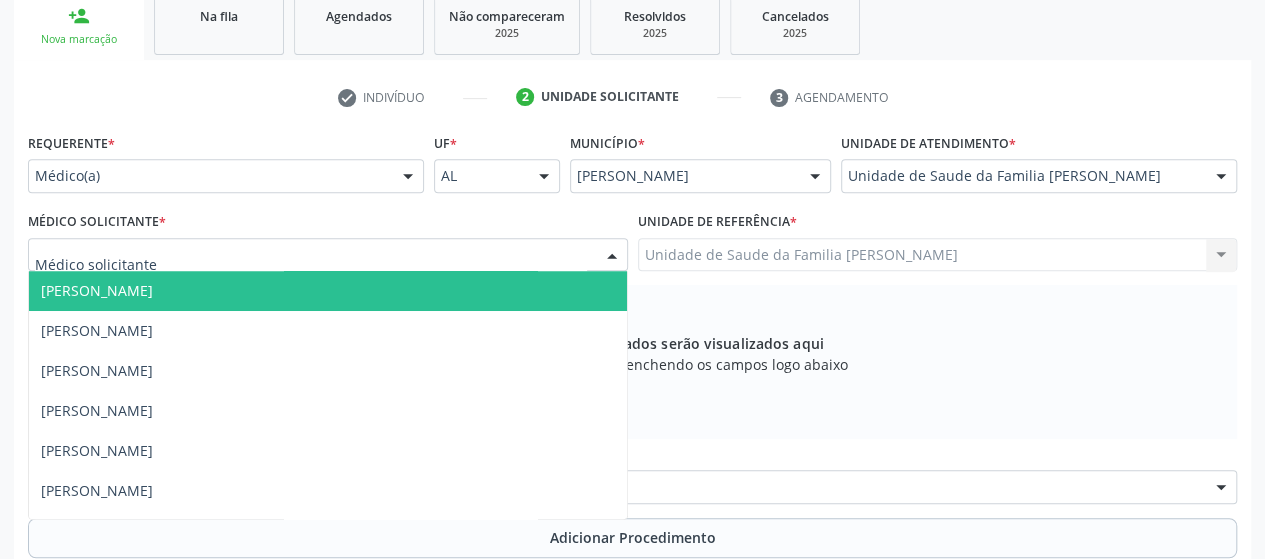 click at bounding box center [328, 255] 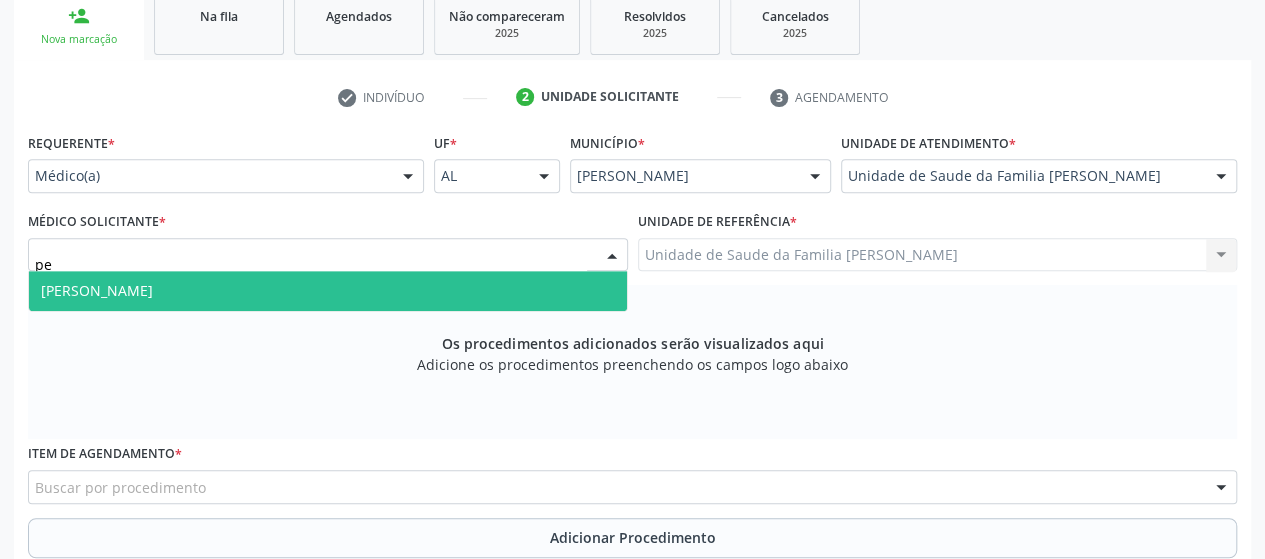 type on "ped" 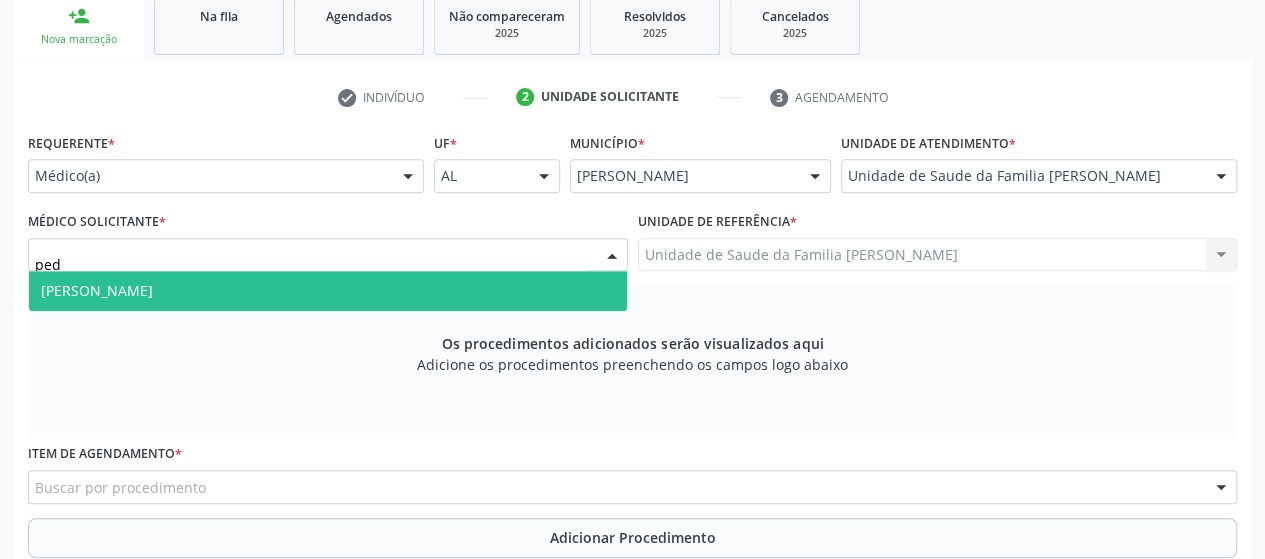 scroll, scrollTop: 234, scrollLeft: 0, axis: vertical 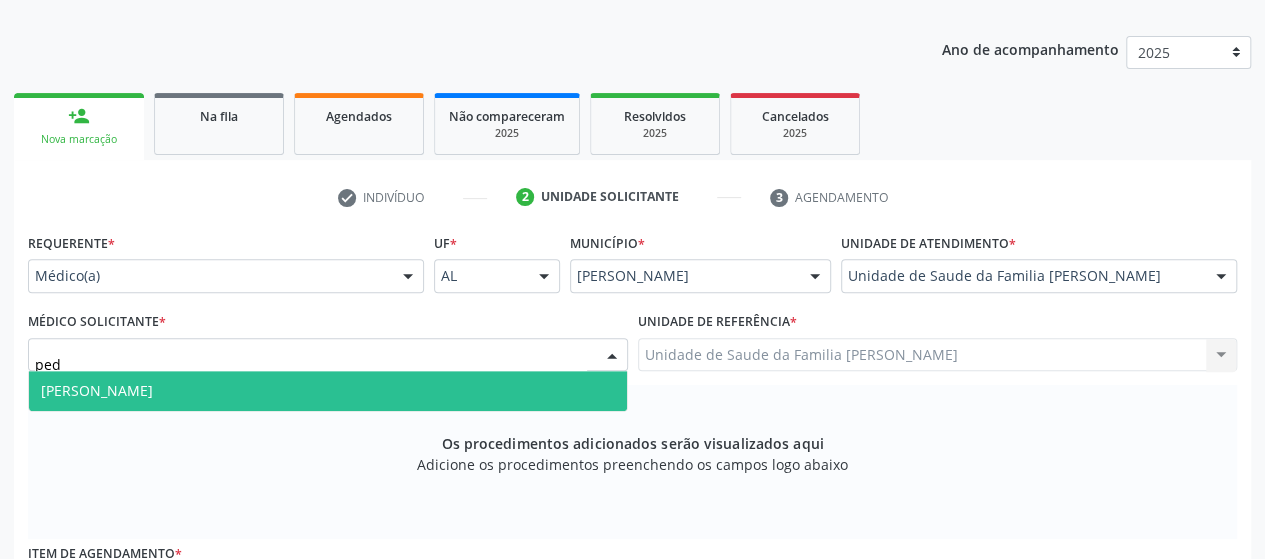click on "[PERSON_NAME]" at bounding box center [328, 391] 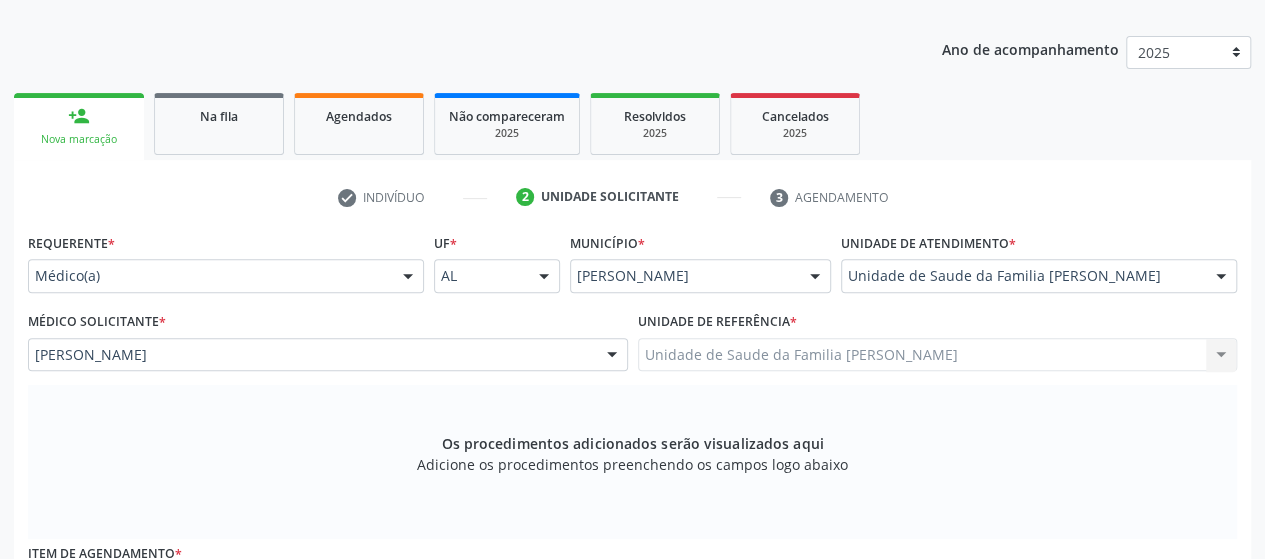 scroll, scrollTop: 568, scrollLeft: 0, axis: vertical 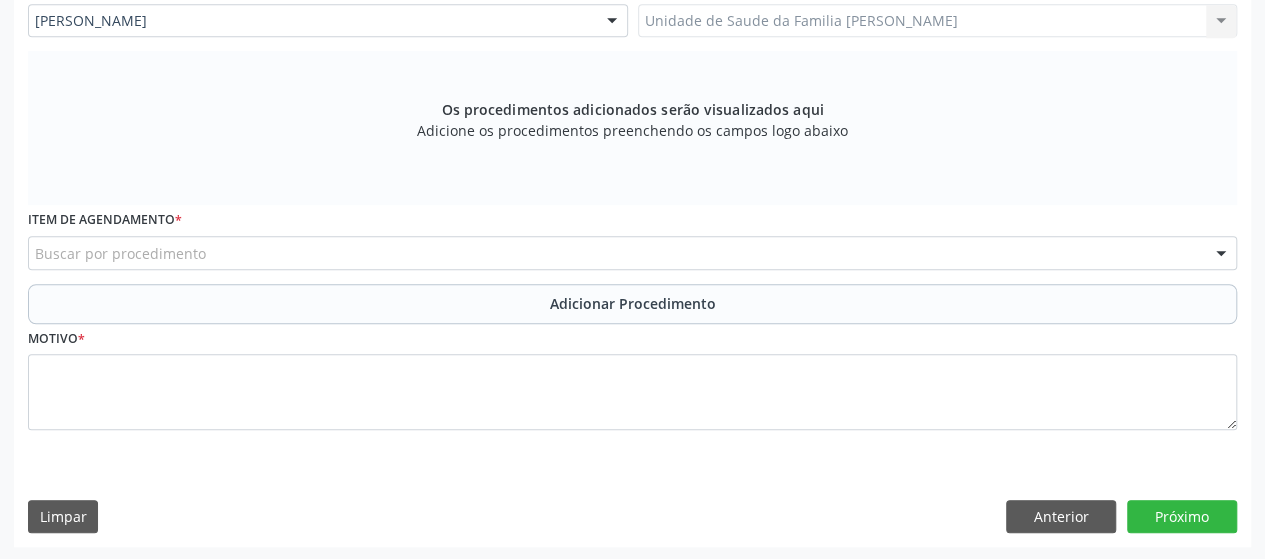 click on "Buscar por procedimento" at bounding box center (632, 253) 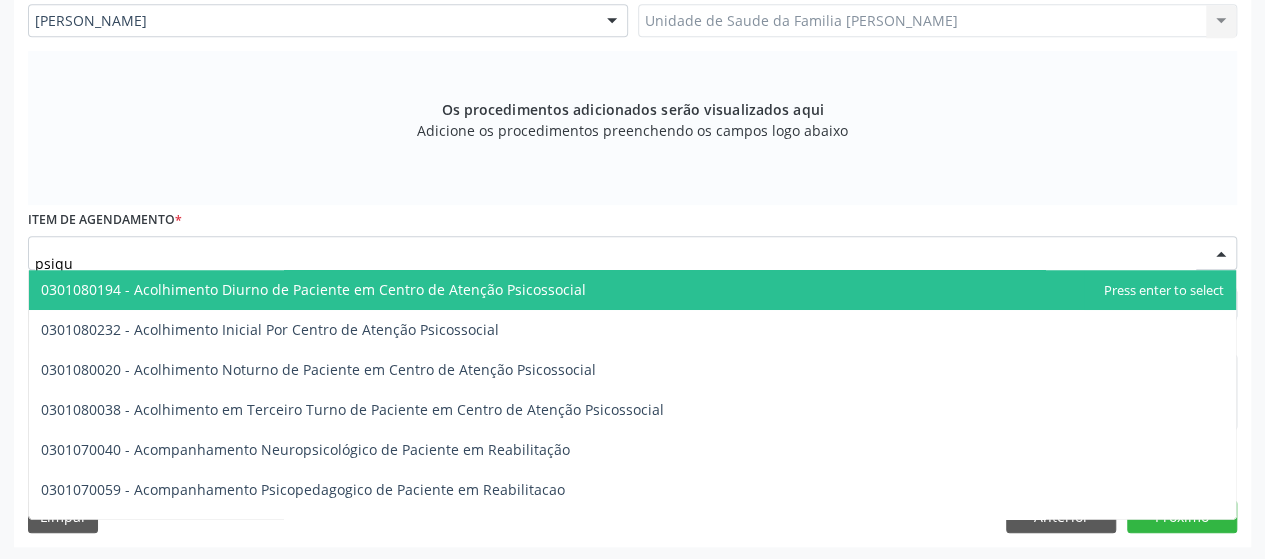 type on "psiqui" 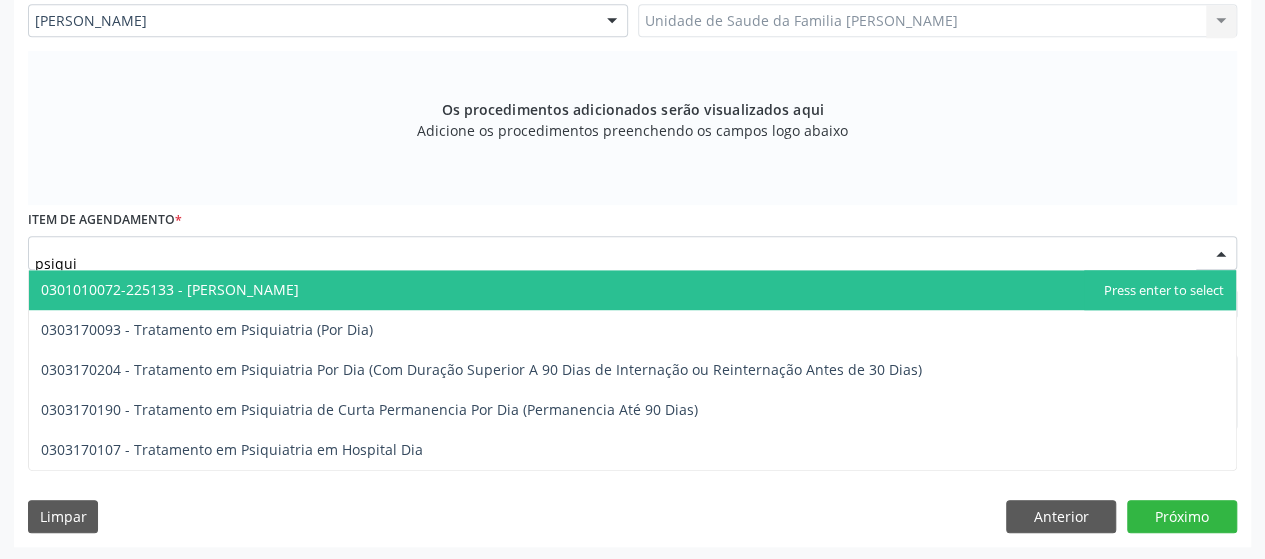 click on "0301010072-225133 - [PERSON_NAME]" at bounding box center [632, 290] 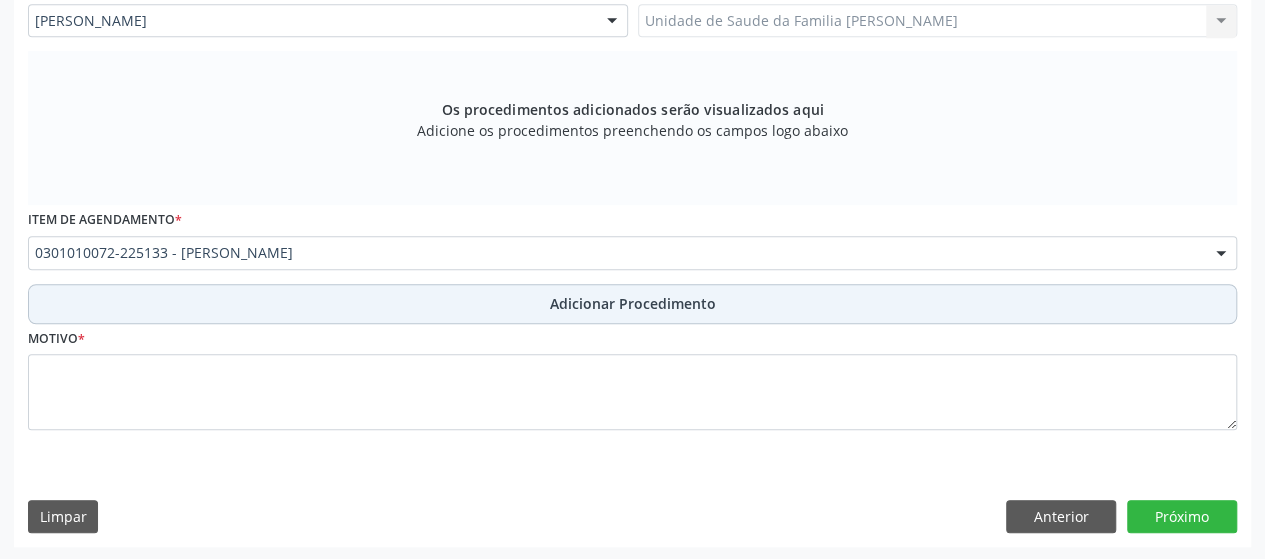 click on "Adicionar Procedimento" at bounding box center [632, 304] 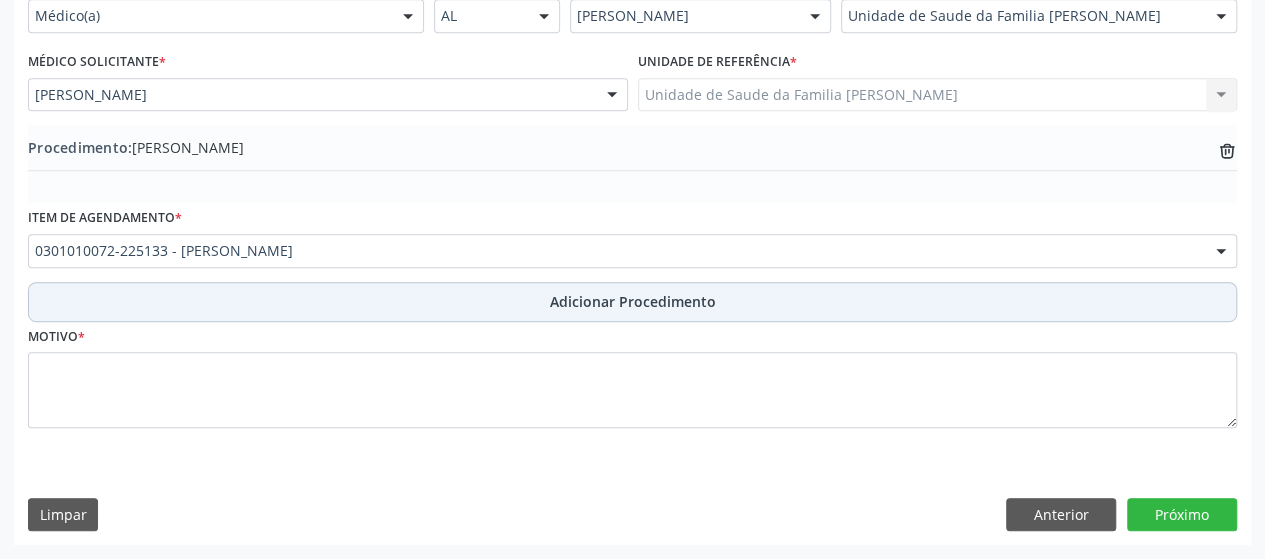 scroll, scrollTop: 492, scrollLeft: 0, axis: vertical 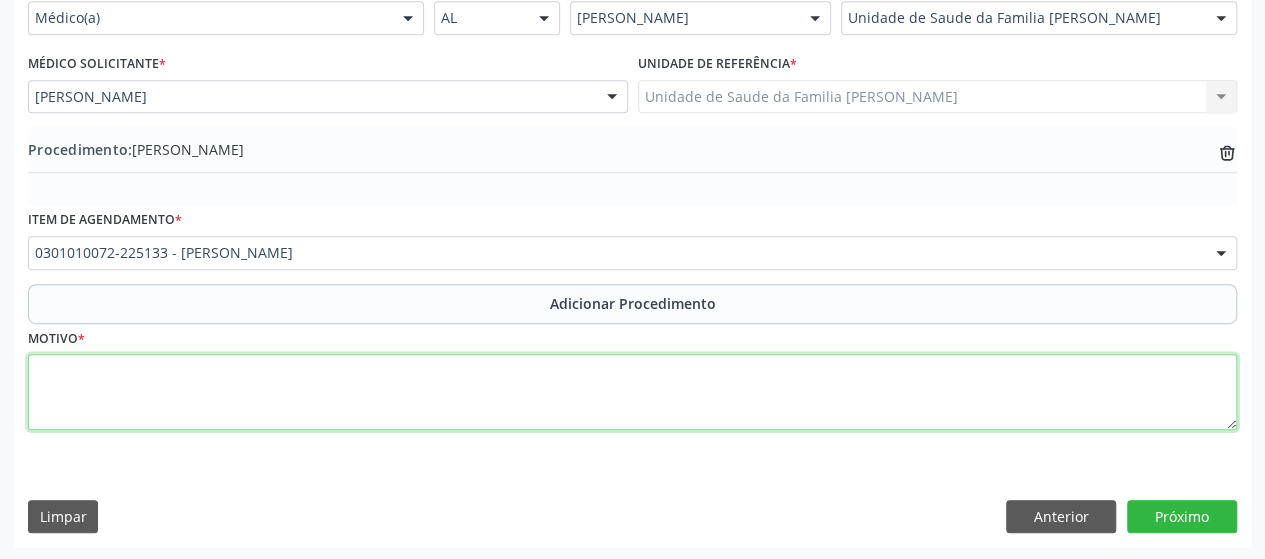 click at bounding box center (632, 392) 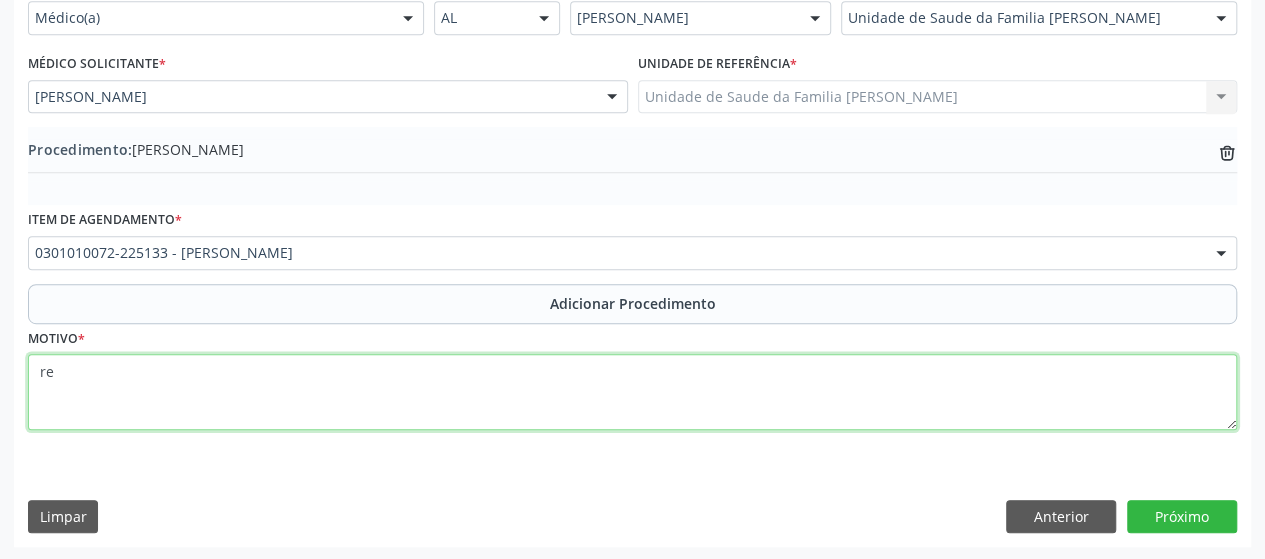 type on "r" 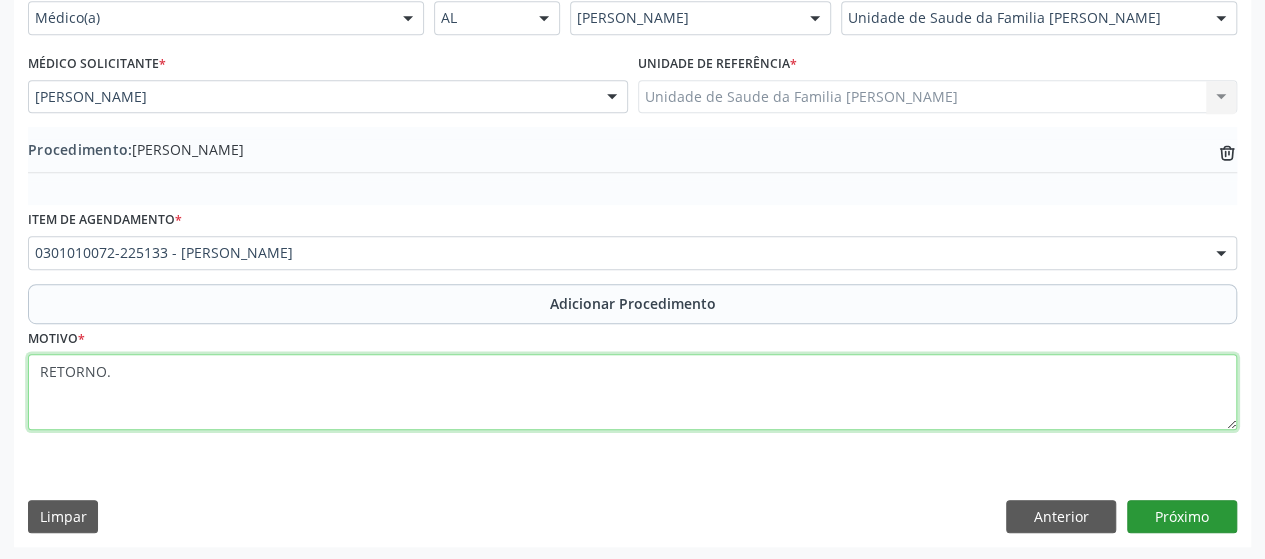 type on "RETORNO." 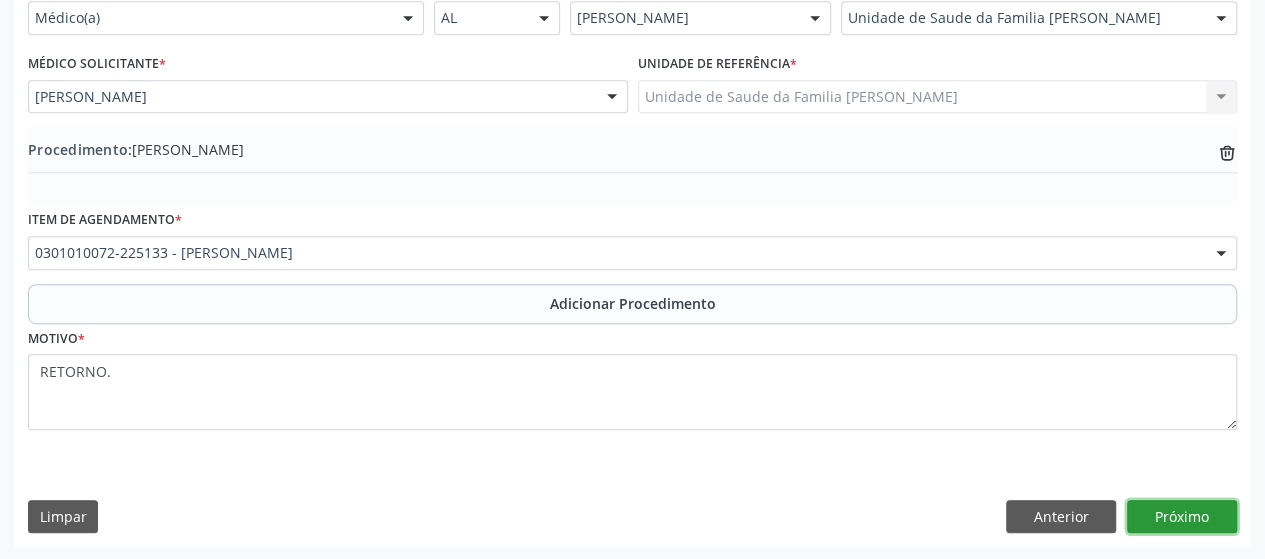 click on "Próximo" at bounding box center (1182, 517) 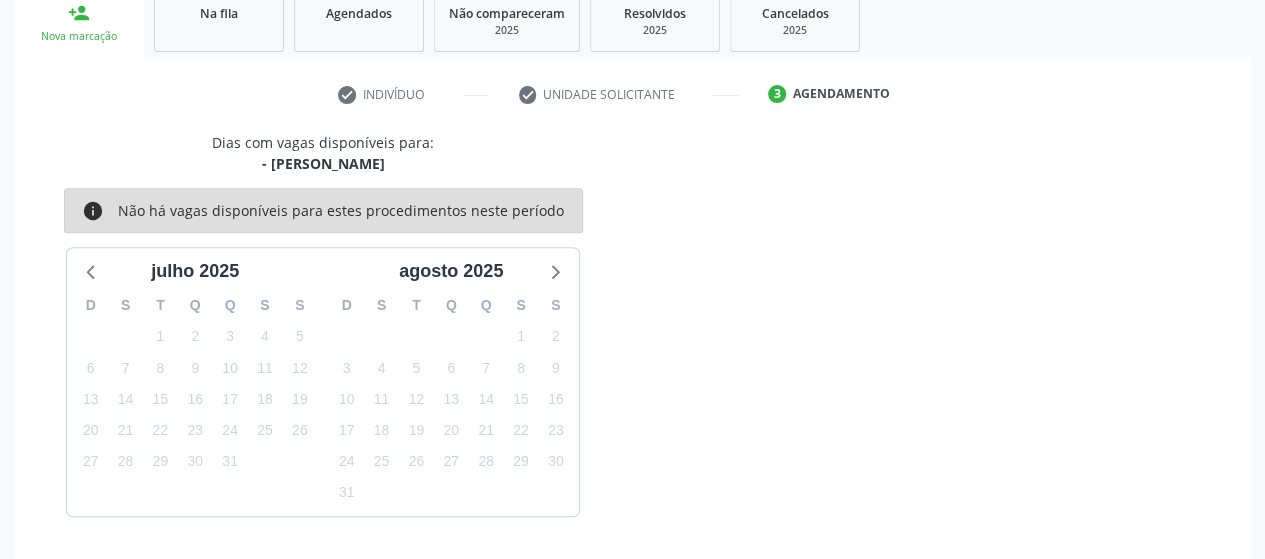 scroll, scrollTop: 396, scrollLeft: 0, axis: vertical 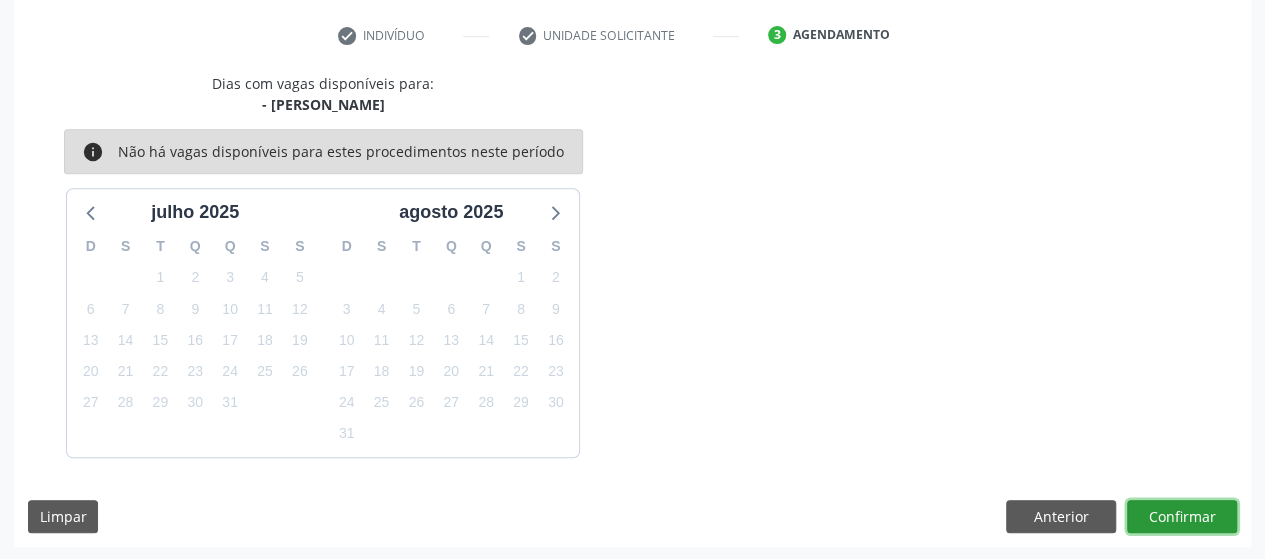 click on "Confirmar" at bounding box center [1182, 517] 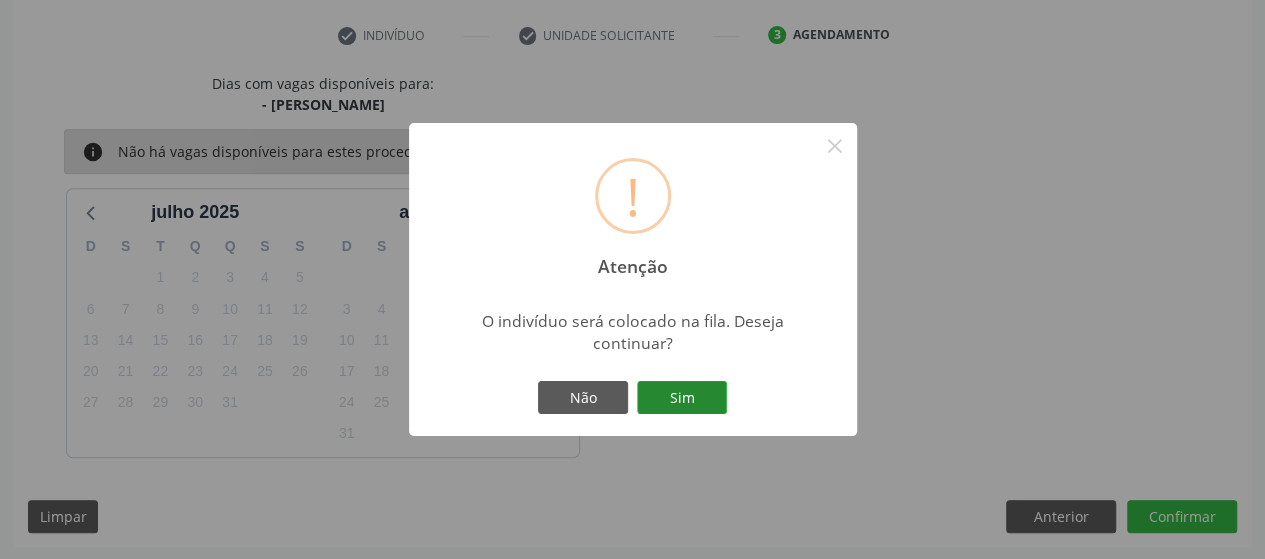 click on "Sim" at bounding box center (682, 398) 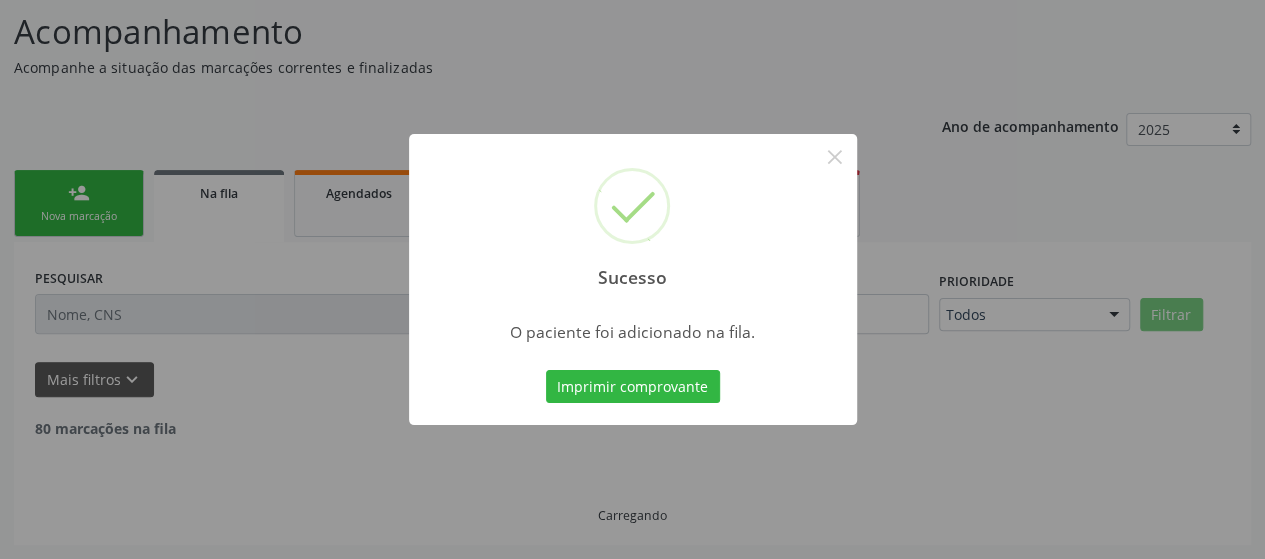 scroll, scrollTop: 134, scrollLeft: 0, axis: vertical 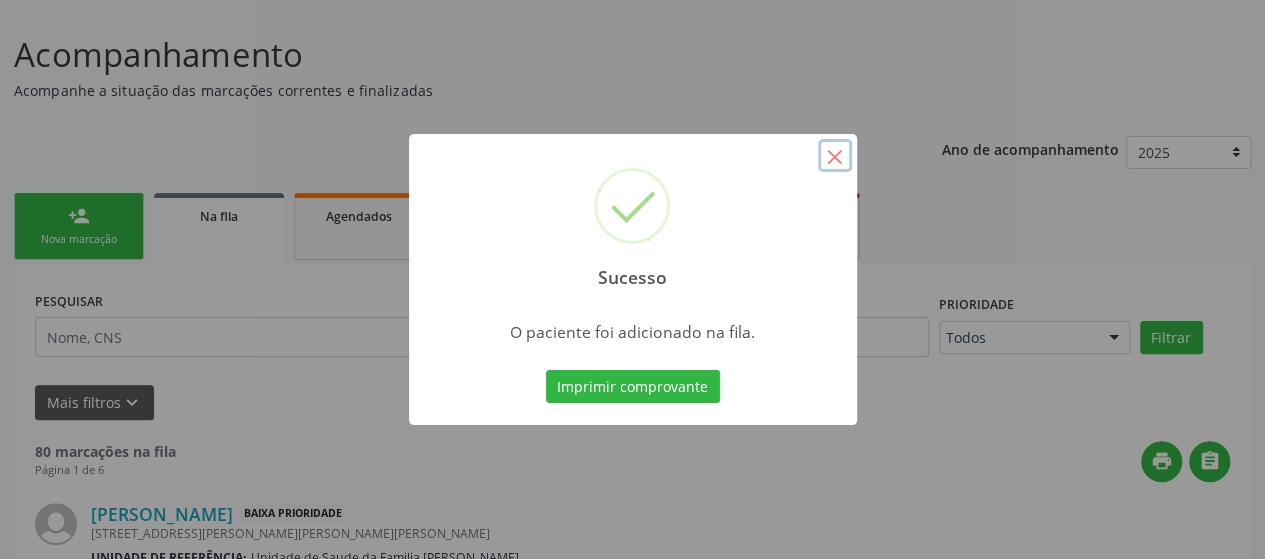 click on "×" at bounding box center (835, 156) 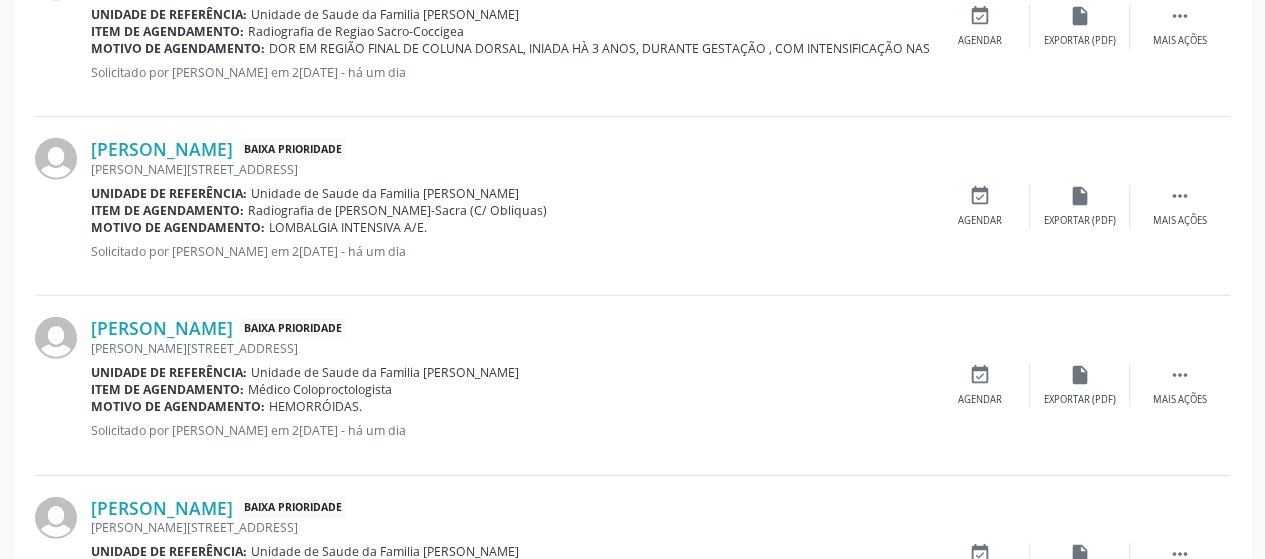 scroll, scrollTop: 2863, scrollLeft: 0, axis: vertical 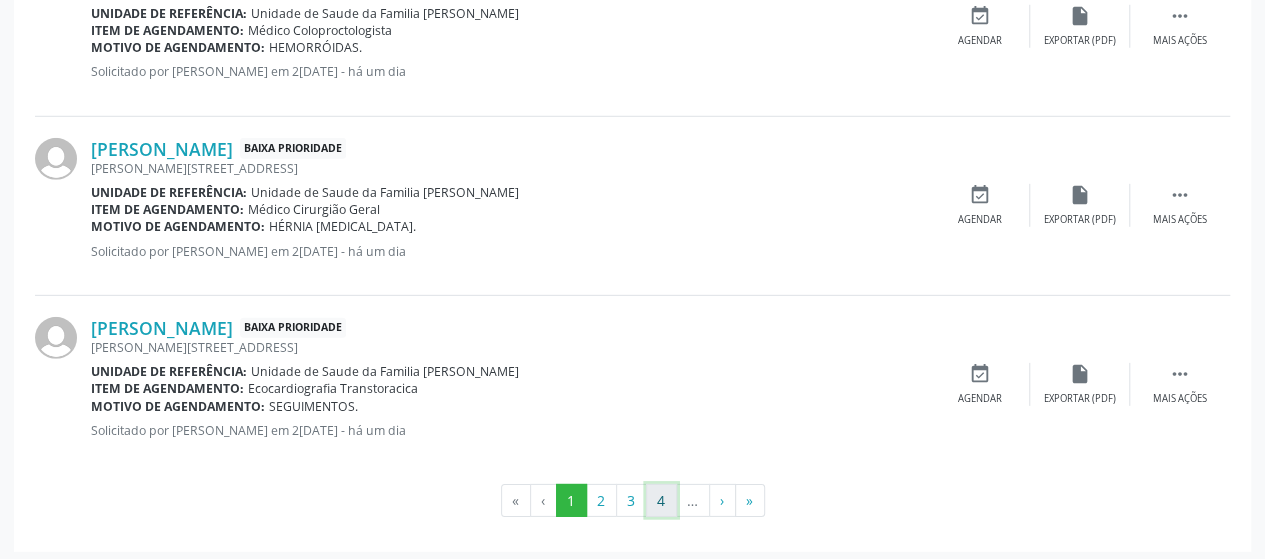 click on "4" at bounding box center [661, 501] 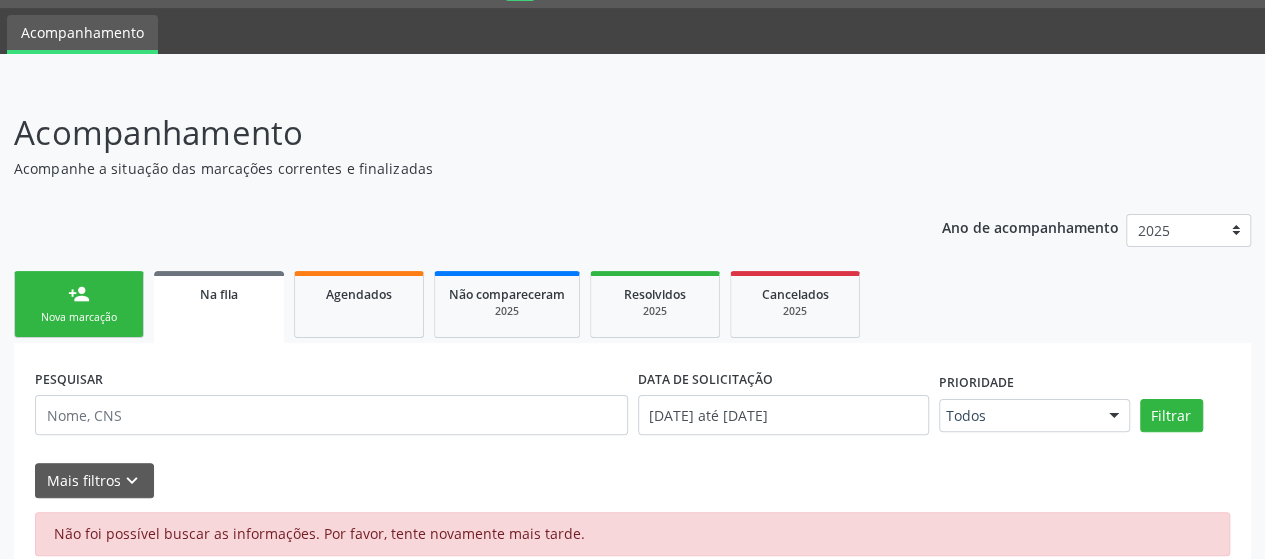 scroll, scrollTop: 86, scrollLeft: 0, axis: vertical 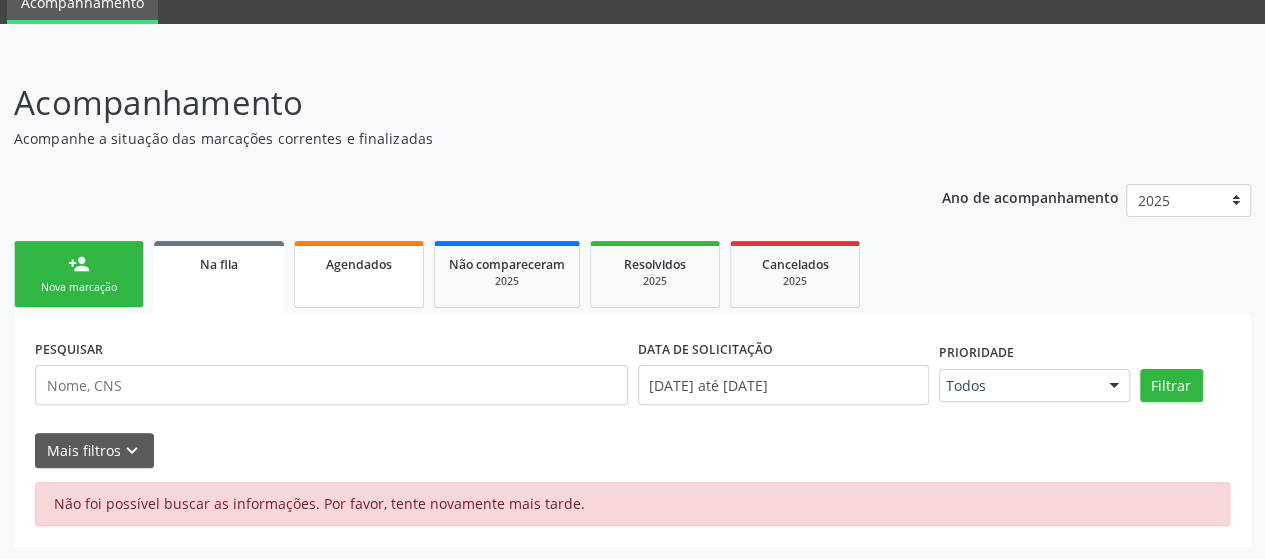 click on "Agendados" at bounding box center (359, 263) 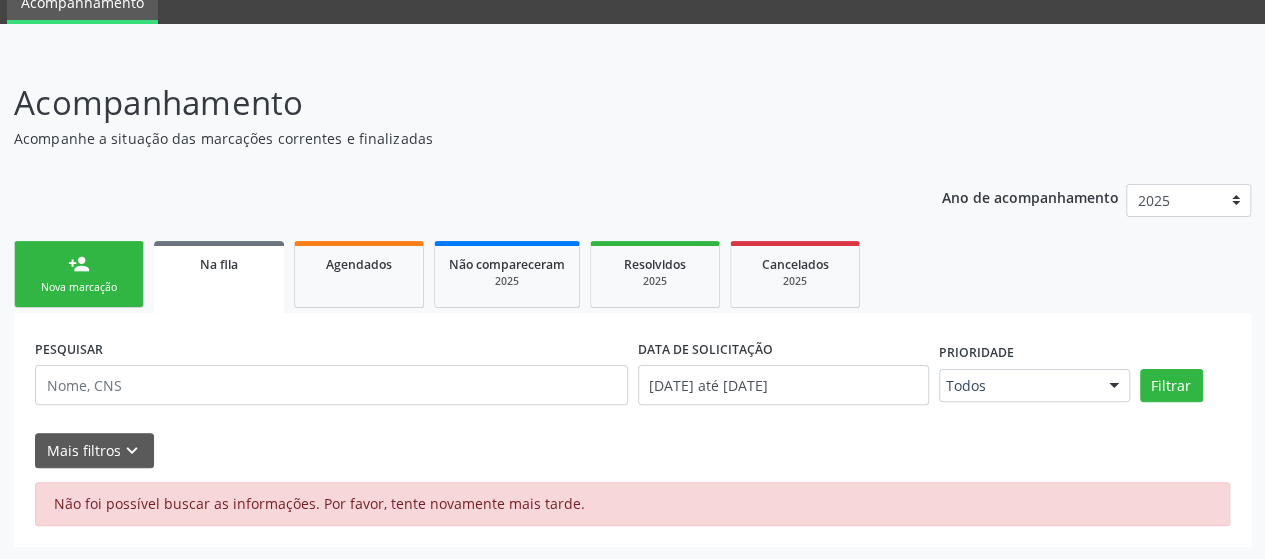 click on "Na fila" at bounding box center (219, 263) 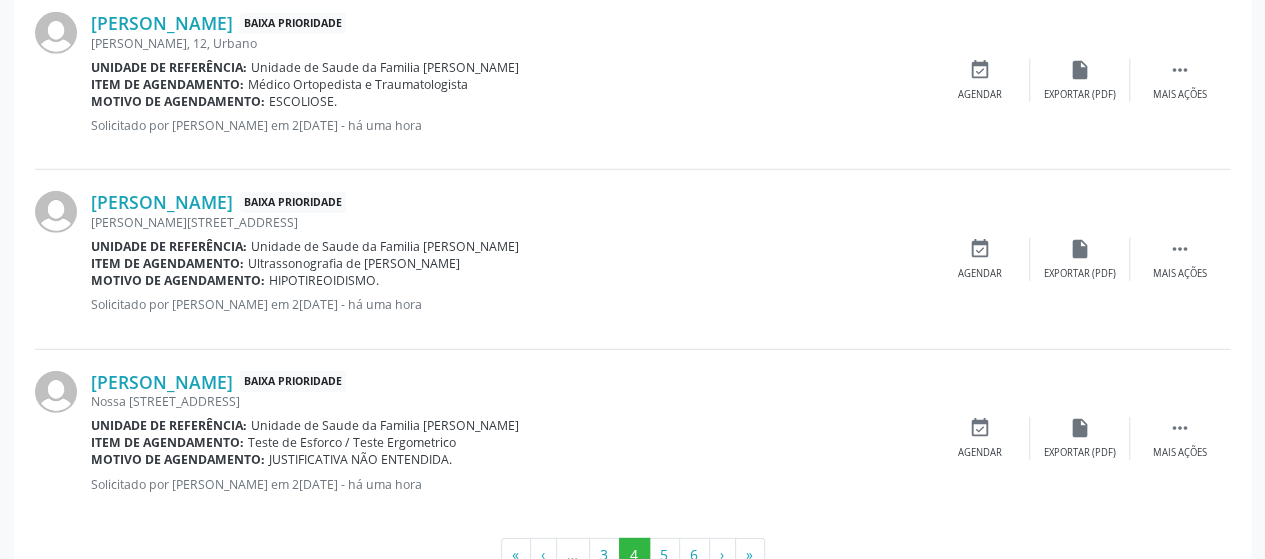 scroll, scrollTop: 2846, scrollLeft: 0, axis: vertical 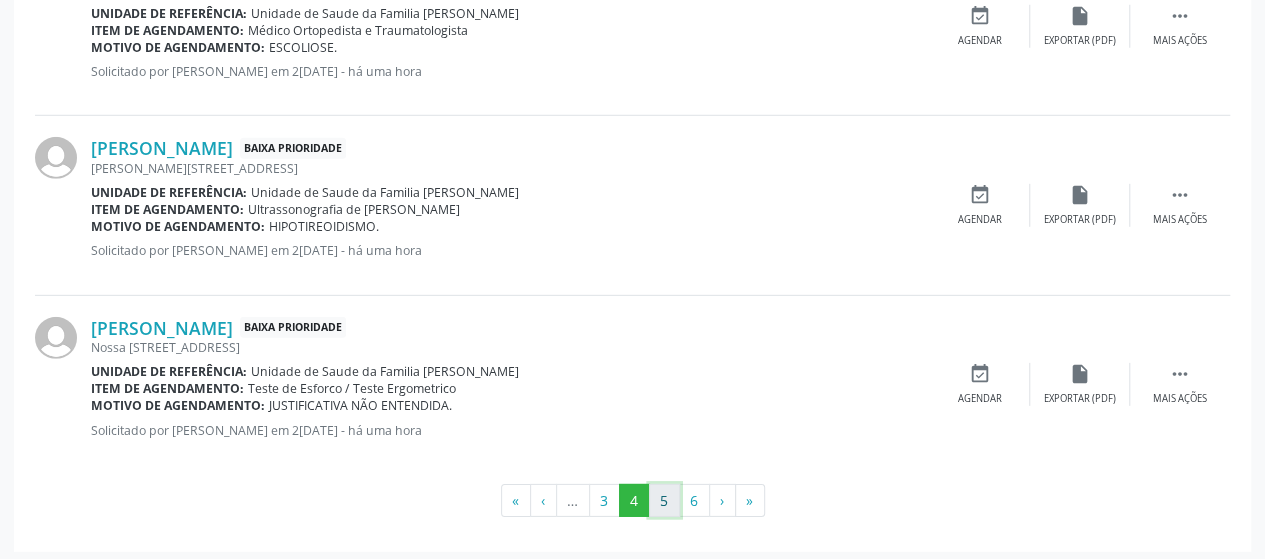 click on "5" at bounding box center [664, 501] 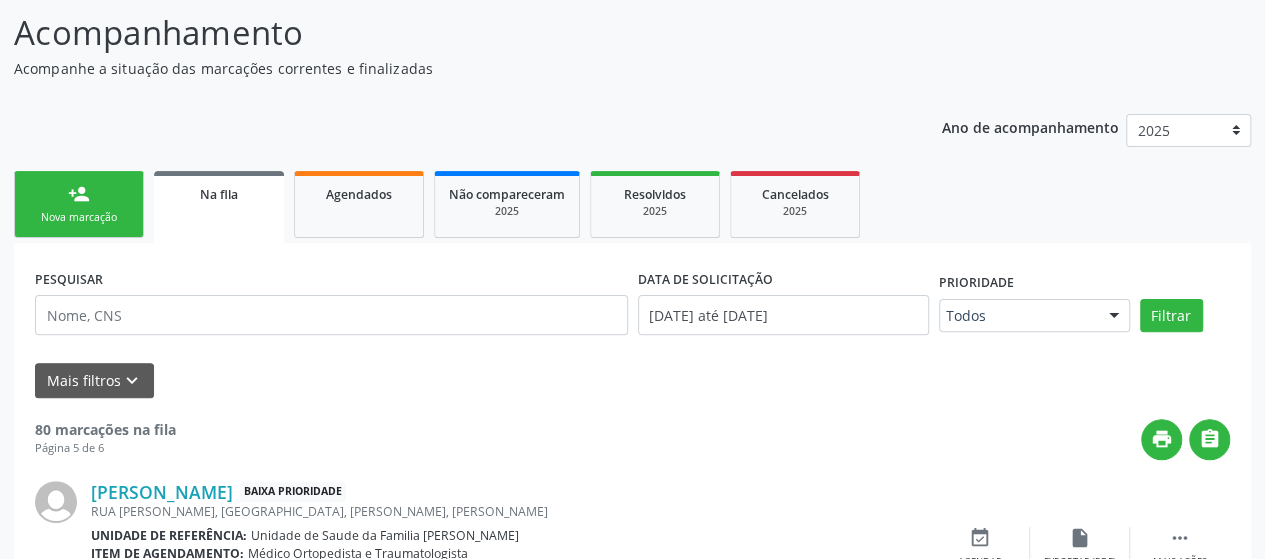 scroll, scrollTop: 2828, scrollLeft: 0, axis: vertical 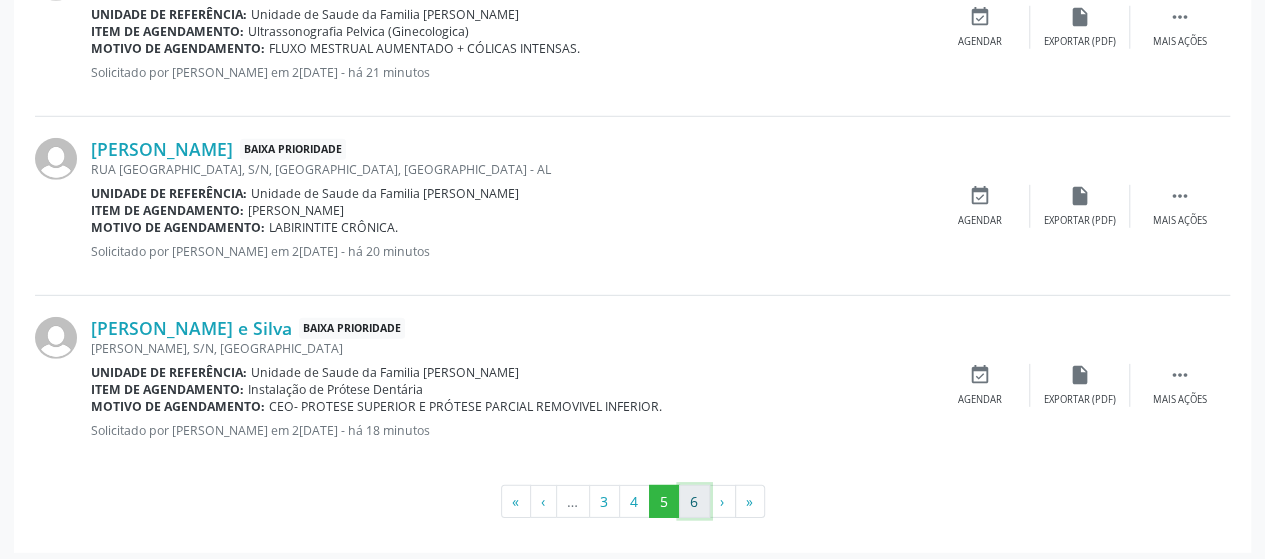 click on "6" at bounding box center [694, 502] 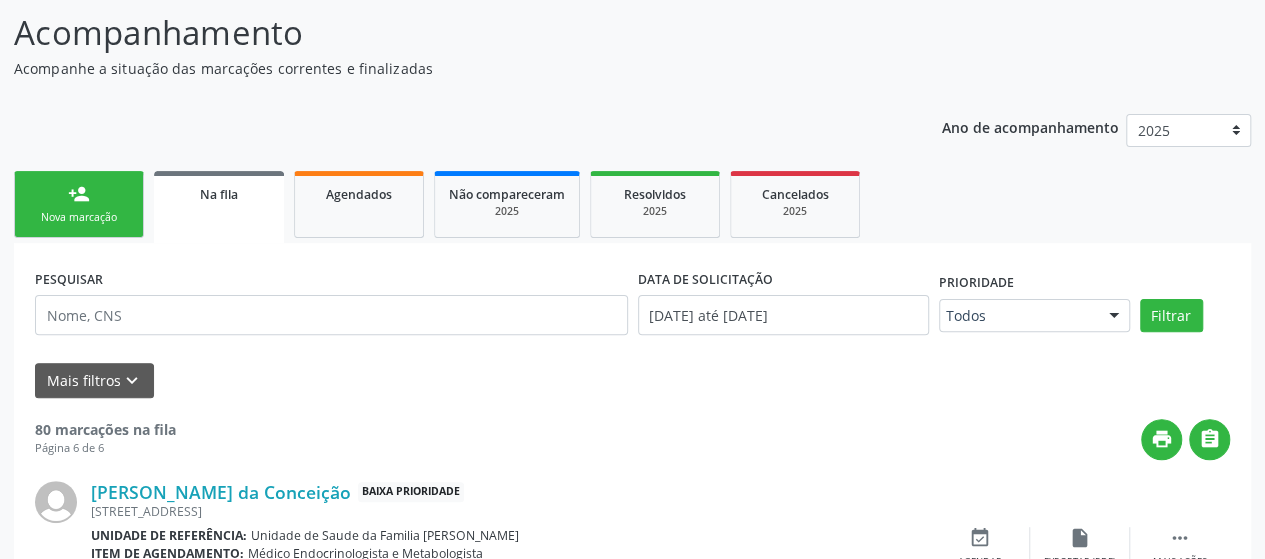 scroll, scrollTop: 1040, scrollLeft: 0, axis: vertical 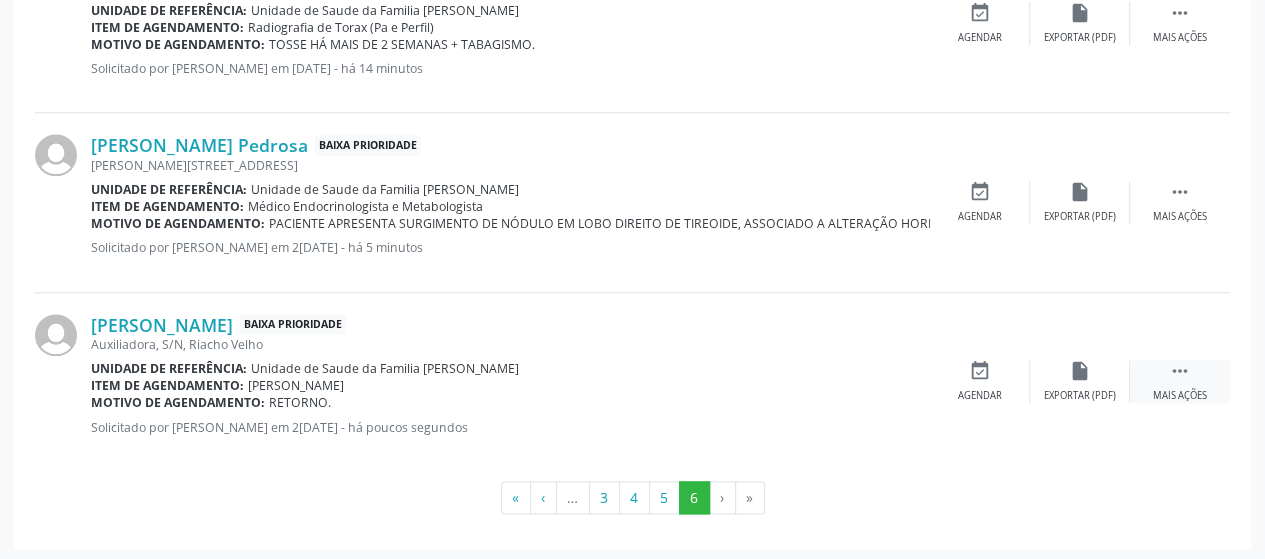 click on "Mais ações" at bounding box center [1180, 396] 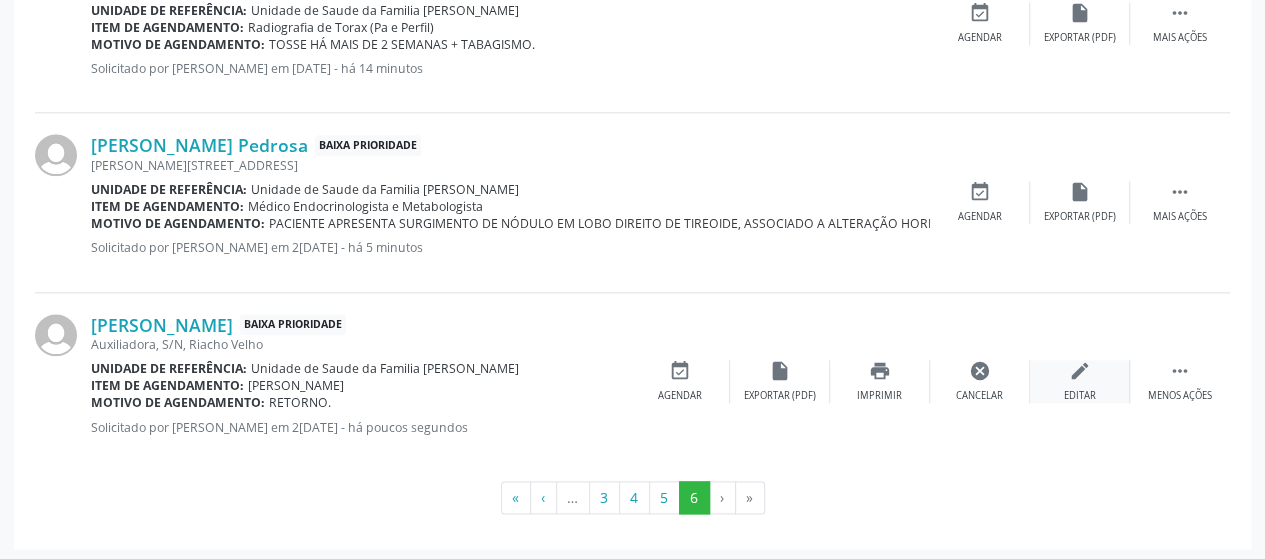 click on "Editar" at bounding box center [1080, 396] 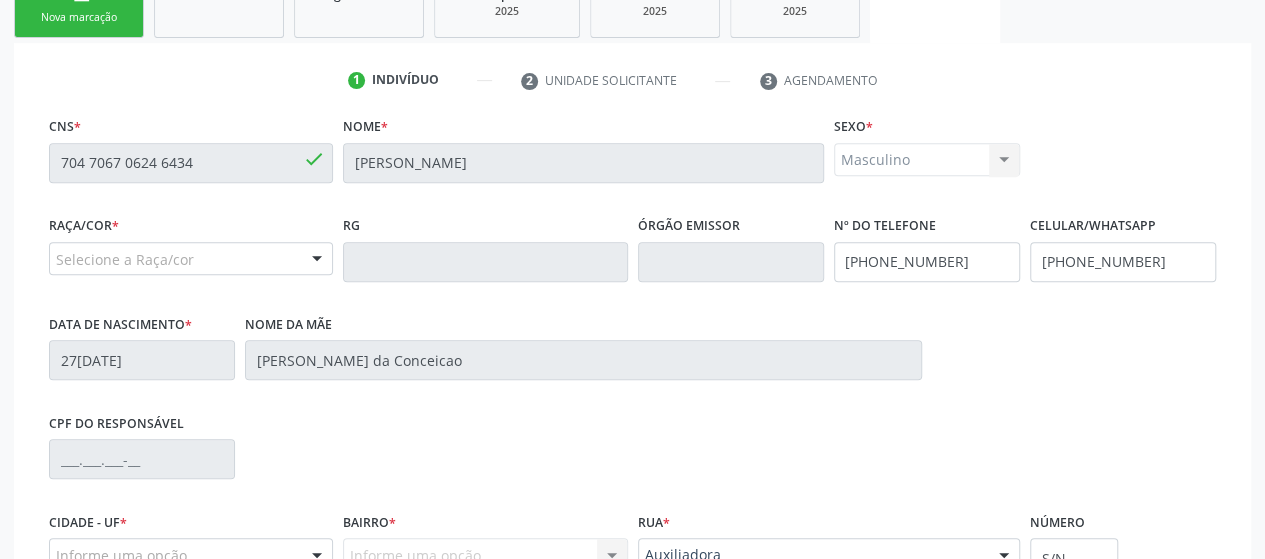 scroll, scrollTop: 578, scrollLeft: 0, axis: vertical 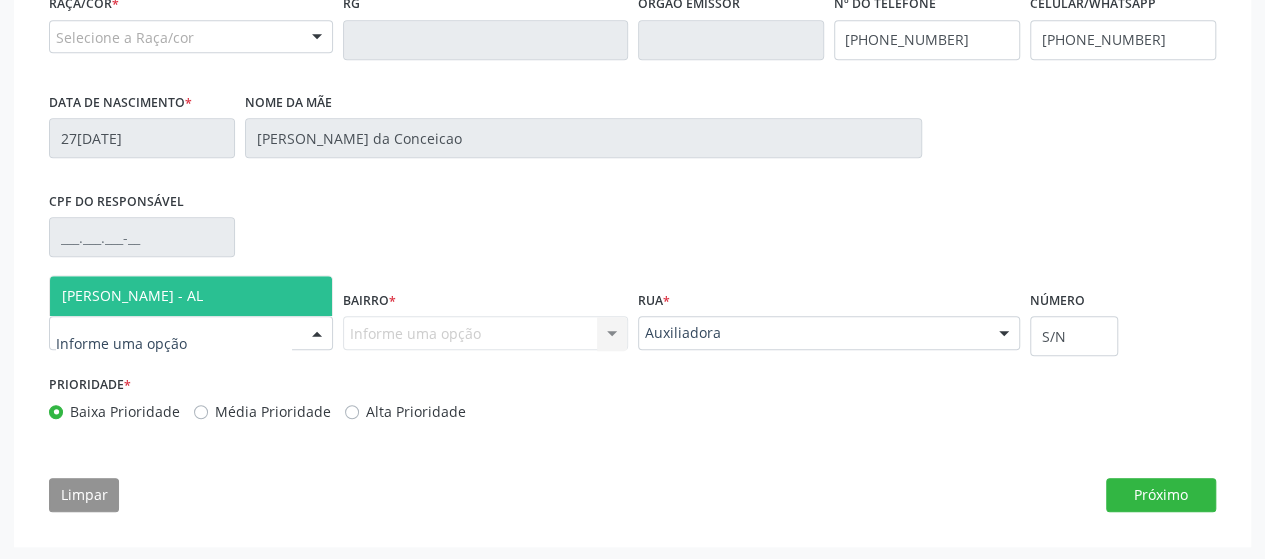 click on "[PERSON_NAME] - AL" at bounding box center (132, 295) 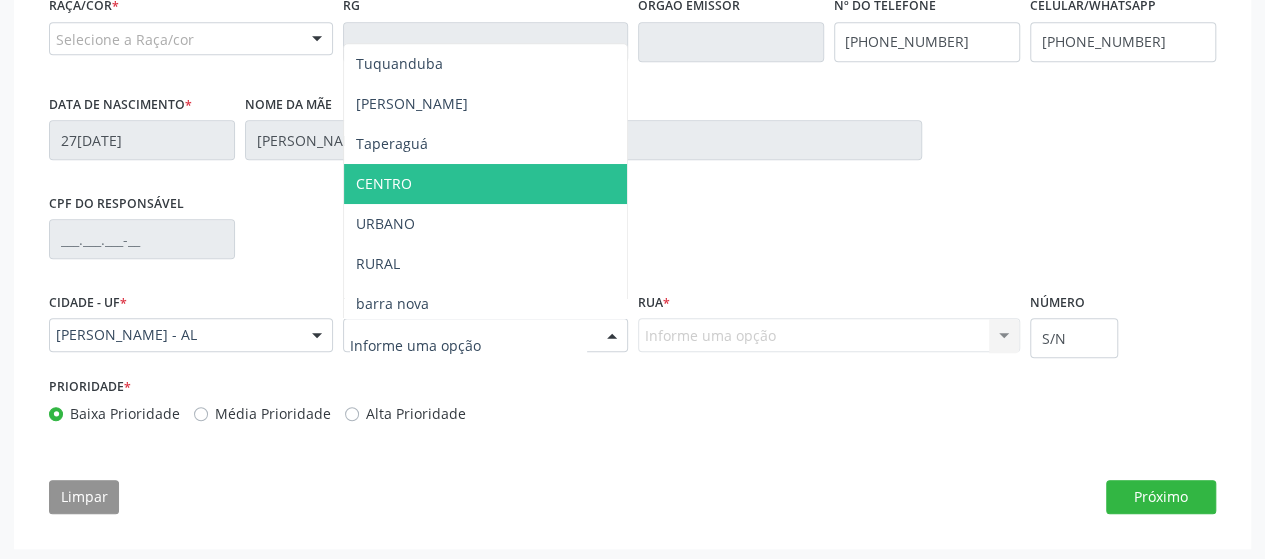 scroll, scrollTop: 578, scrollLeft: 0, axis: vertical 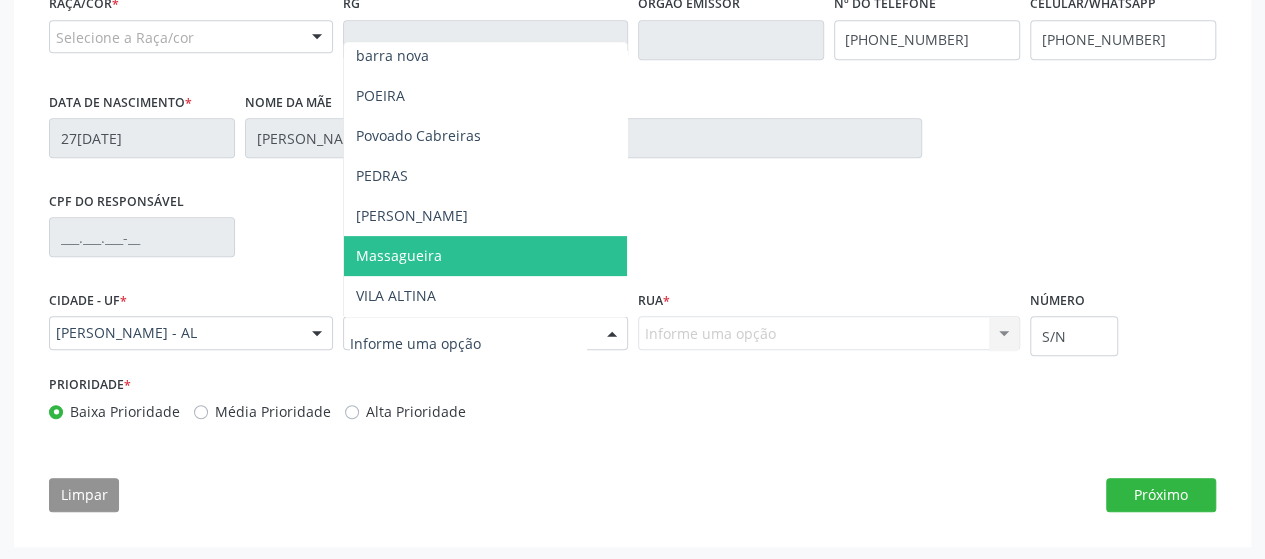click on "Massagueira" at bounding box center [485, 256] 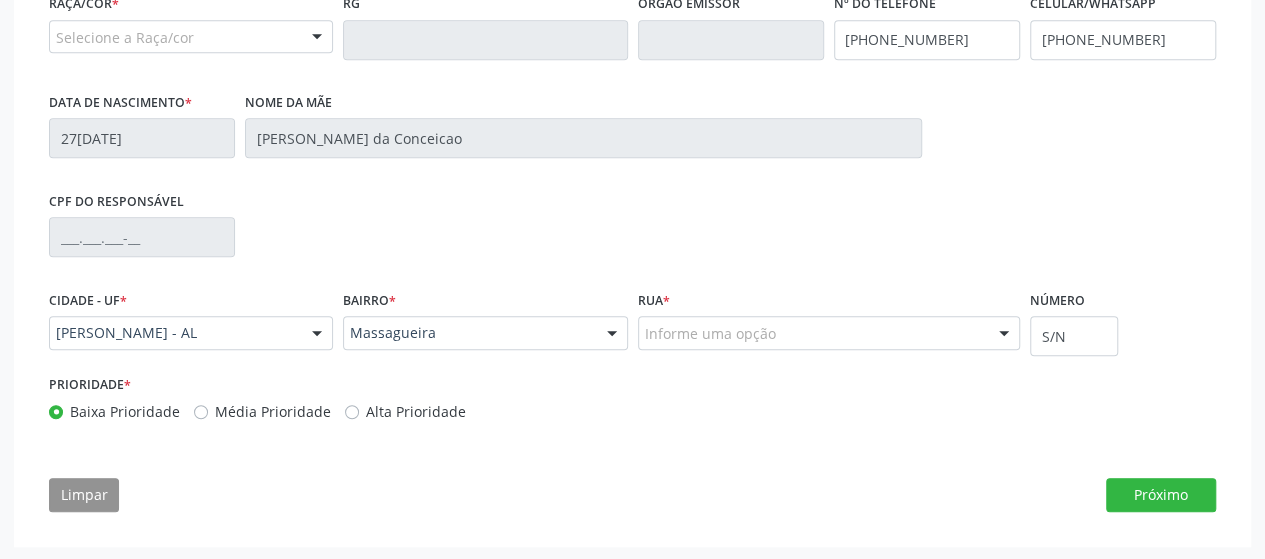 click on "Informe uma opção" at bounding box center [829, 333] 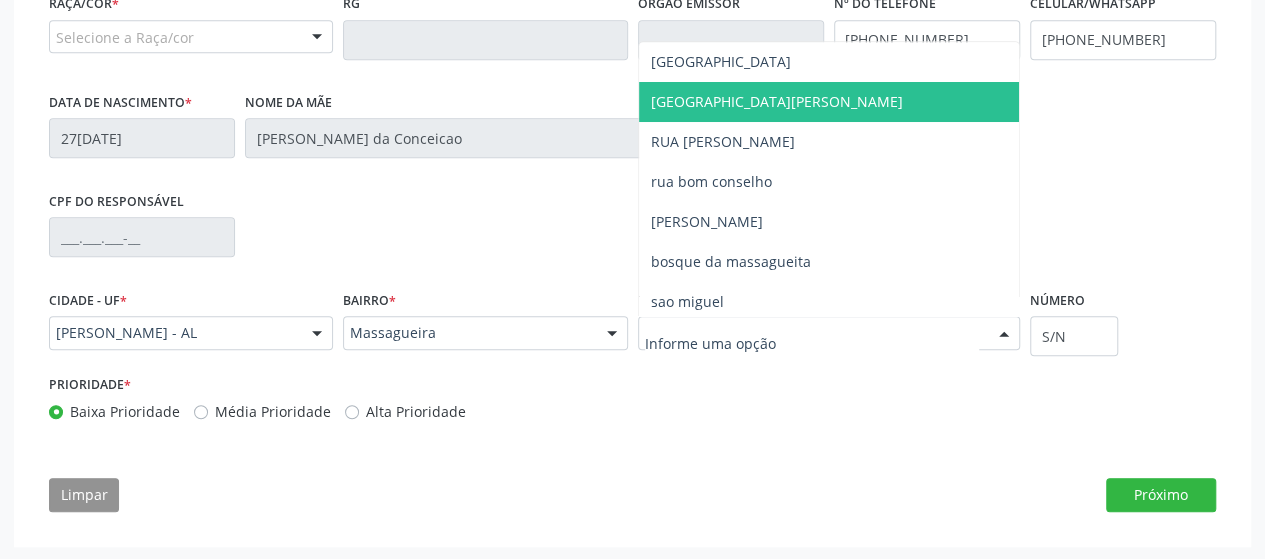 click on "[GEOGRAPHIC_DATA]" at bounding box center (829, 62) 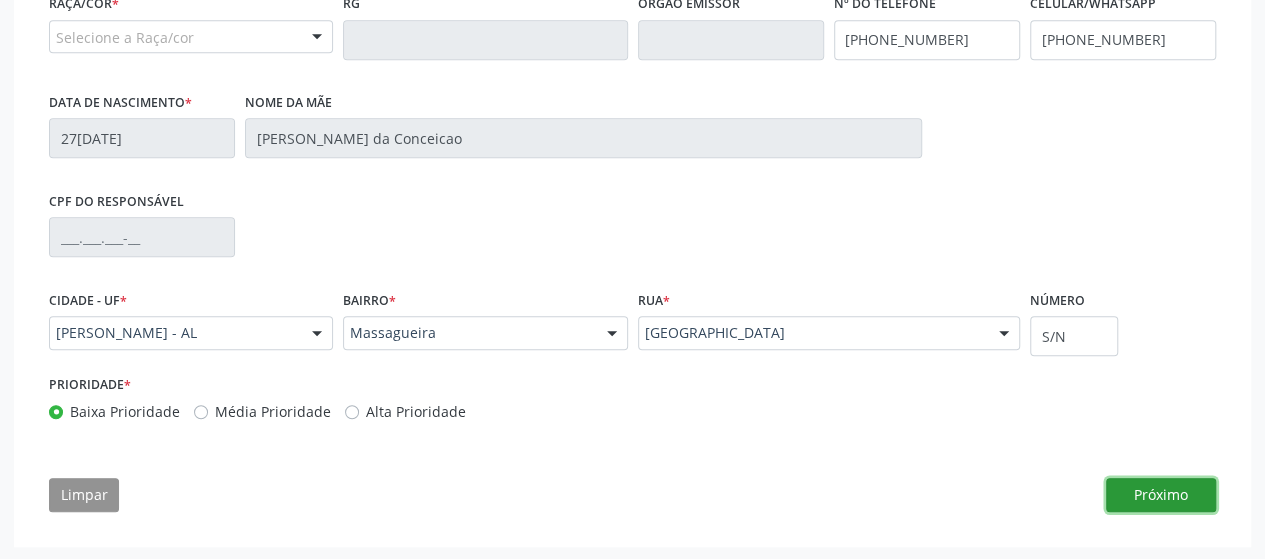 click on "Próximo" at bounding box center (1161, 495) 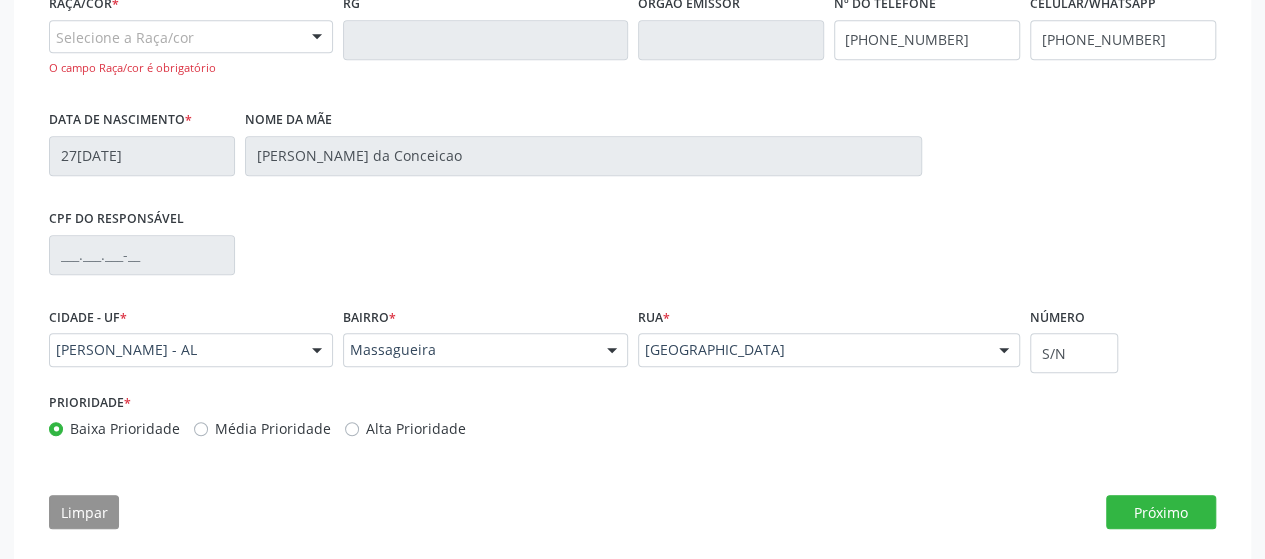click on "Selecione a Raça/cor" at bounding box center (191, 37) 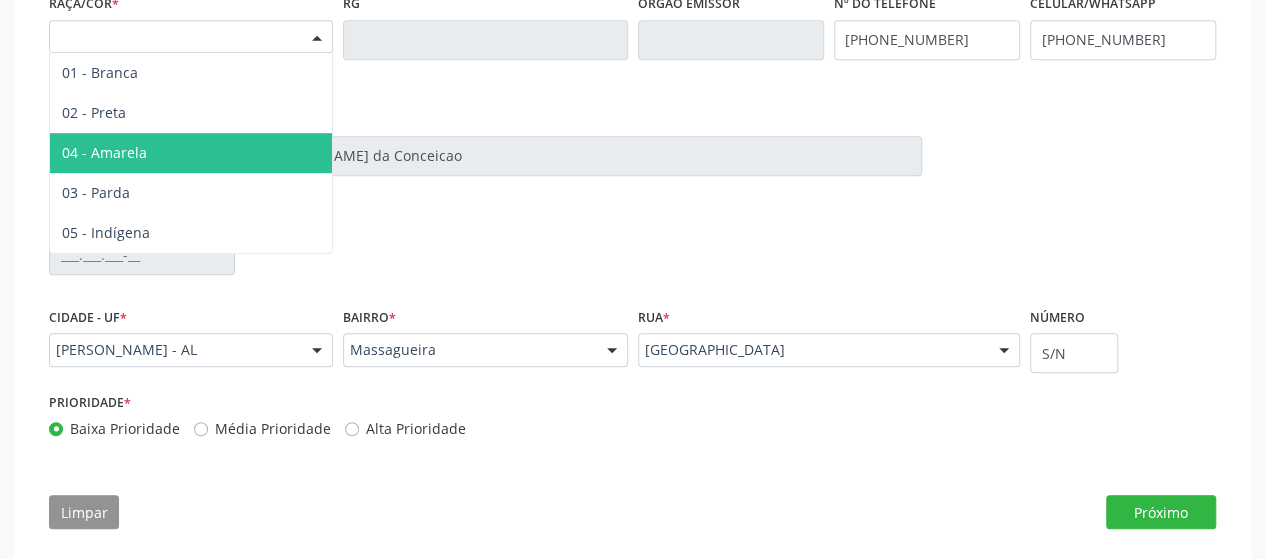 click on "03 - Parda" at bounding box center (191, 193) 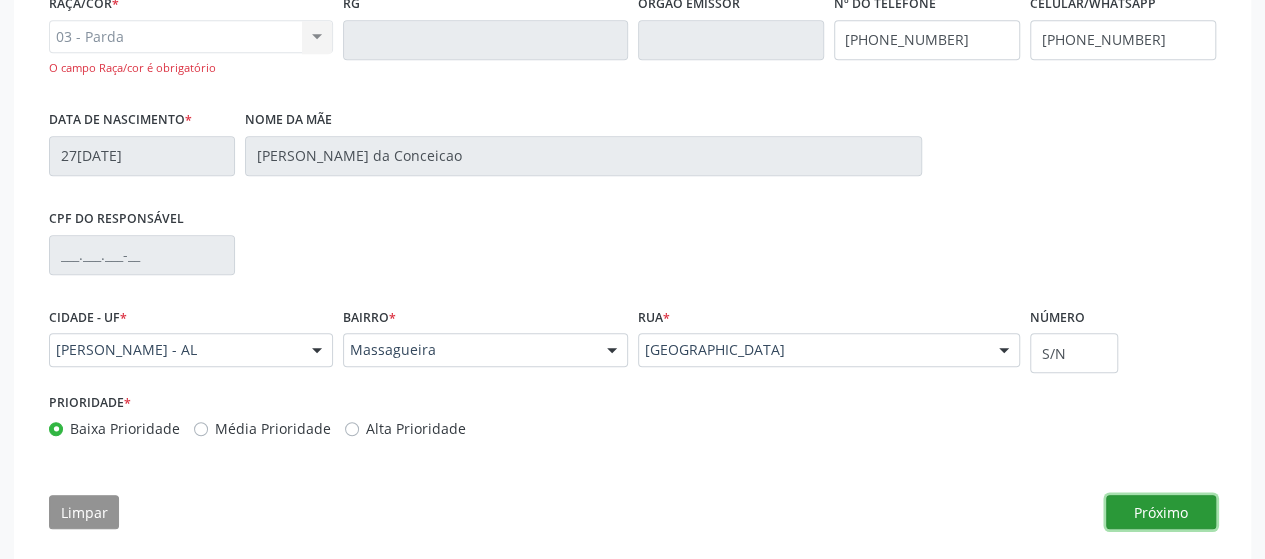 click on "Próximo" at bounding box center (1161, 512) 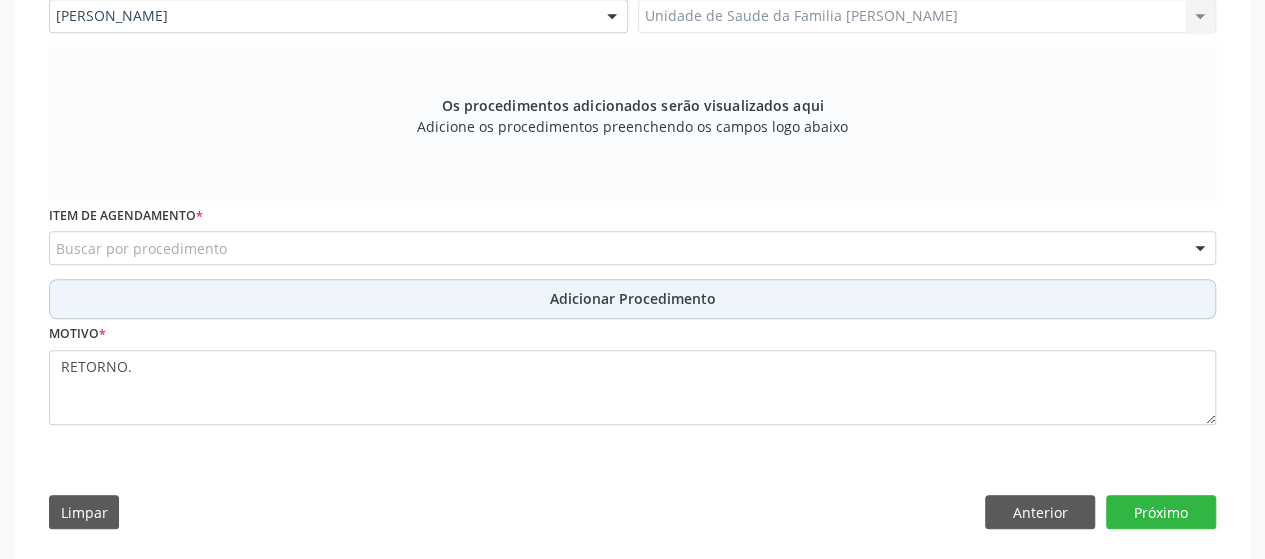 scroll, scrollTop: 595, scrollLeft: 0, axis: vertical 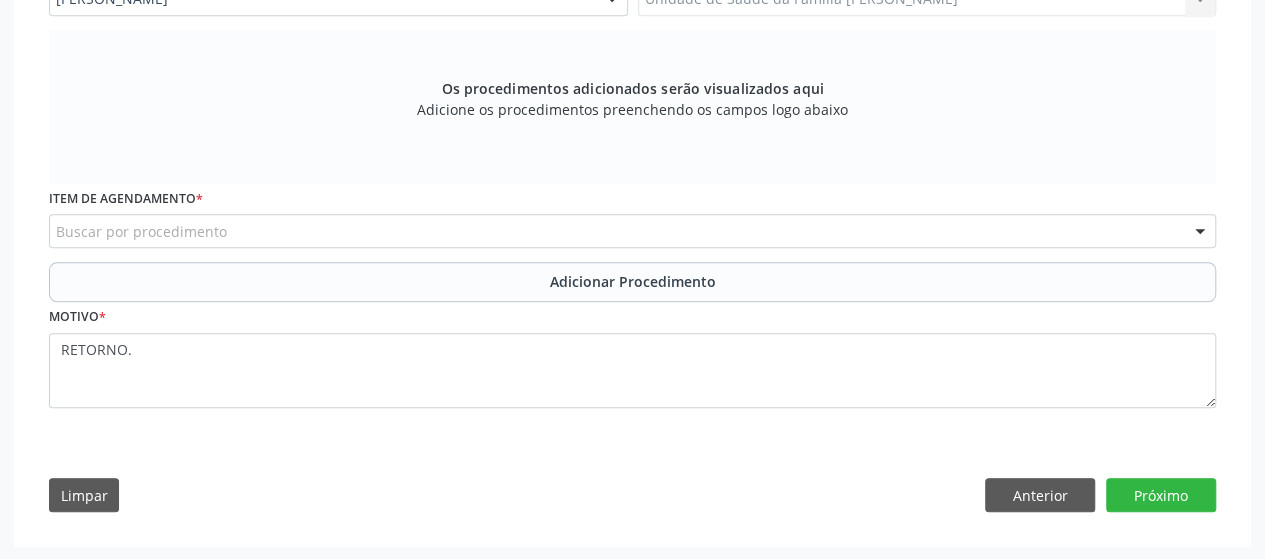 click on "Buscar por procedimento" at bounding box center (632, 231) 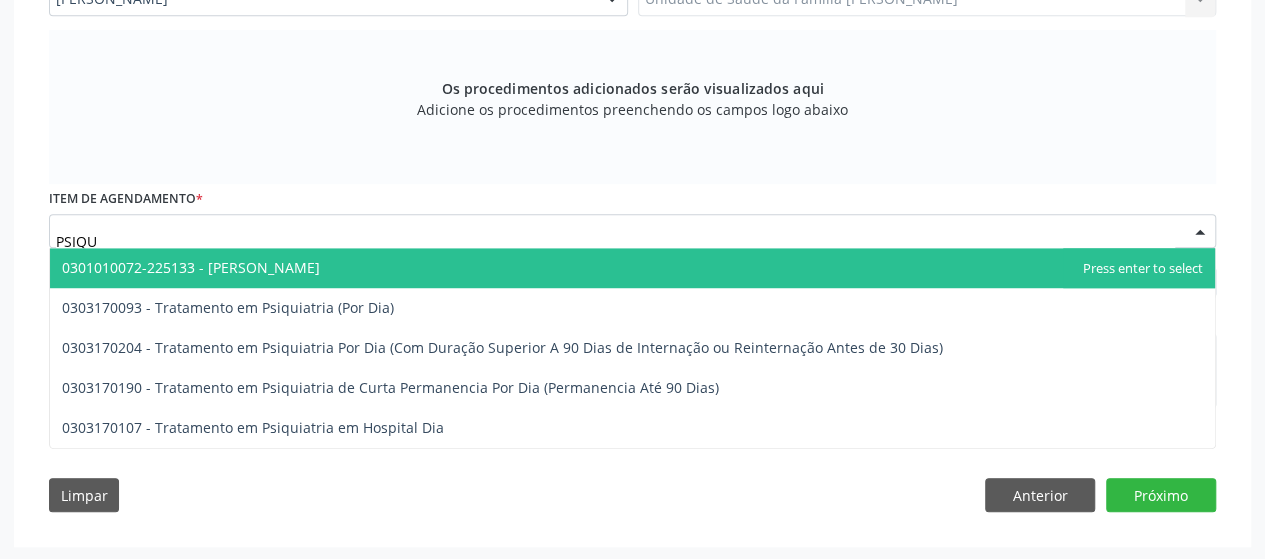 type on "PSIQUI" 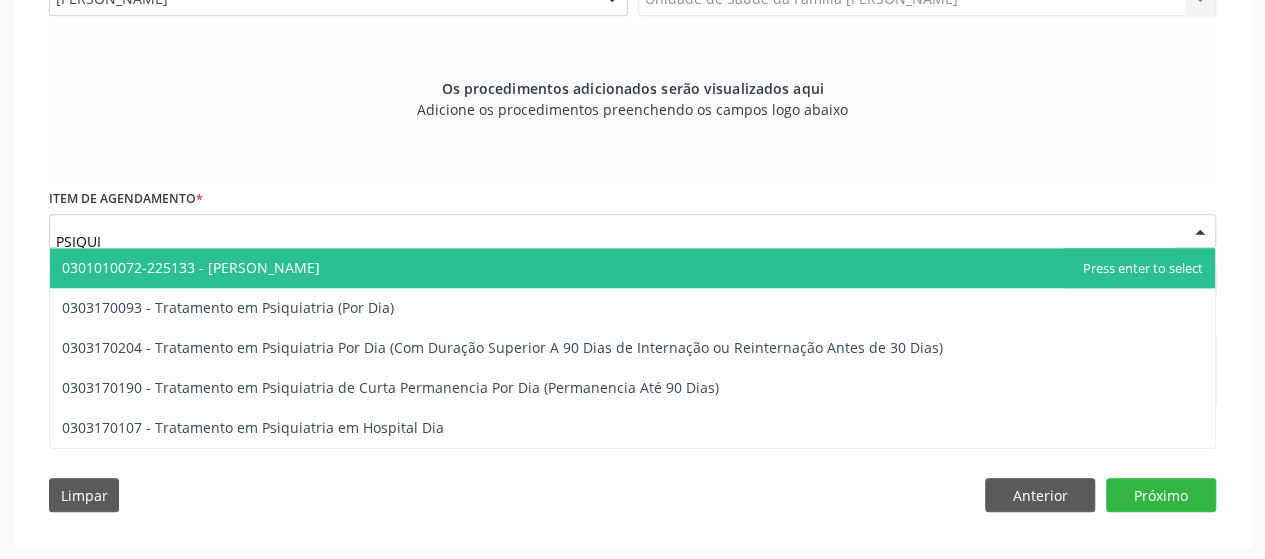 click on "0301010072-225133 - [PERSON_NAME]" at bounding box center [191, 267] 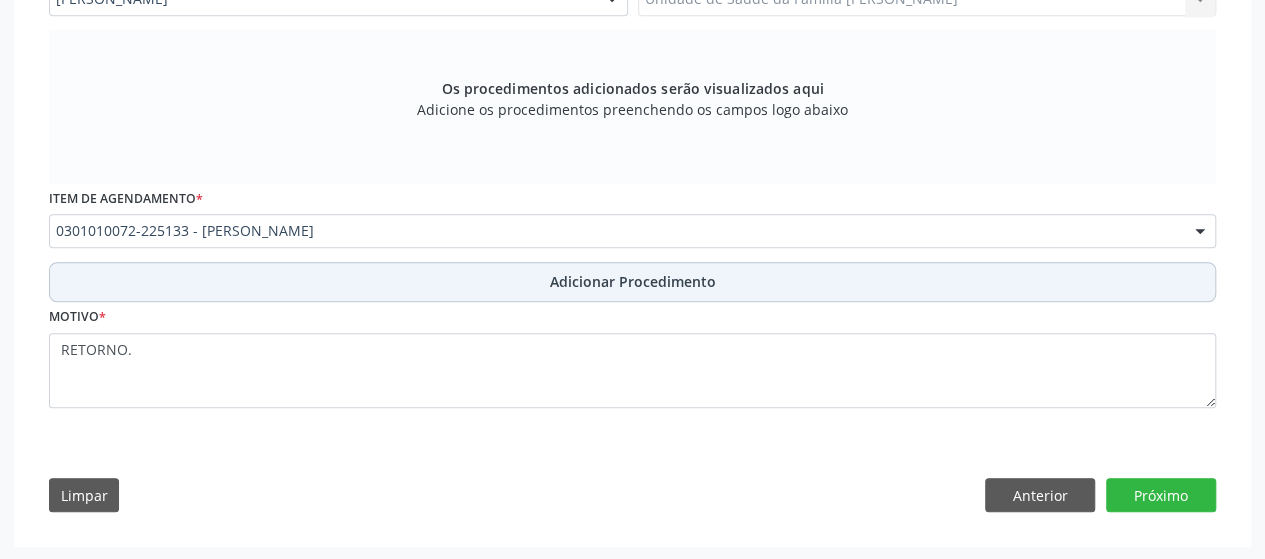 click on "Adicionar Procedimento" at bounding box center (632, 282) 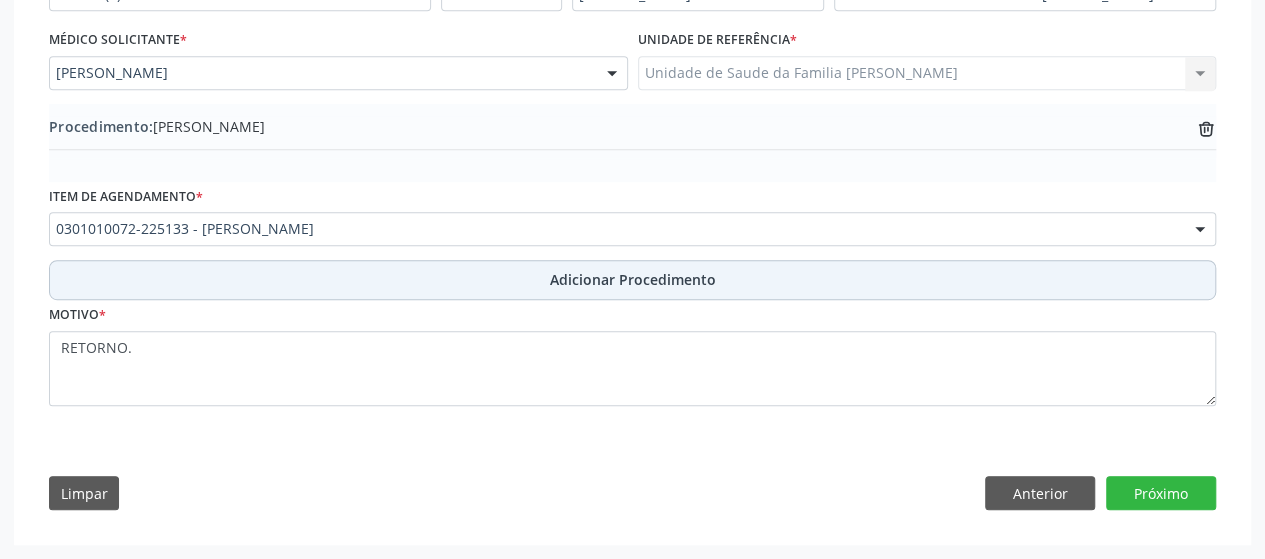 scroll, scrollTop: 518, scrollLeft: 0, axis: vertical 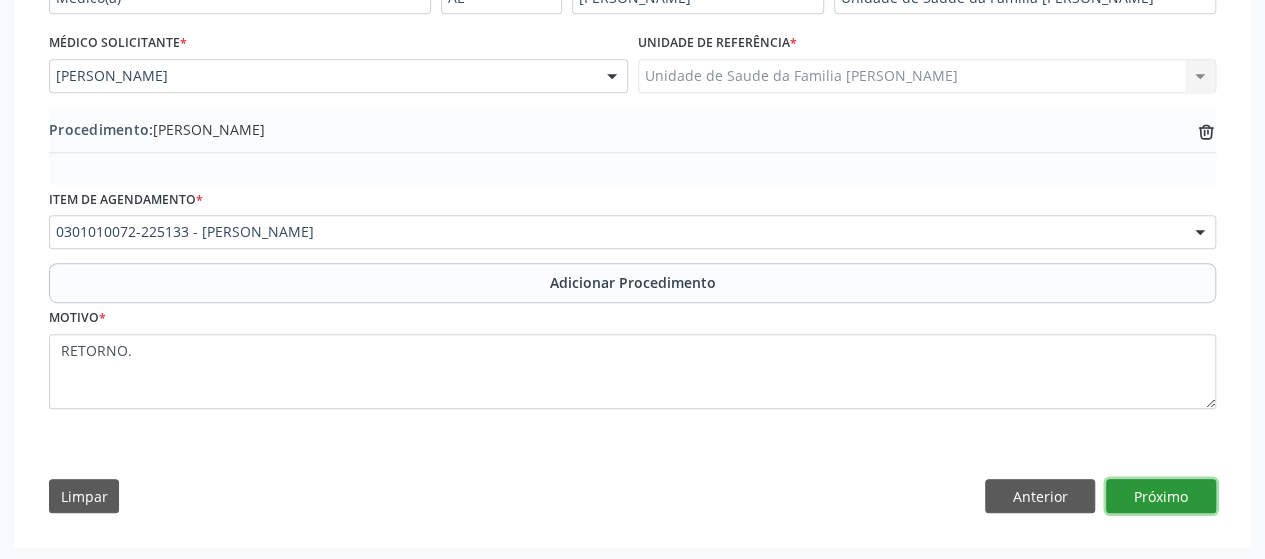 click on "Próximo" at bounding box center (1161, 496) 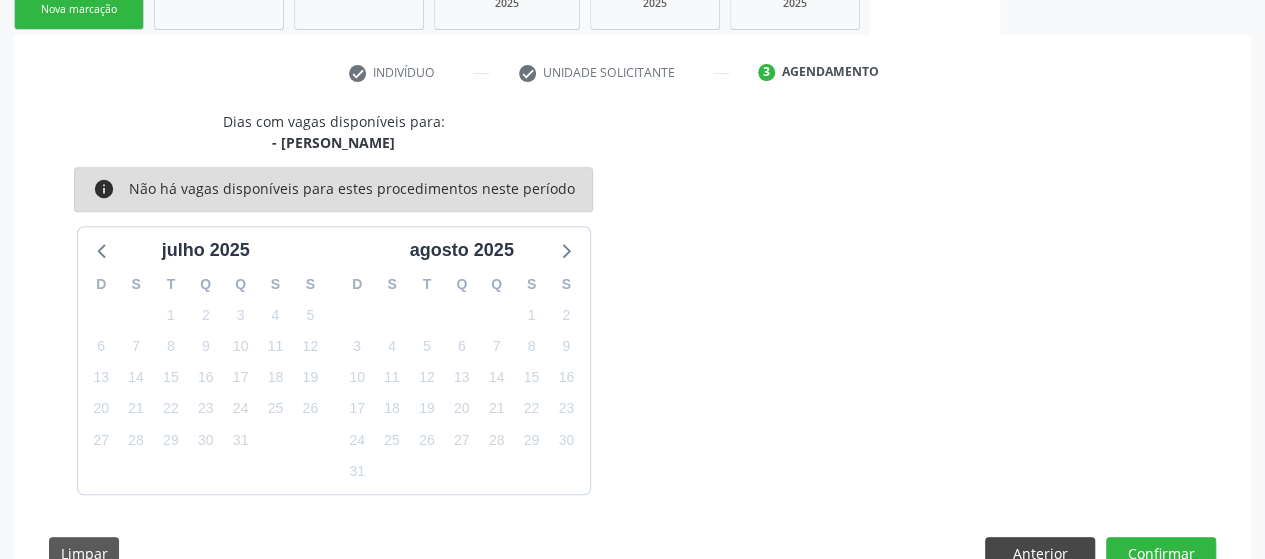 scroll, scrollTop: 422, scrollLeft: 0, axis: vertical 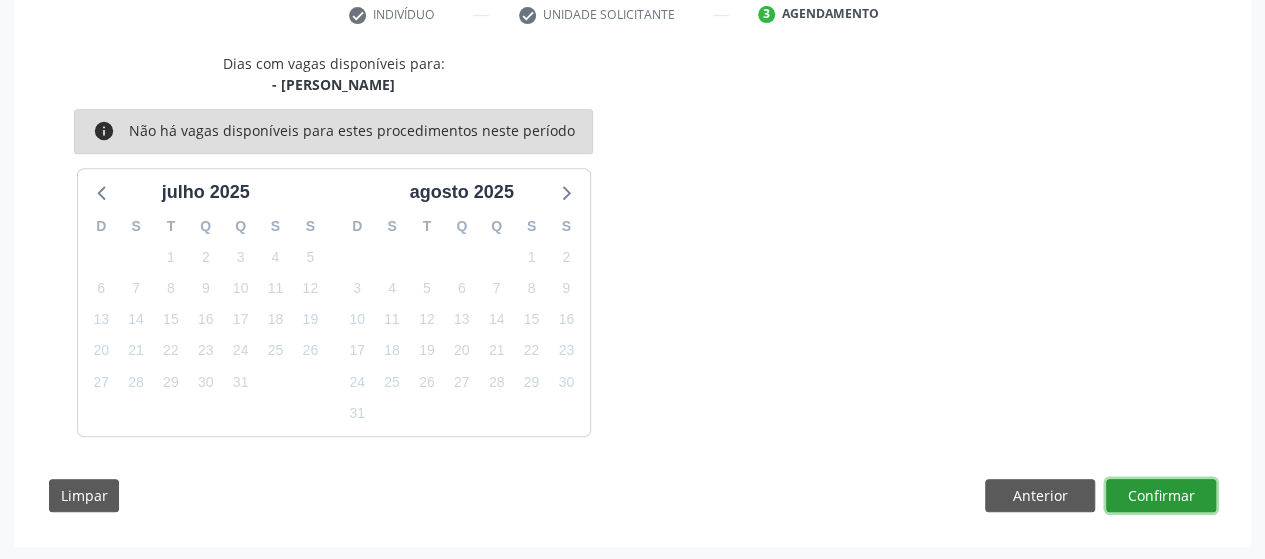 click on "Confirmar" at bounding box center (1161, 496) 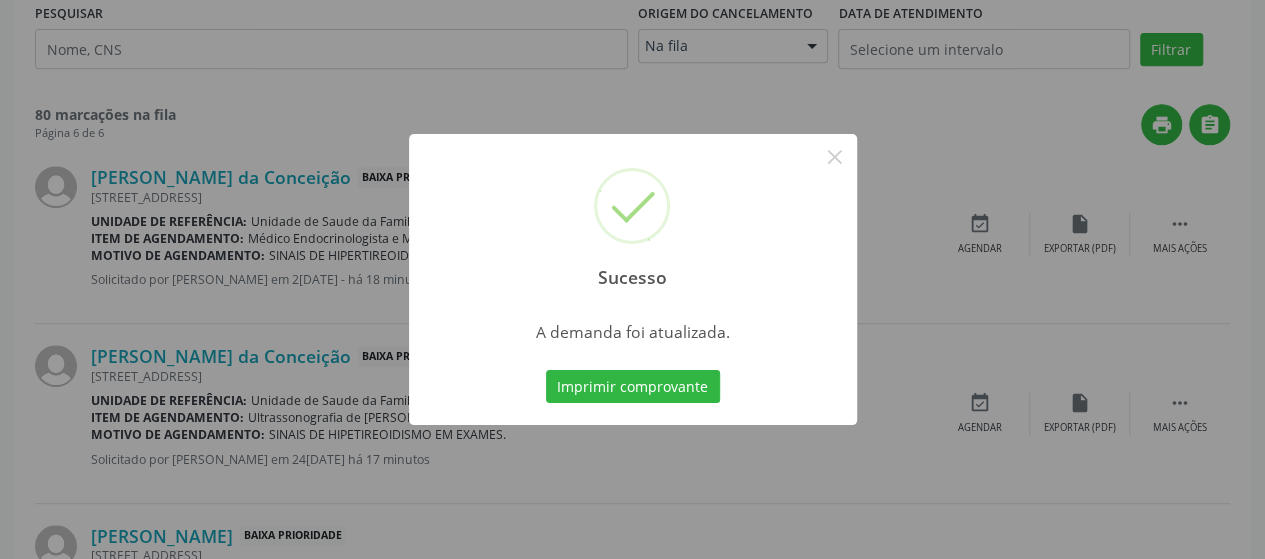 scroll, scrollTop: 0, scrollLeft: 0, axis: both 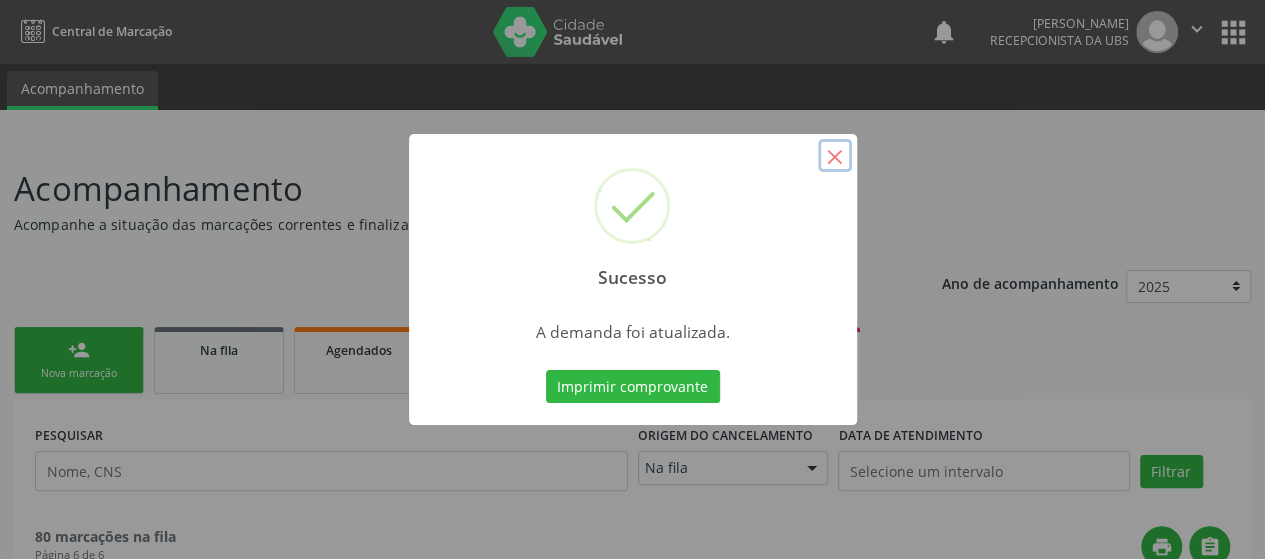 click on "×" at bounding box center (835, 156) 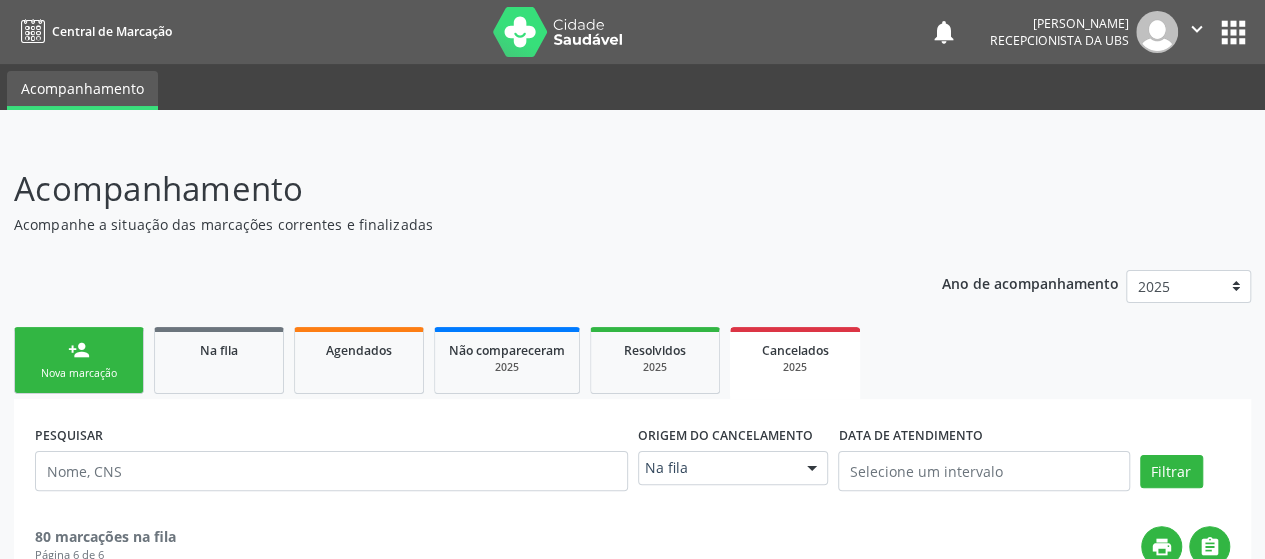 click on "person_add
Nova marcação" at bounding box center (79, 360) 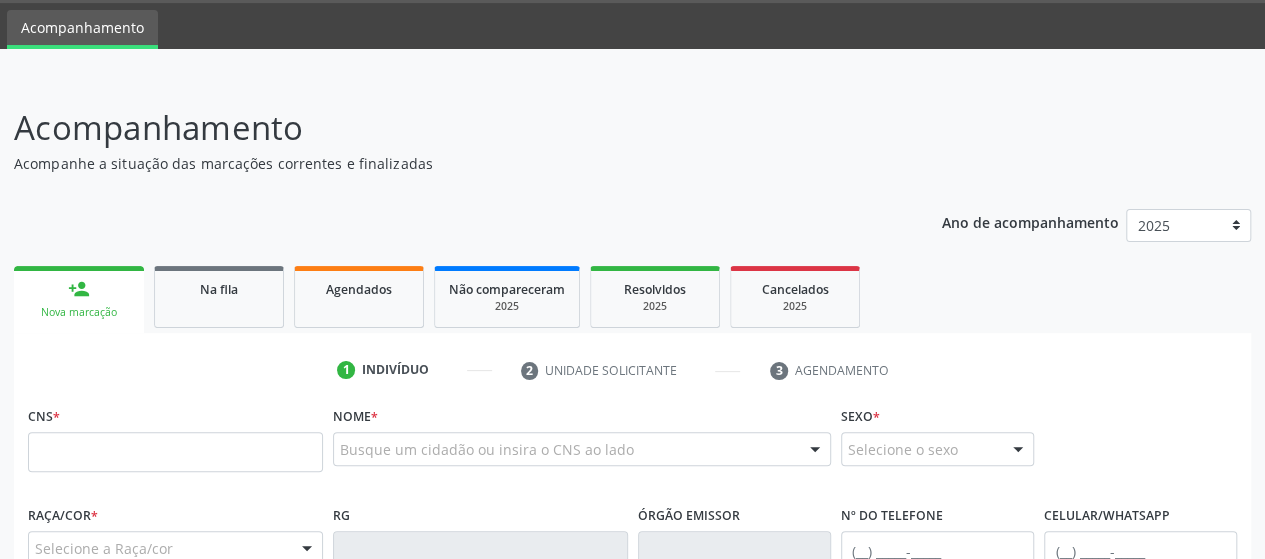 scroll, scrollTop: 200, scrollLeft: 0, axis: vertical 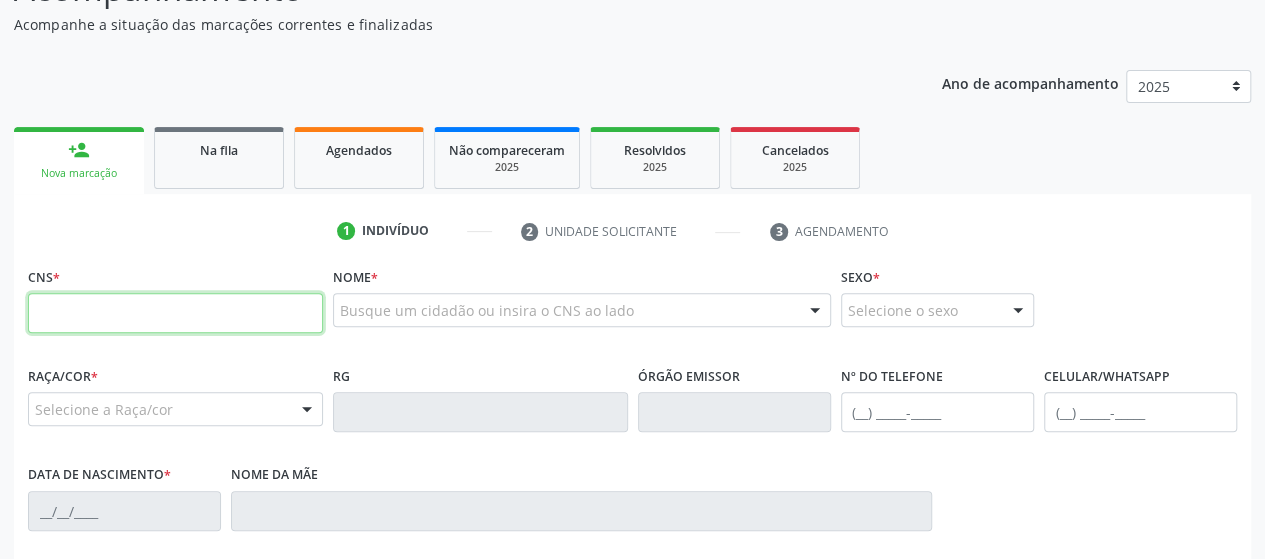 click at bounding box center (175, 313) 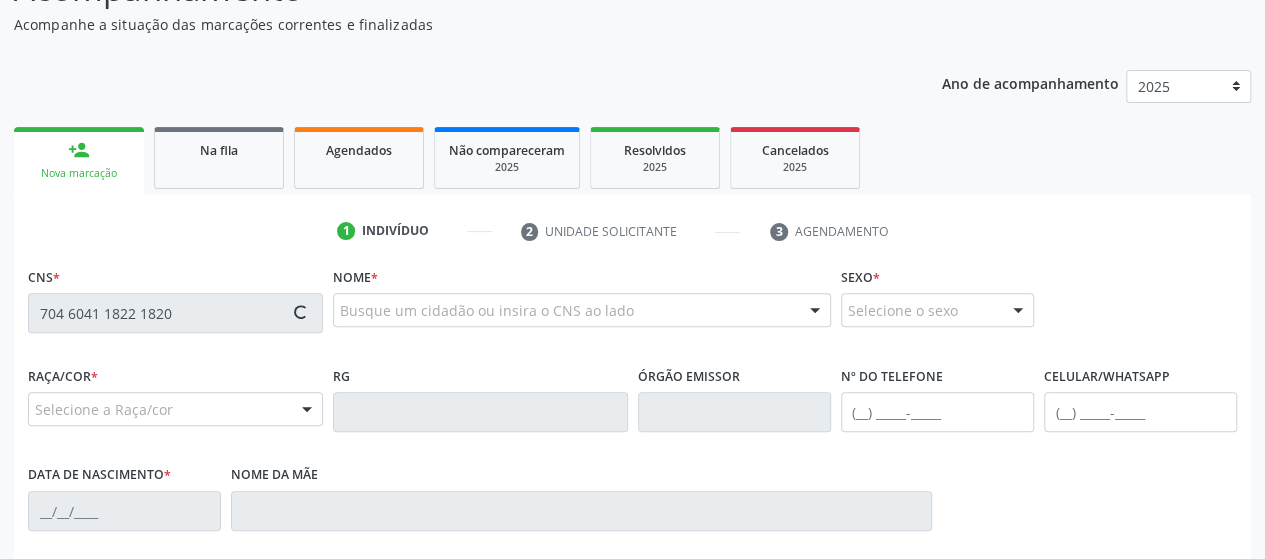type on "704 6041 1822 1820" 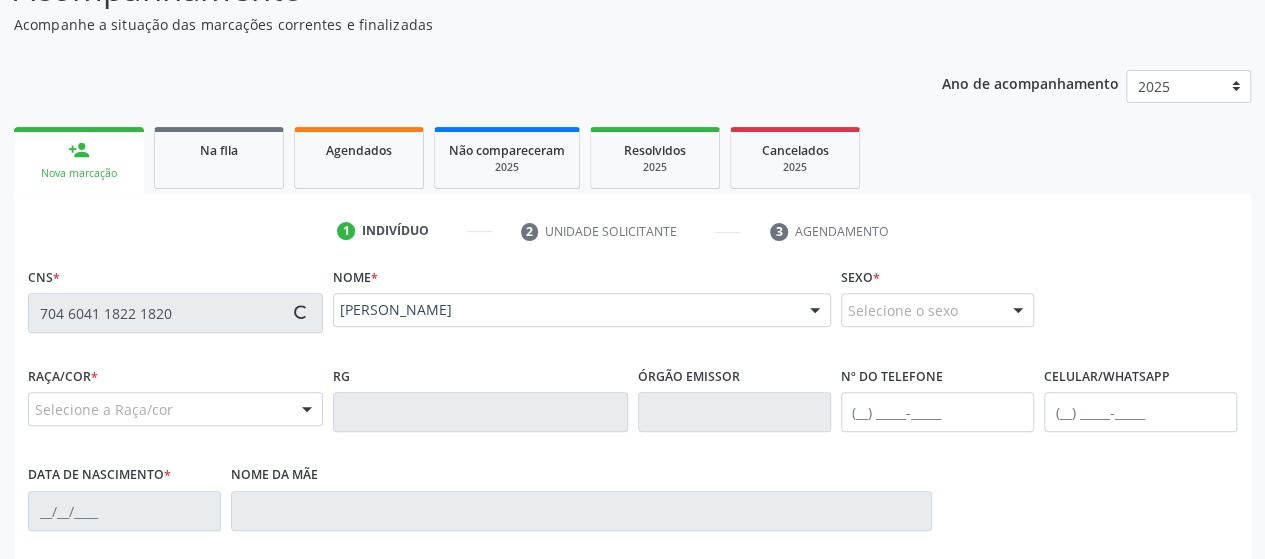 type on "[PHONE_NUMBER]" 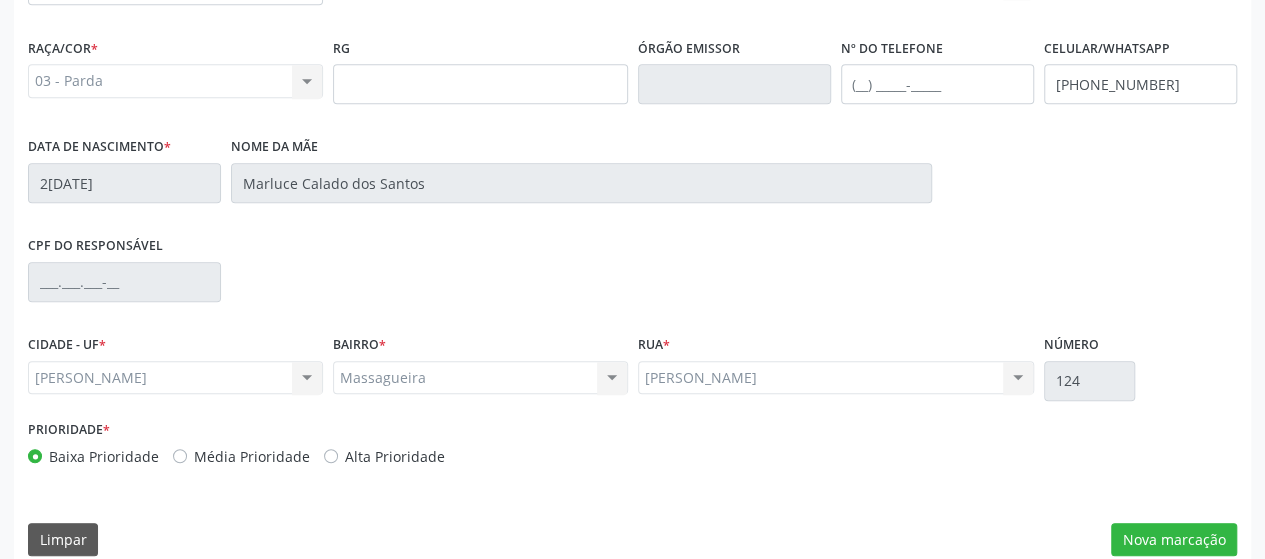 scroll, scrollTop: 552, scrollLeft: 0, axis: vertical 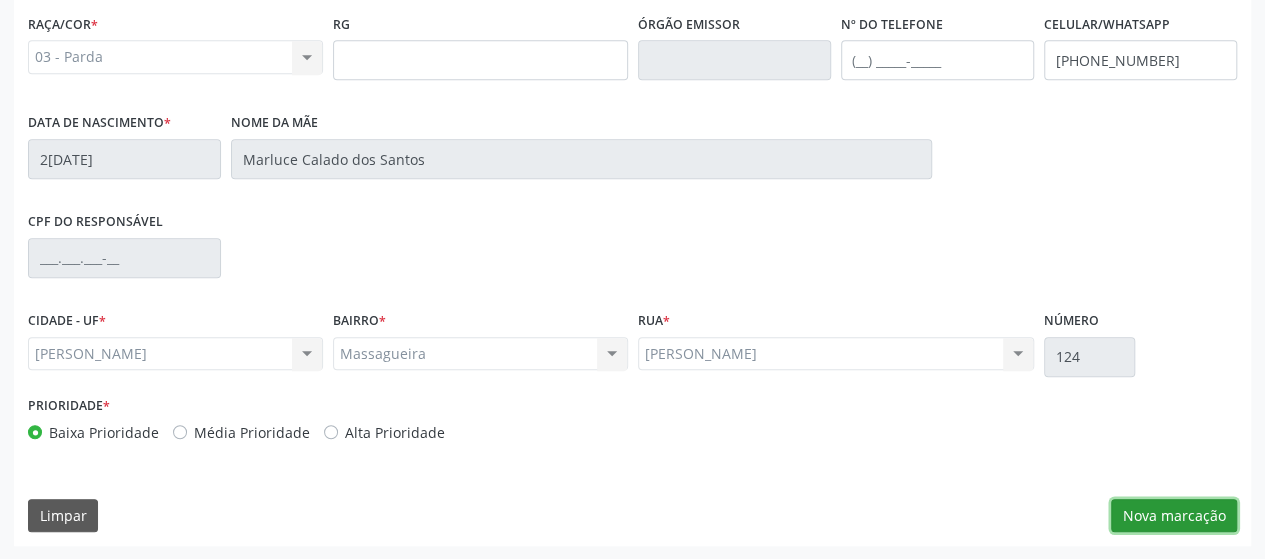 click on "Nova marcação" at bounding box center (1174, 516) 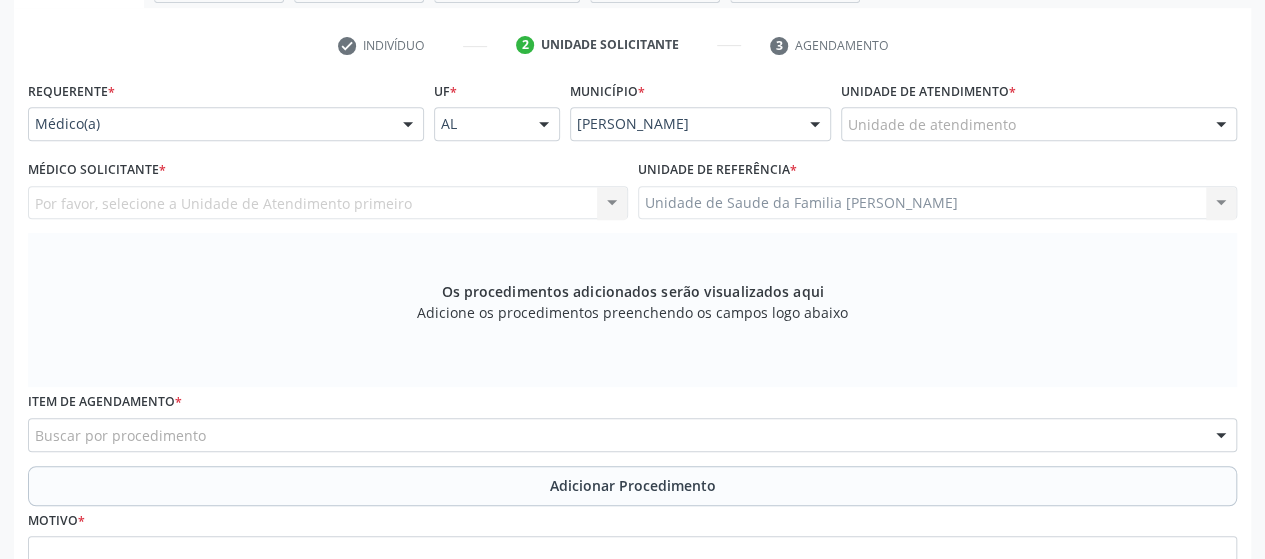 scroll, scrollTop: 152, scrollLeft: 0, axis: vertical 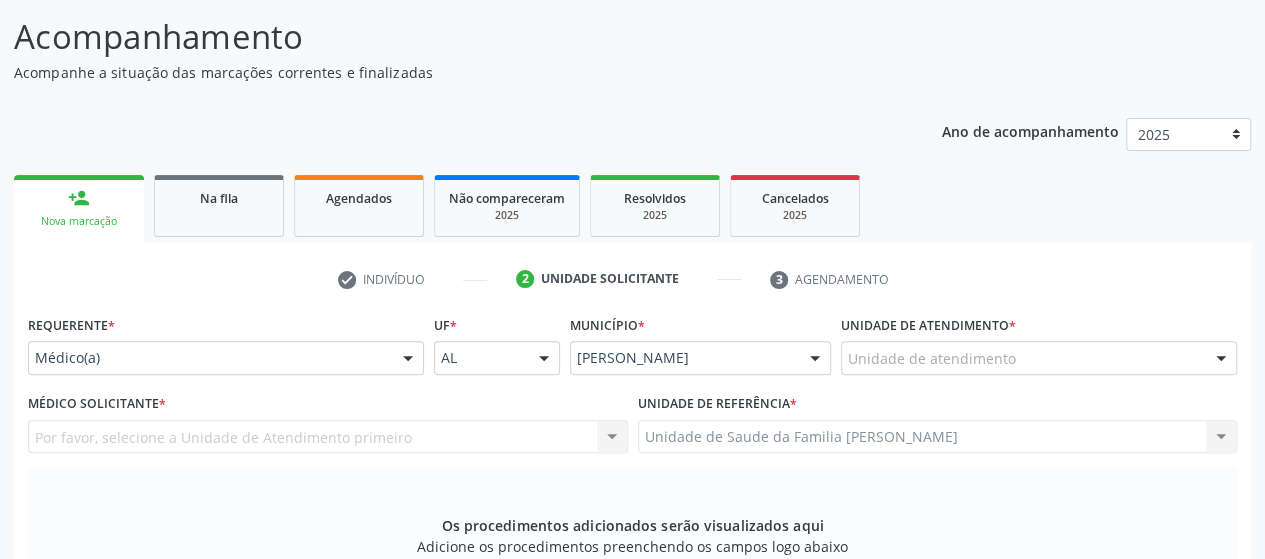 click on "Unidade de atendimento" at bounding box center [1039, 358] 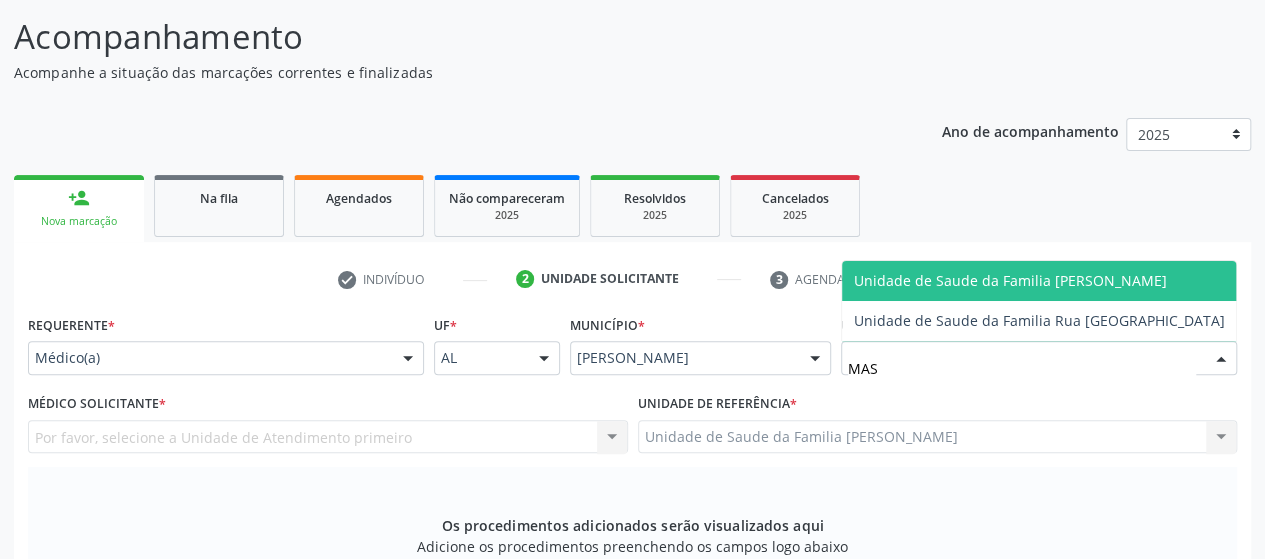 type on "MASS" 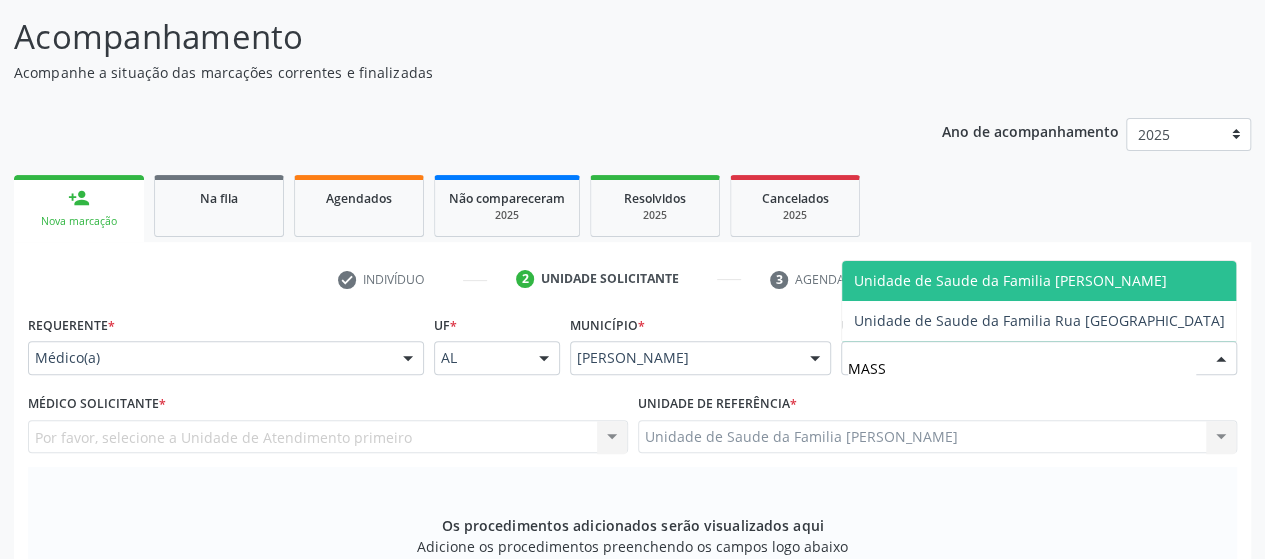 click on "Unidade de Saude da Familia [PERSON_NAME]" at bounding box center [1010, 280] 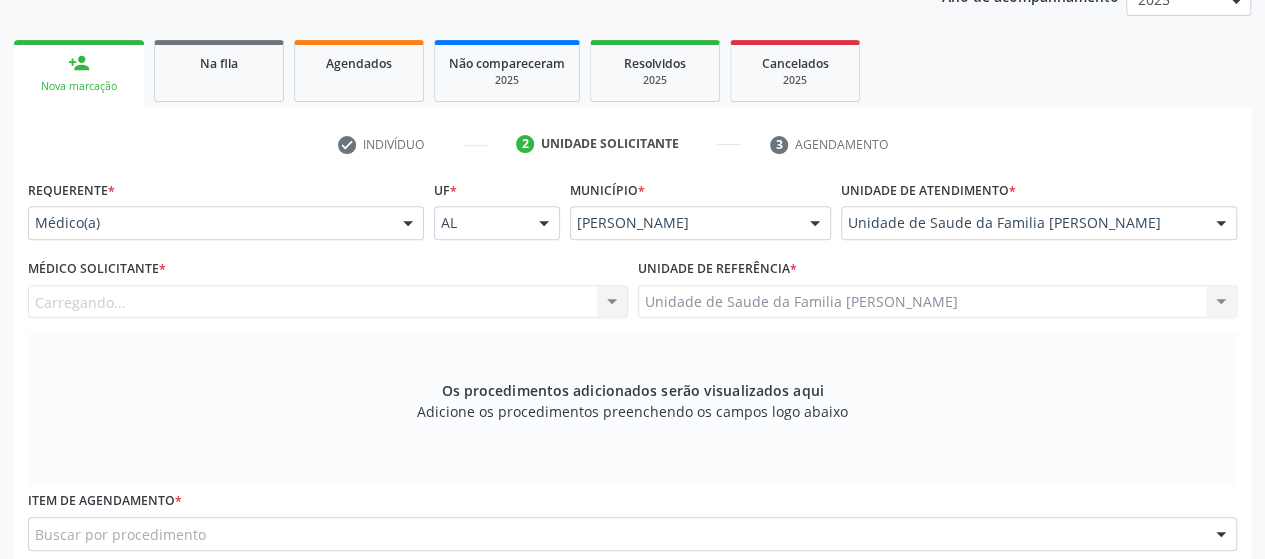 scroll, scrollTop: 452, scrollLeft: 0, axis: vertical 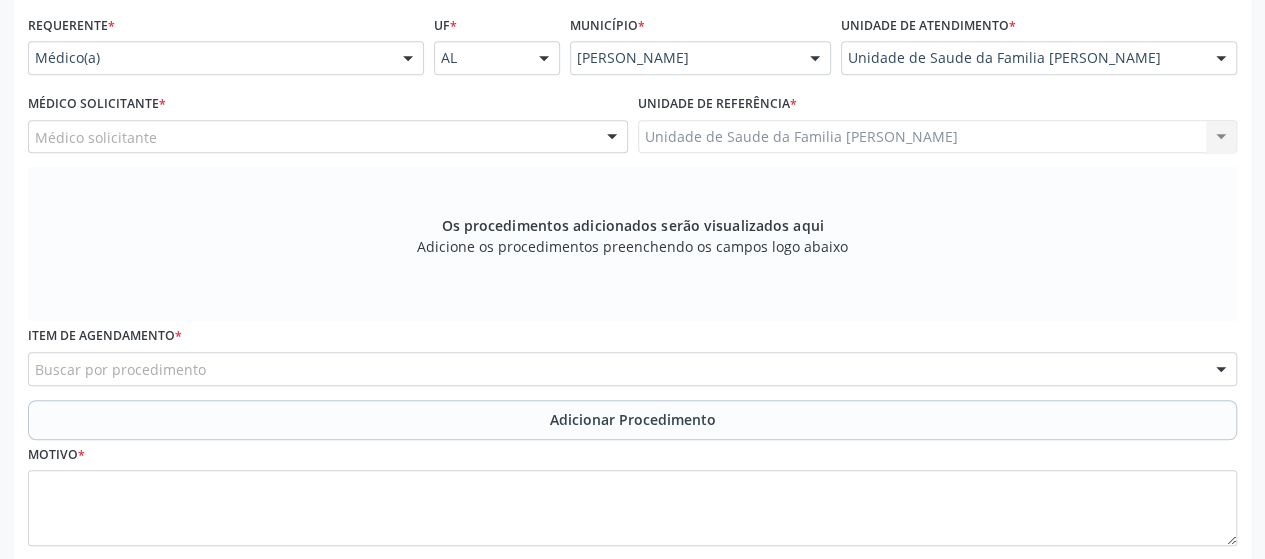 click on "Médico solicitante" at bounding box center [328, 137] 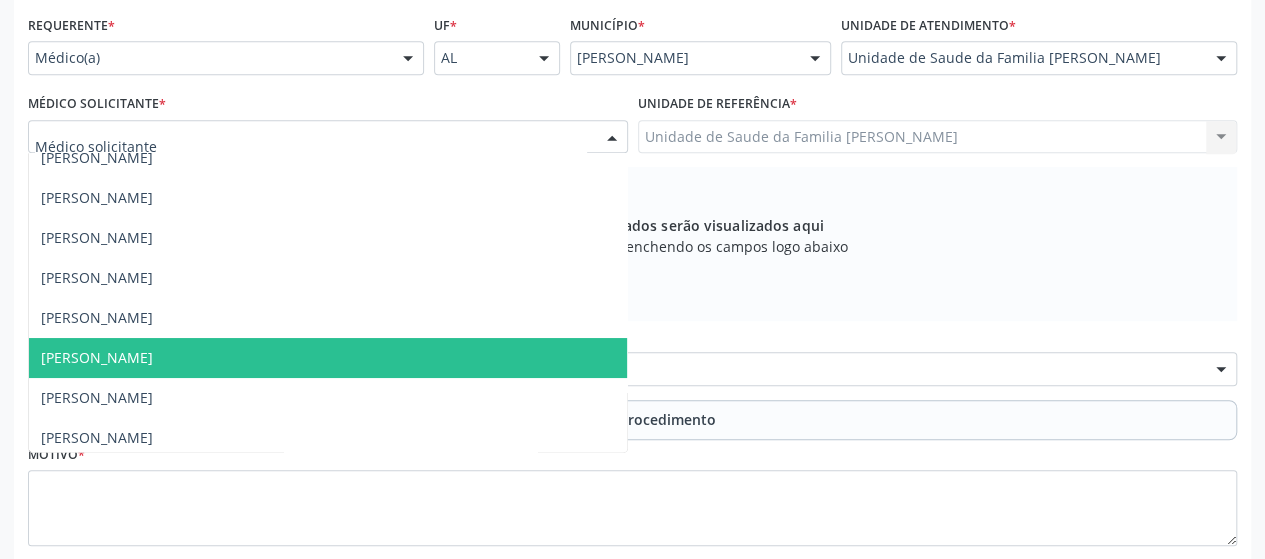 scroll, scrollTop: 20, scrollLeft: 0, axis: vertical 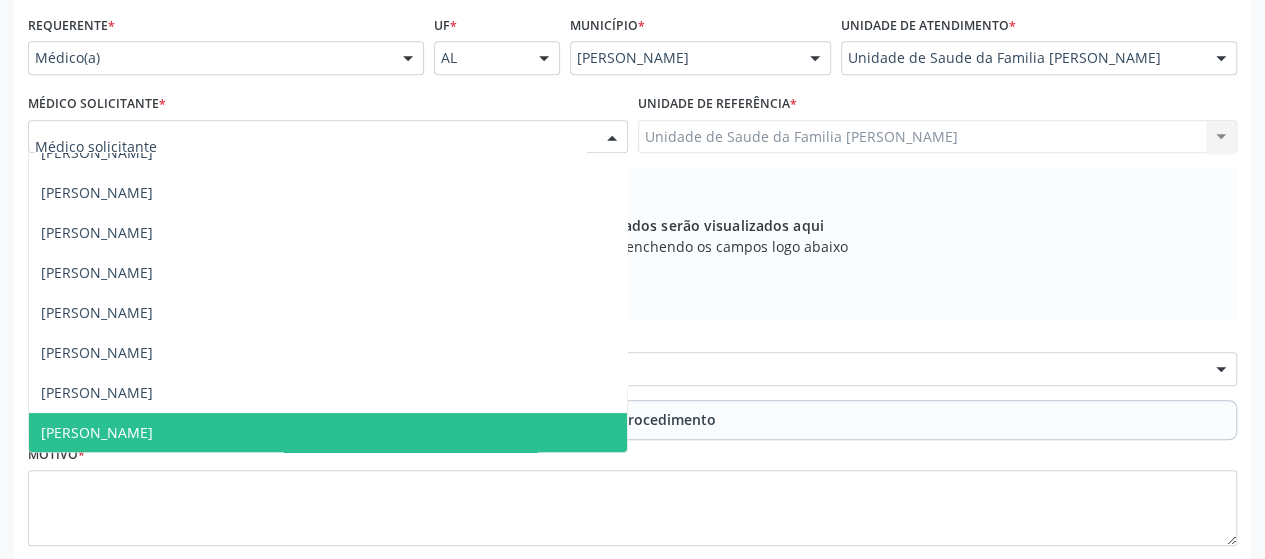 click on "[PERSON_NAME]" at bounding box center [97, 432] 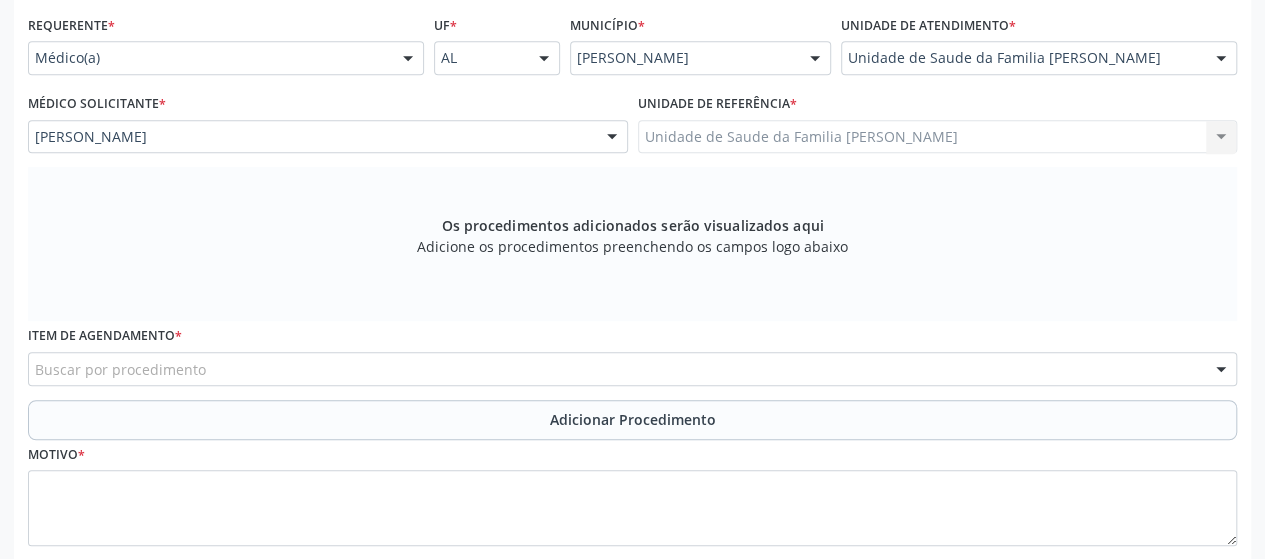 click on "Buscar por procedimento" at bounding box center [632, 369] 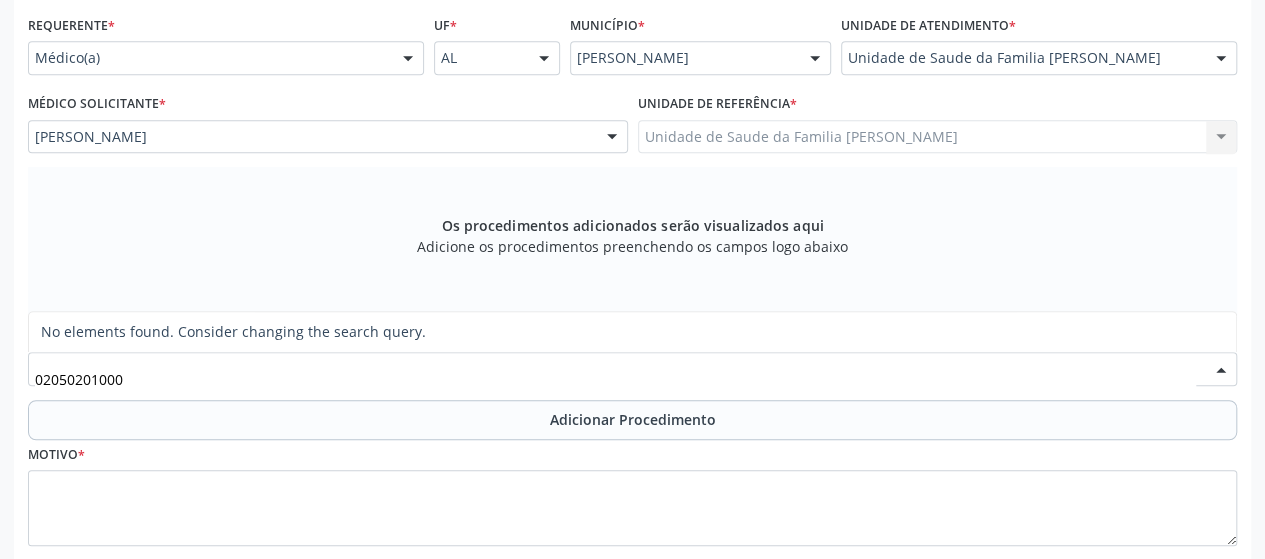 type on "0205020100" 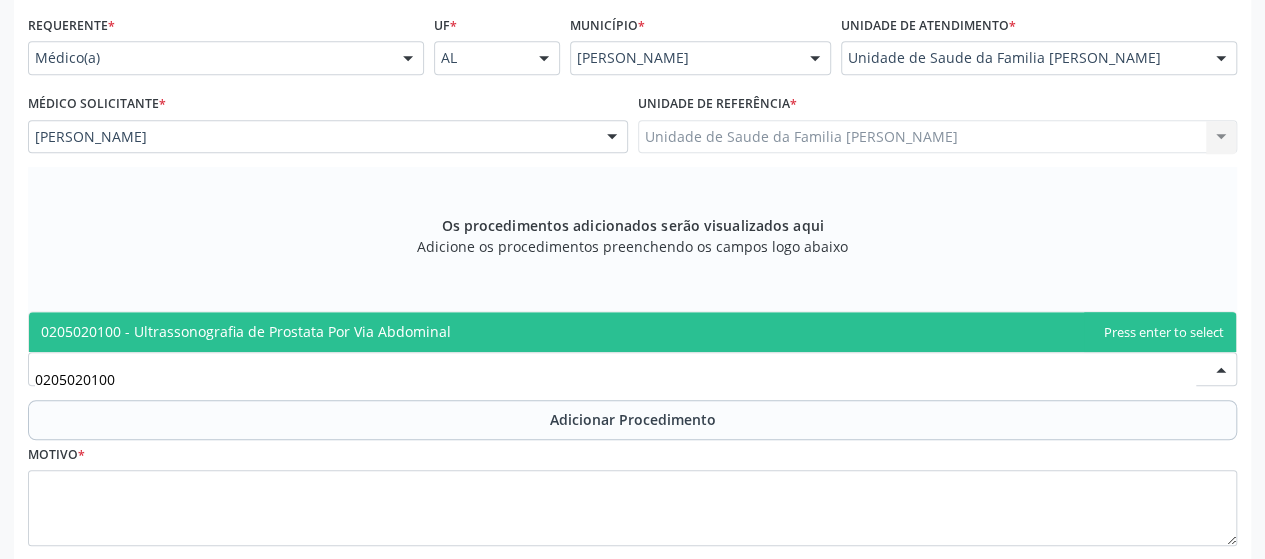 click on "0205020100 - Ultrassonografia de Prostata Por Via Abdominal" at bounding box center (632, 332) 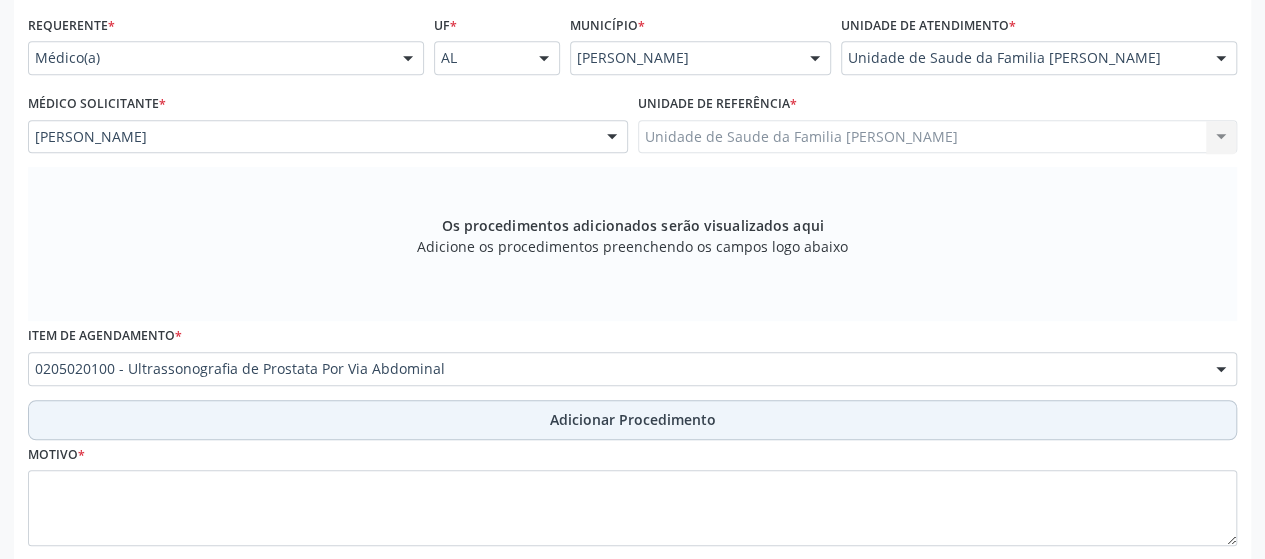 click on "Adicionar Procedimento" at bounding box center [632, 420] 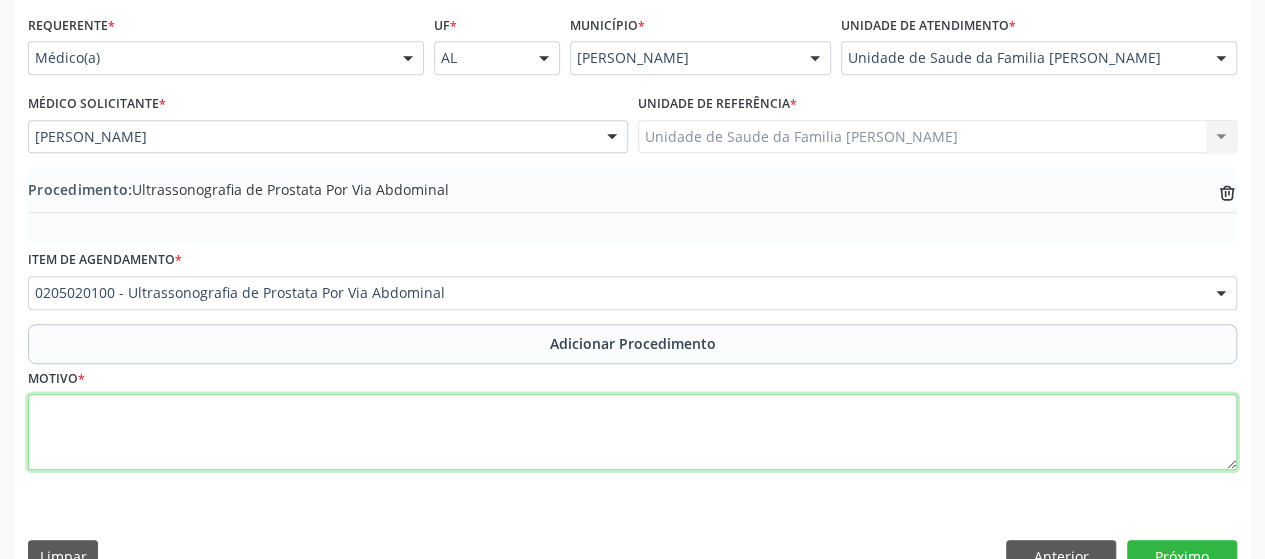 click at bounding box center (632, 432) 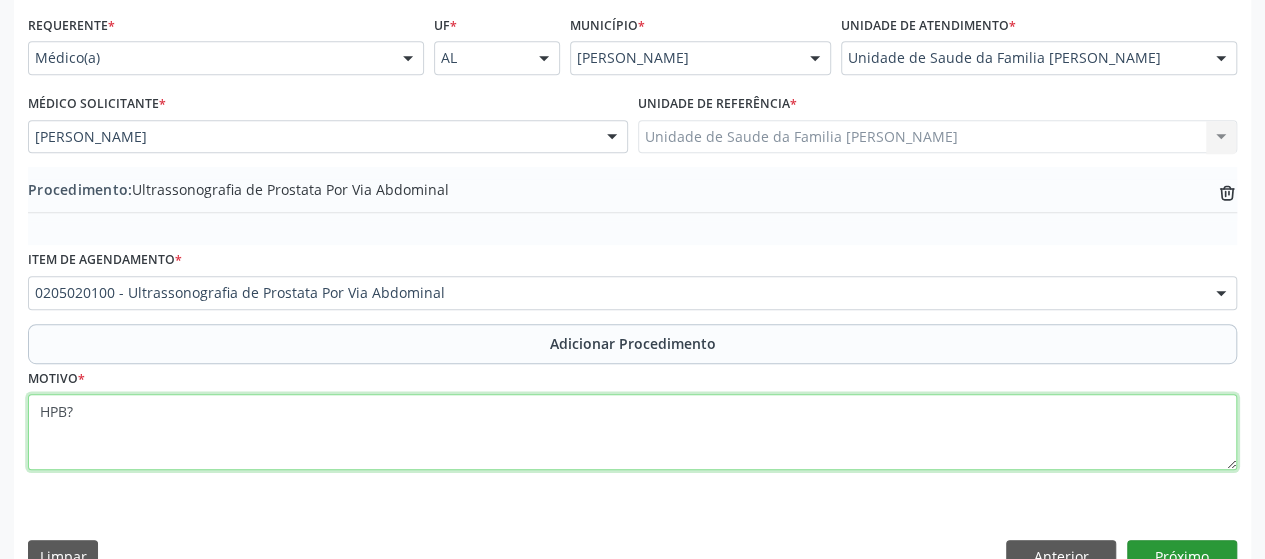 type on "HPB?" 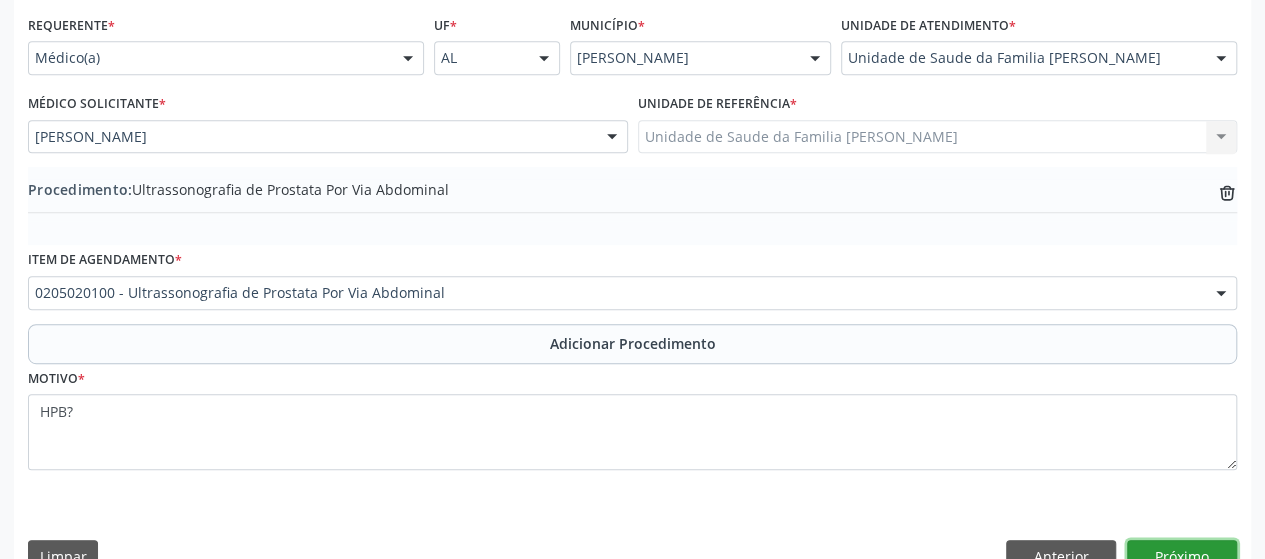 click on "Próximo" at bounding box center (1182, 557) 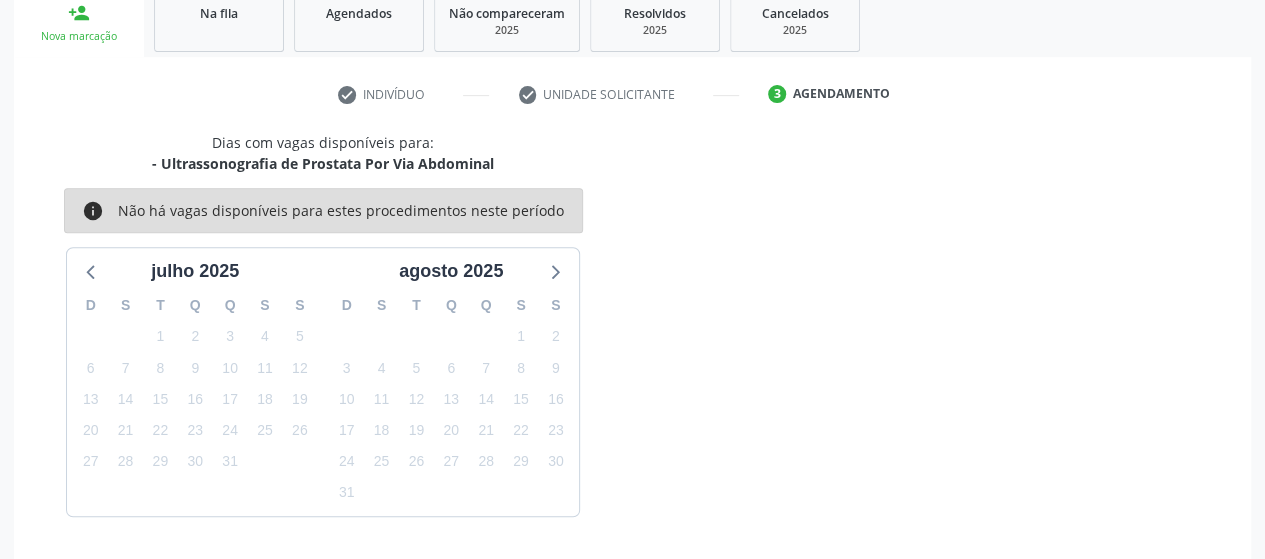 scroll, scrollTop: 396, scrollLeft: 0, axis: vertical 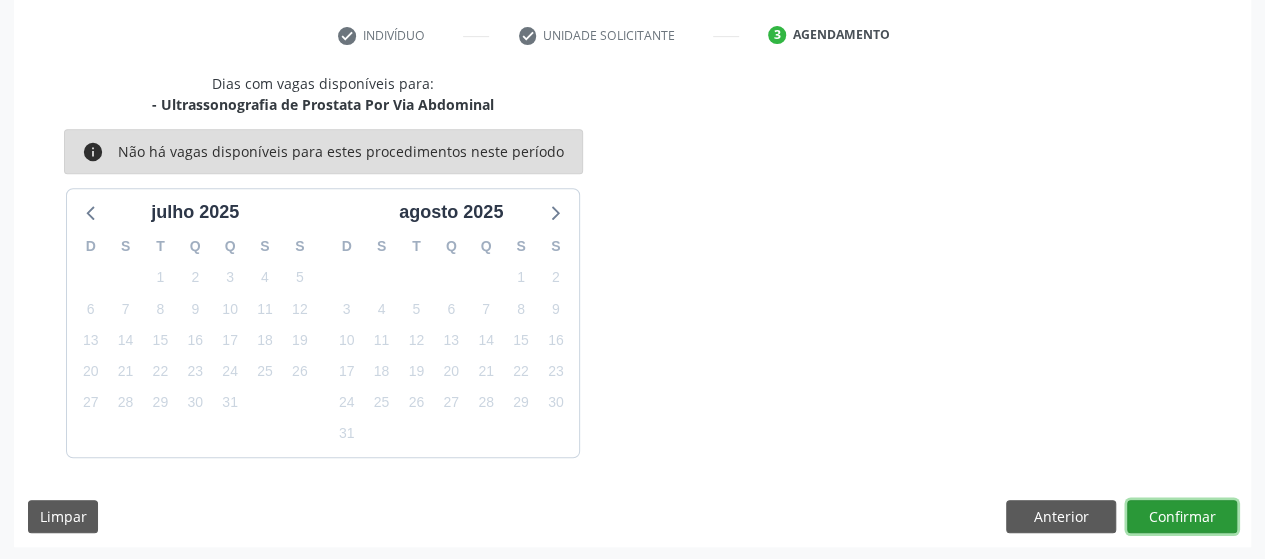click on "Confirmar" at bounding box center [1182, 517] 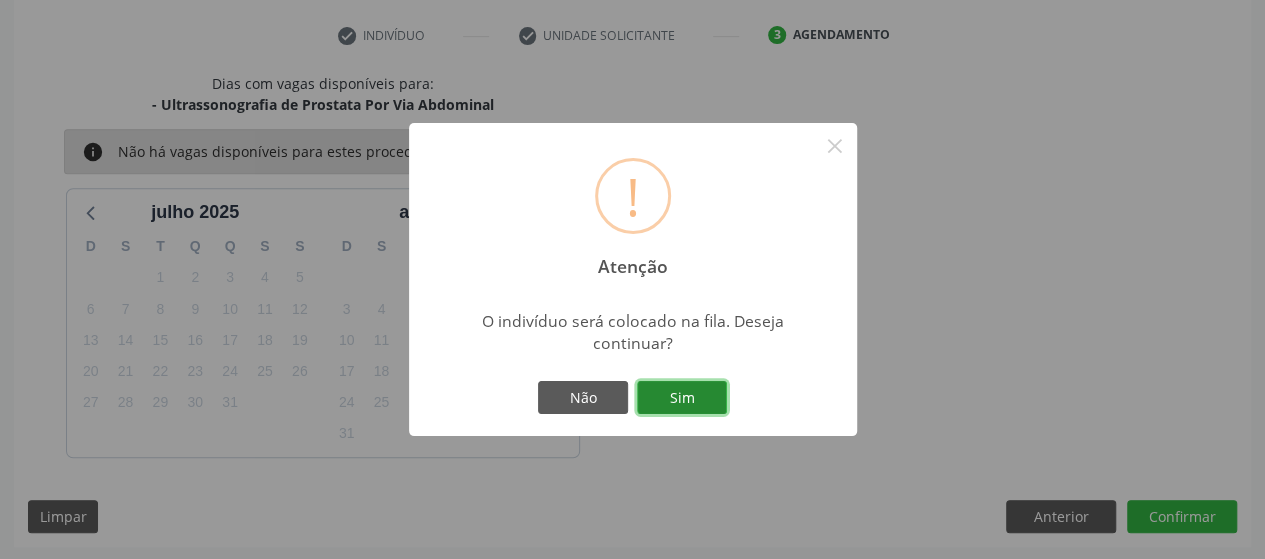 click on "Sim" at bounding box center (682, 398) 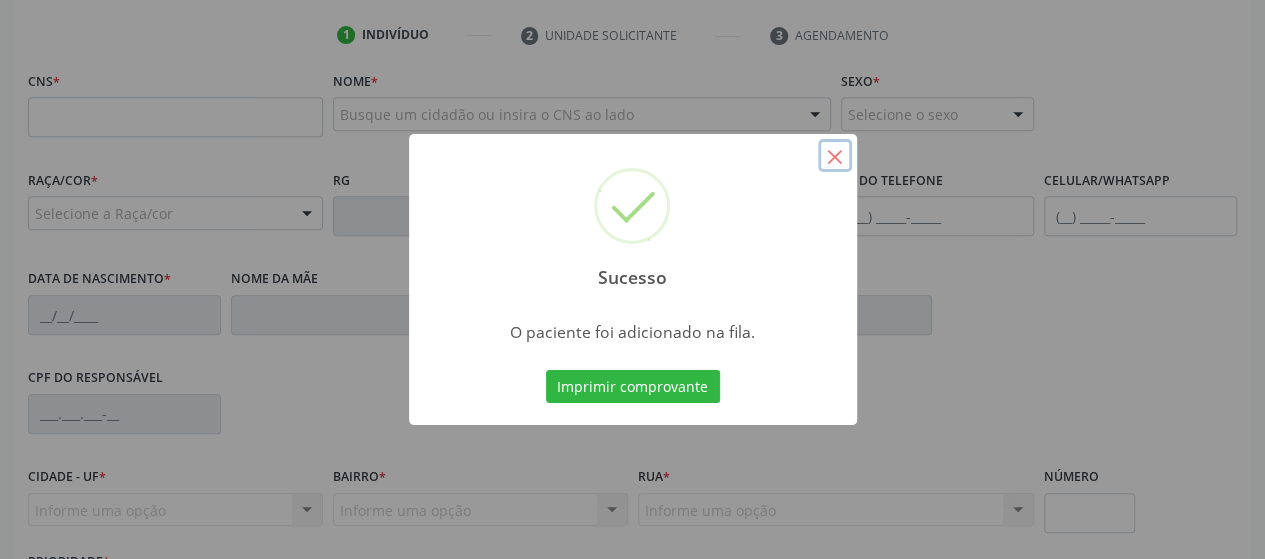 click on "×" at bounding box center (835, 156) 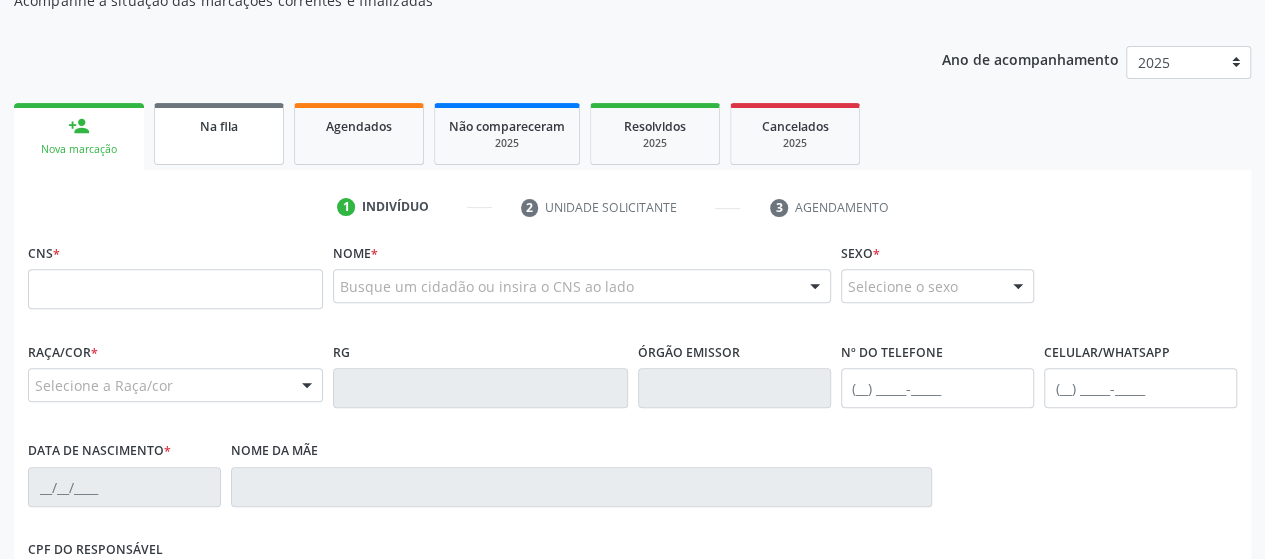 scroll, scrollTop: 152, scrollLeft: 0, axis: vertical 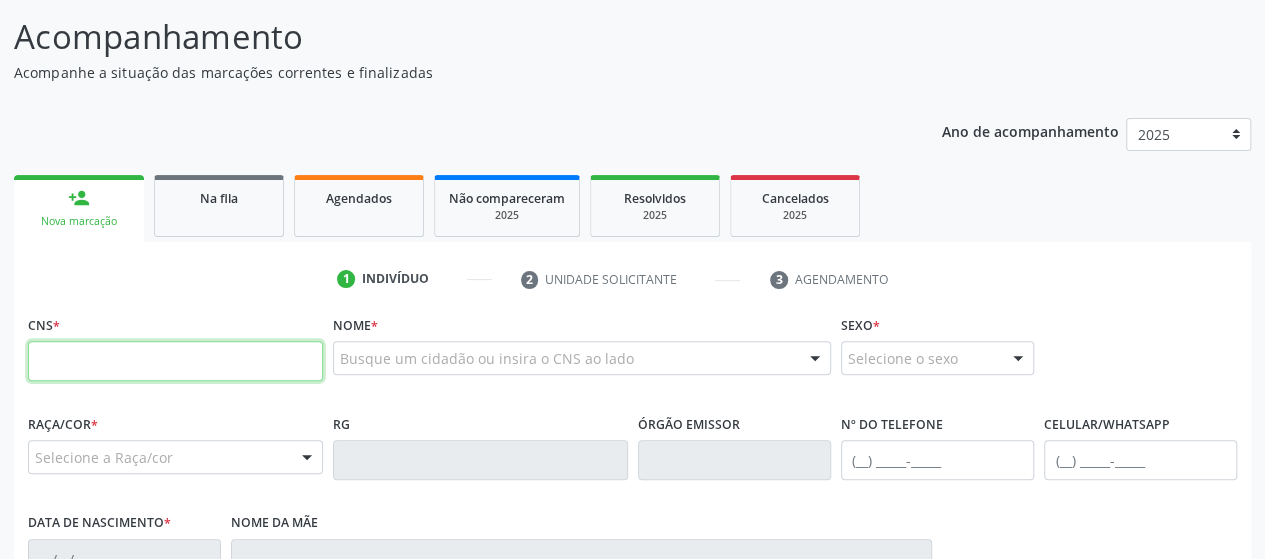 click at bounding box center [175, 361] 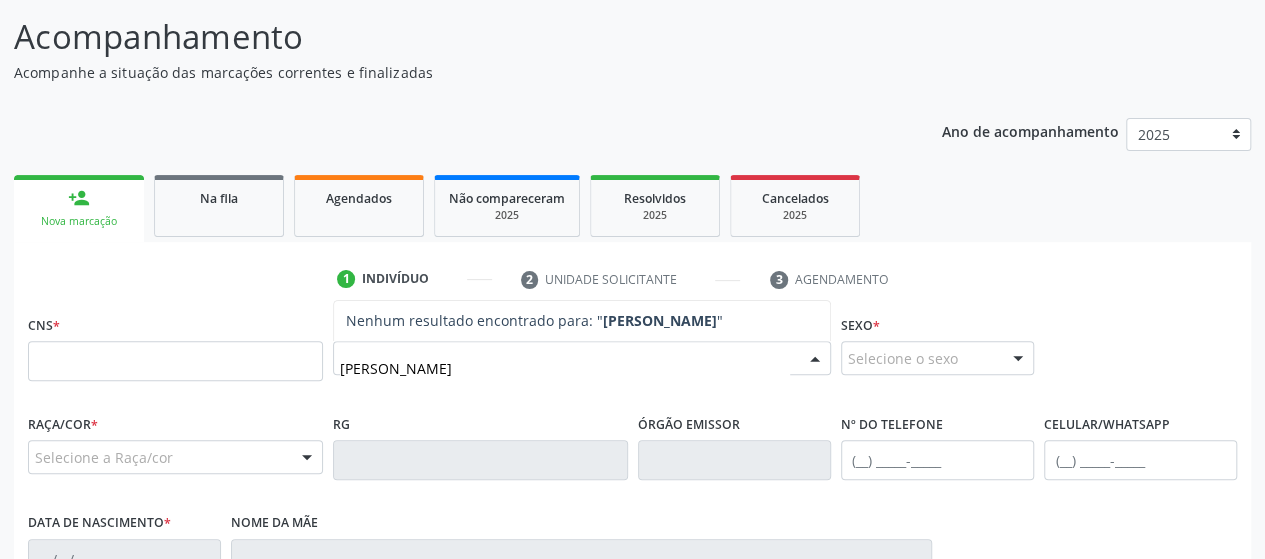 type on "[PERSON_NAME]" 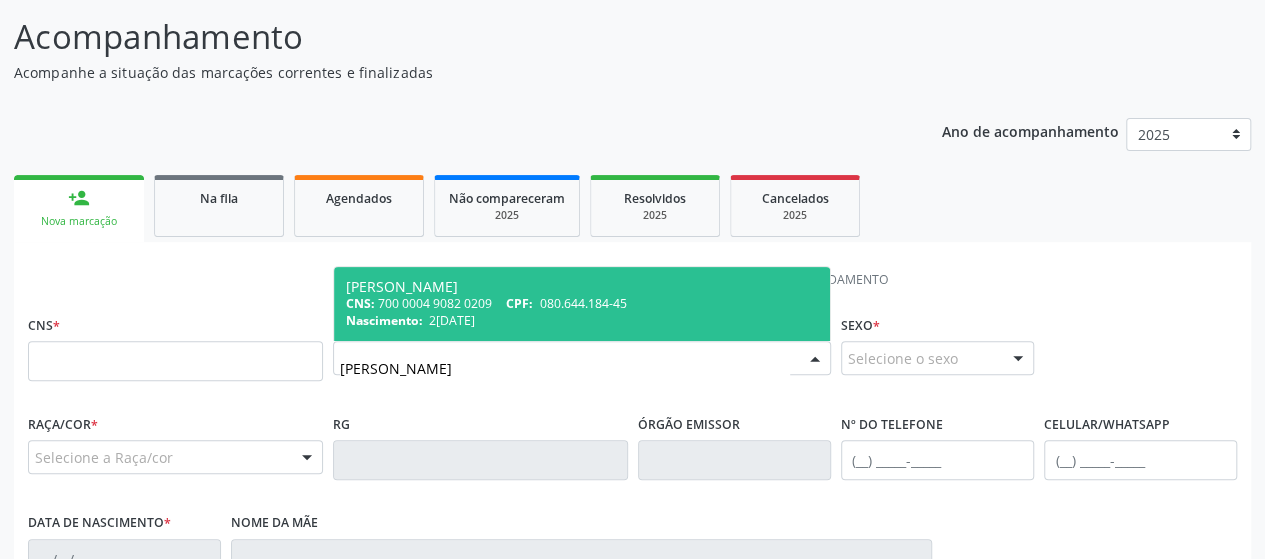 click on "CNS:
700 0004 9082 0209
CPF:
080.644.184-45" at bounding box center [582, 303] 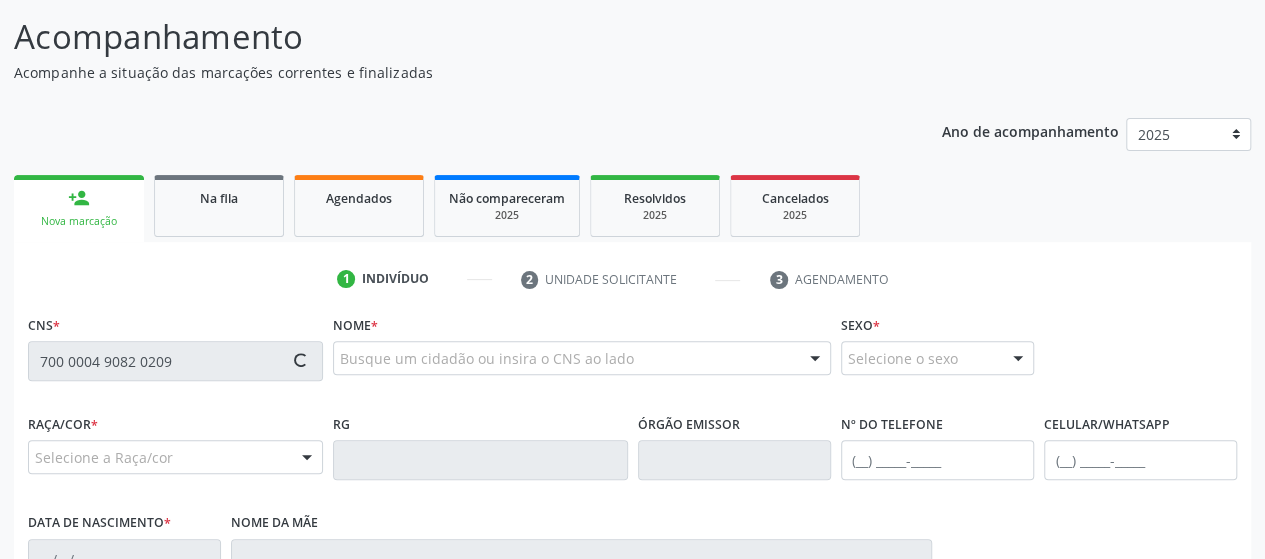 type on "700 0004 9082 0209" 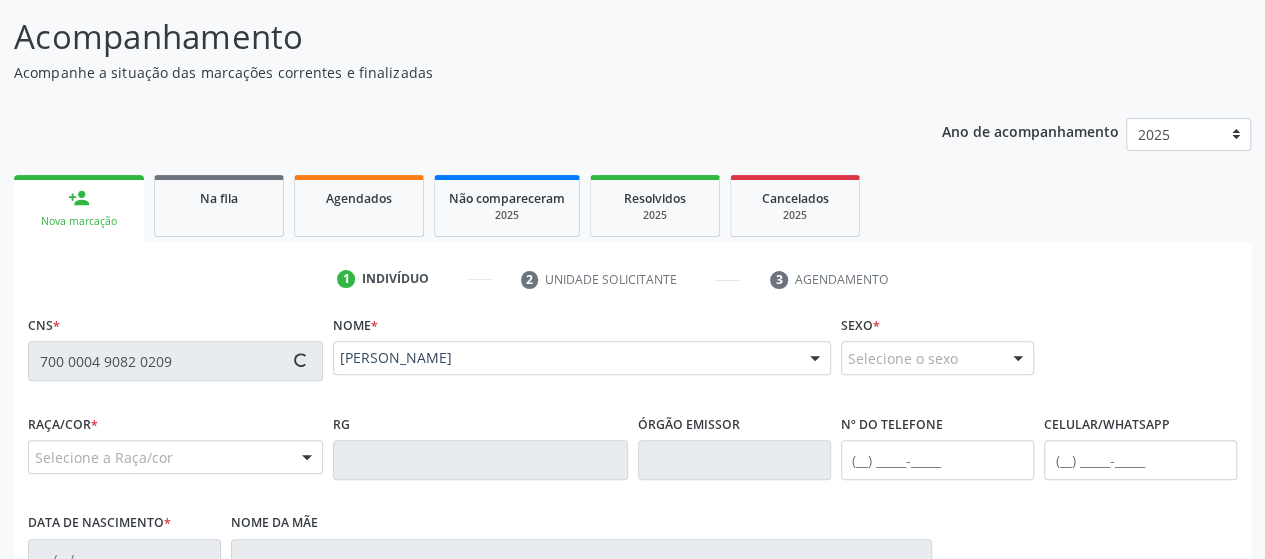 type on "[PHONE_NUMBER]" 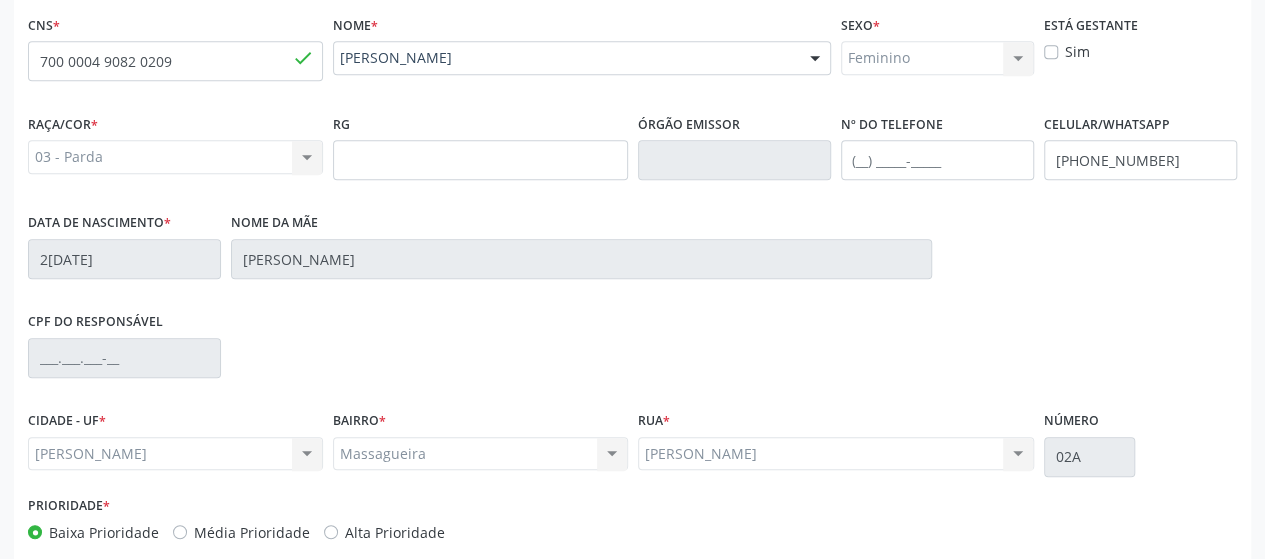scroll, scrollTop: 552, scrollLeft: 0, axis: vertical 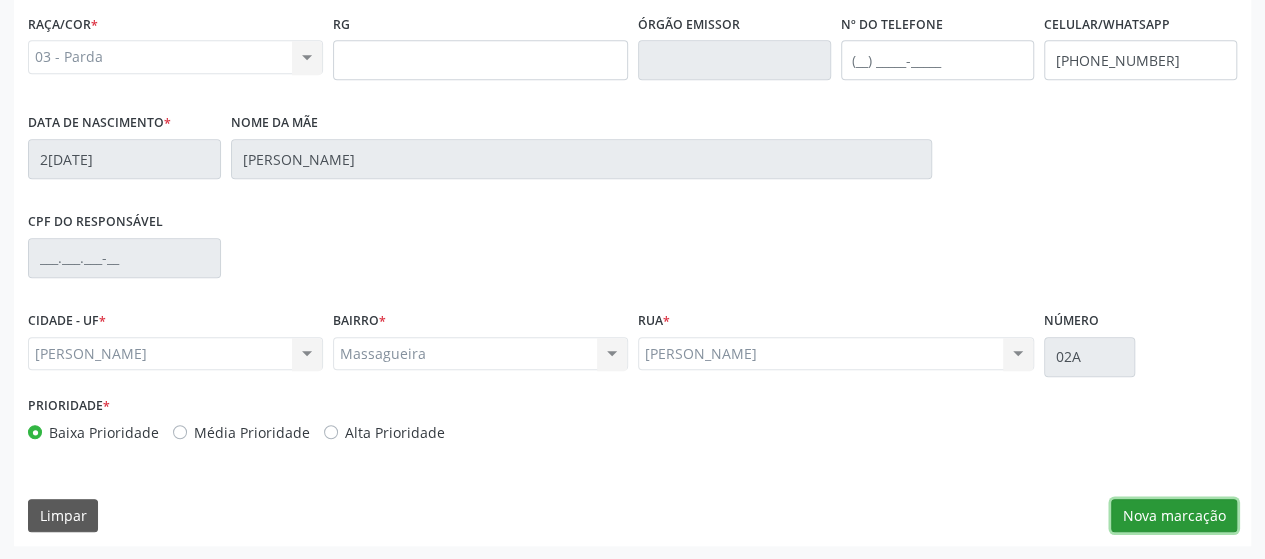 click on "Nova marcação" at bounding box center (1174, 516) 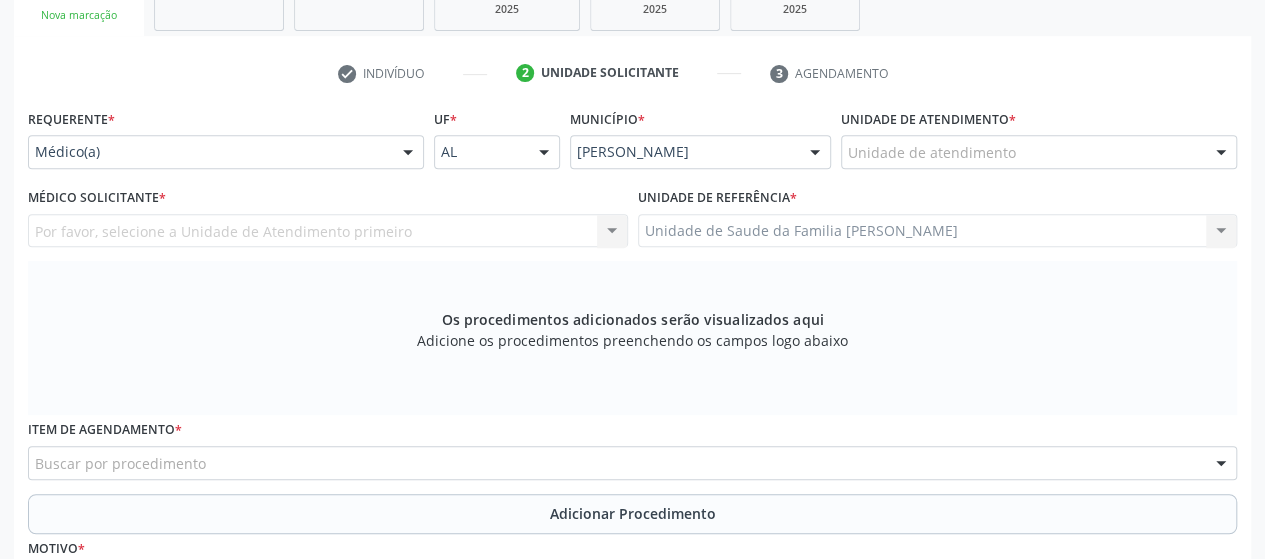 scroll, scrollTop: 352, scrollLeft: 0, axis: vertical 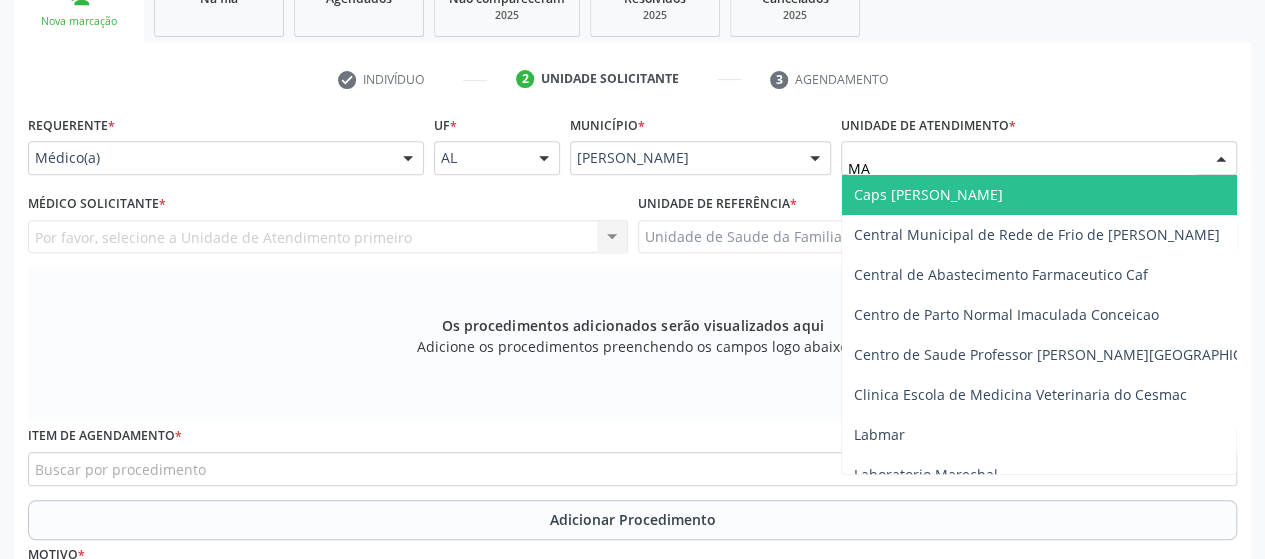 type on "MAS" 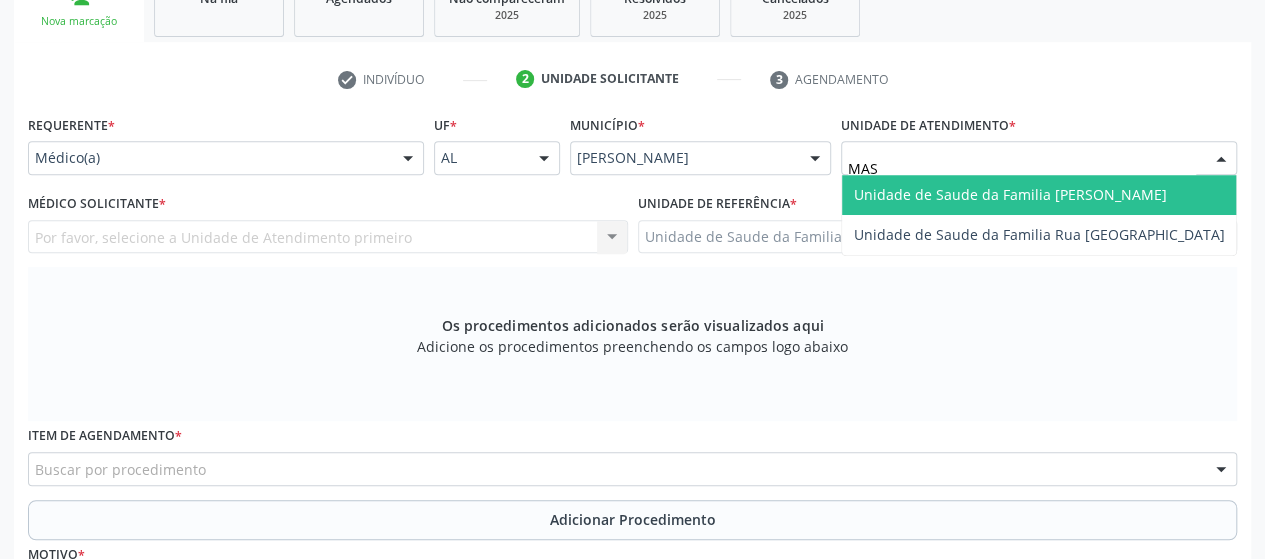 click on "Unidade de Saude da Familia [PERSON_NAME]" at bounding box center [1039, 195] 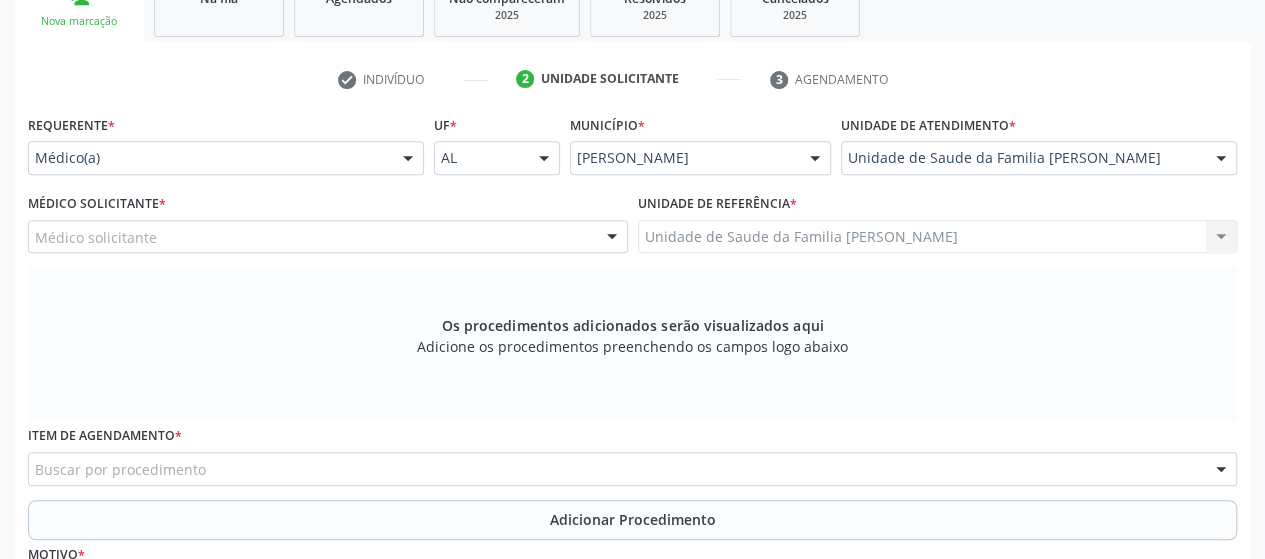 click on "Médico solicitante" at bounding box center [328, 237] 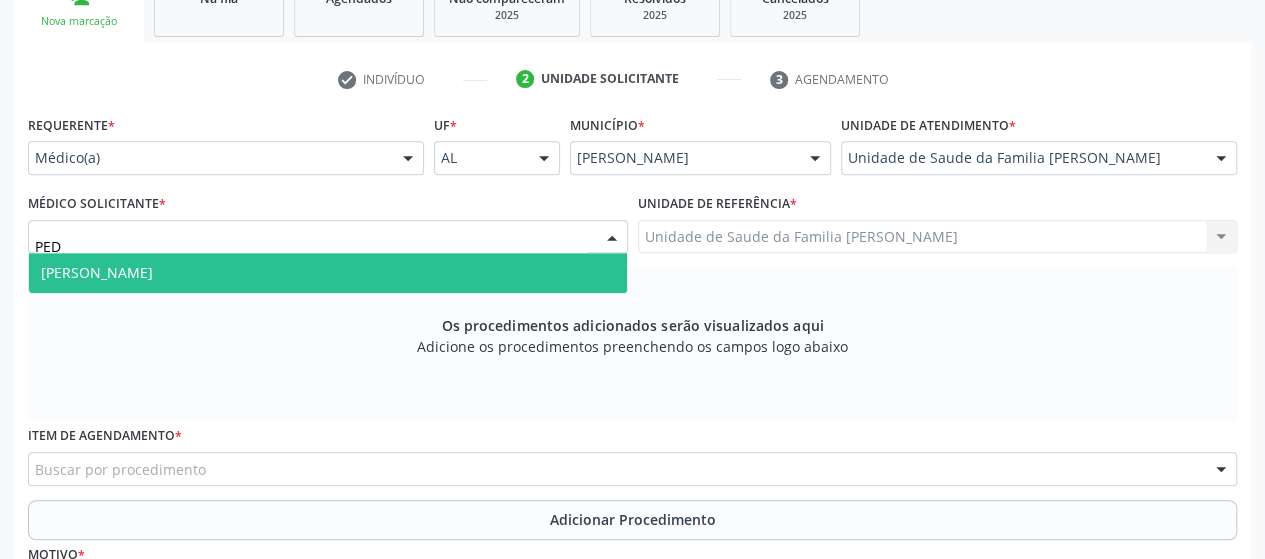type on "PEDR" 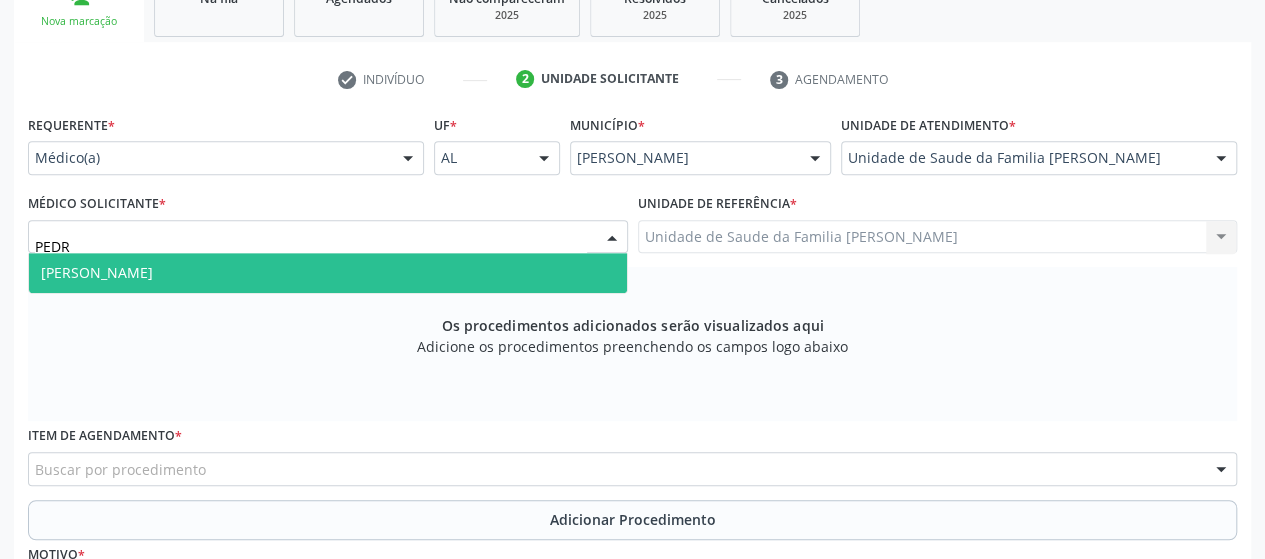 click on "[PERSON_NAME]" at bounding box center [328, 273] 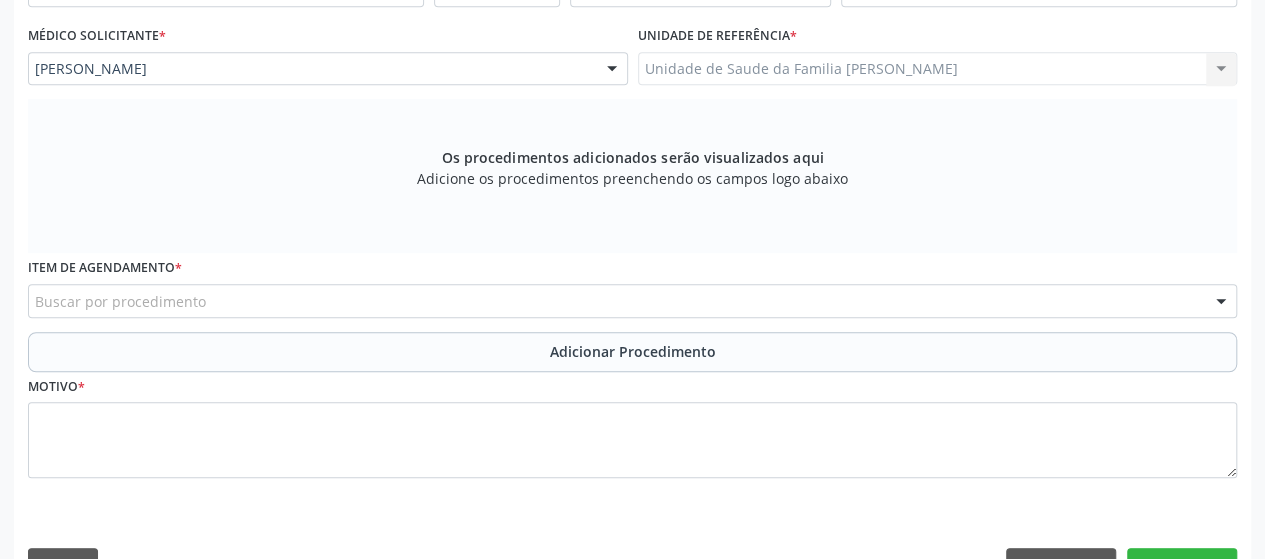 scroll, scrollTop: 552, scrollLeft: 0, axis: vertical 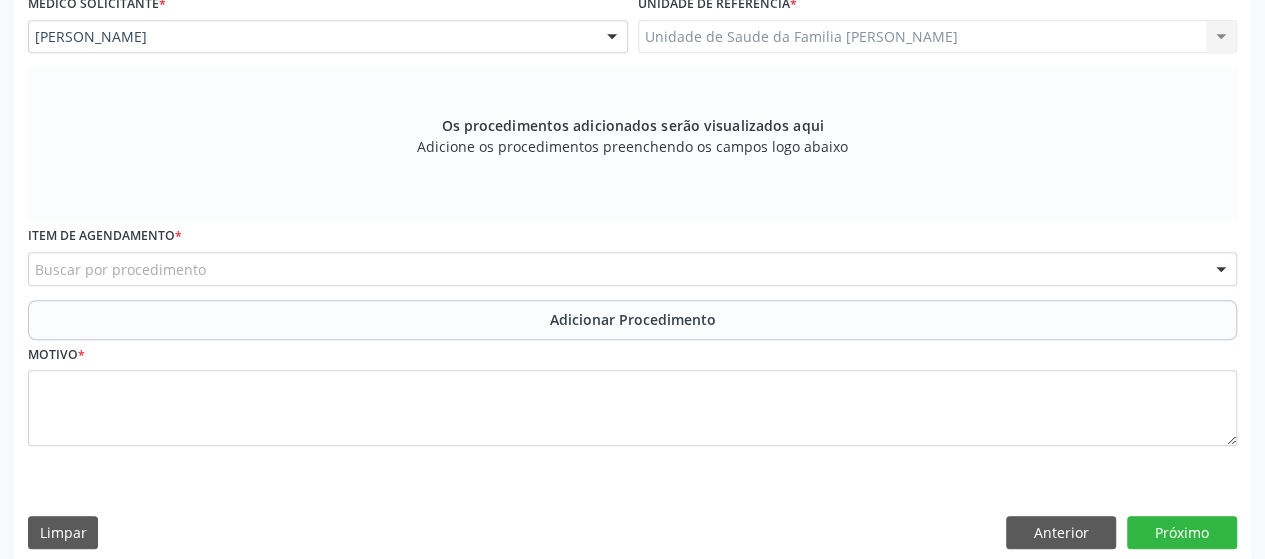 click on "Buscar por procedimento" at bounding box center (632, 269) 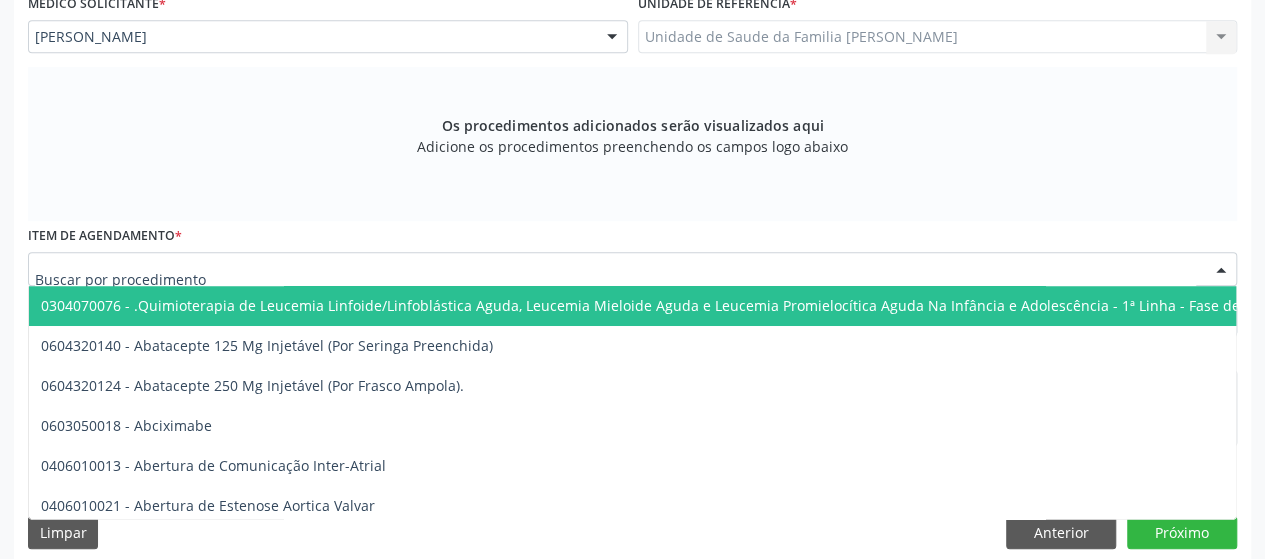 click at bounding box center [615, 279] 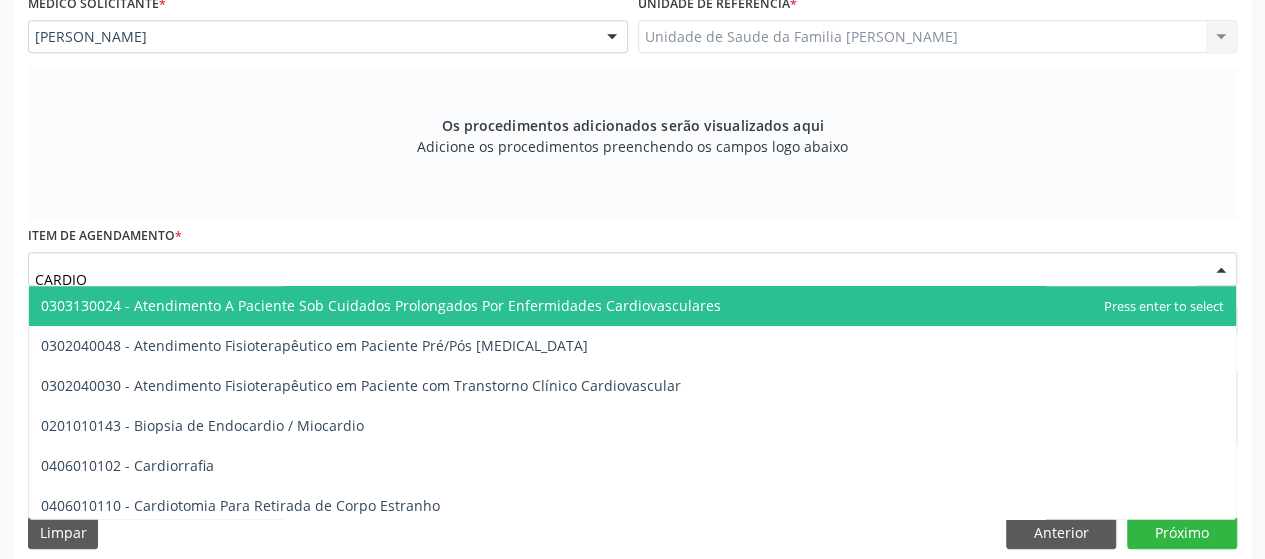 type on "CARDIOL" 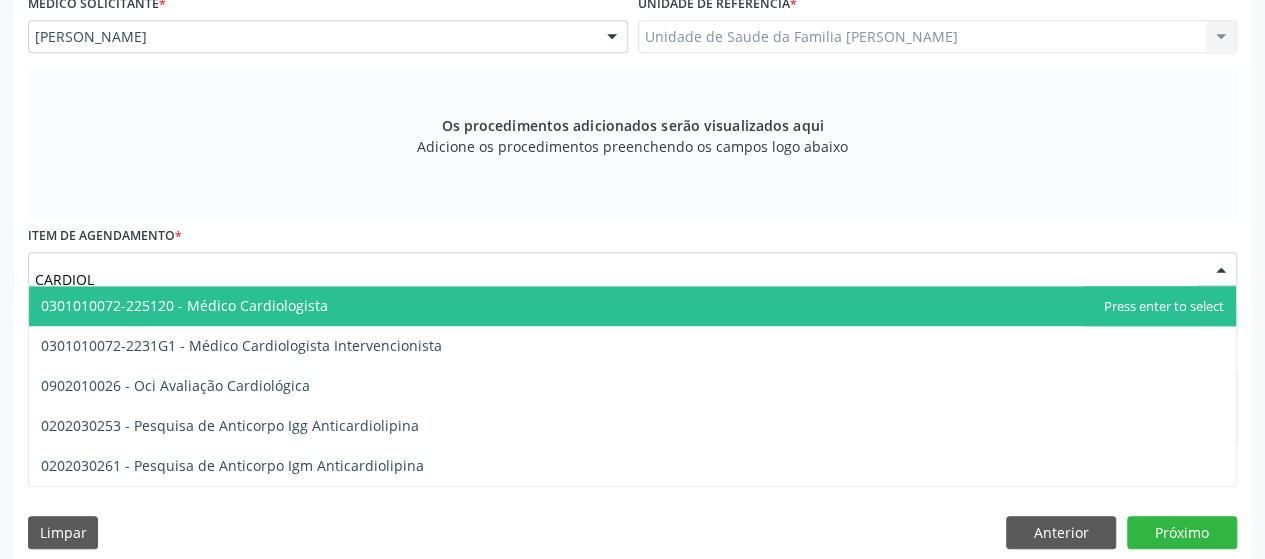 click on "0301010072-225120 - Médico Cardiologista" at bounding box center (632, 306) 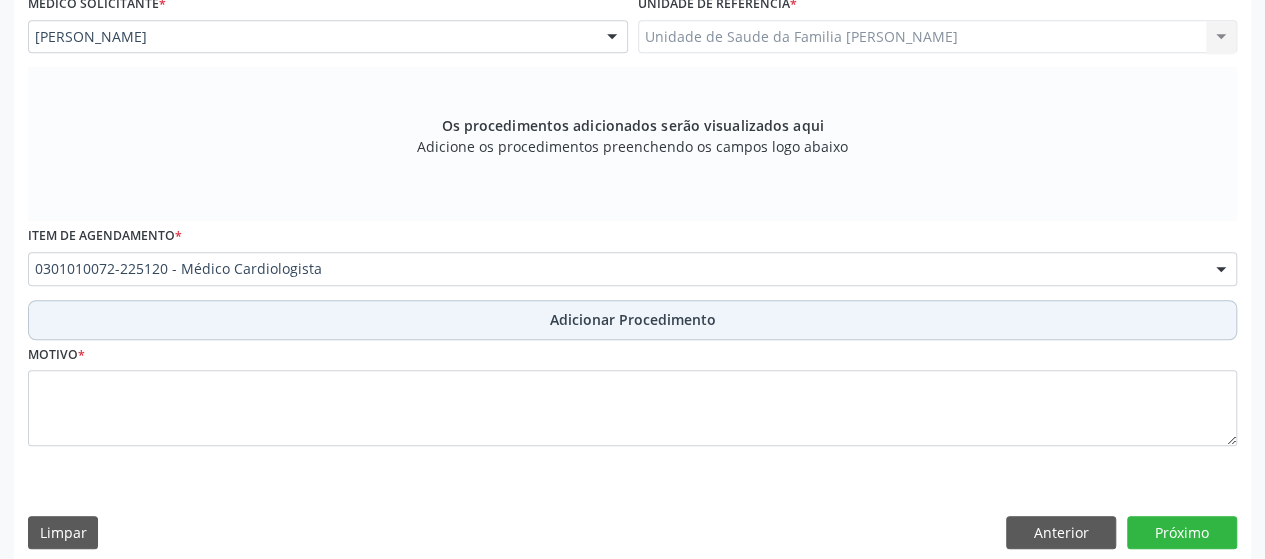 click on "Adicionar Procedimento" at bounding box center (632, 320) 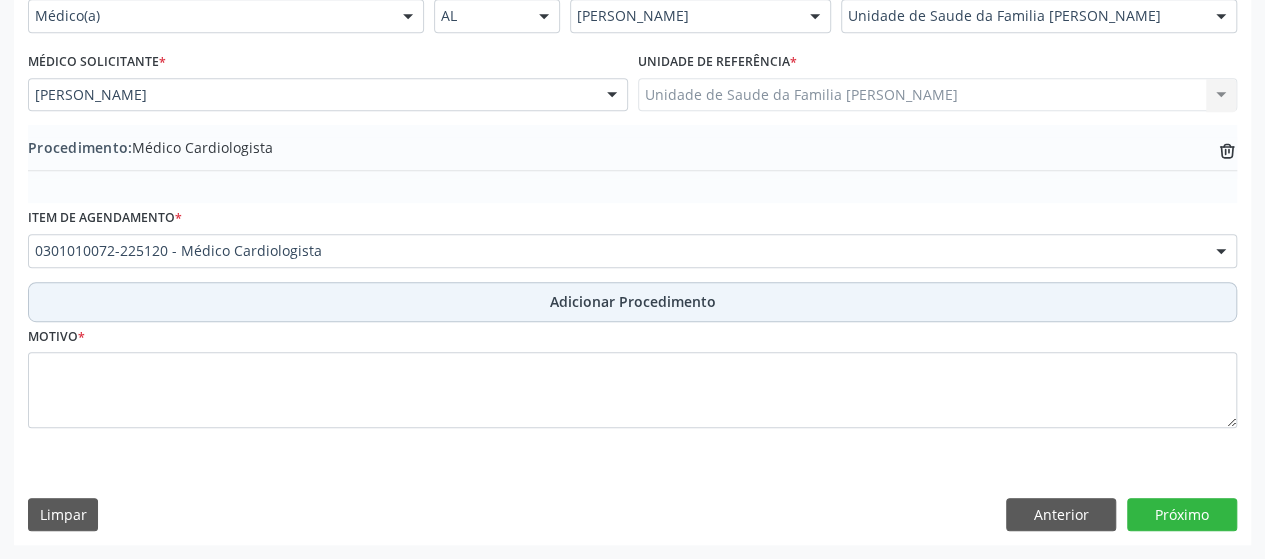 scroll, scrollTop: 492, scrollLeft: 0, axis: vertical 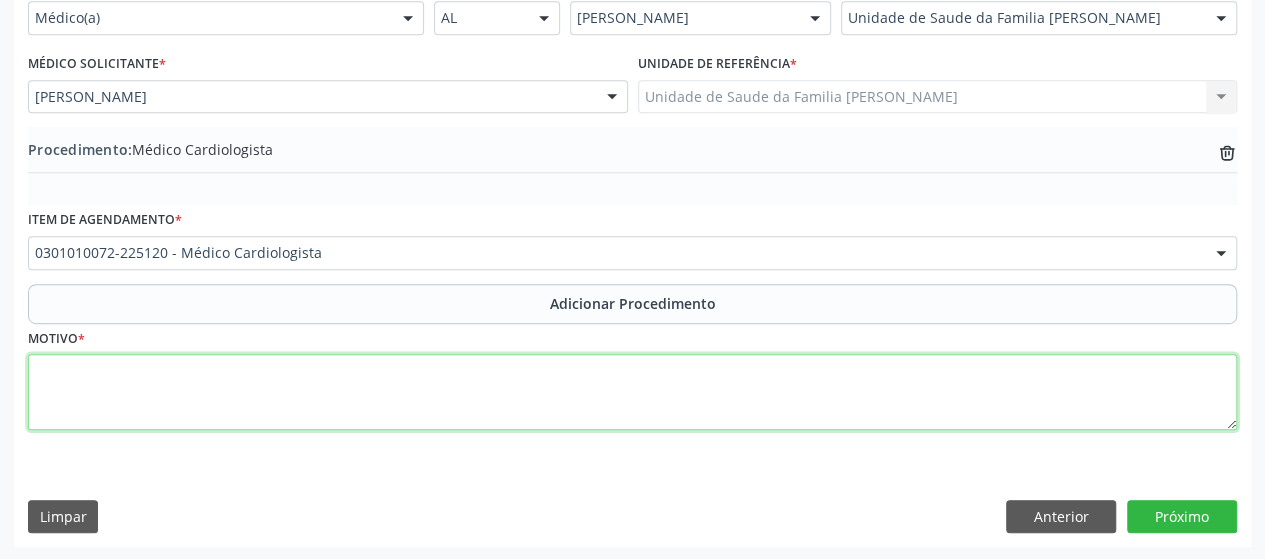 click at bounding box center [632, 392] 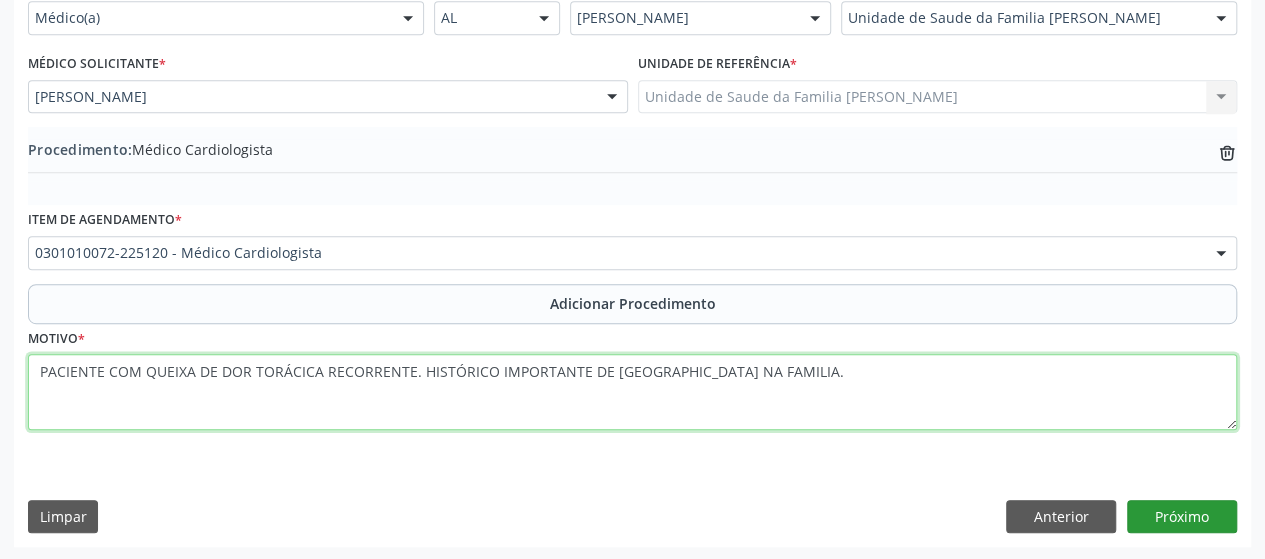 type on "PACIENTE COM QUEIXA DE DOR TORÁCICA RECORRENTE. HISTÓRICO IMPORTANTE DE [GEOGRAPHIC_DATA] NA FAMILIA." 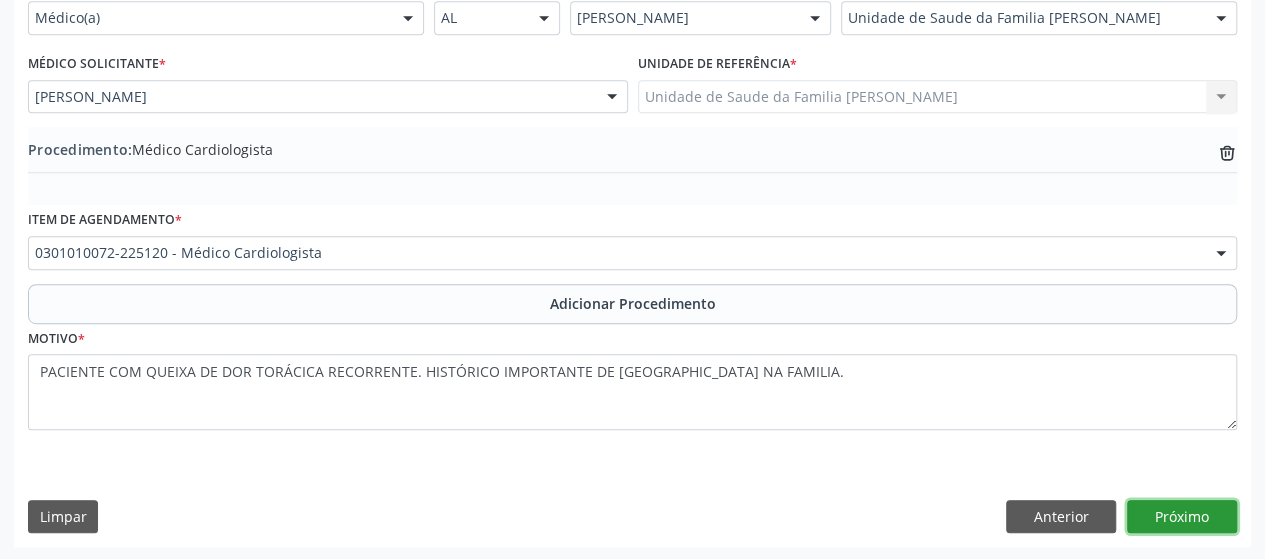 click on "Próximo" at bounding box center [1182, 517] 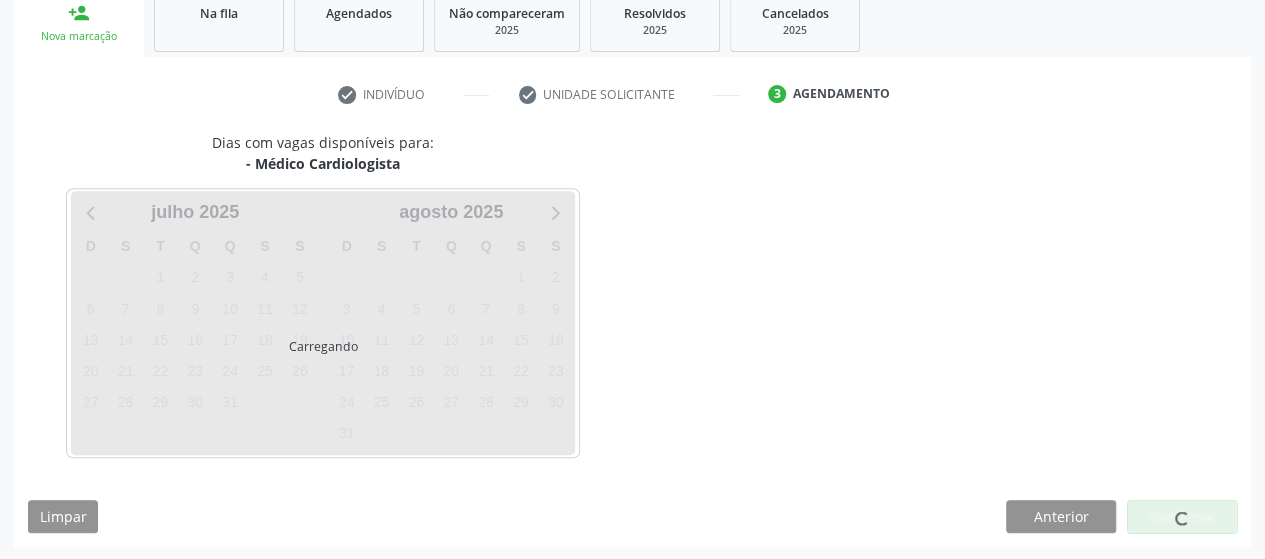 scroll, scrollTop: 396, scrollLeft: 0, axis: vertical 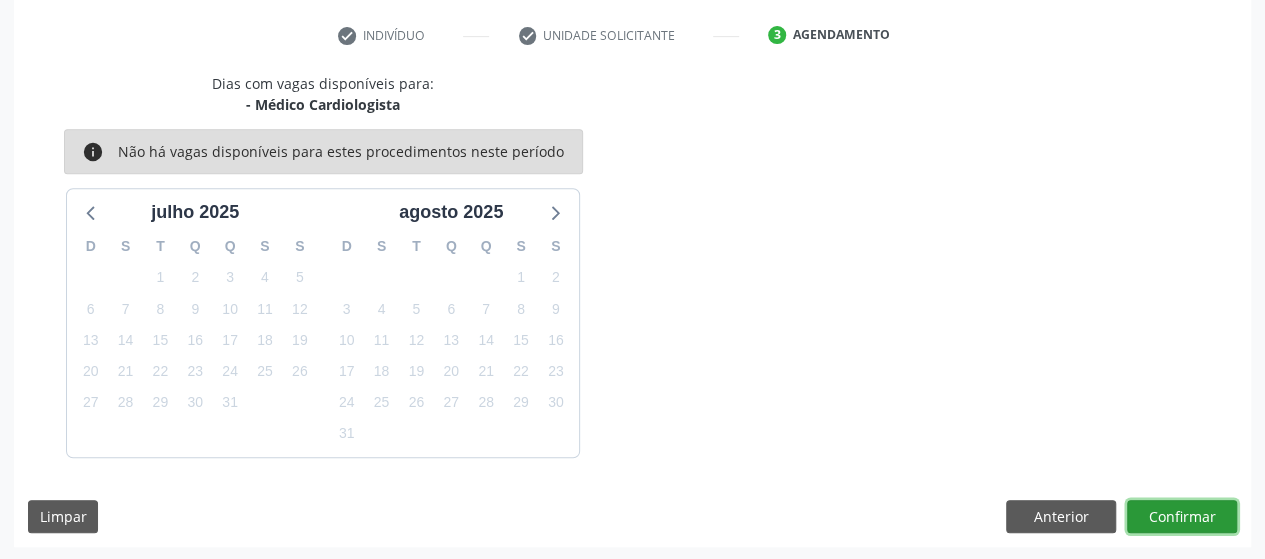 click on "Confirmar" at bounding box center [1182, 517] 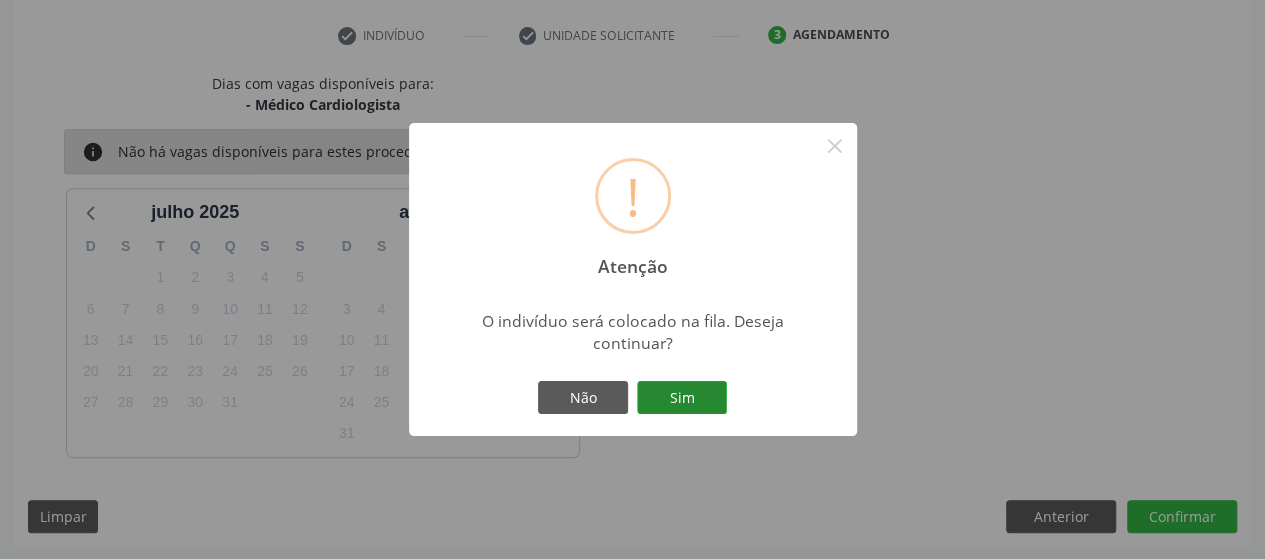 click on "Sim" at bounding box center (682, 398) 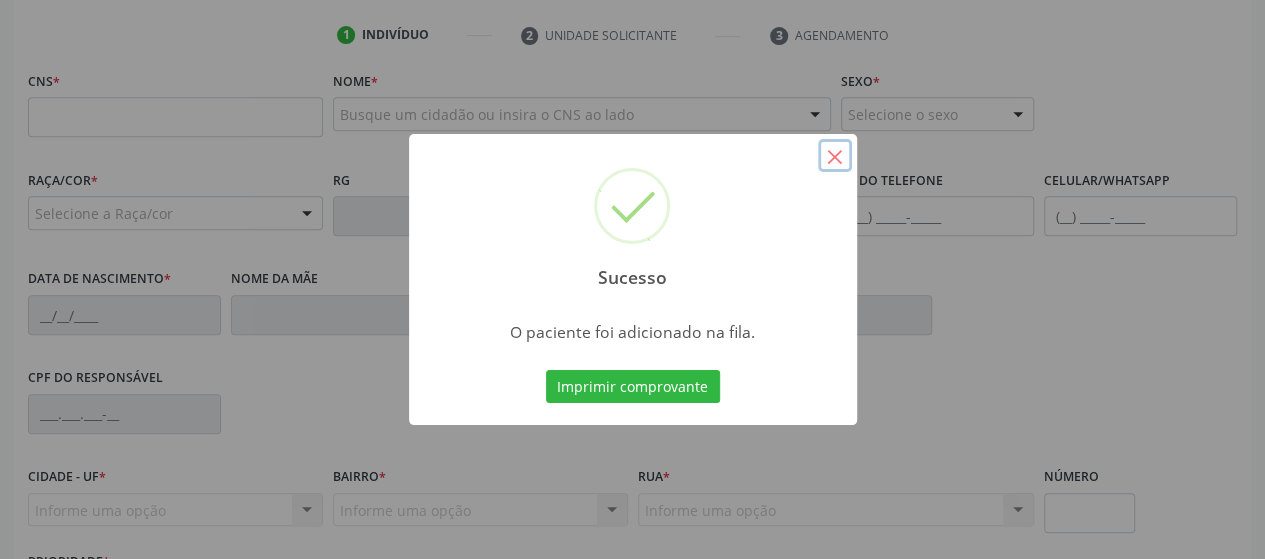 click on "×" at bounding box center (835, 156) 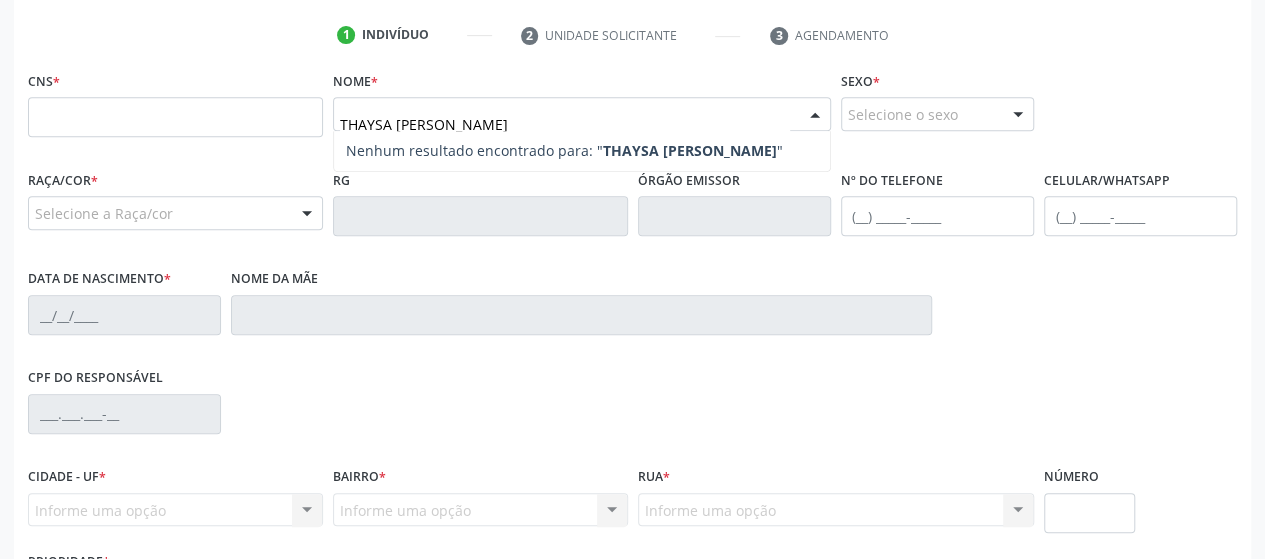 type on "[PERSON_NAME]" 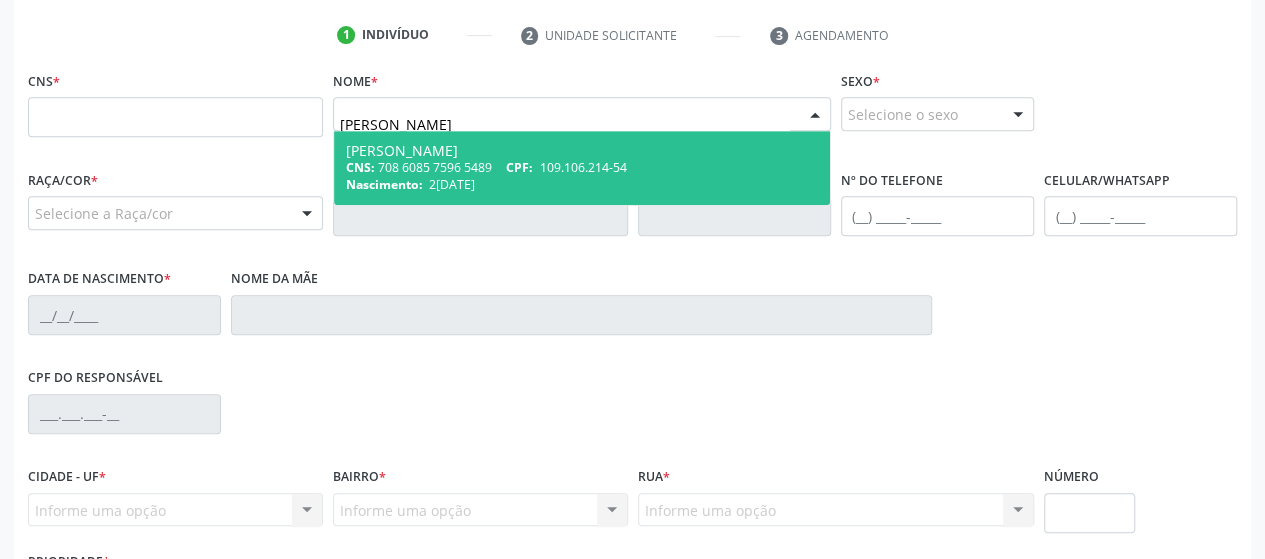 click on "CNS:
708 6085 7596 5489
CPF:
109.106.214-54" at bounding box center [582, 167] 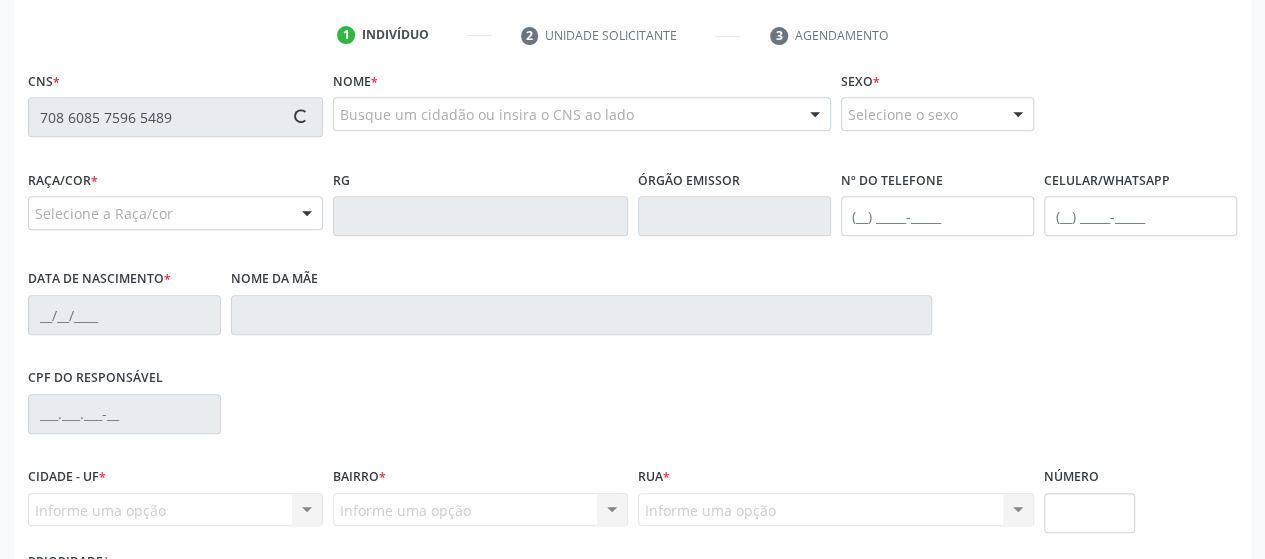 type on "708 6085 7596 5489" 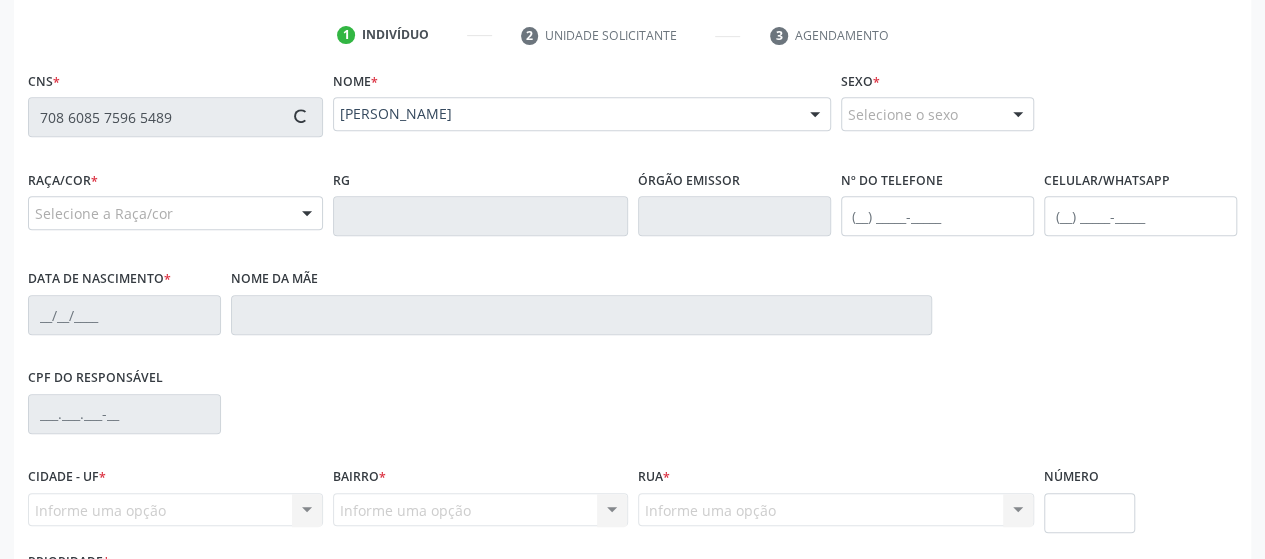 type on "[PHONE_NUMBER]" 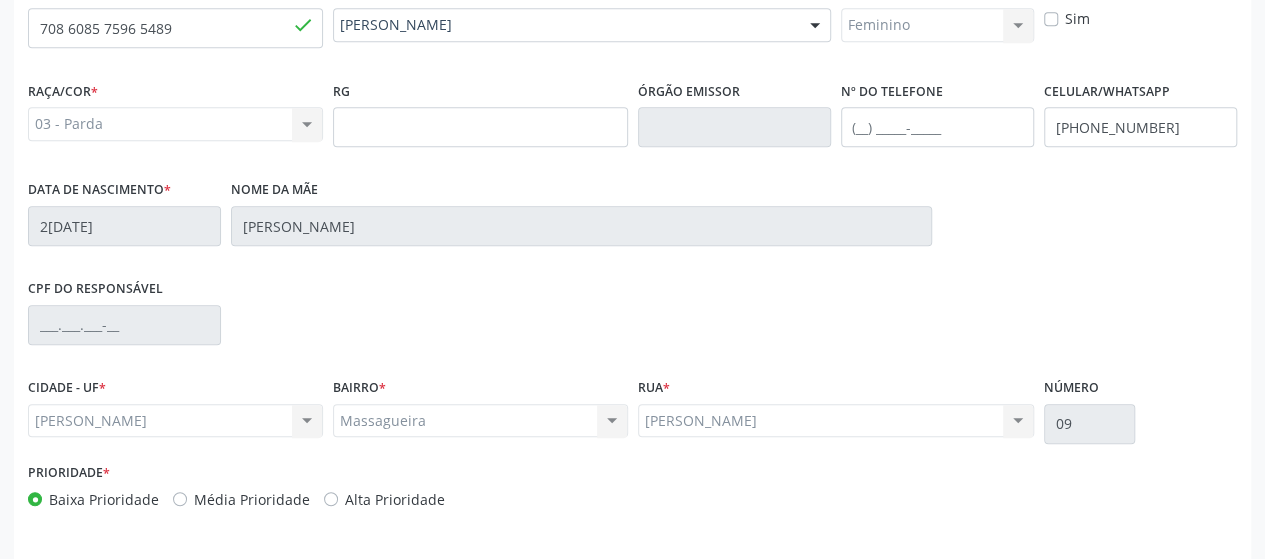 scroll, scrollTop: 552, scrollLeft: 0, axis: vertical 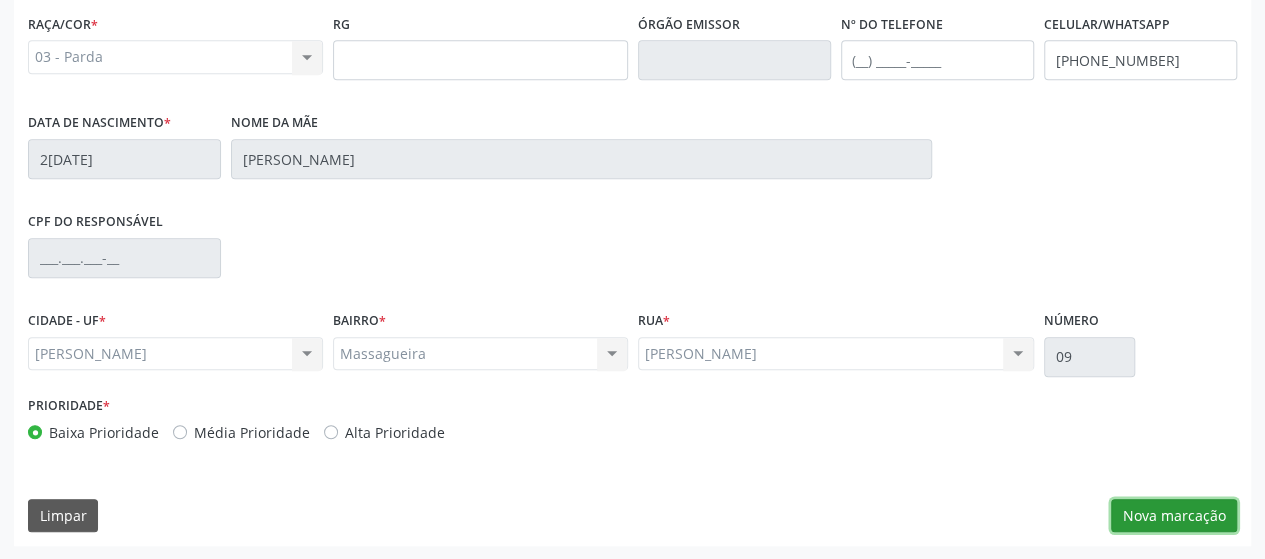 click on "Nova marcação" at bounding box center [1174, 516] 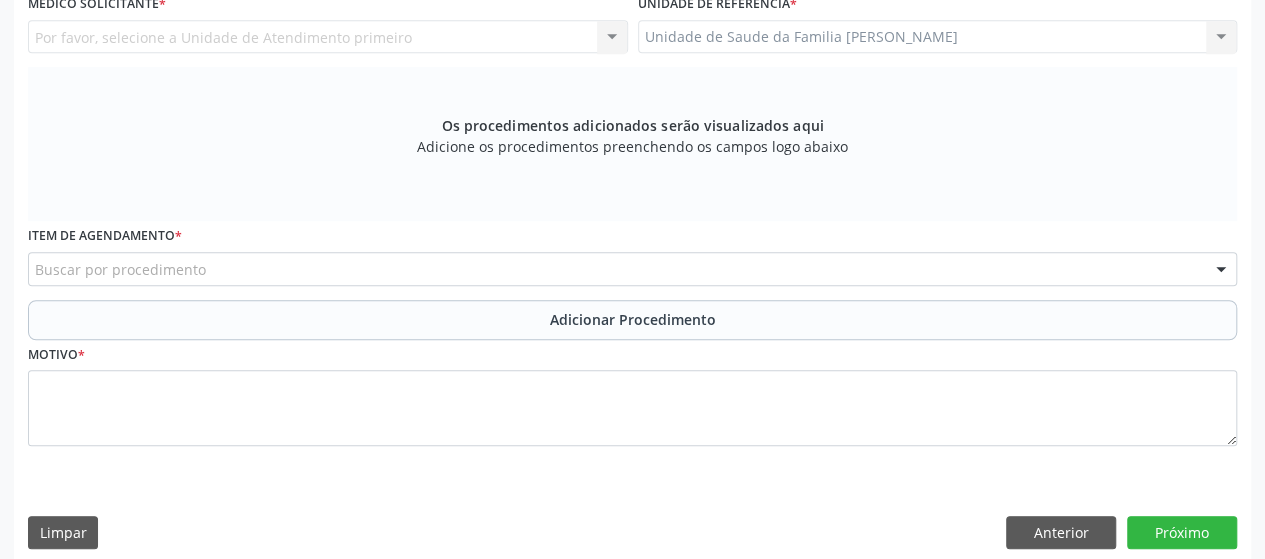 scroll, scrollTop: 252, scrollLeft: 0, axis: vertical 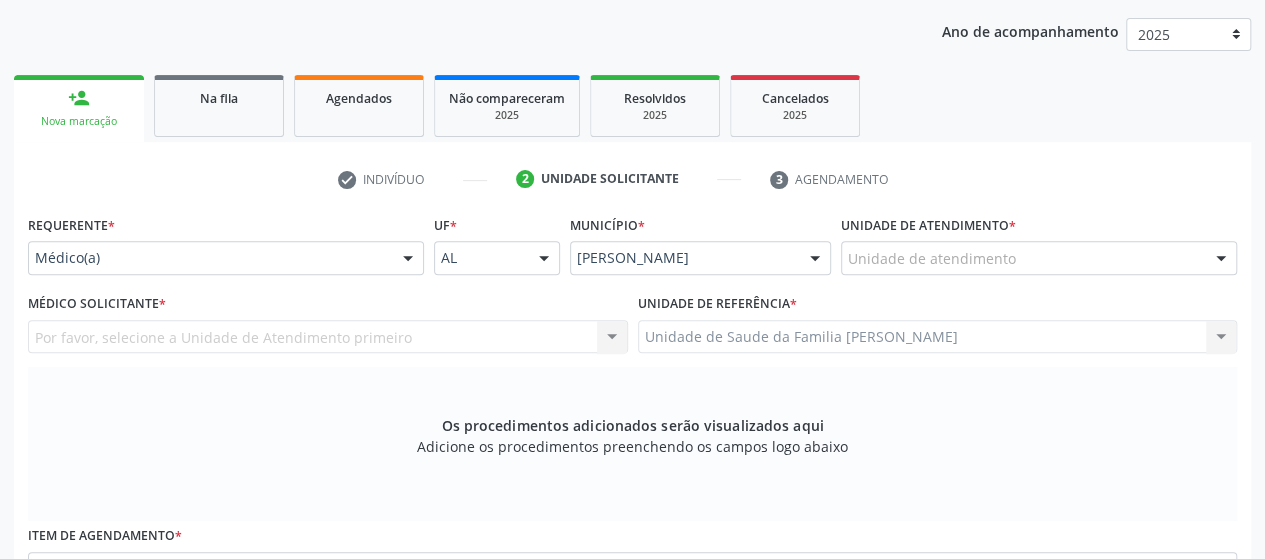 click on "Unidade de atendimento" at bounding box center (1039, 258) 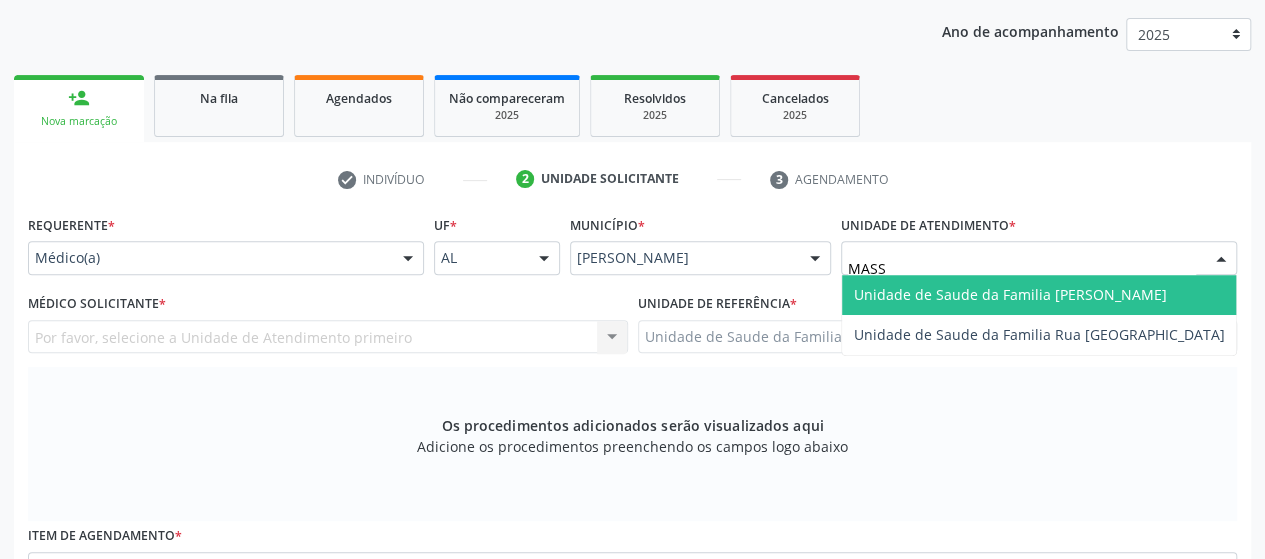 type on "MASSA" 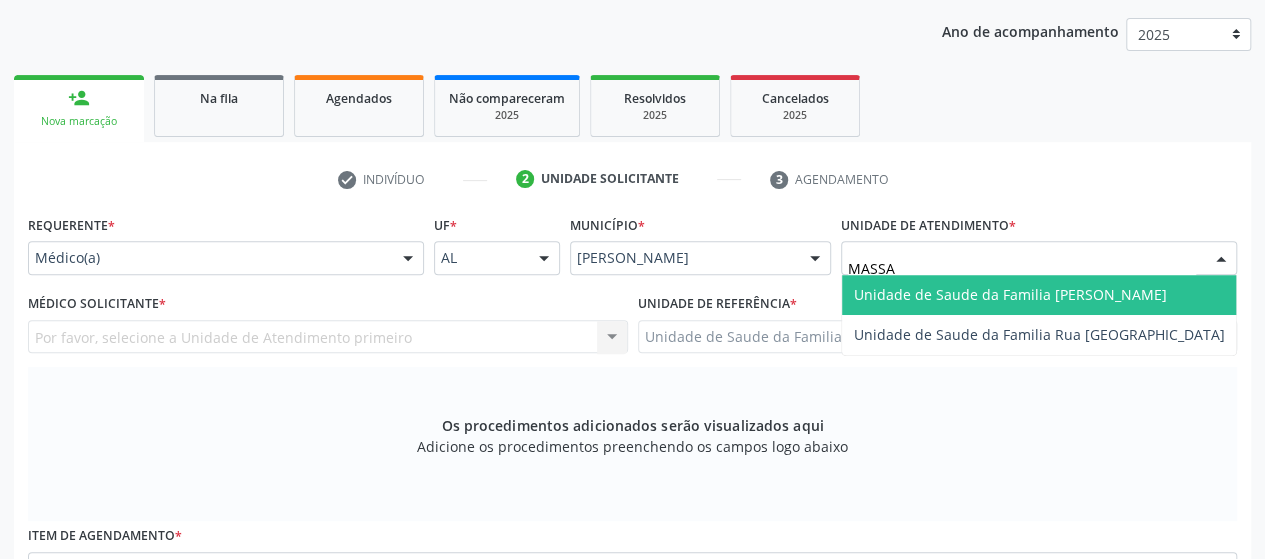 click on "Unidade de Saude da Familia [PERSON_NAME]" at bounding box center (1039, 295) 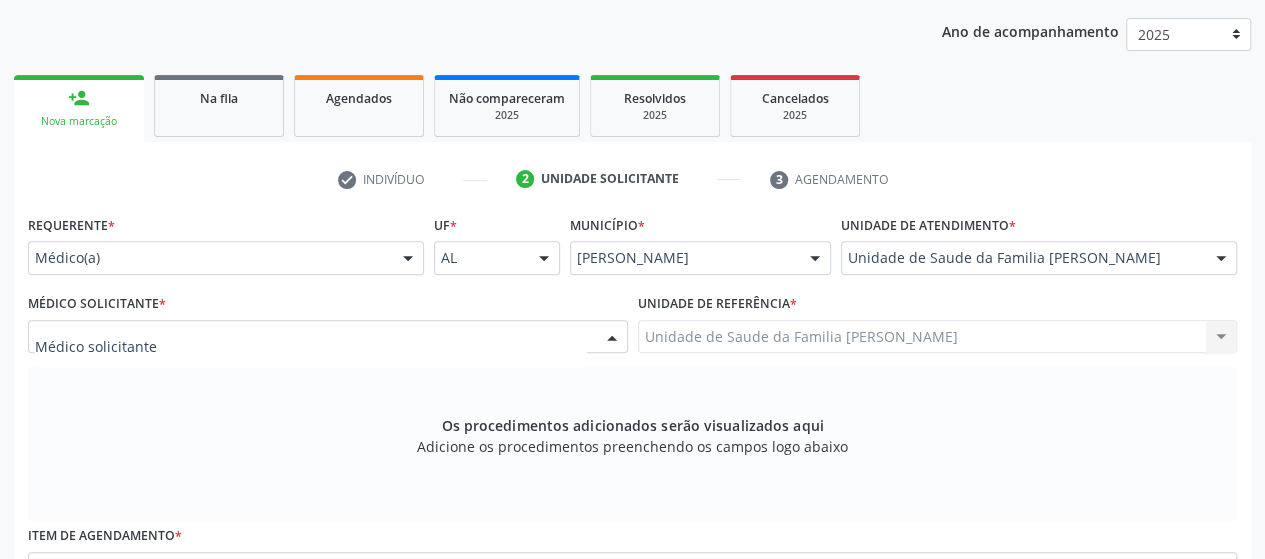 click at bounding box center (328, 337) 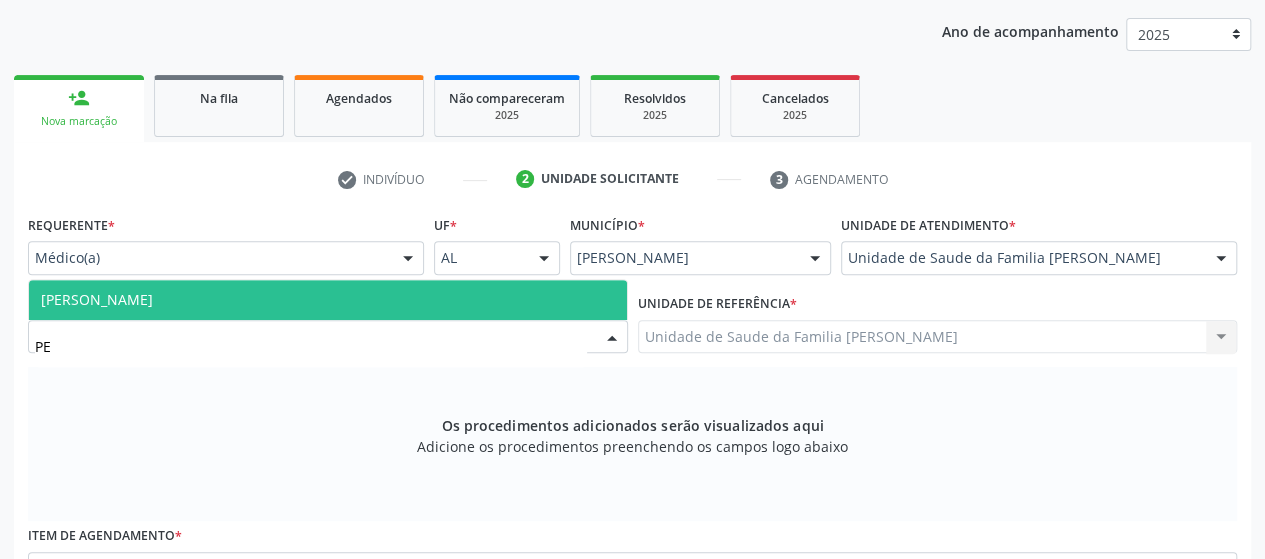 type on "PED" 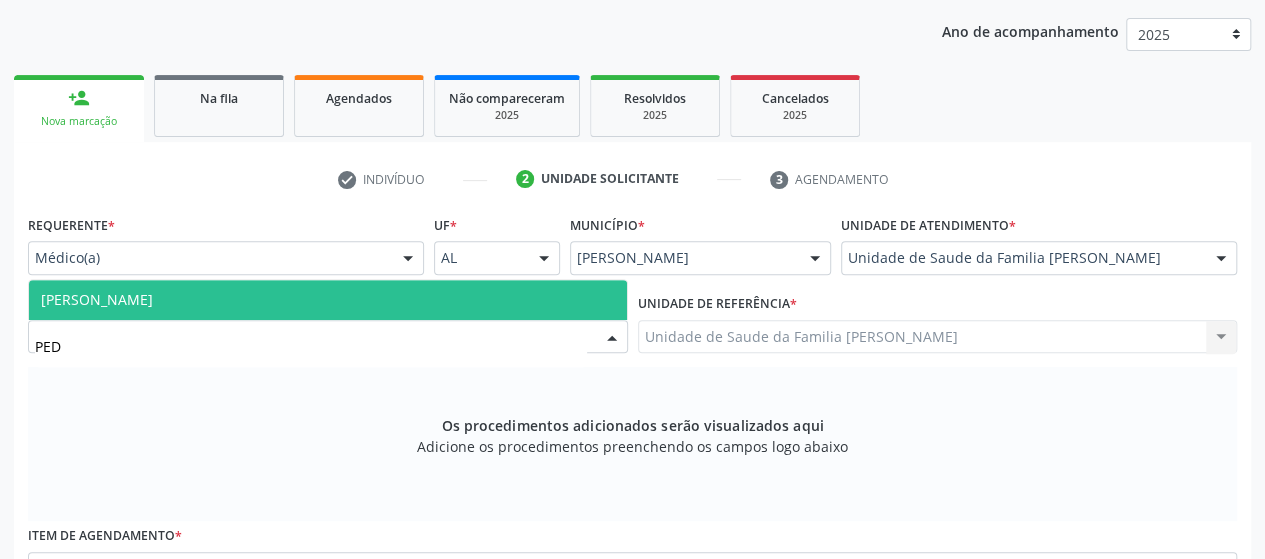 click on "[PERSON_NAME]" at bounding box center [328, 300] 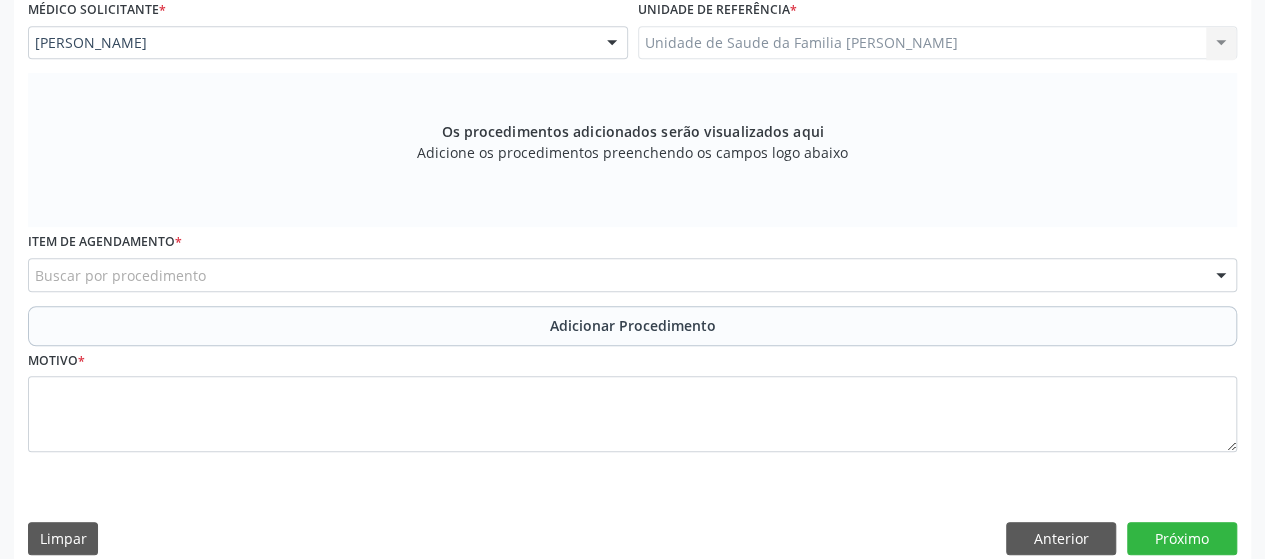 scroll, scrollTop: 568, scrollLeft: 0, axis: vertical 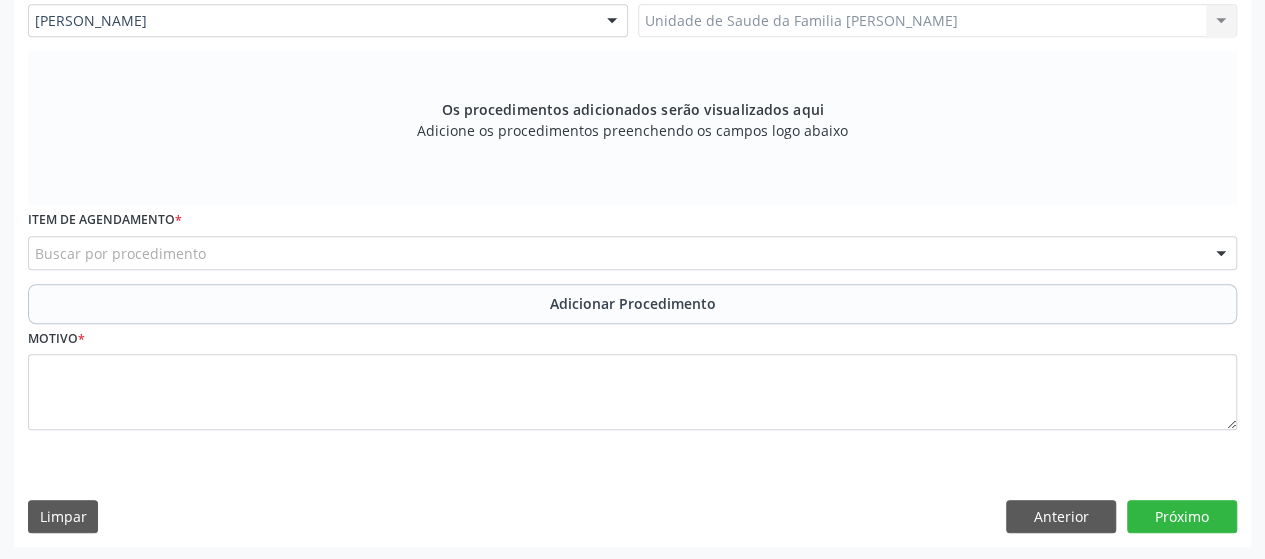 click on "Buscar por procedimento" at bounding box center (632, 253) 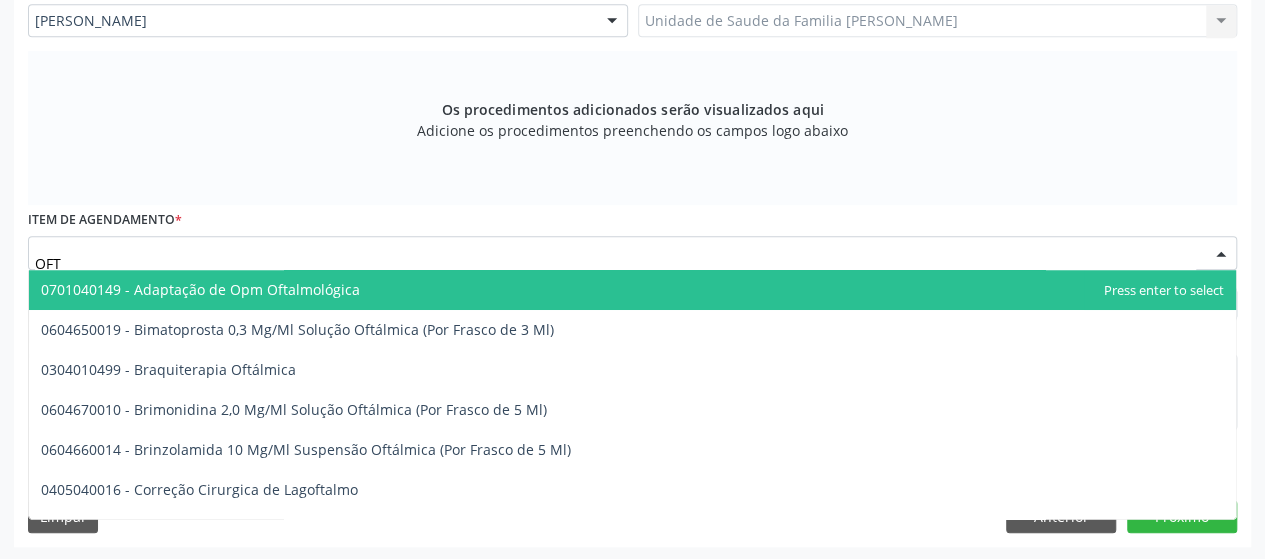 type on "OFTA" 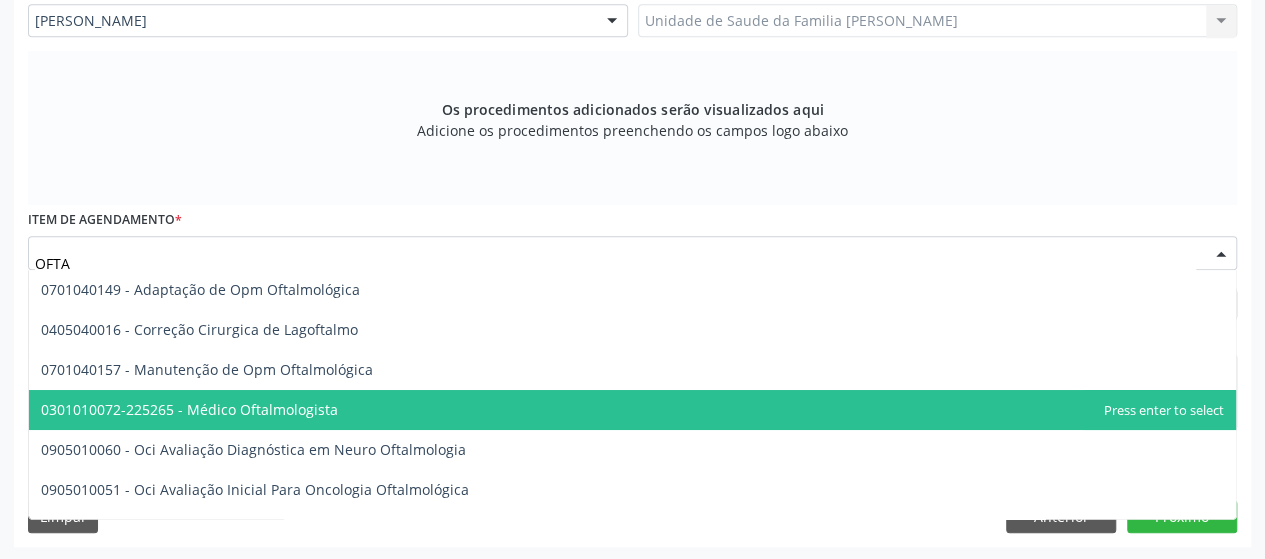 click on "0301010072-225265 - Médico Oftalmologista" at bounding box center [632, 410] 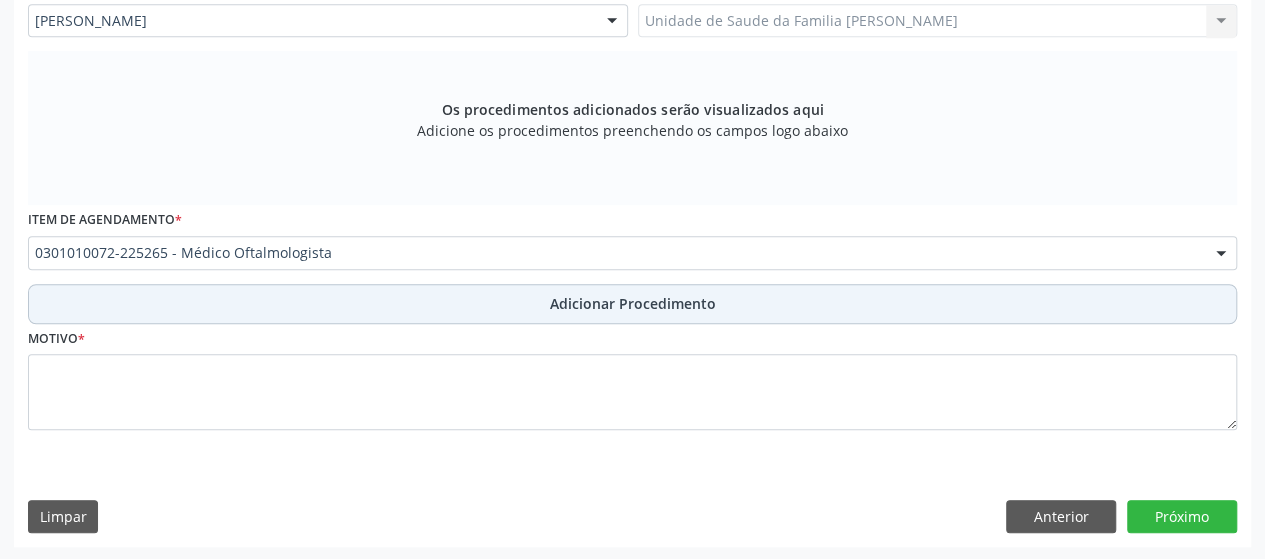 click on "Adicionar Procedimento" at bounding box center (632, 304) 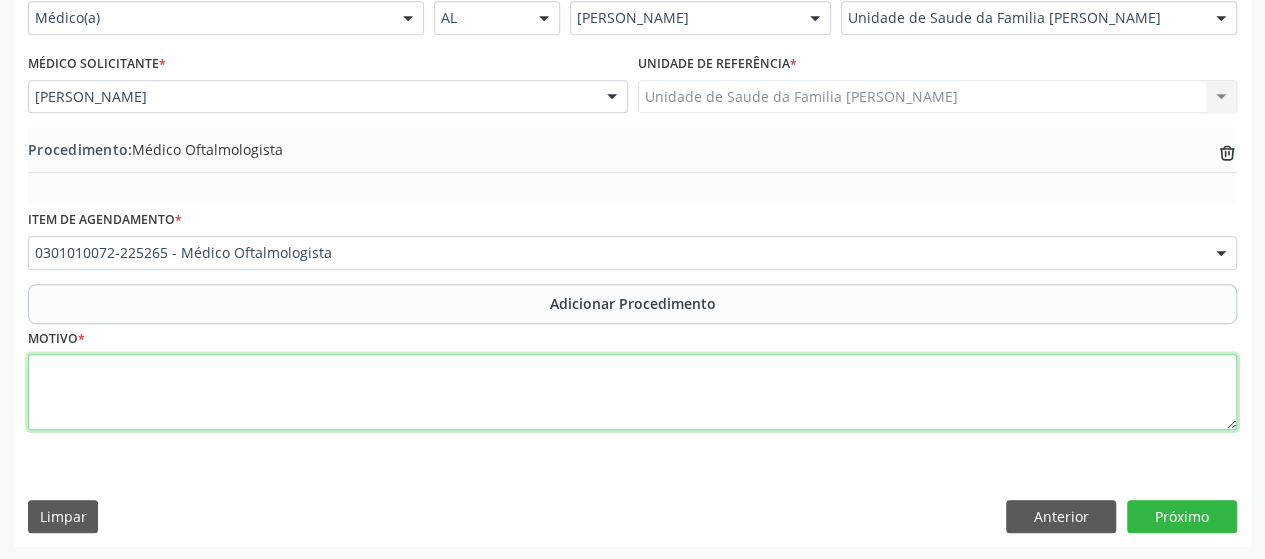 click at bounding box center (632, 392) 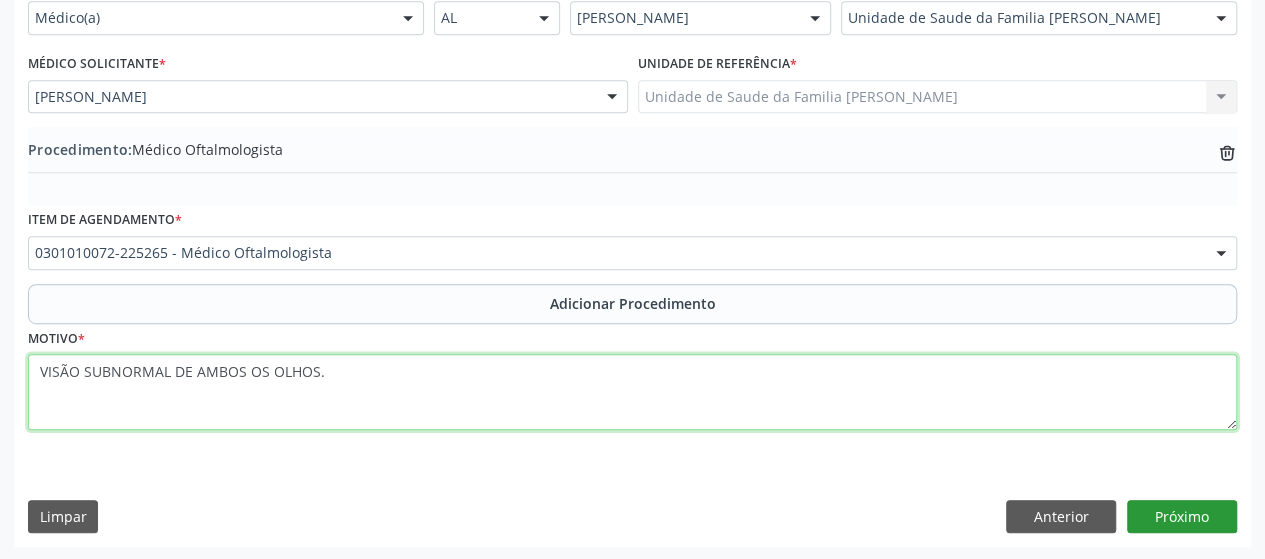 type on "VISÃO SUBNORMAL DE AMBOS OS OLHOS." 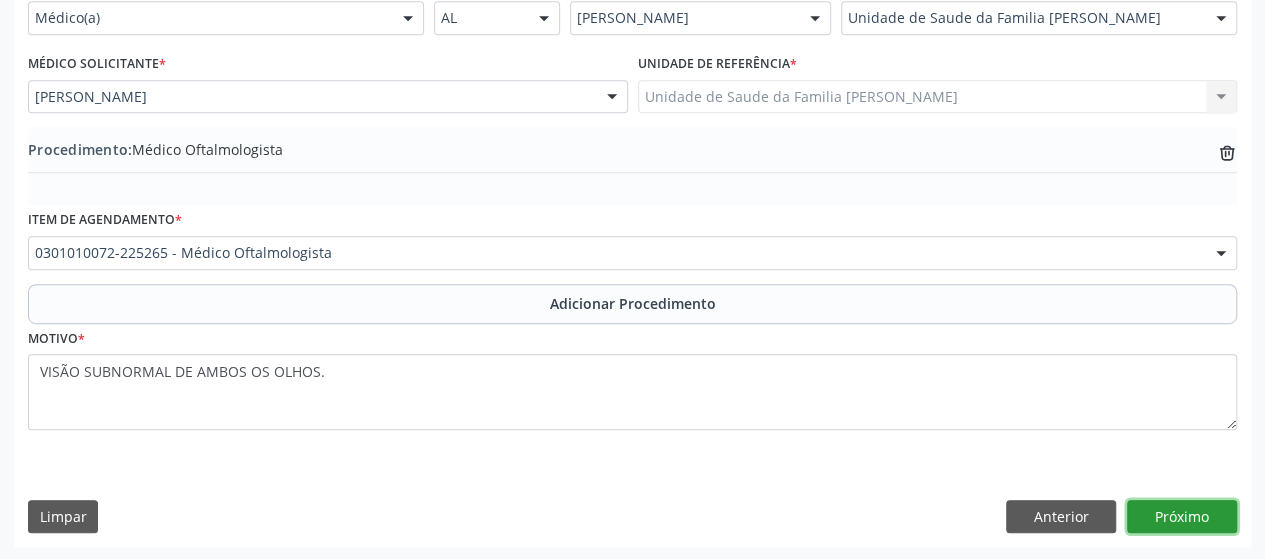 click on "Próximo" at bounding box center (1182, 517) 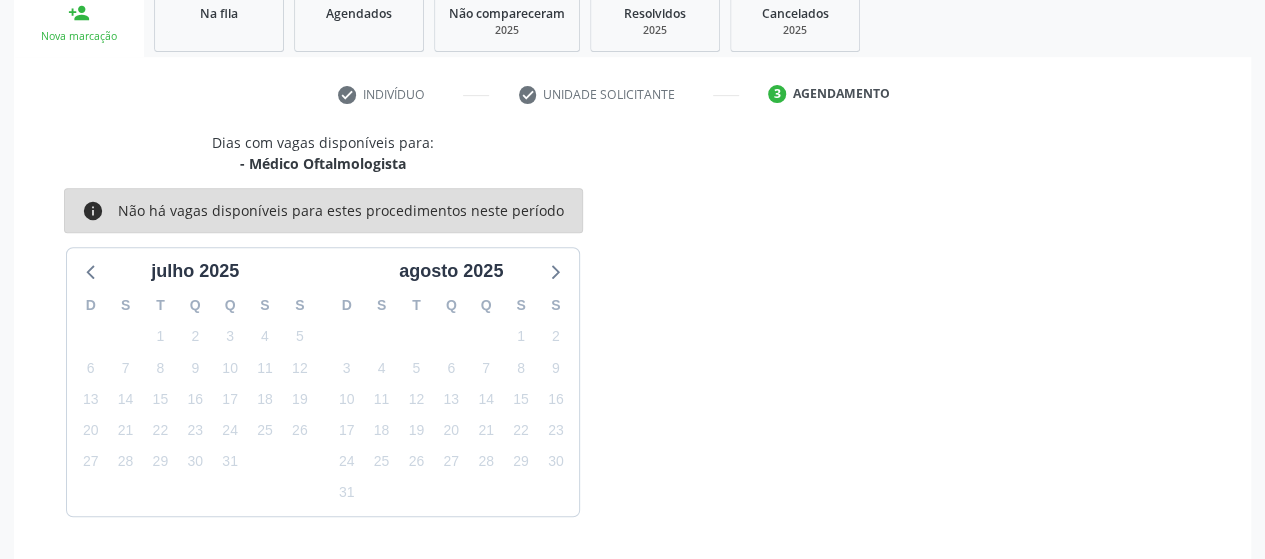 scroll, scrollTop: 396, scrollLeft: 0, axis: vertical 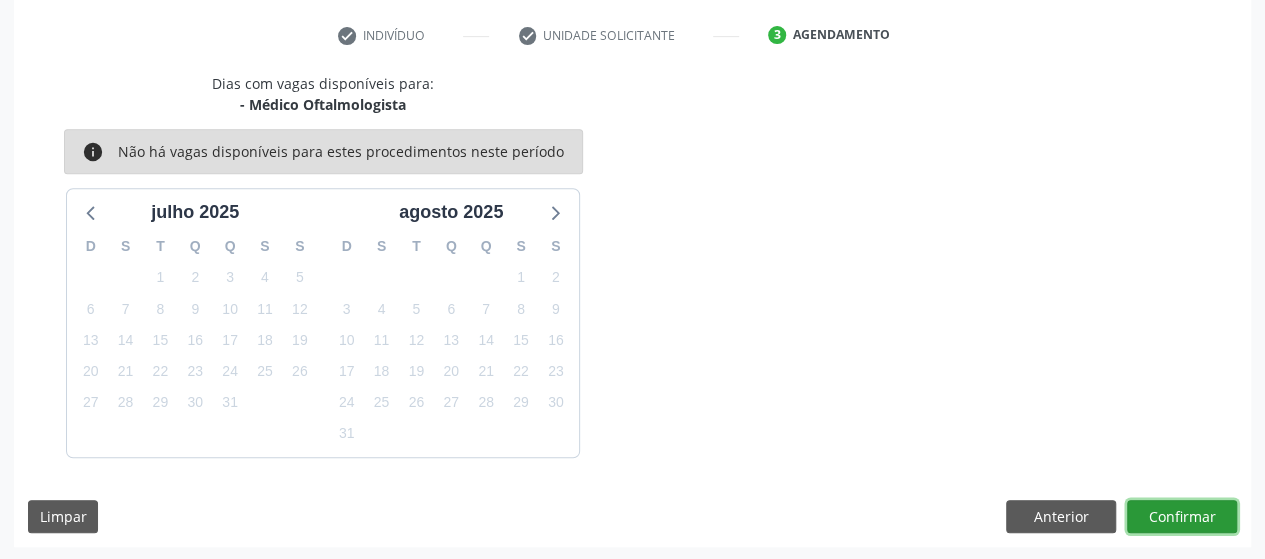 click on "Confirmar" at bounding box center (1182, 517) 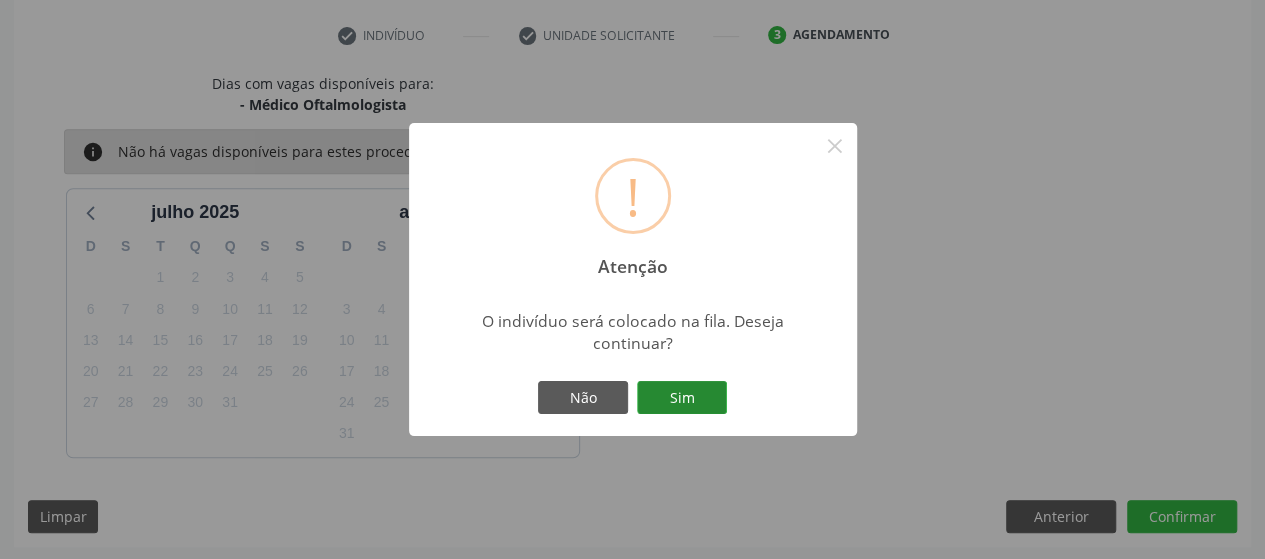 click on "Sim" at bounding box center (682, 398) 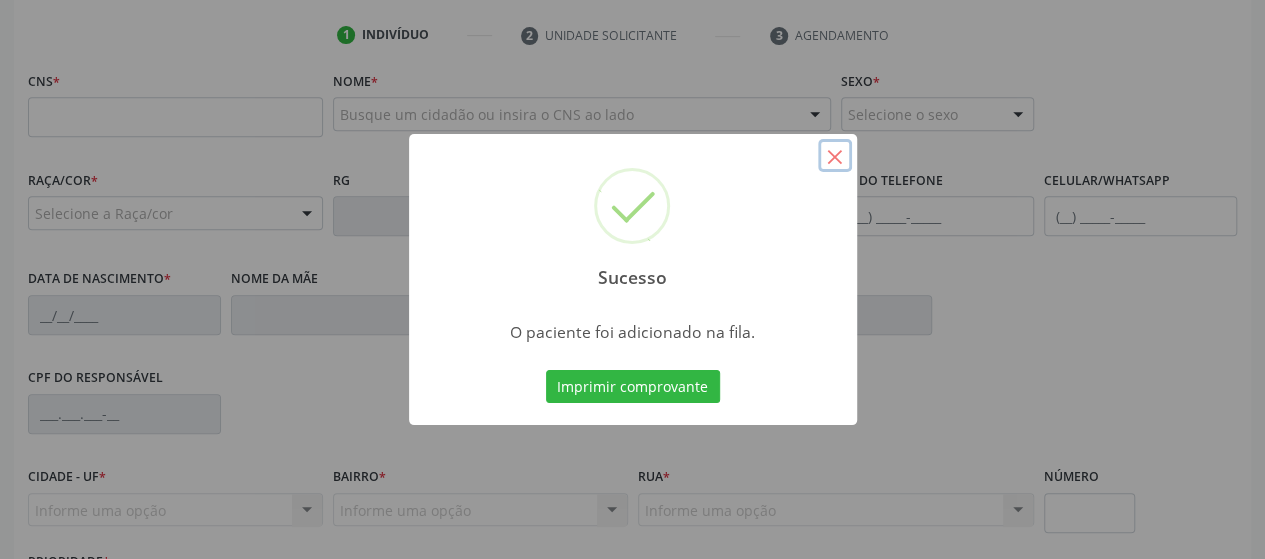 click on "×" at bounding box center [835, 156] 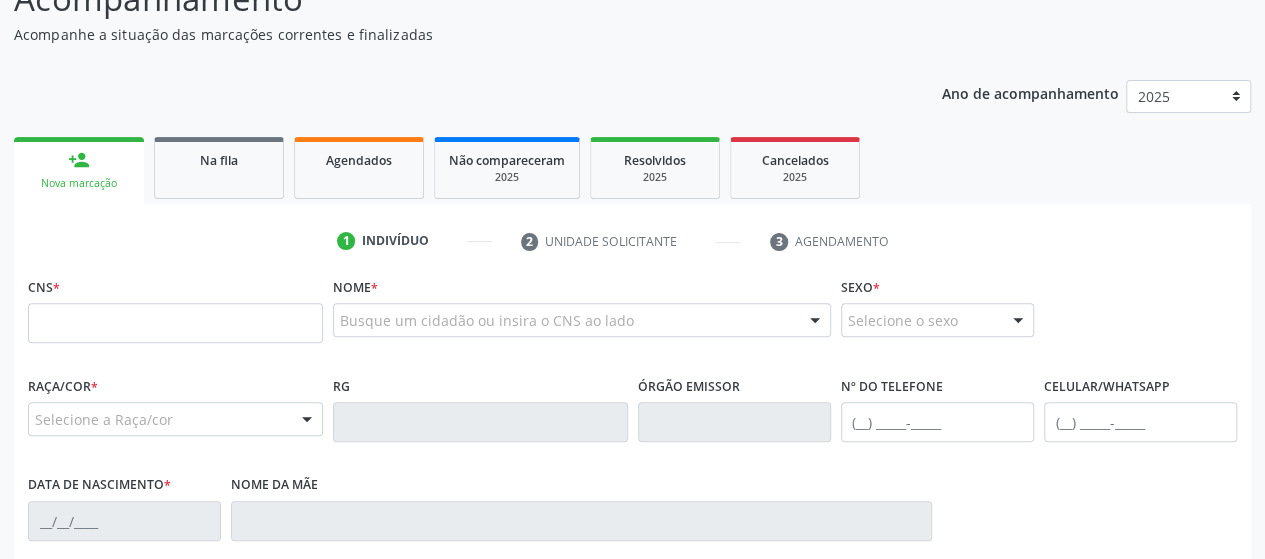 scroll, scrollTop: 0, scrollLeft: 0, axis: both 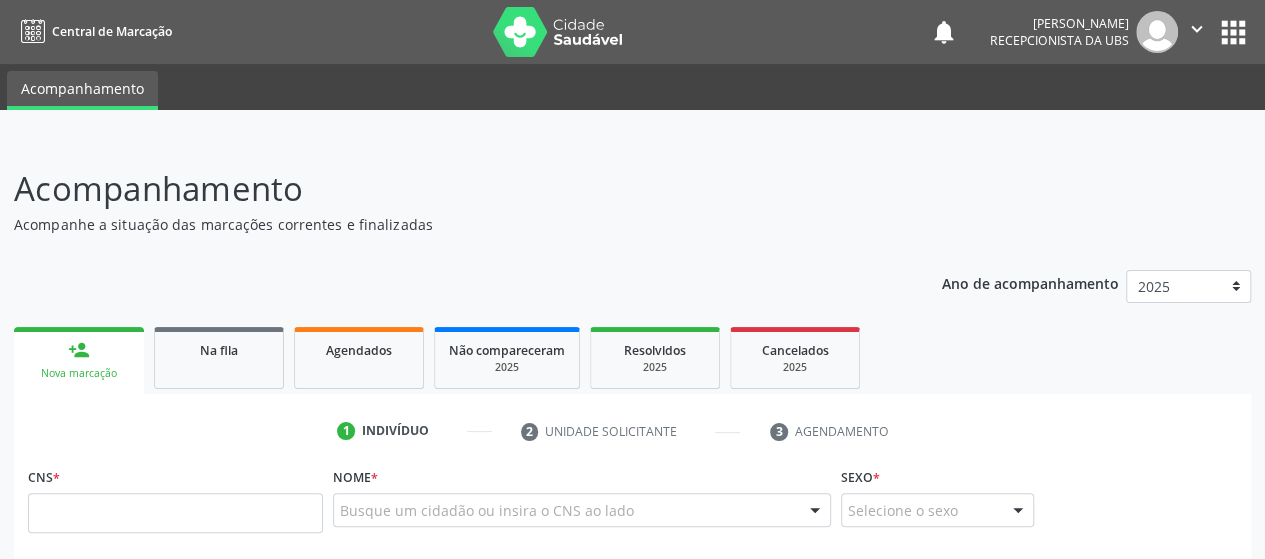 click on "Nome
*
Busque um cidadão ou insira o CNS ao lado
Nenhum resultado encontrado para: "   "
Digite o nome ou CNS para buscar um indivíduo" at bounding box center (582, 511) 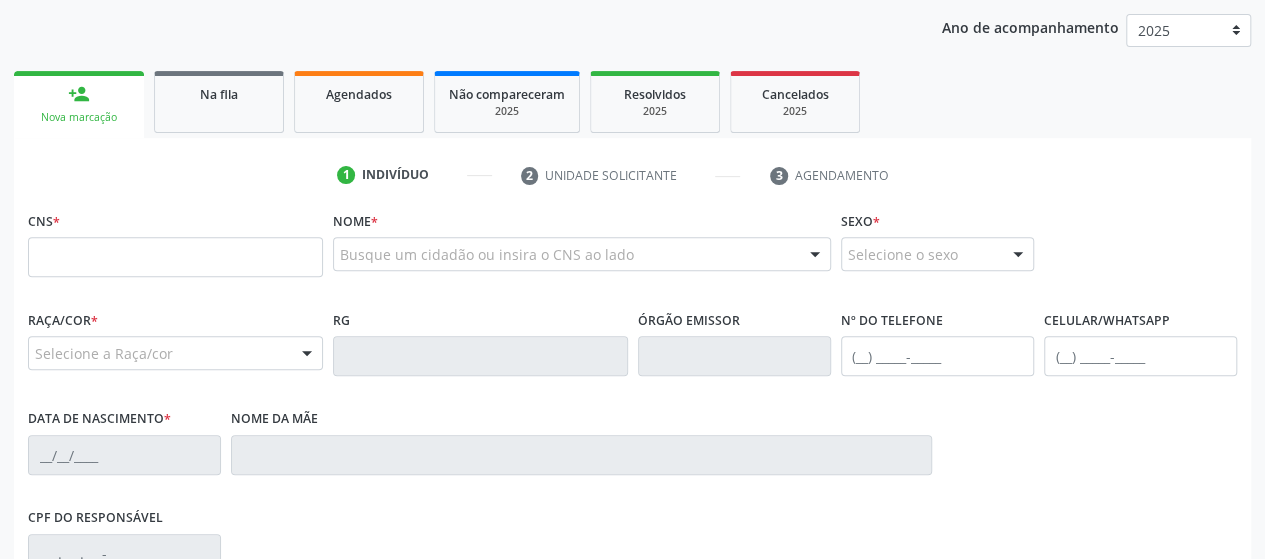 scroll, scrollTop: 300, scrollLeft: 0, axis: vertical 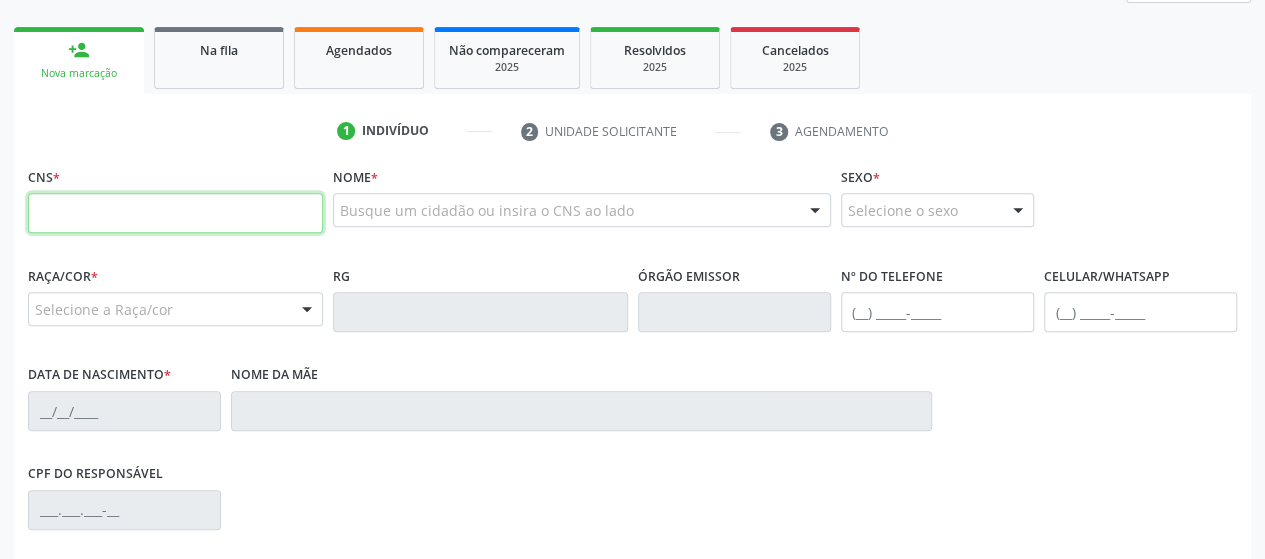click at bounding box center [175, 213] 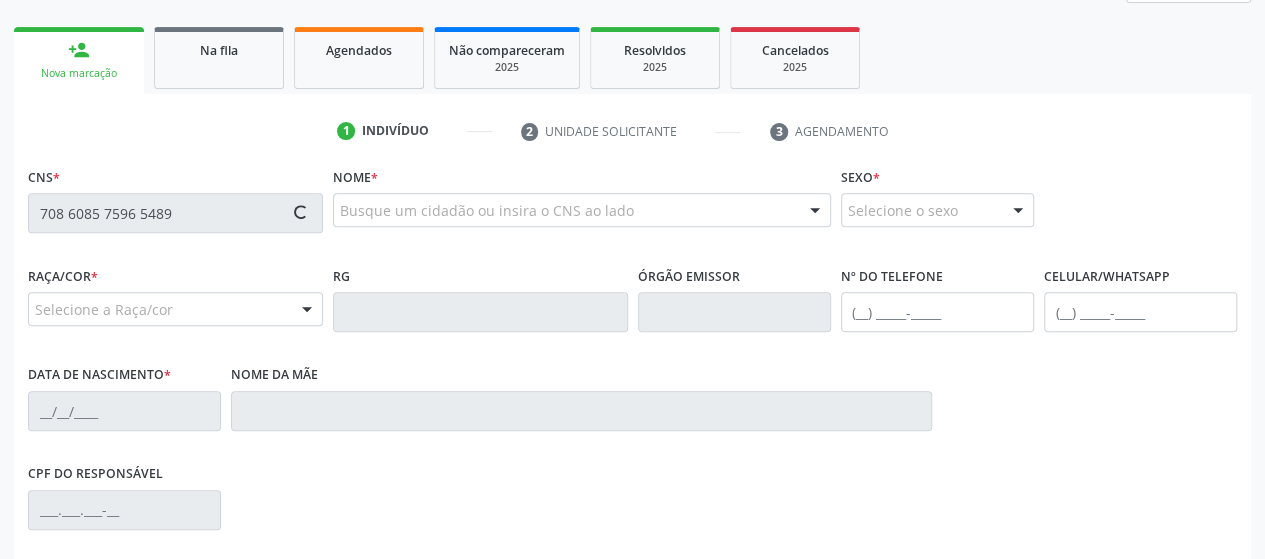 type on "708 6085 7596 5489" 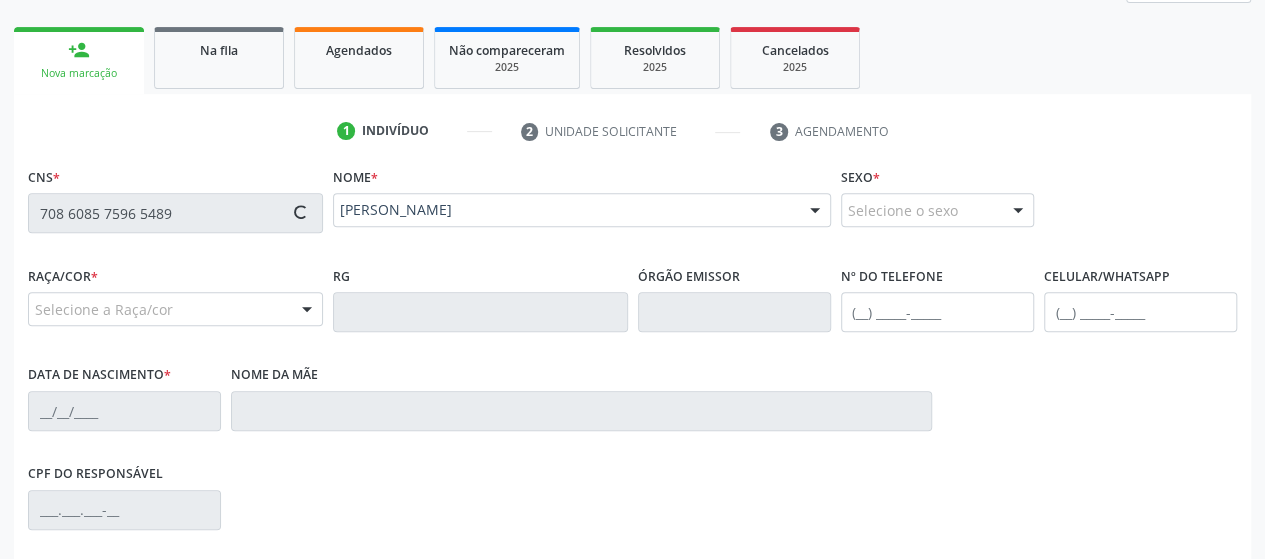 type on "[PHONE_NUMBER]" 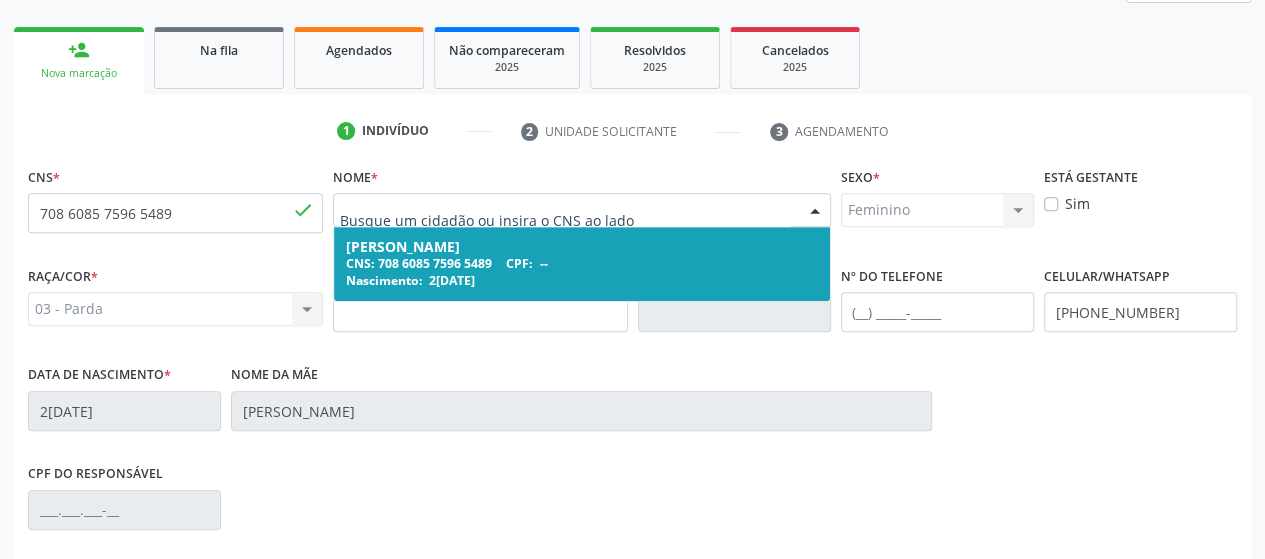 click on "[PERSON_NAME]
CNS:
708 6085 7596 5489
CPF:    --   Nascimento:
[DATE]" at bounding box center [582, 264] 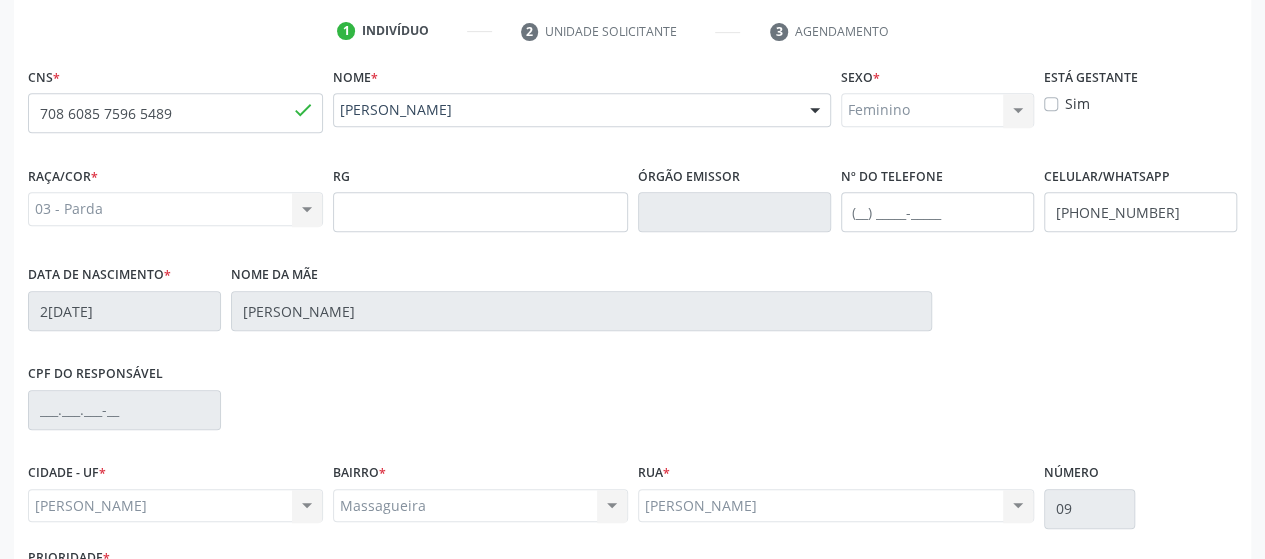 scroll, scrollTop: 552, scrollLeft: 0, axis: vertical 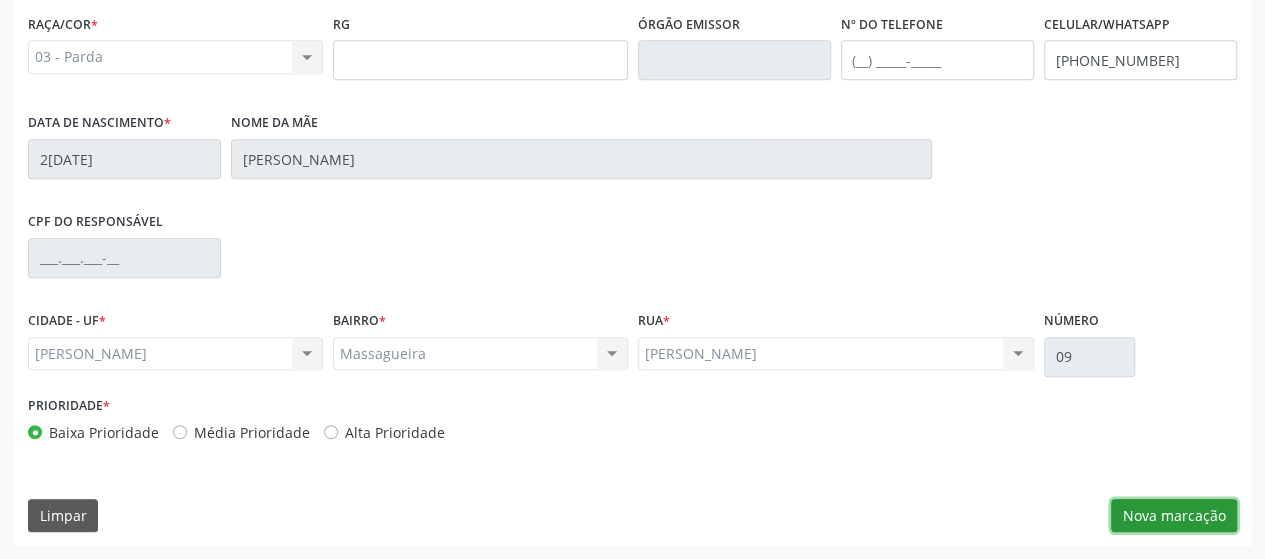 click on "Nova marcação" at bounding box center (1174, 516) 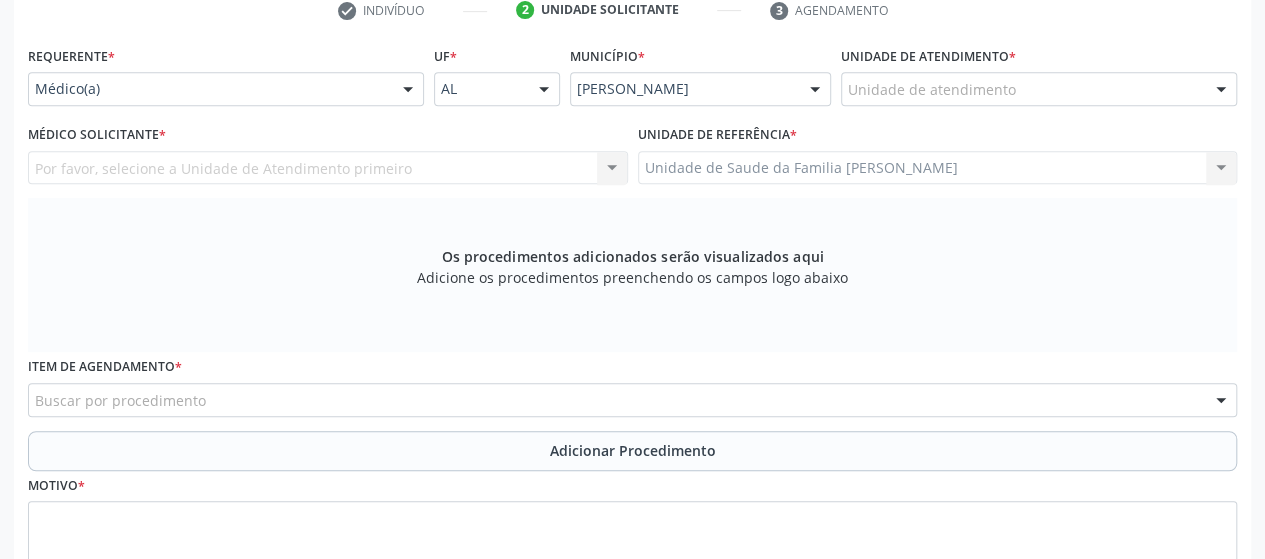 scroll, scrollTop: 352, scrollLeft: 0, axis: vertical 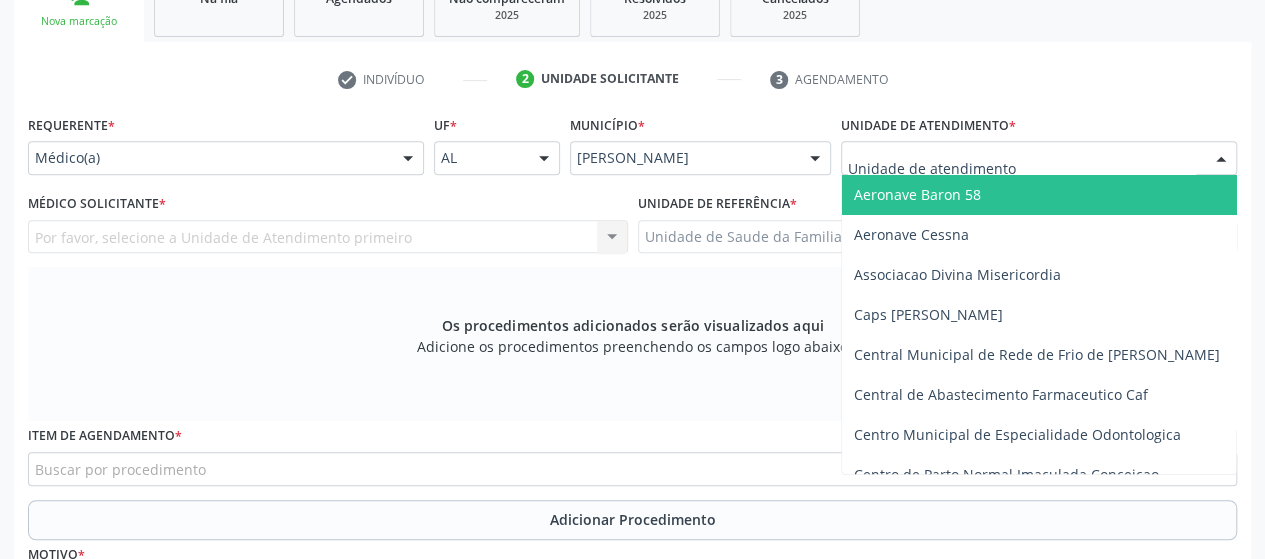 type on "P" 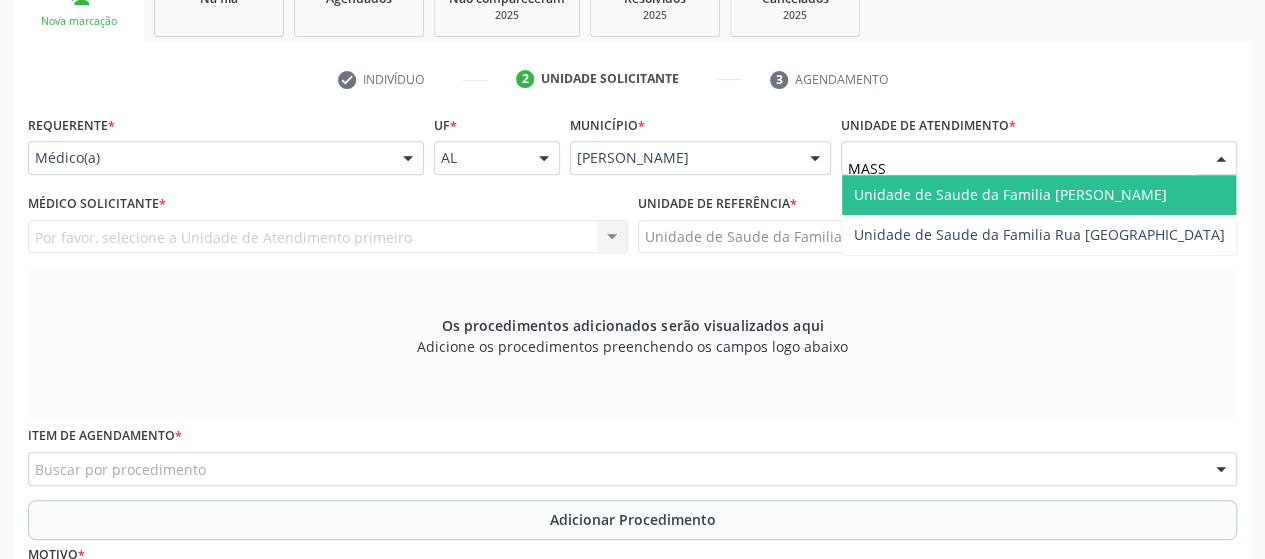 type on "MASSA" 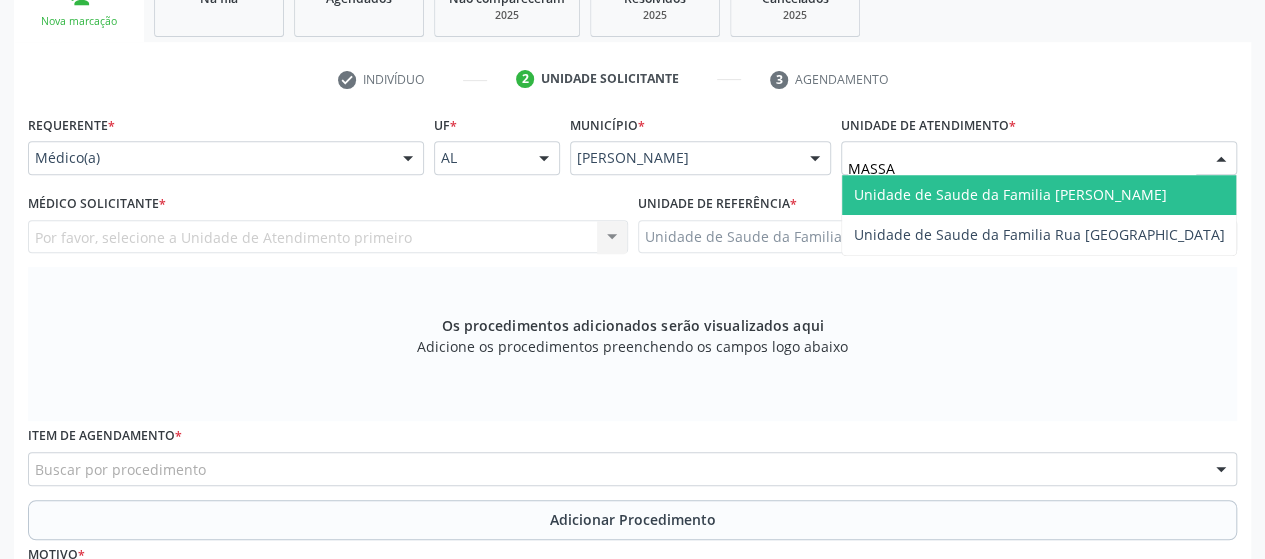 click on "Unidade de Saude da Familia [PERSON_NAME]" at bounding box center (1010, 194) 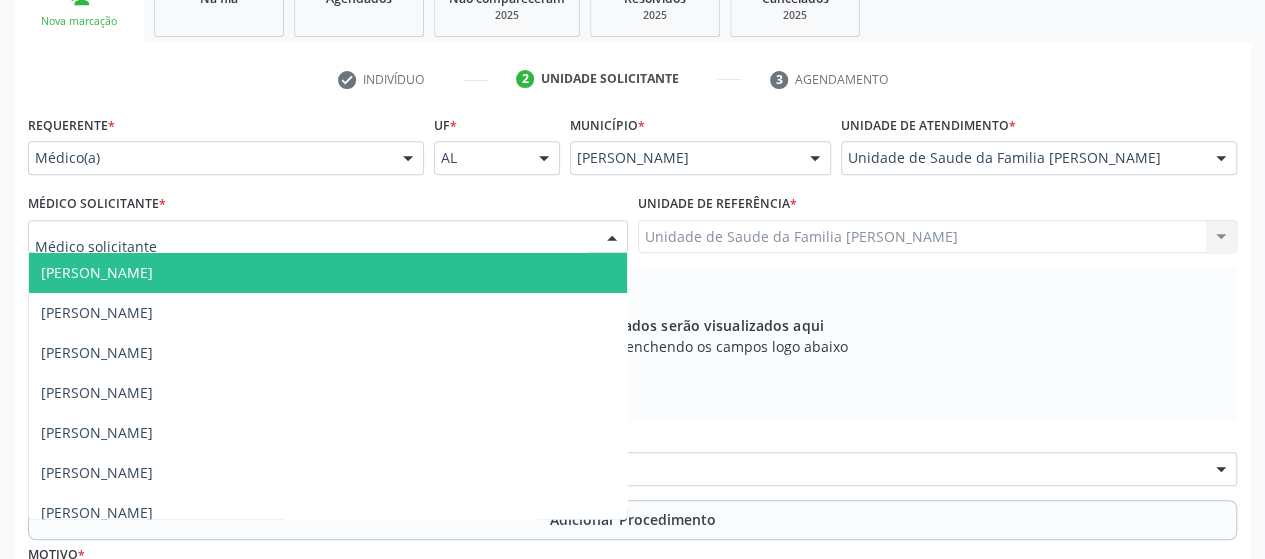 click at bounding box center [328, 237] 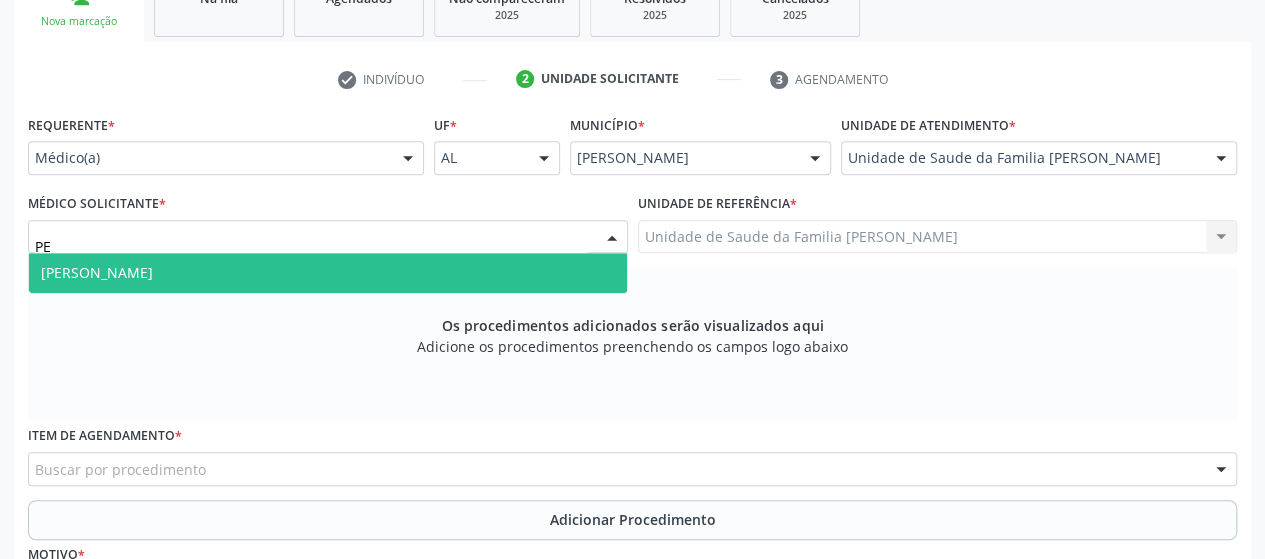 type on "PED" 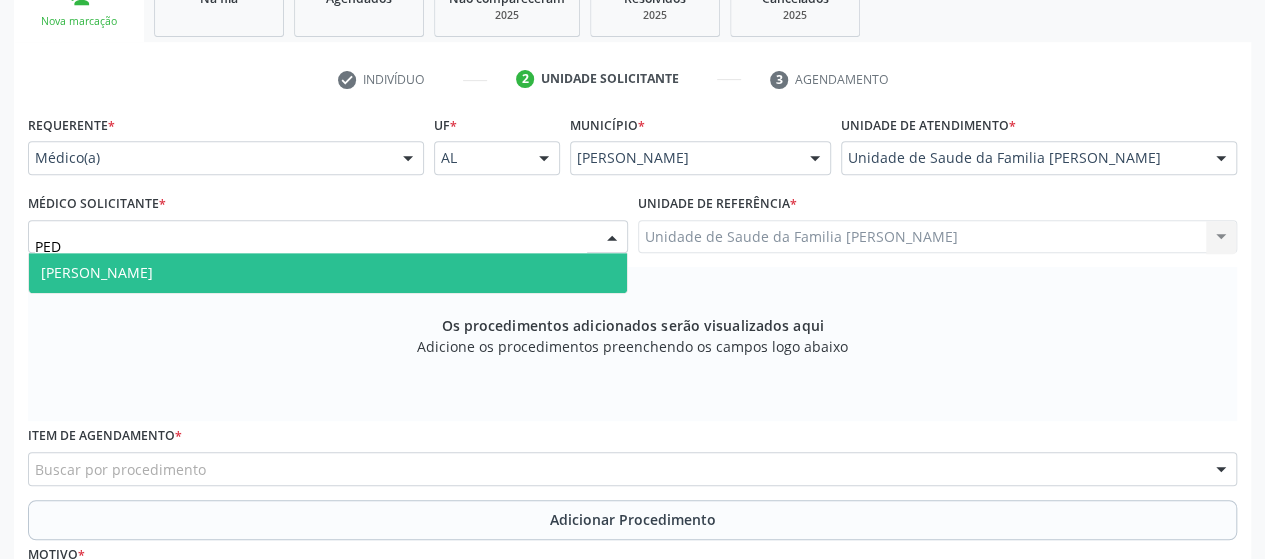 click on "[PERSON_NAME]" at bounding box center (328, 273) 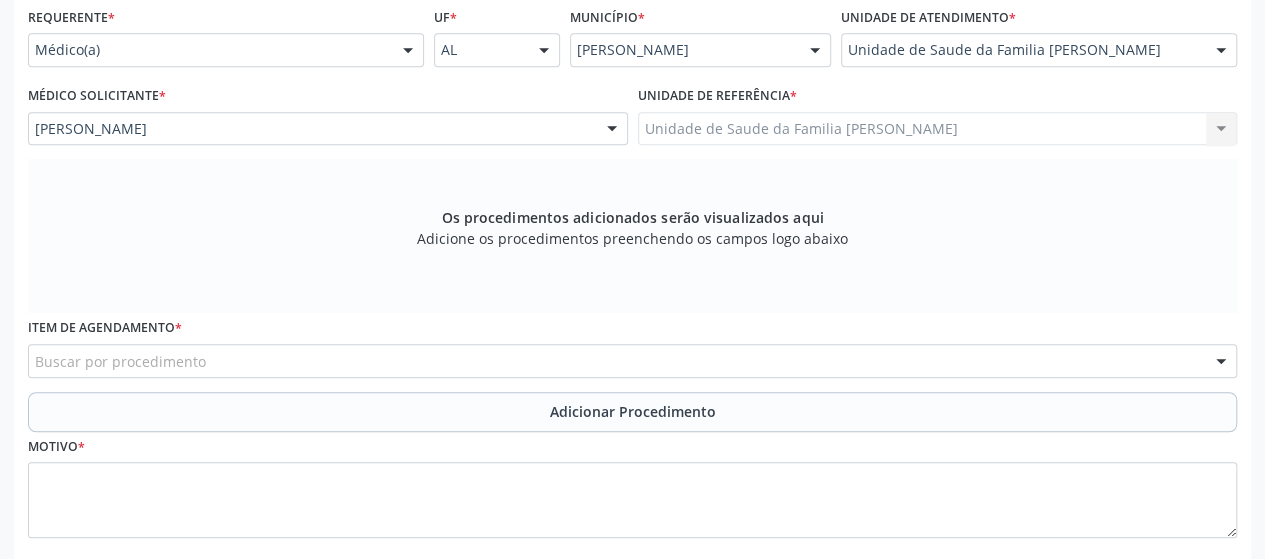 scroll, scrollTop: 552, scrollLeft: 0, axis: vertical 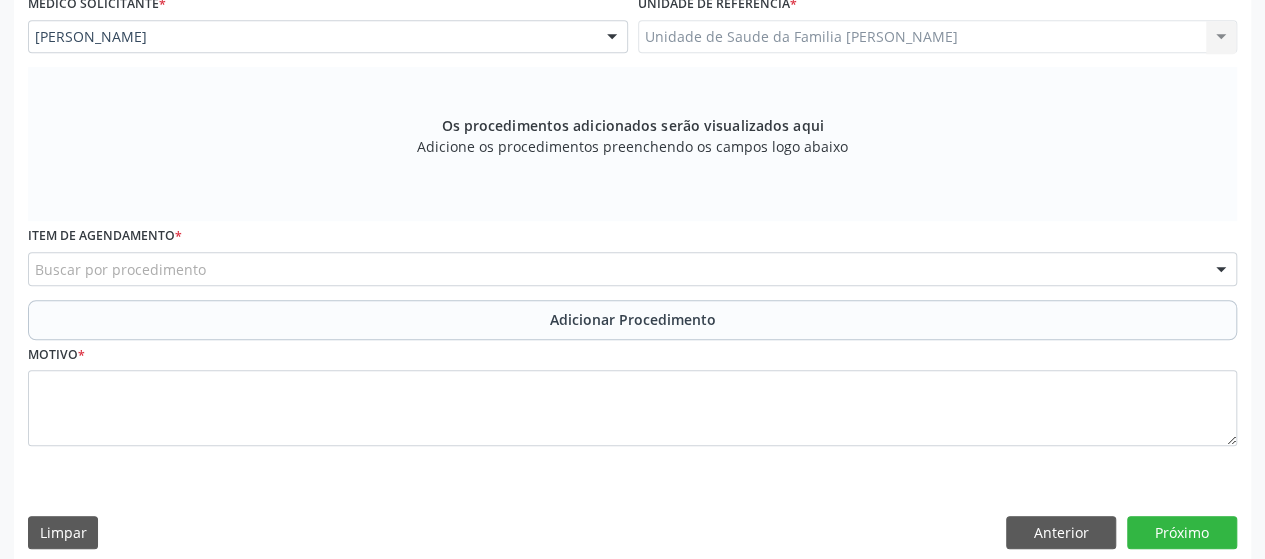 click on "Buscar por procedimento" at bounding box center [632, 269] 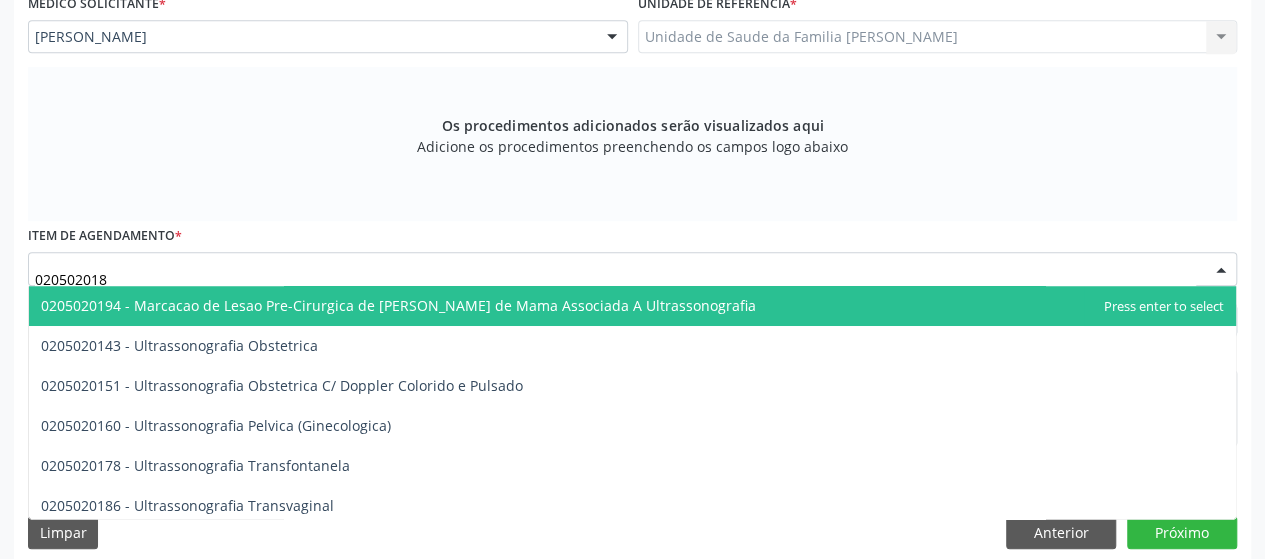 type on "0205020186" 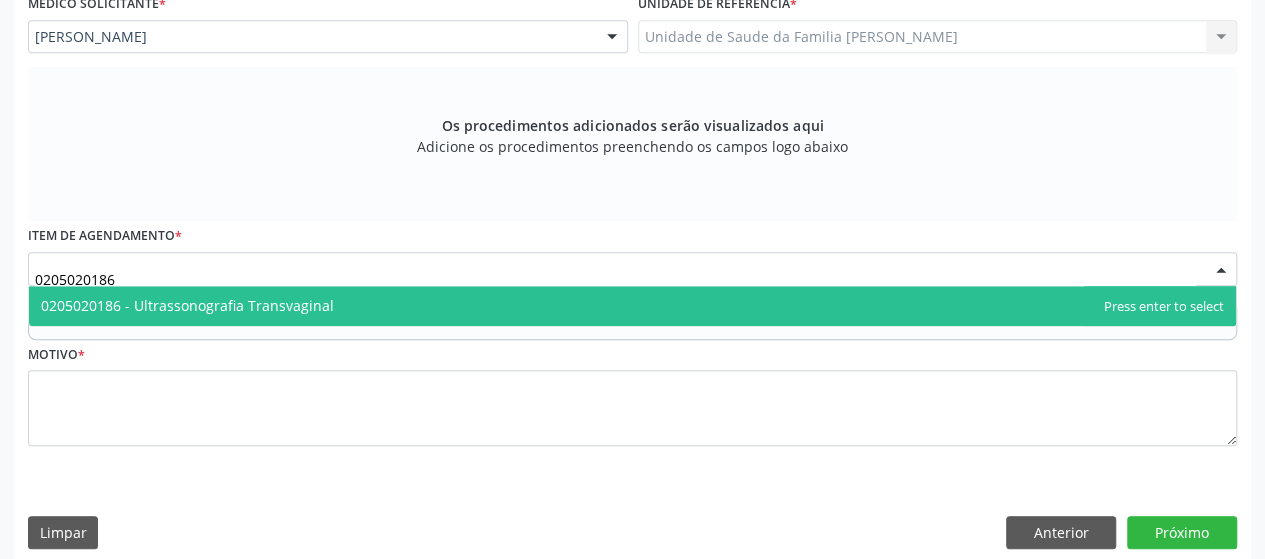 click on "0205020186 - Ultrassonografia Transvaginal" at bounding box center (187, 305) 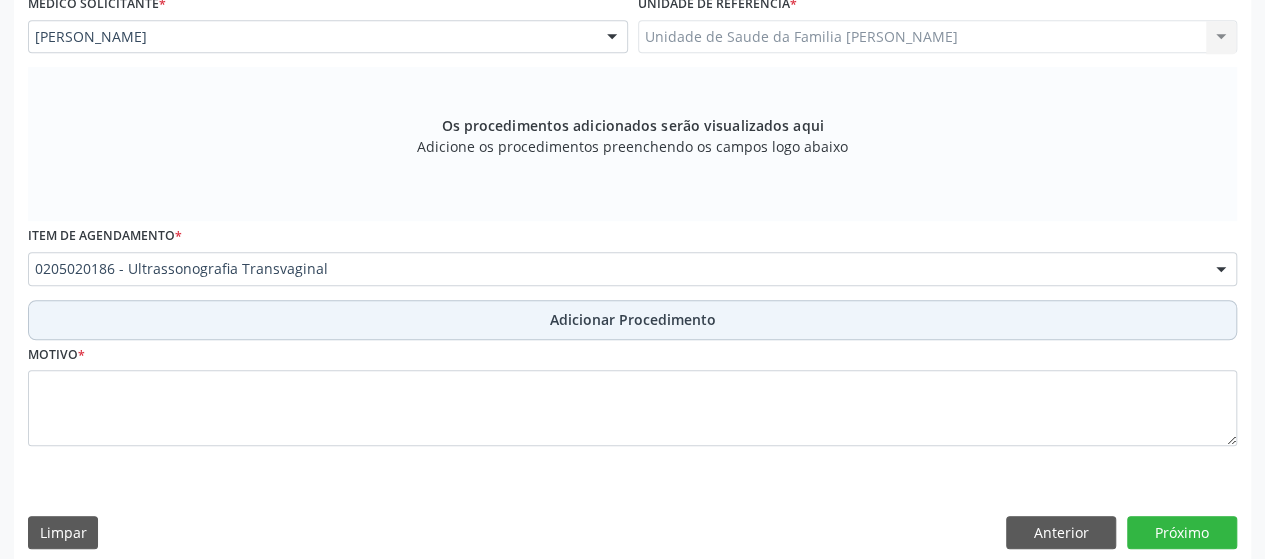 click on "Adicionar Procedimento" at bounding box center (632, 320) 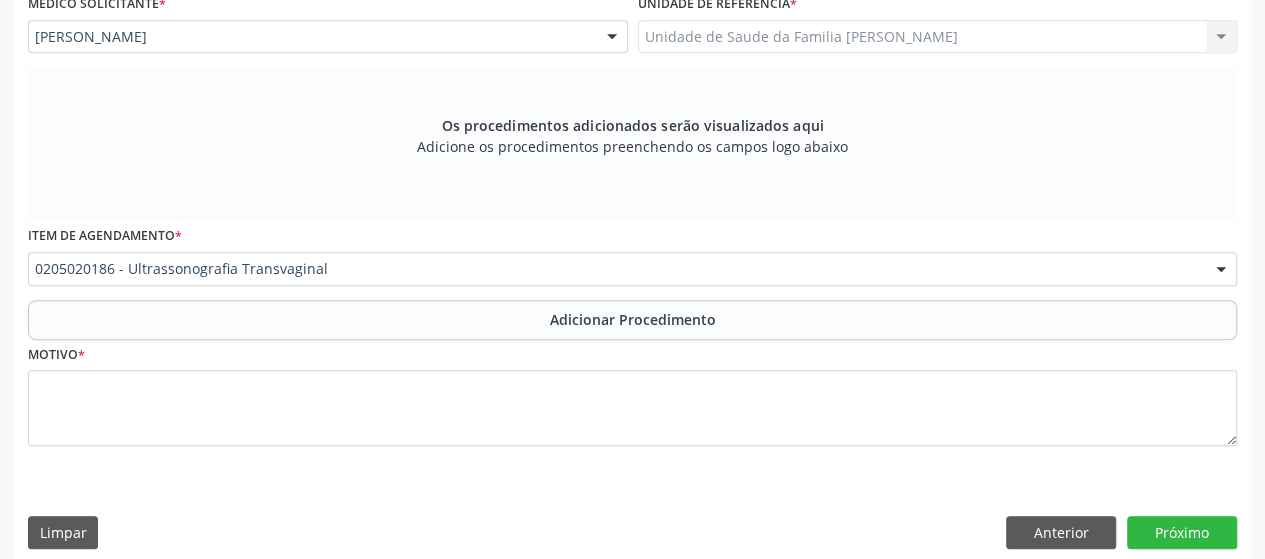 scroll, scrollTop: 492, scrollLeft: 0, axis: vertical 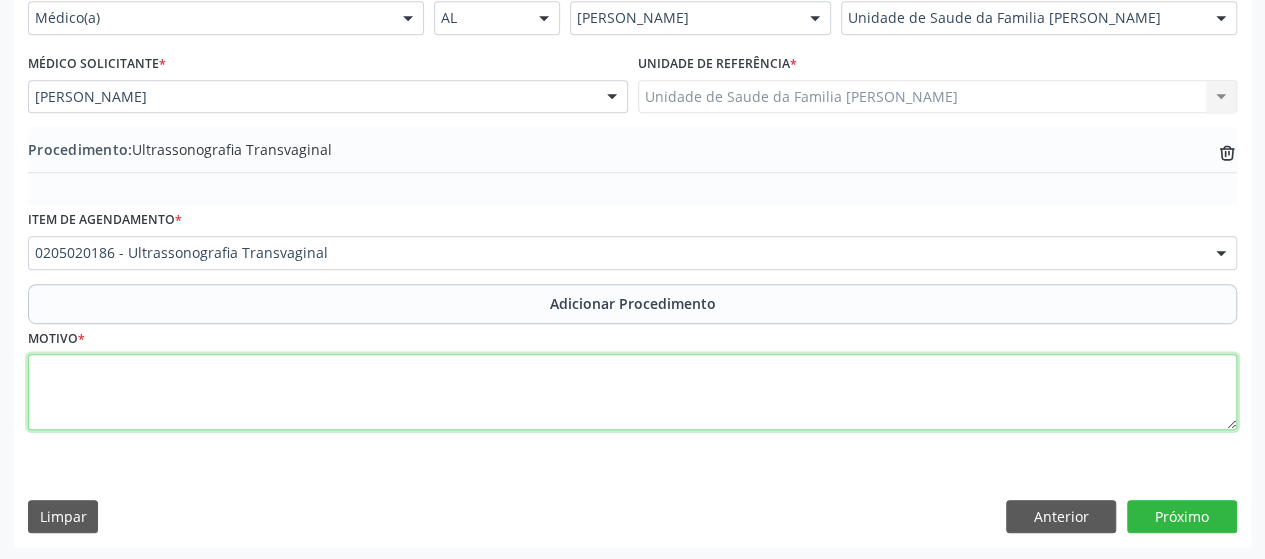 click at bounding box center (632, 392) 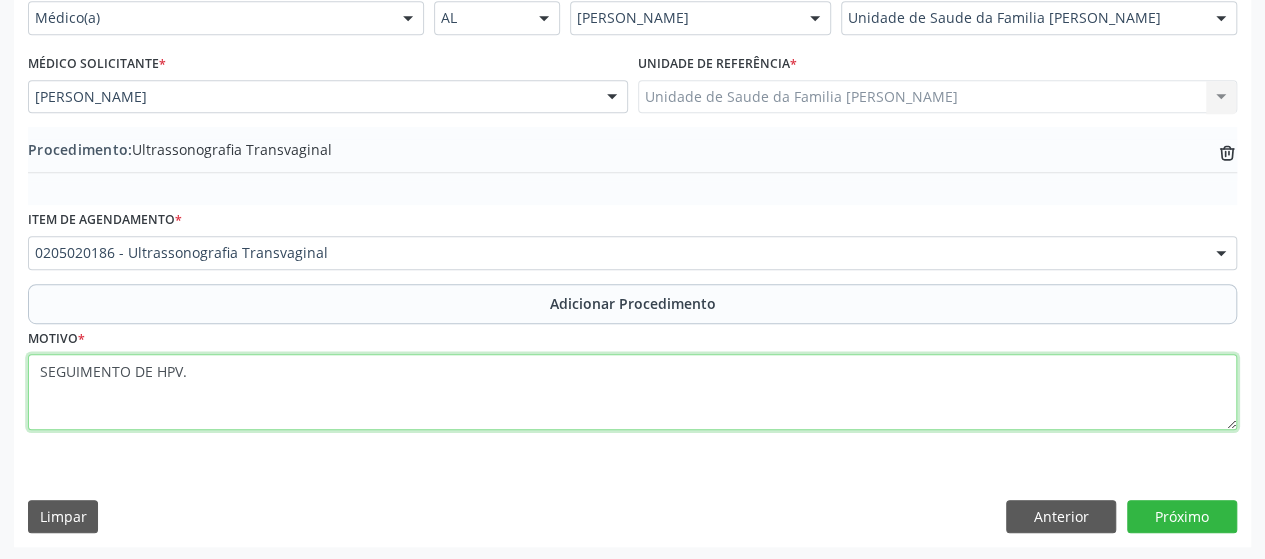 type on "SEGUIMENTO DE HPV." 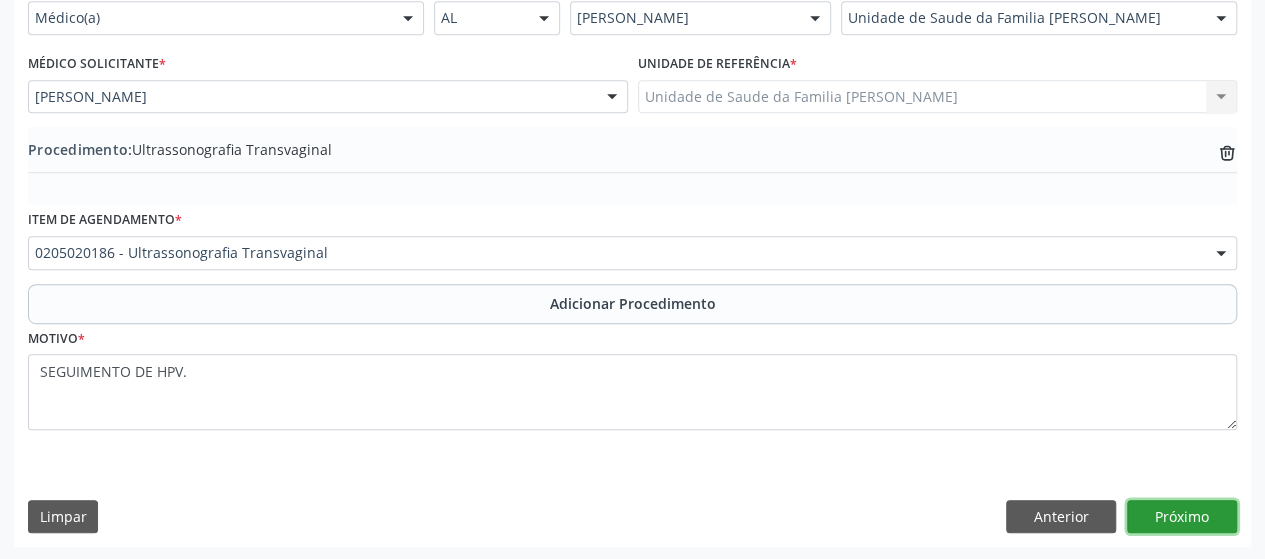 click on "Próximo" at bounding box center [1182, 517] 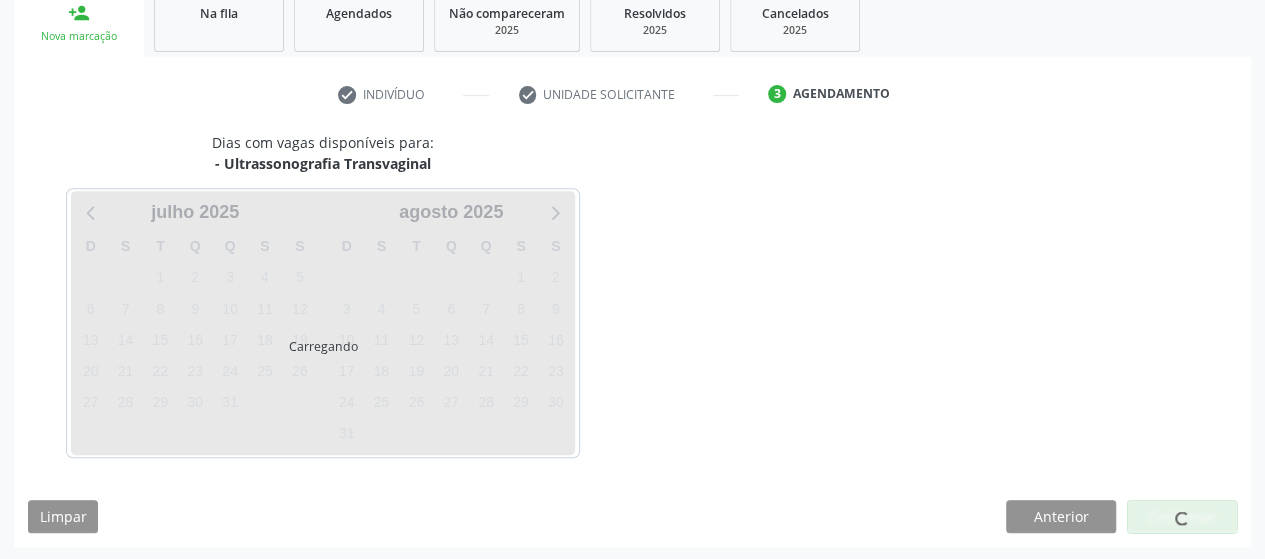 scroll, scrollTop: 396, scrollLeft: 0, axis: vertical 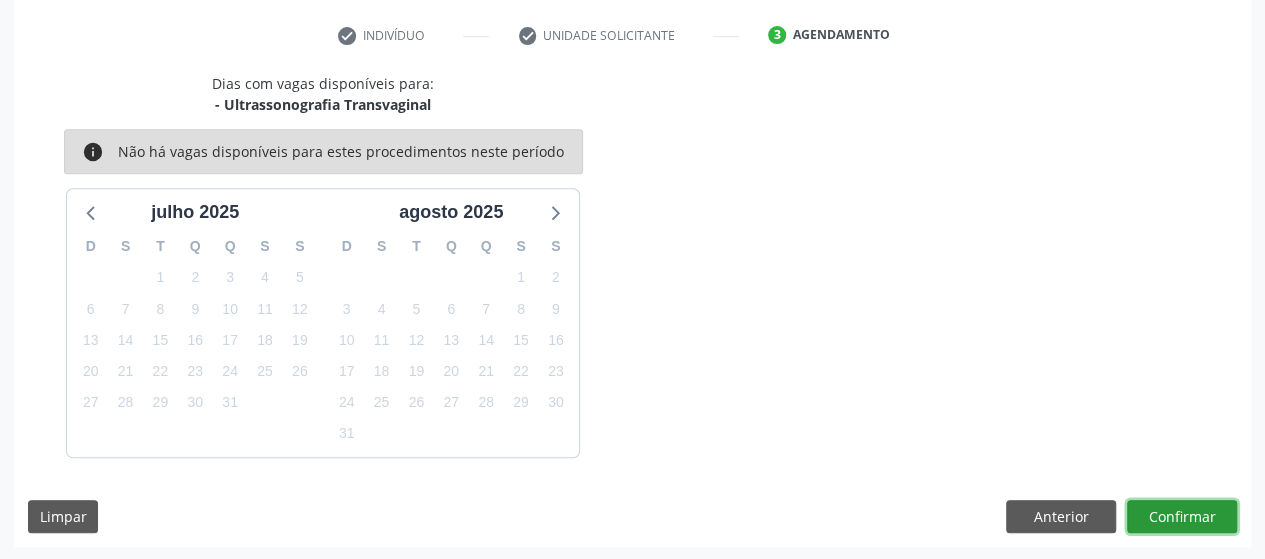 click on "Confirmar" at bounding box center [1182, 517] 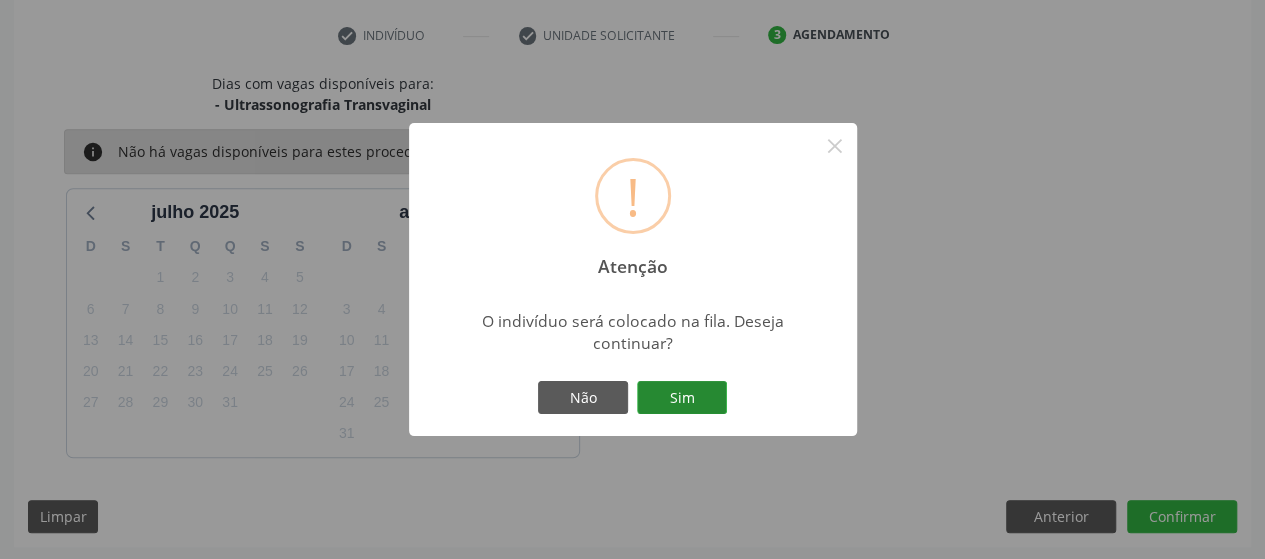 click on "Sim" at bounding box center (682, 398) 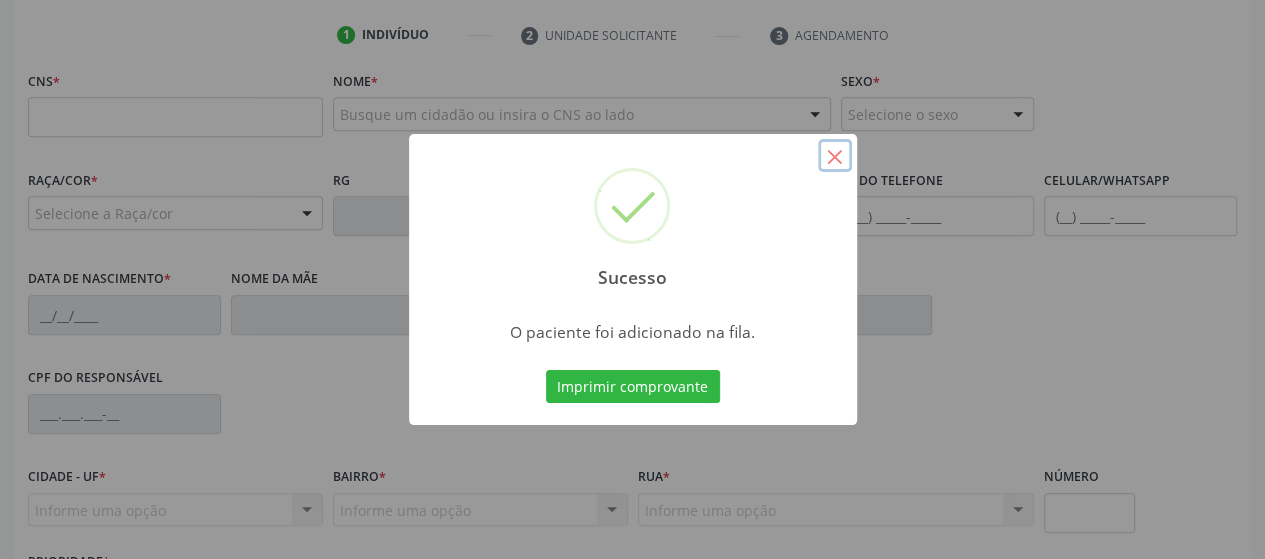 click on "×" at bounding box center (835, 156) 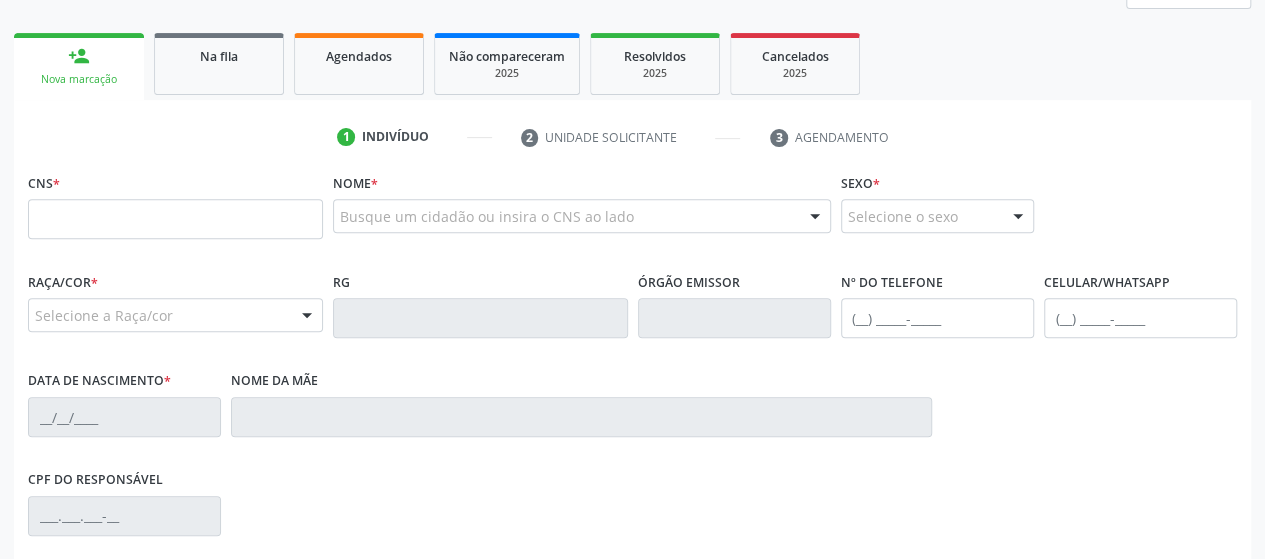 scroll, scrollTop: 196, scrollLeft: 0, axis: vertical 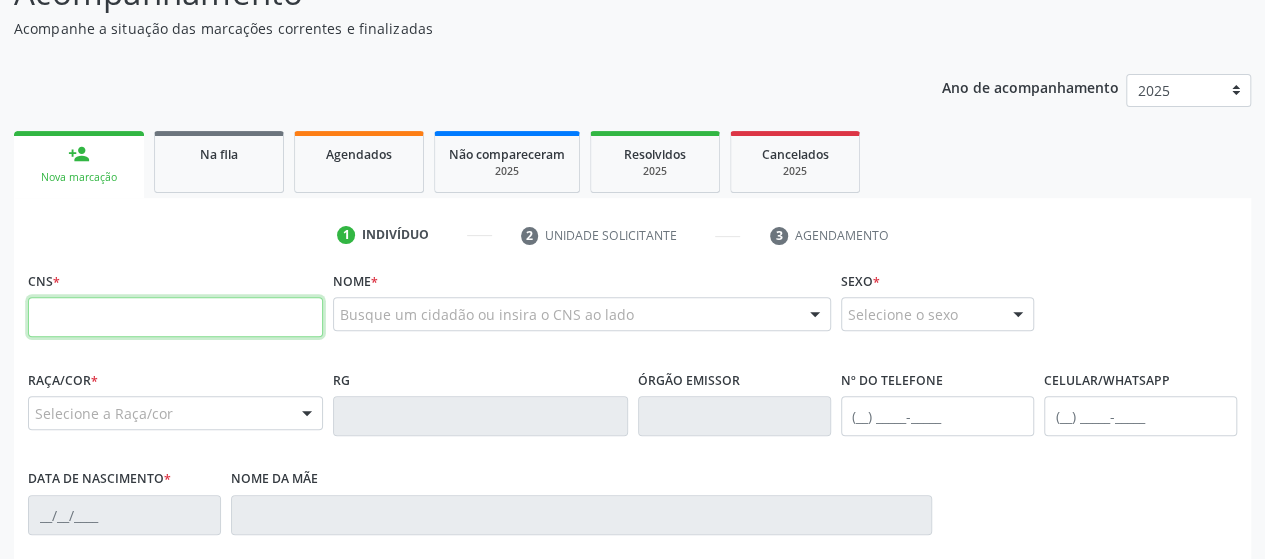 click at bounding box center [175, 317] 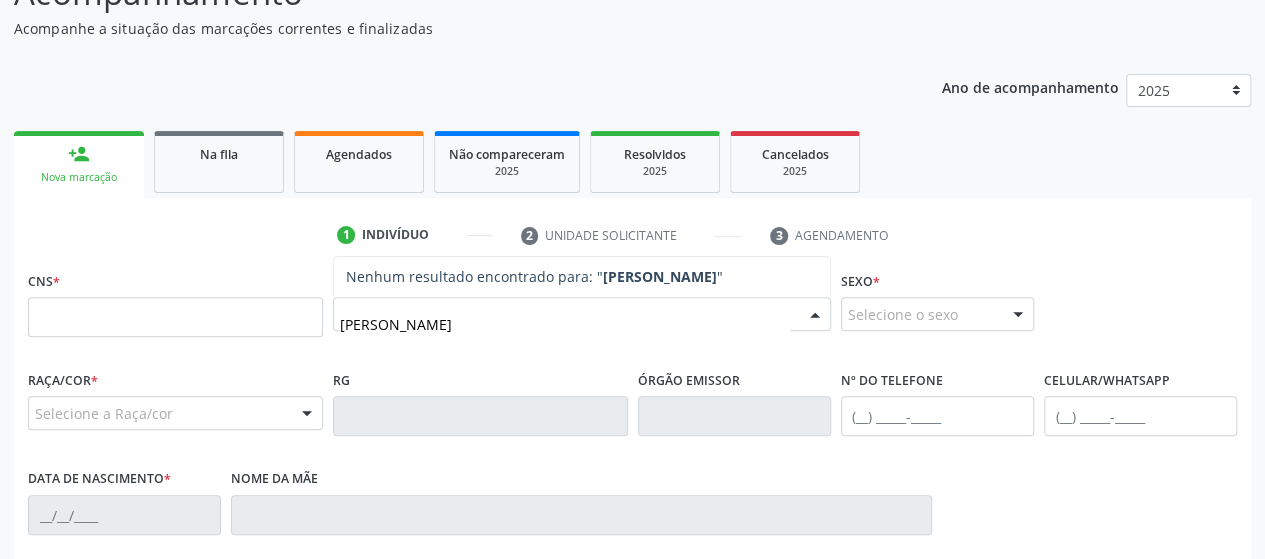 type on "[PERSON_NAME]" 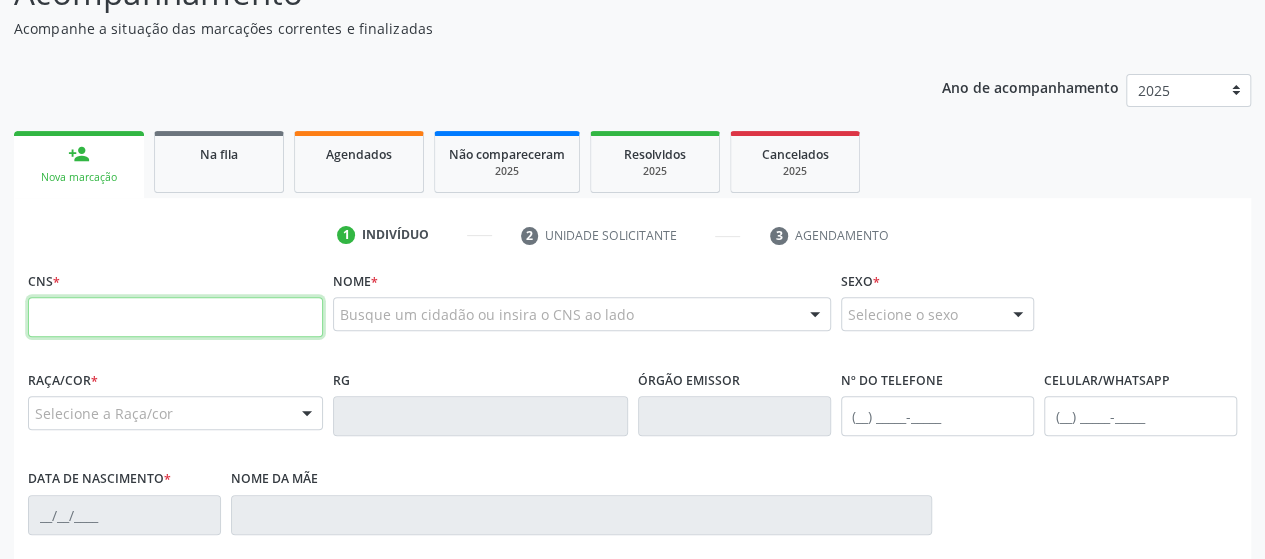 click at bounding box center (175, 317) 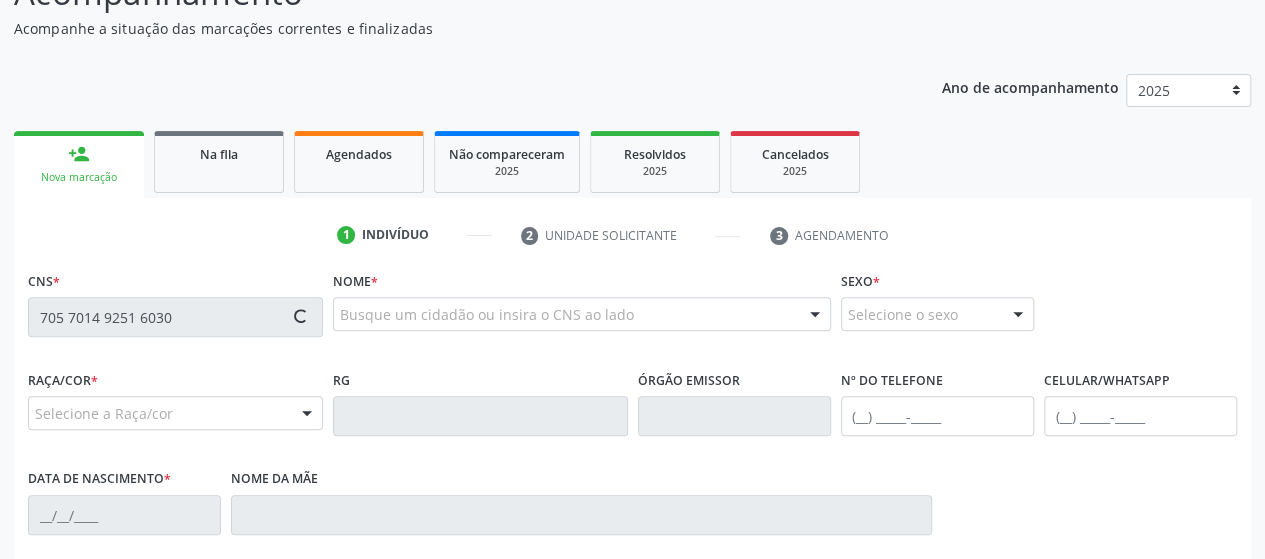type on "705 7014 9251 6030" 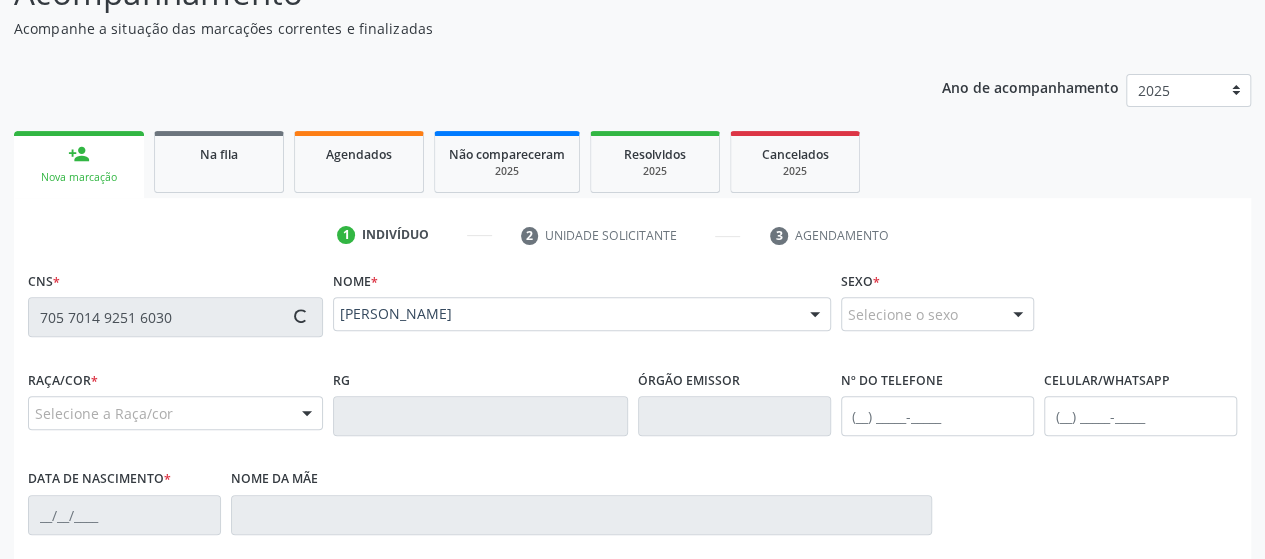 type on "[PHONE_NUMBER]" 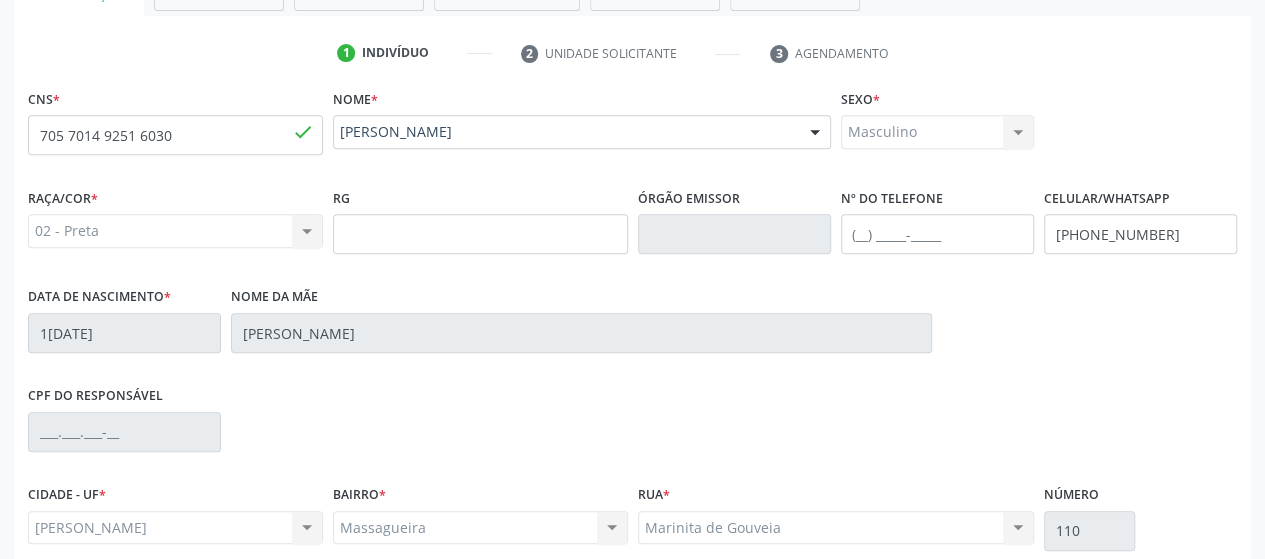 scroll, scrollTop: 552, scrollLeft: 0, axis: vertical 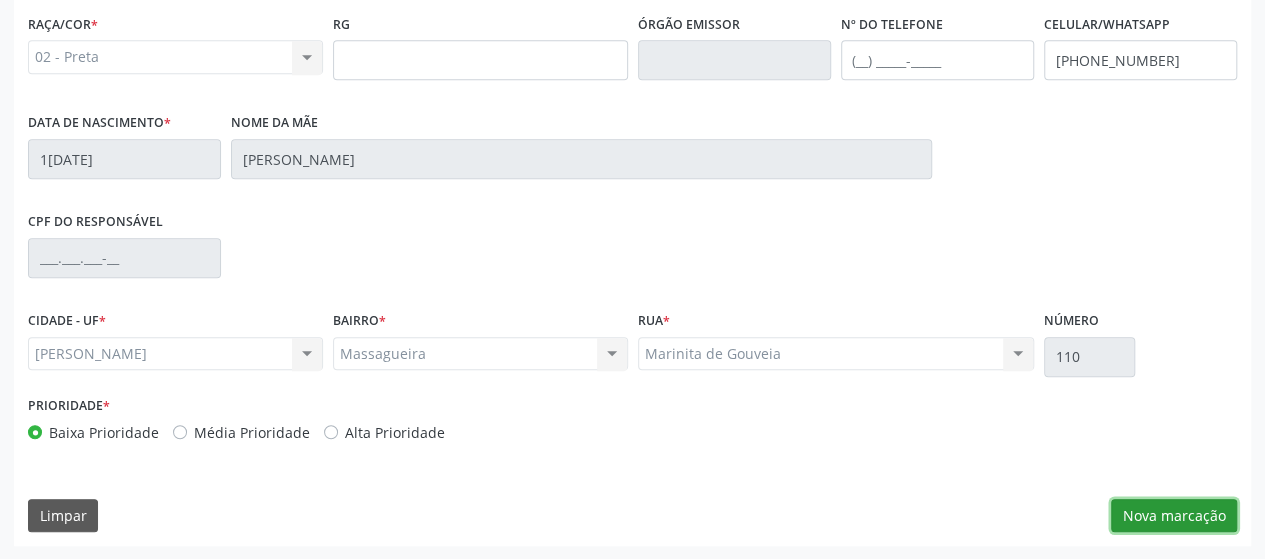 click on "Nova marcação" at bounding box center (1174, 516) 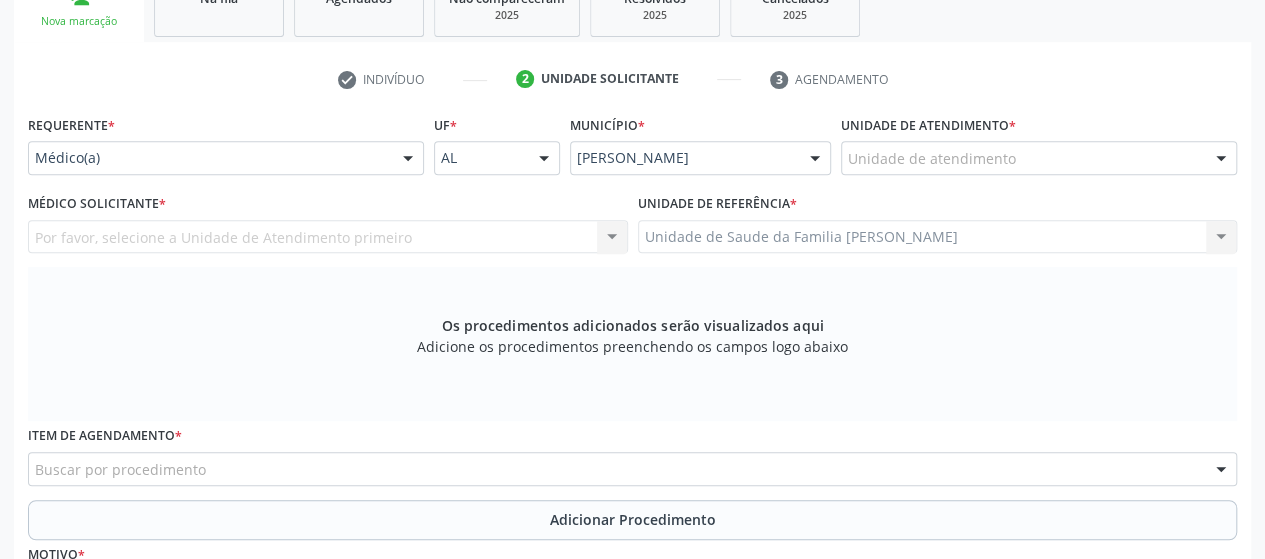 scroll, scrollTop: 252, scrollLeft: 0, axis: vertical 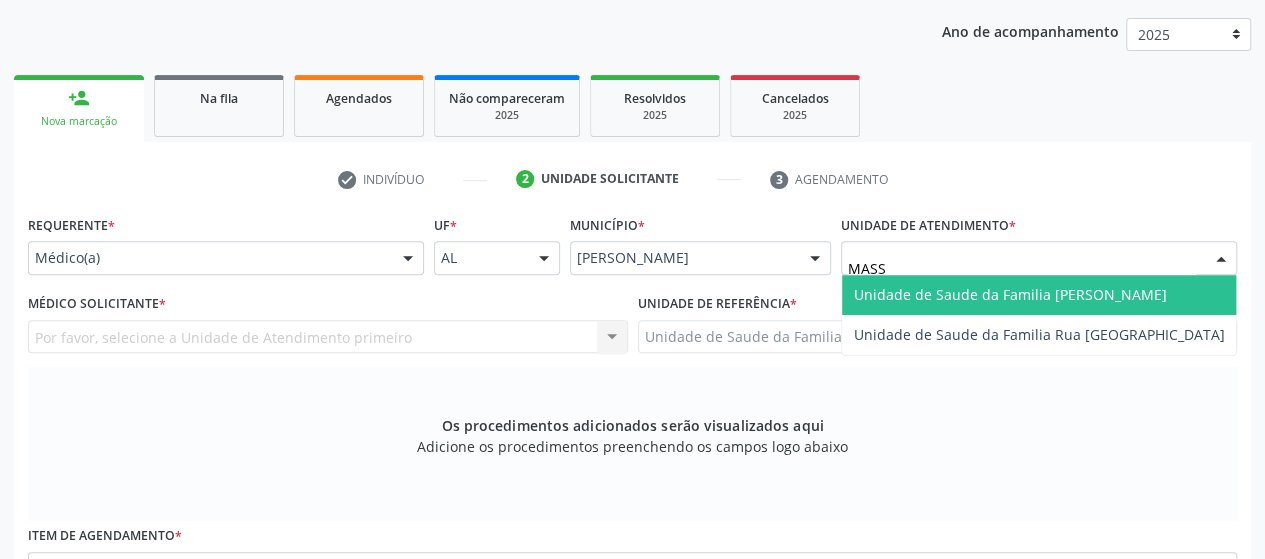 type on "MASSA" 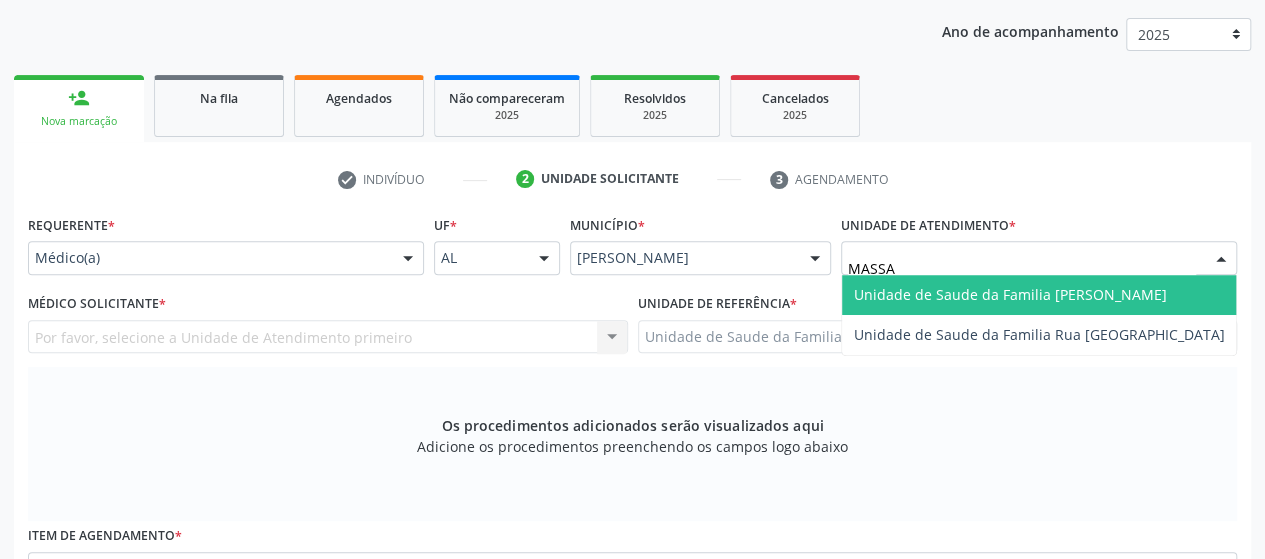 click on "Unidade de Saude da Familia [PERSON_NAME]" at bounding box center [1010, 294] 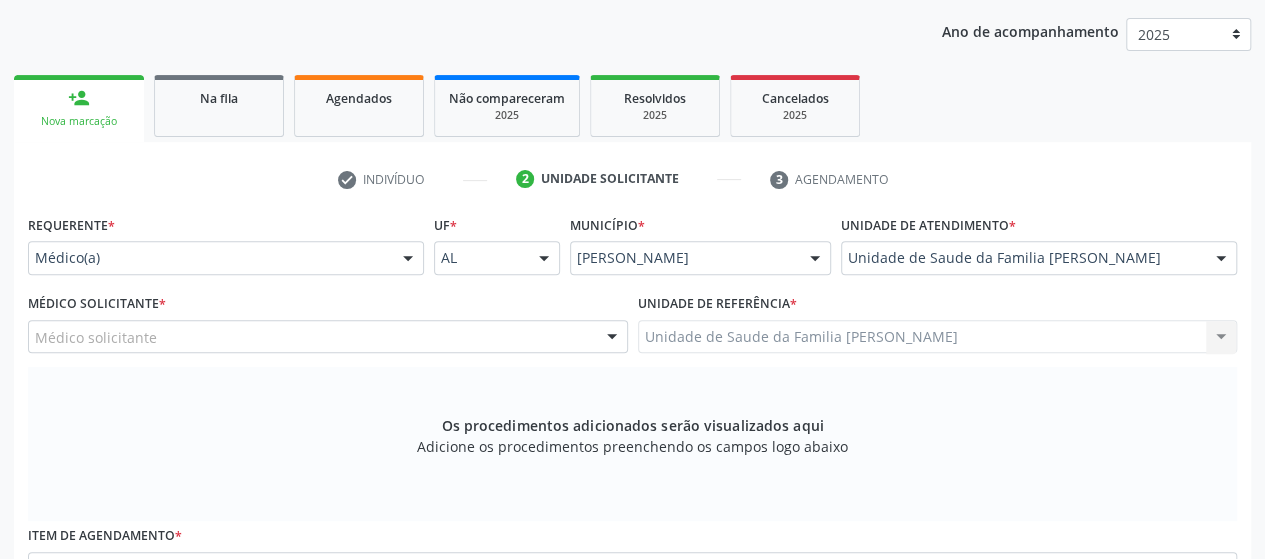 click on "Médico solicitante" at bounding box center [328, 337] 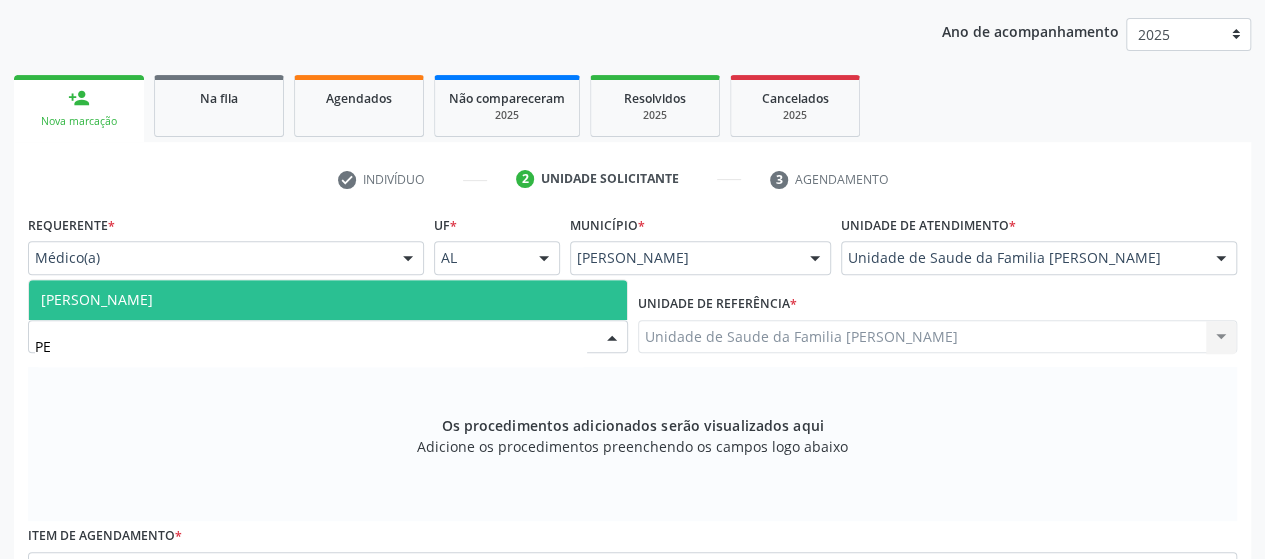 type on "PED" 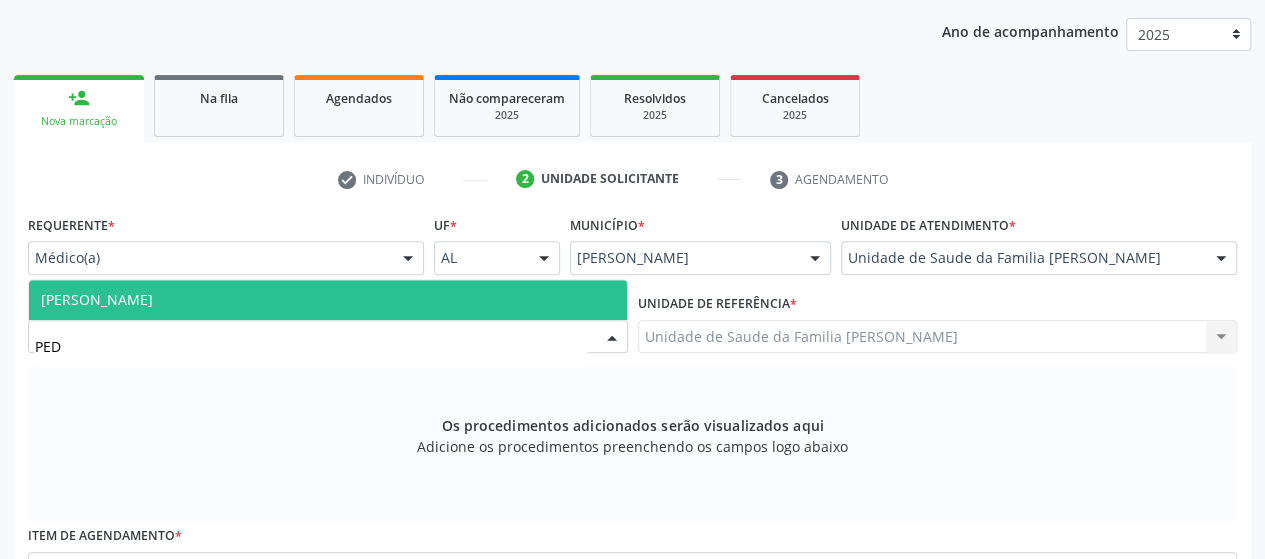 click on "[PERSON_NAME]" at bounding box center [328, 300] 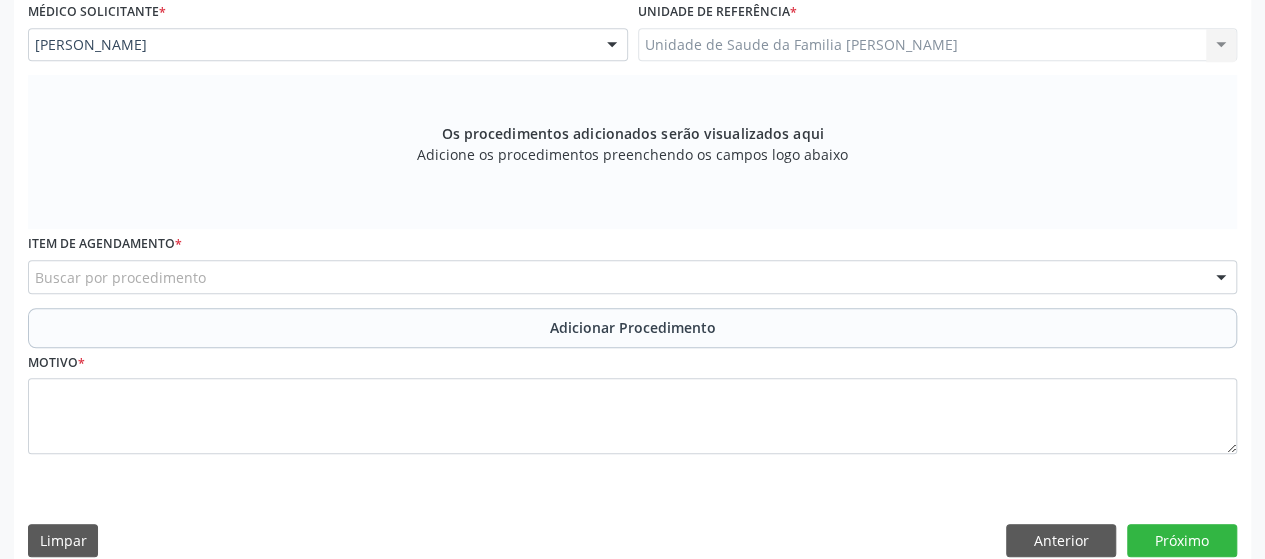 scroll, scrollTop: 552, scrollLeft: 0, axis: vertical 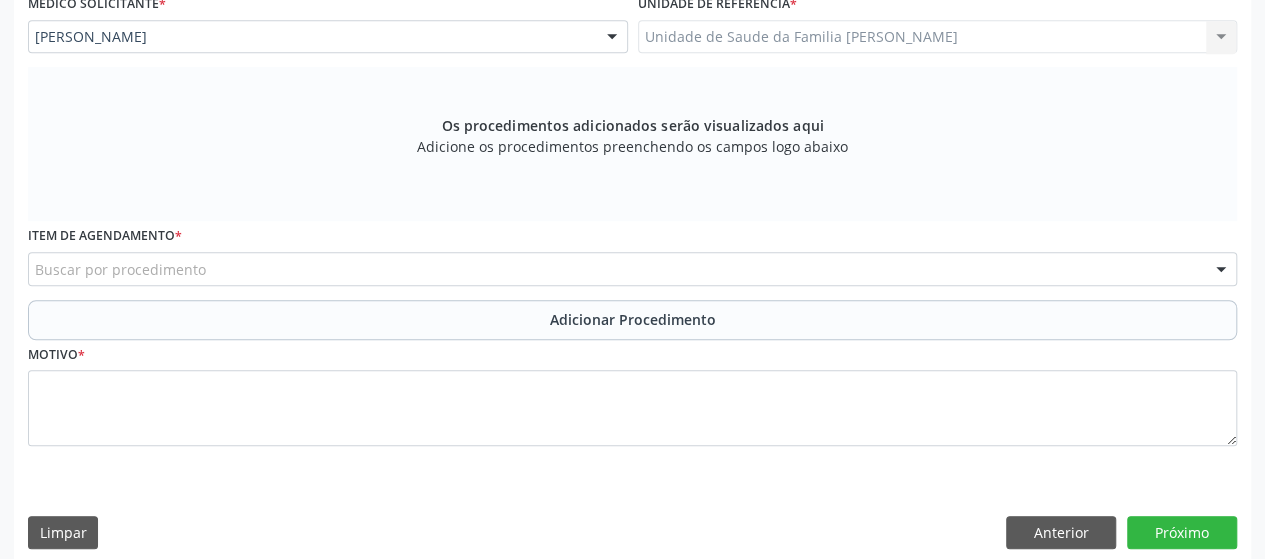 click on "Buscar por procedimento" at bounding box center [632, 269] 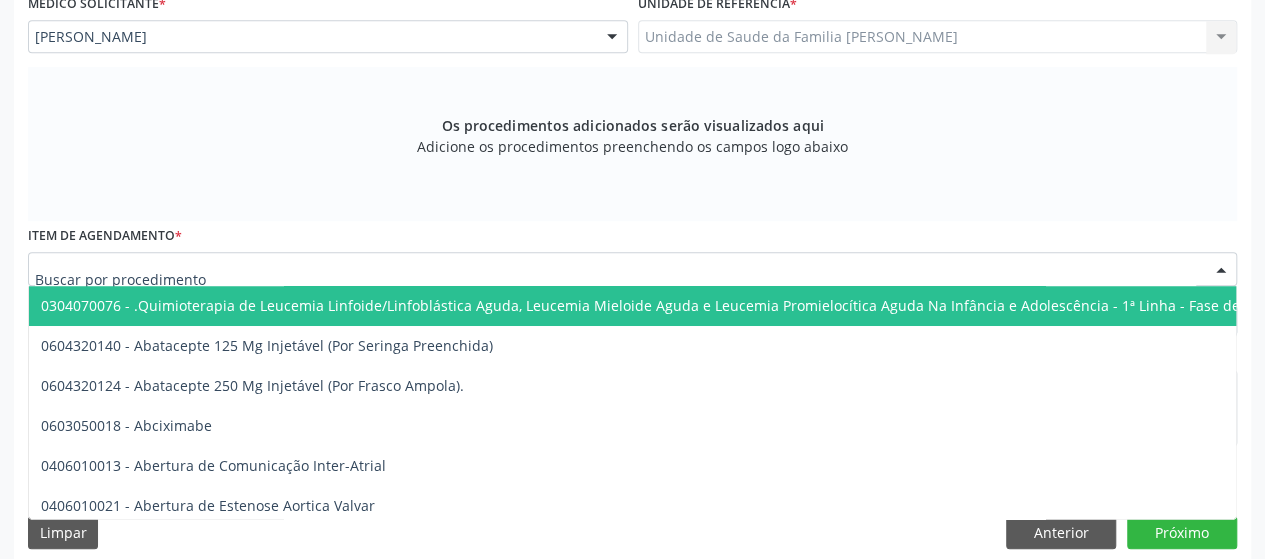 click at bounding box center [615, 279] 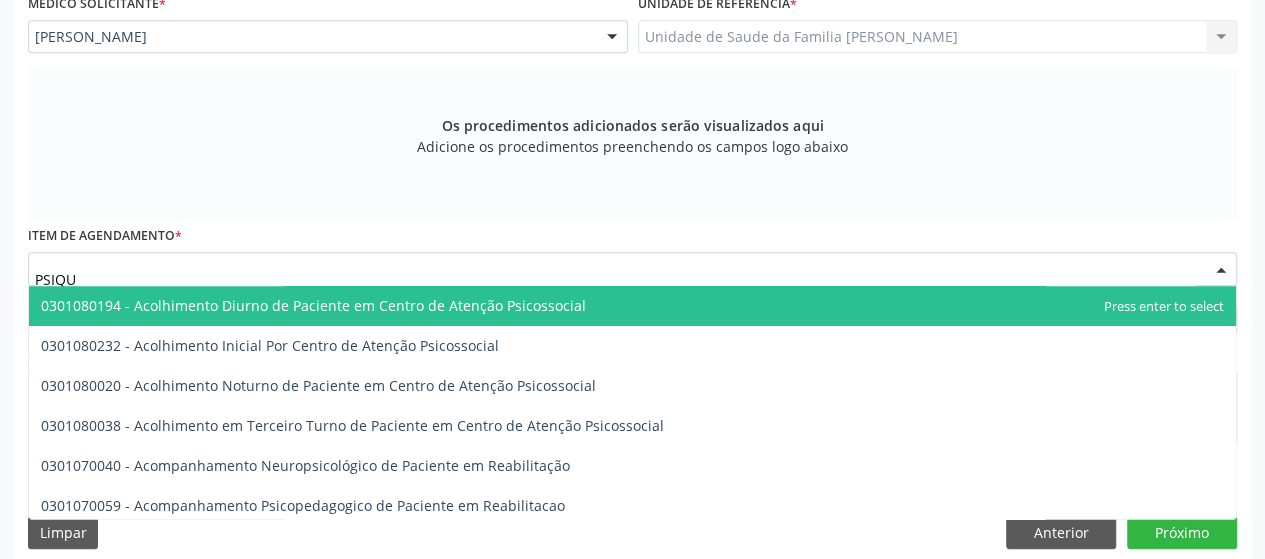 type on "PSIQUI" 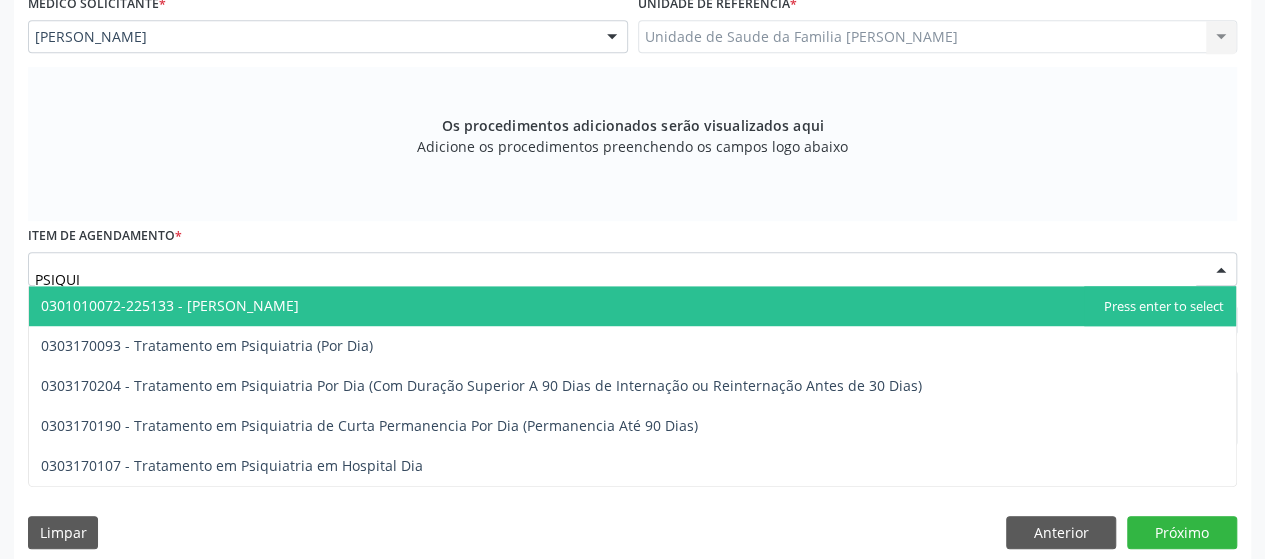 click on "0301010072-225133 - [PERSON_NAME]" at bounding box center (170, 305) 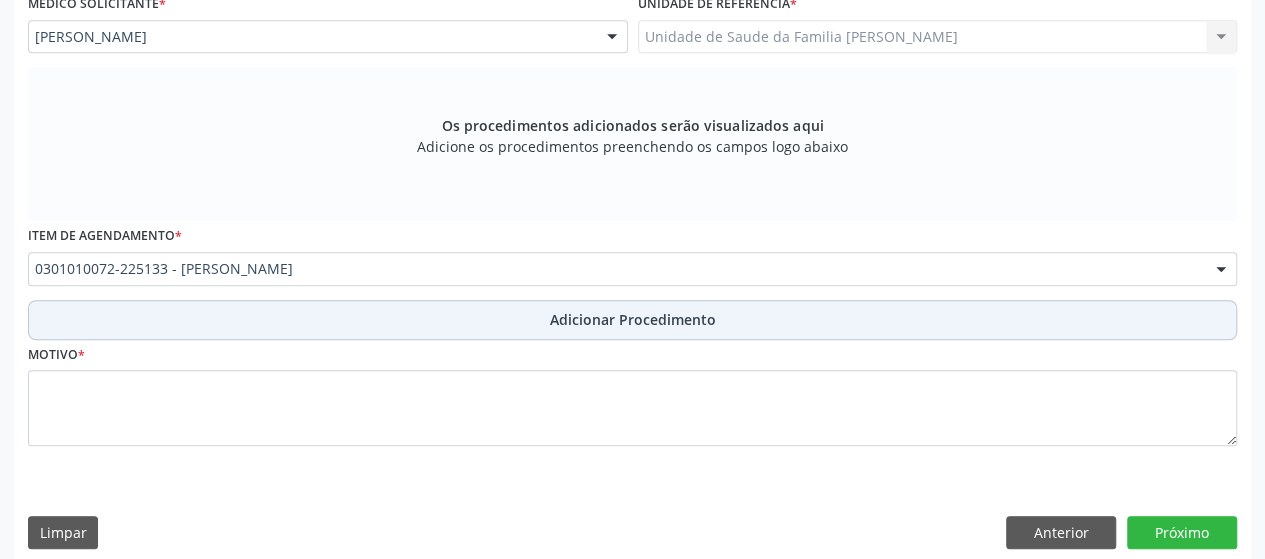 click on "Adicionar Procedimento" at bounding box center (632, 320) 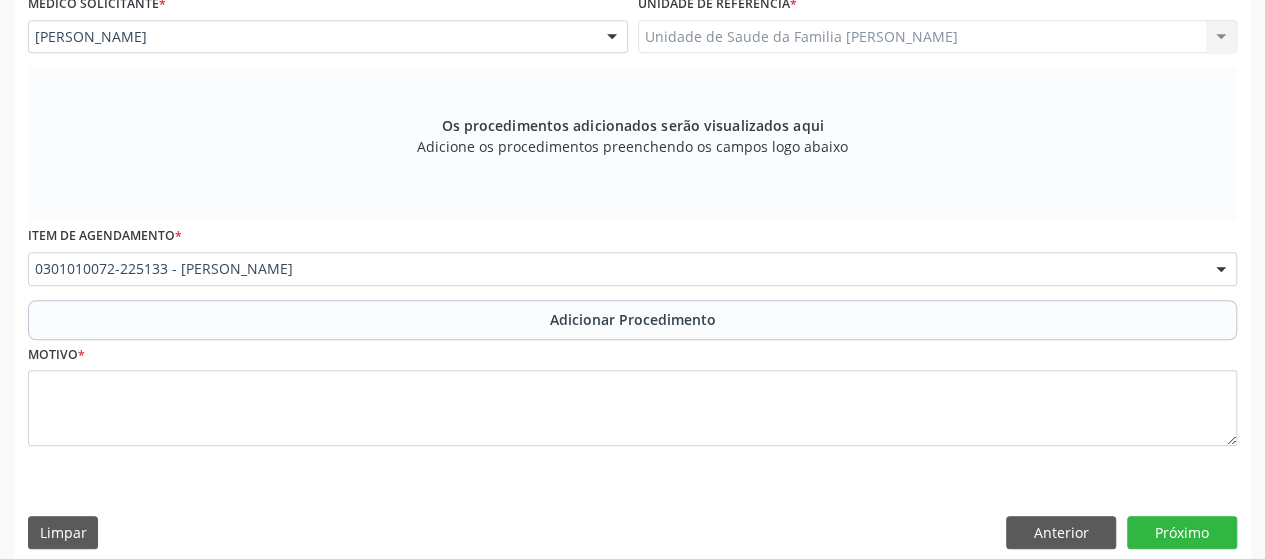 scroll, scrollTop: 492, scrollLeft: 0, axis: vertical 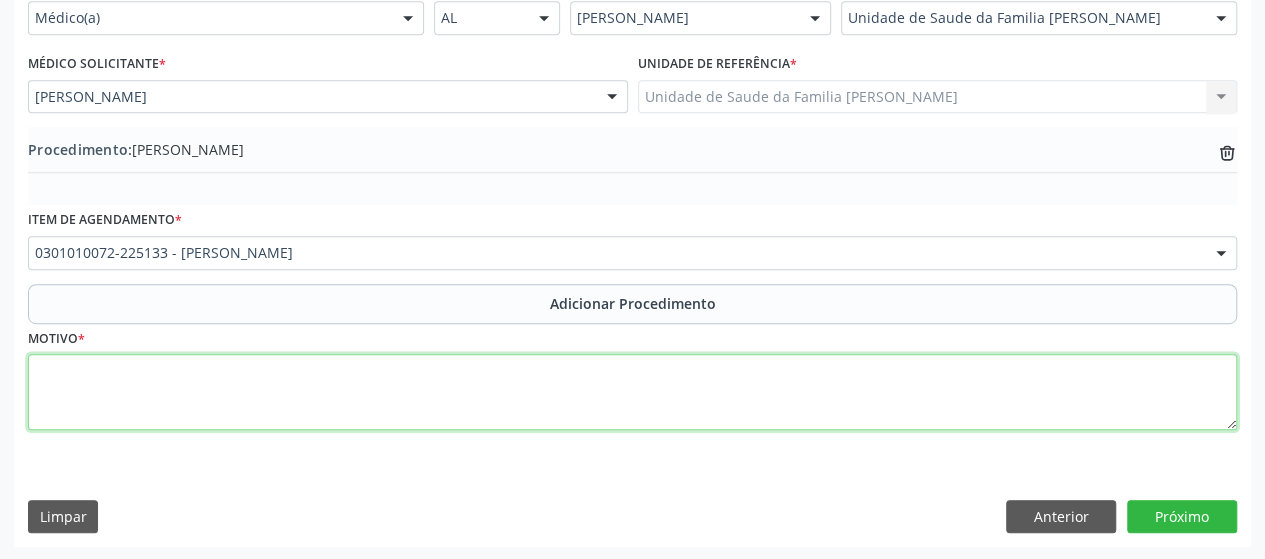 click at bounding box center (632, 392) 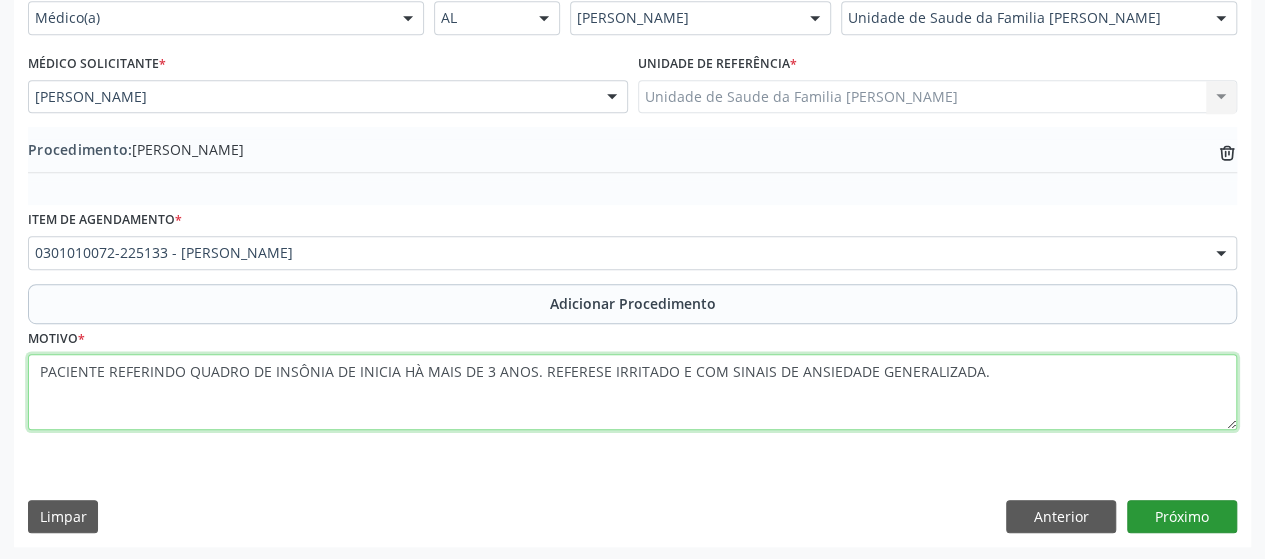 type on "PACIENTE REFERINDO QUADRO DE INSÔNIA DE INICIA HÀ MAIS DE 3 ANOS. REFERESE IRRITADO E COM SINAIS DE ANSIEDADE GENERALIZADA." 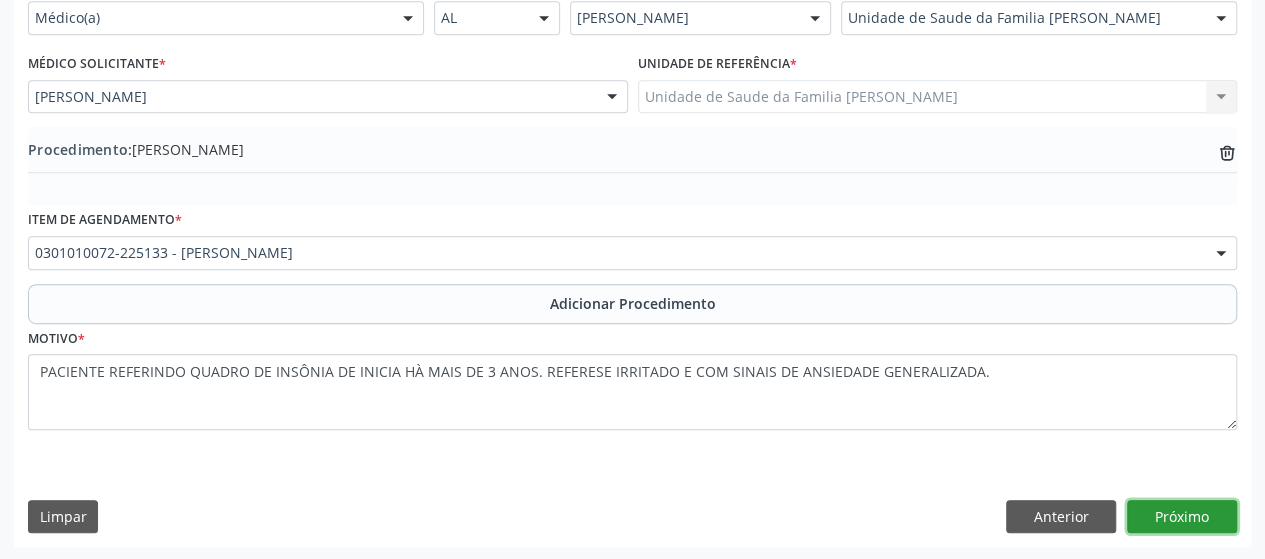 click on "Próximo" at bounding box center (1182, 517) 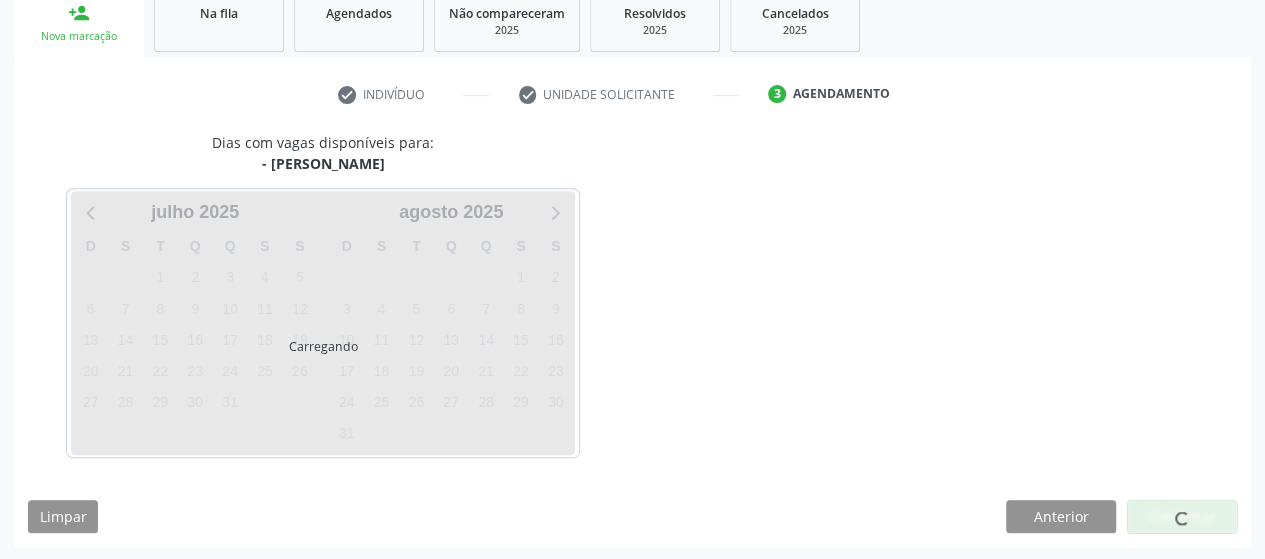 scroll, scrollTop: 396, scrollLeft: 0, axis: vertical 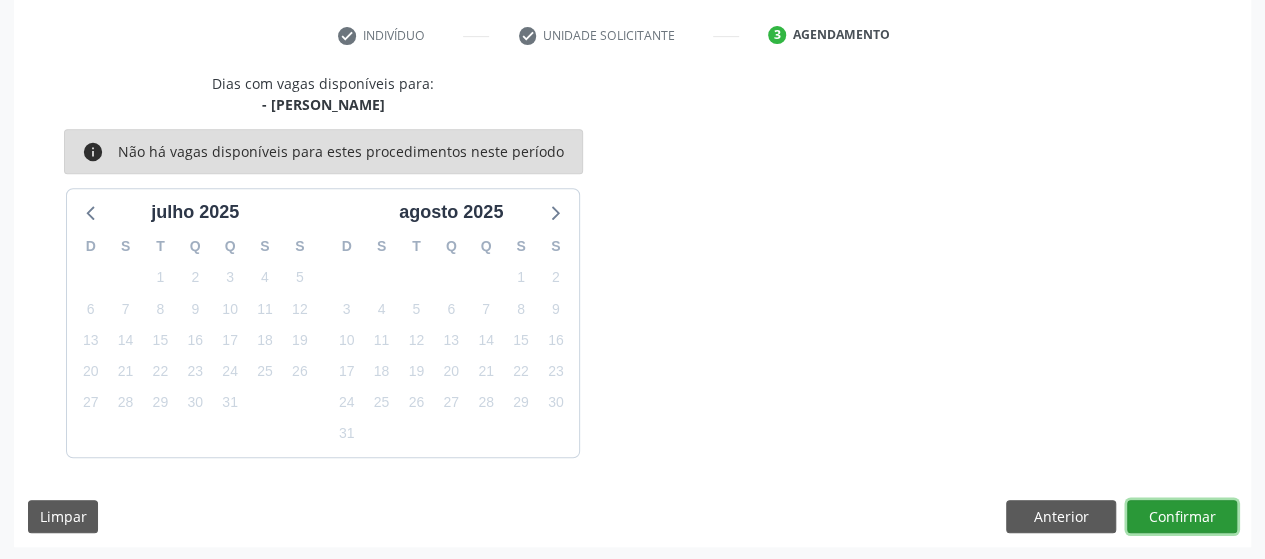 click on "Confirmar" at bounding box center (1182, 517) 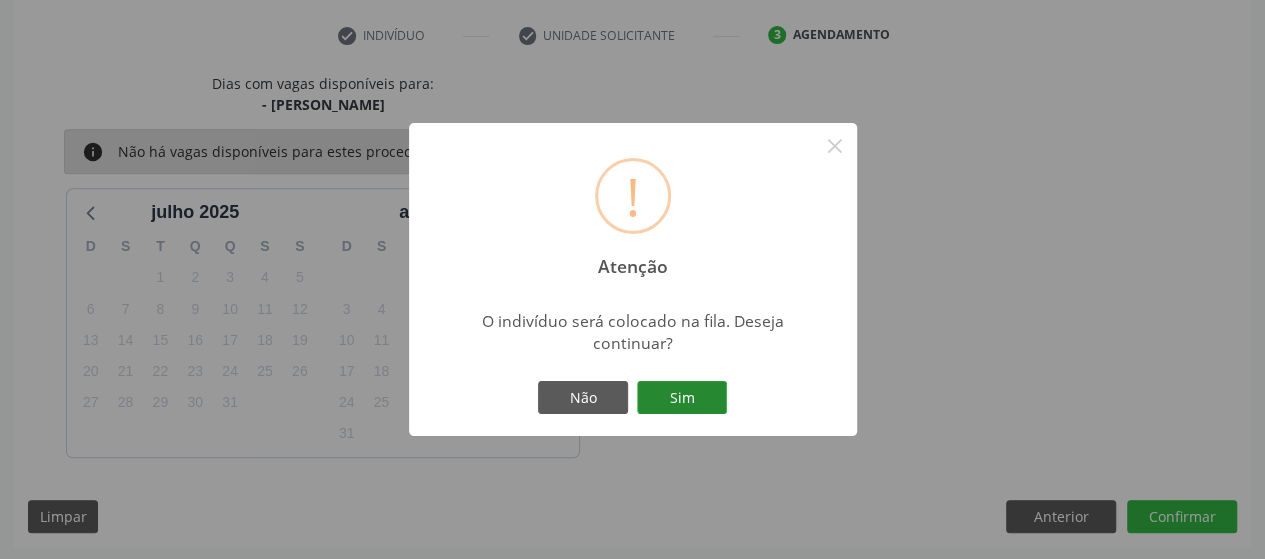 click on "Sim" at bounding box center [682, 398] 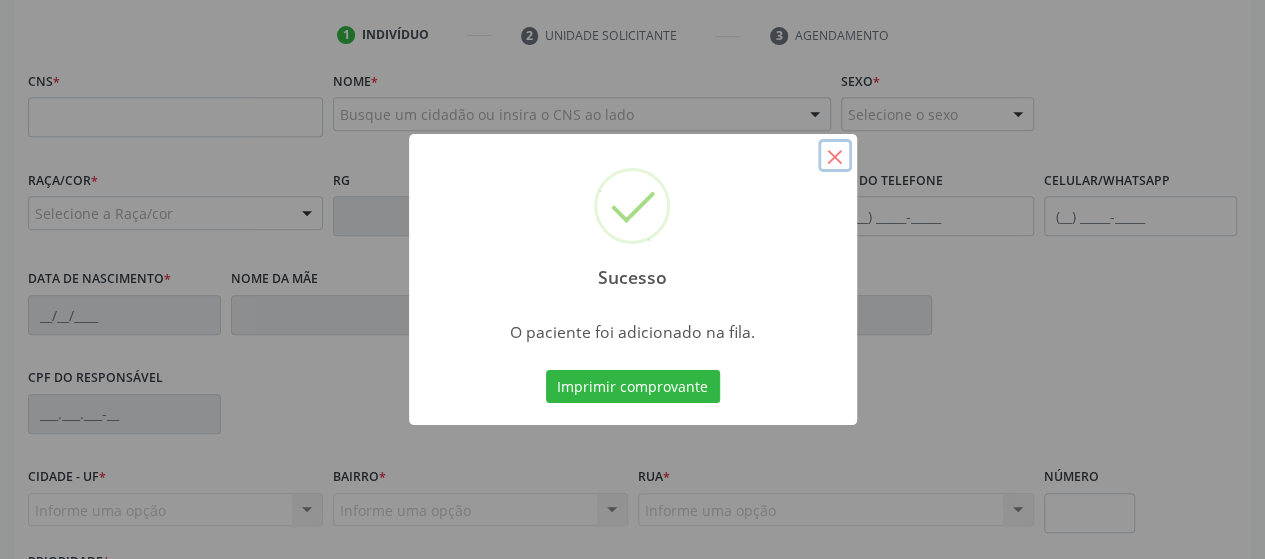 click on "×" at bounding box center (835, 156) 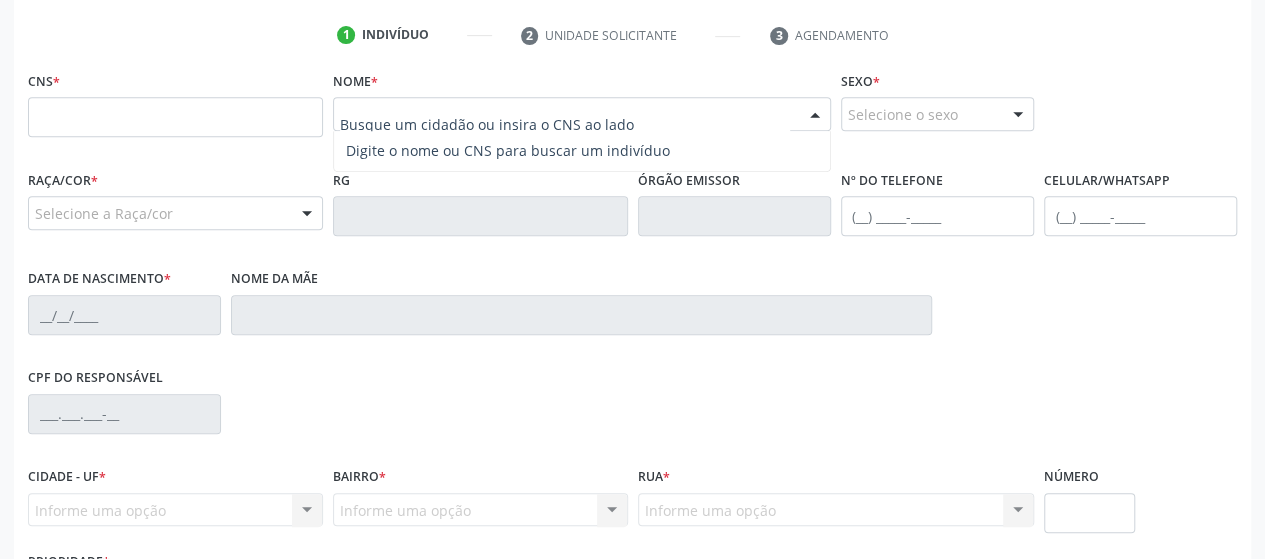 click at bounding box center [582, 114] 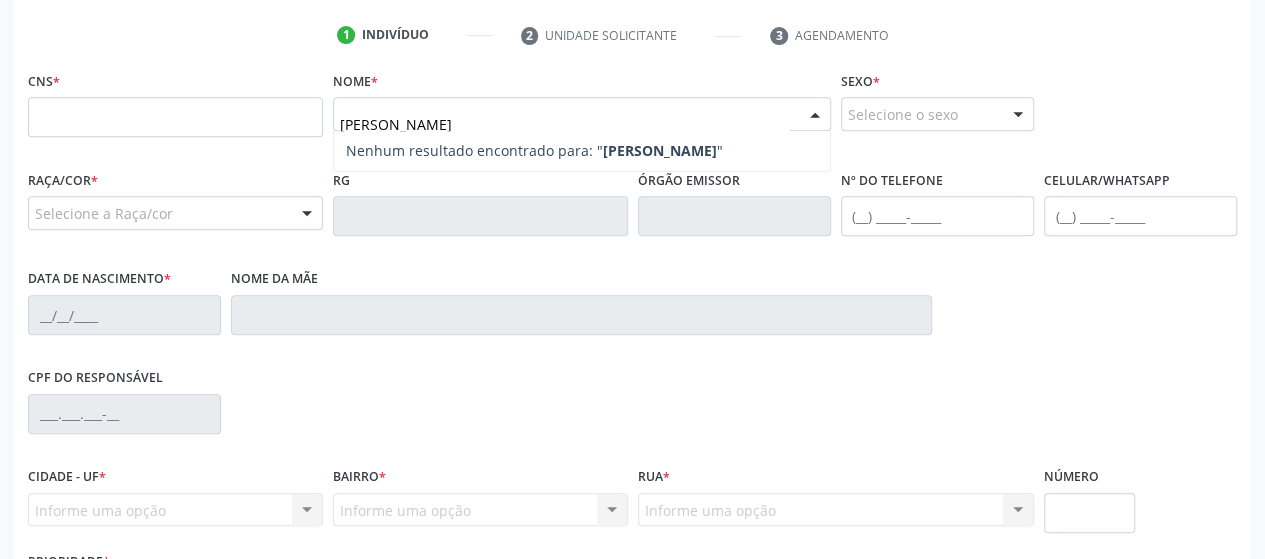 type on "[PERSON_NAME]" 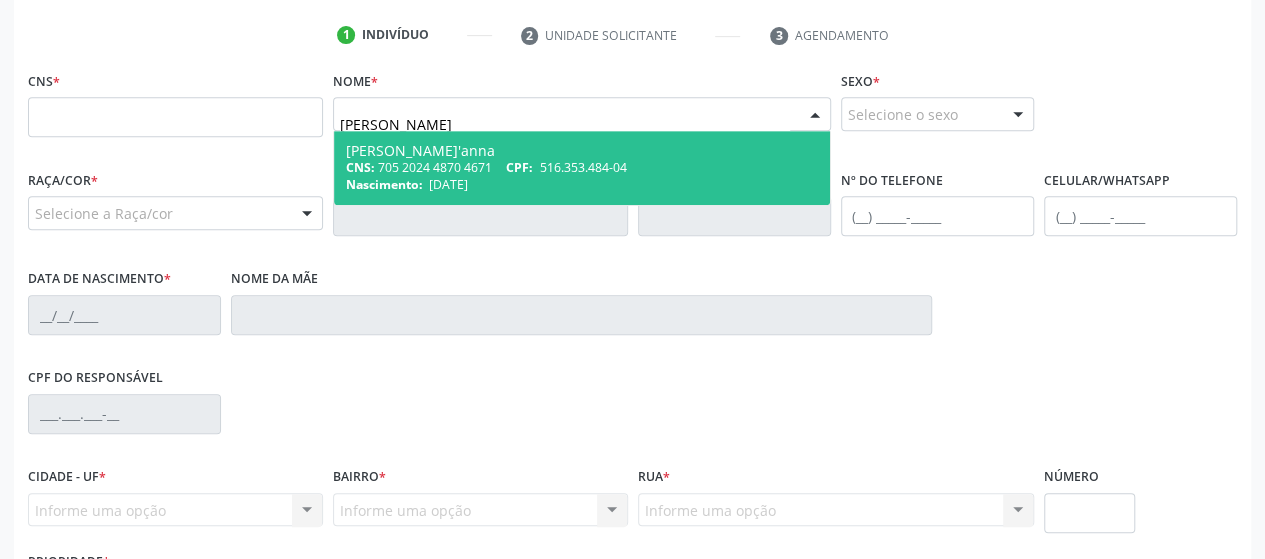 click on "CNS:
705 2024 4870 4671
CPF:
516.353.484-04" at bounding box center (582, 167) 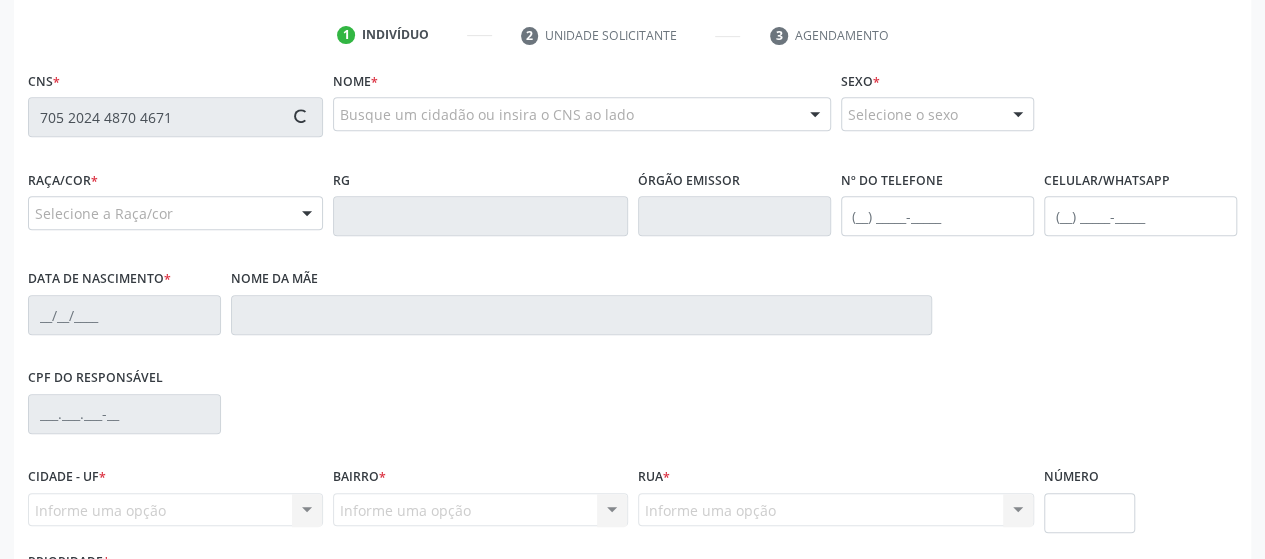 type on "705 2024 4870 4671" 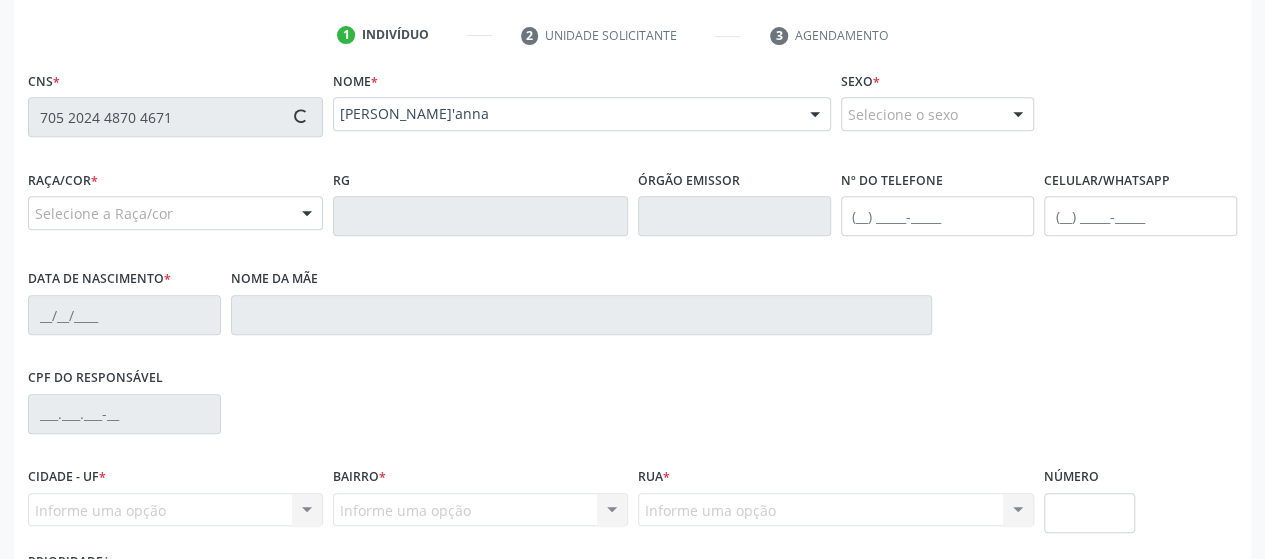 type on "[PHONE_NUMBER]" 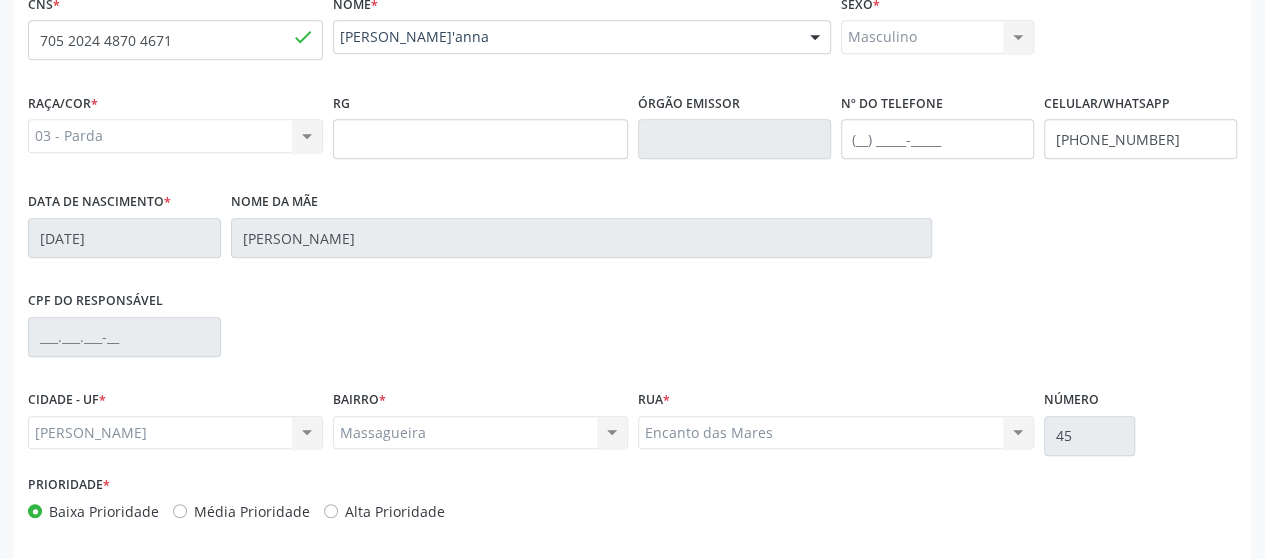 scroll, scrollTop: 552, scrollLeft: 0, axis: vertical 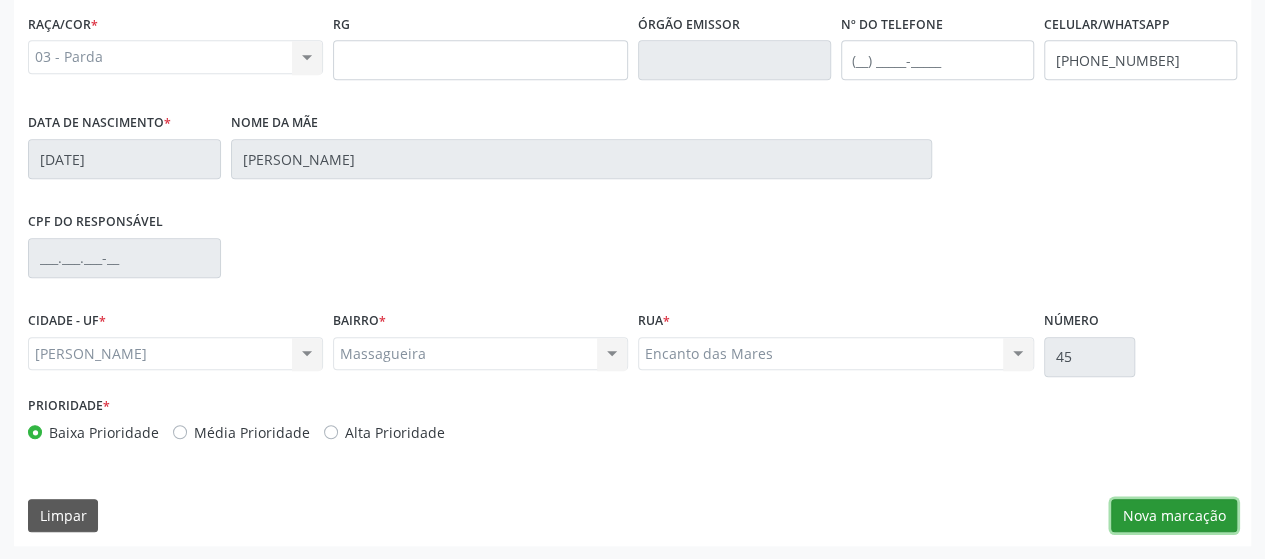 click on "Nova marcação" at bounding box center (1174, 516) 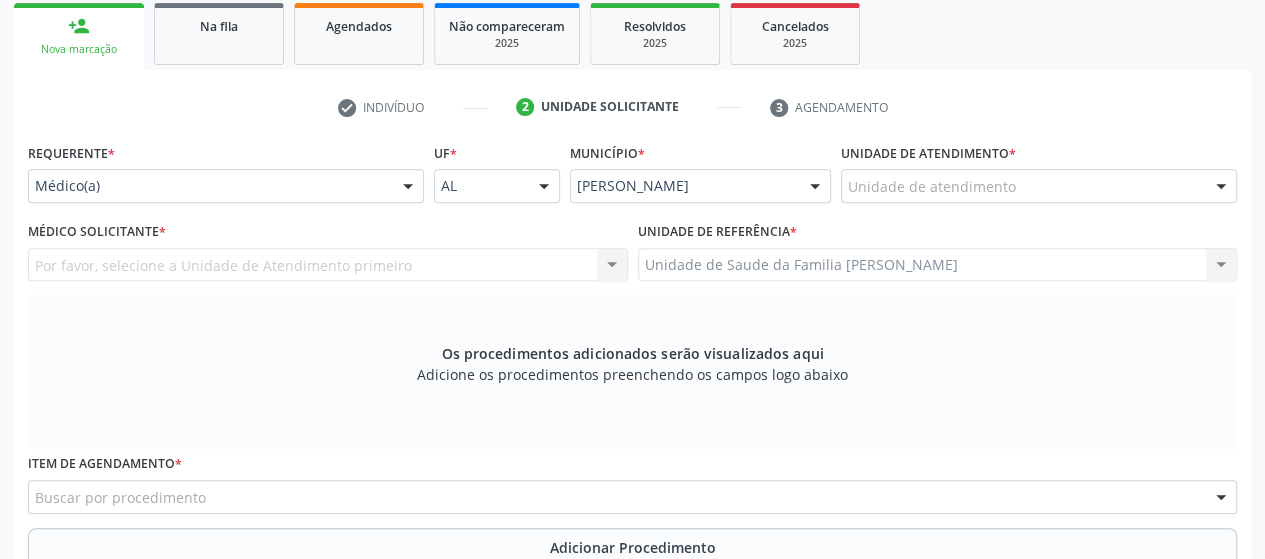 scroll, scrollTop: 152, scrollLeft: 0, axis: vertical 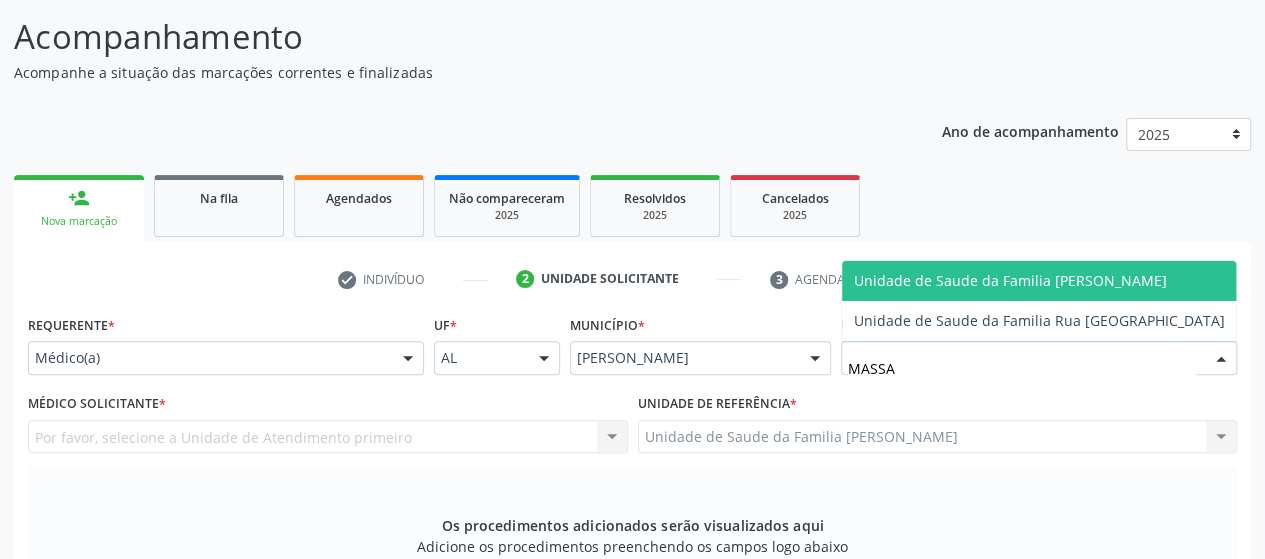 click on "Unidade de Saude da Familia [PERSON_NAME]" at bounding box center [1010, 280] 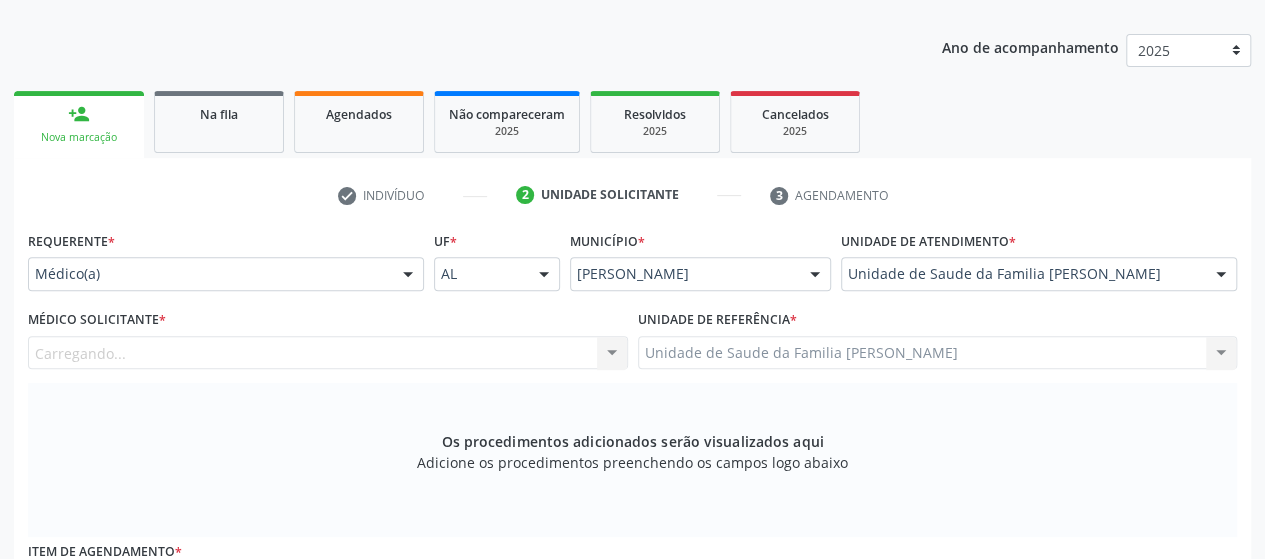 scroll, scrollTop: 352, scrollLeft: 0, axis: vertical 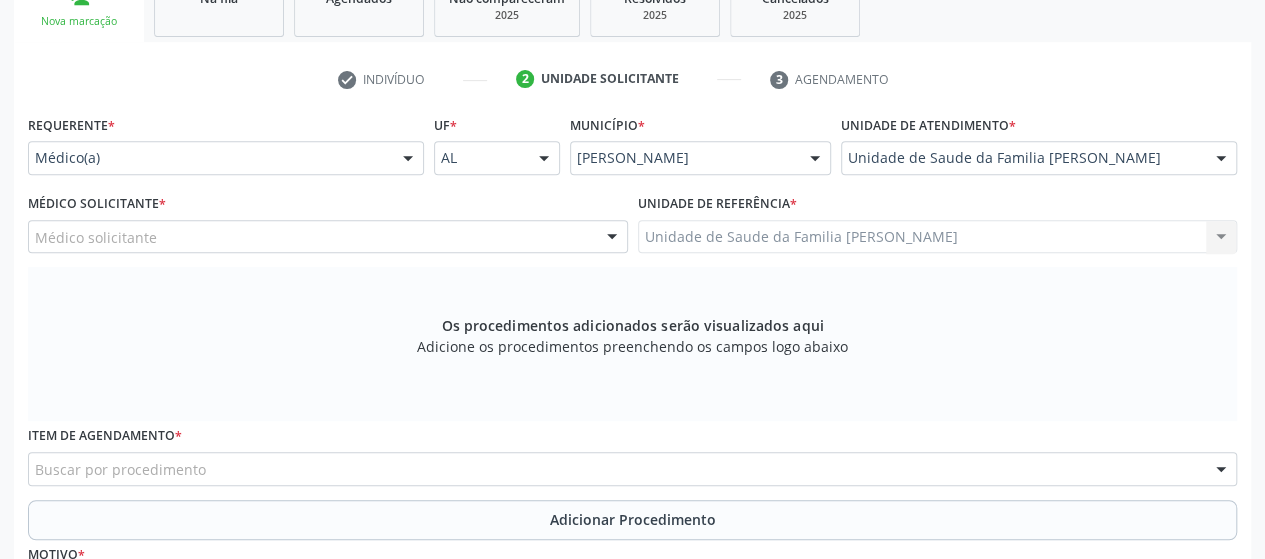 click on "Médico solicitante" at bounding box center [328, 237] 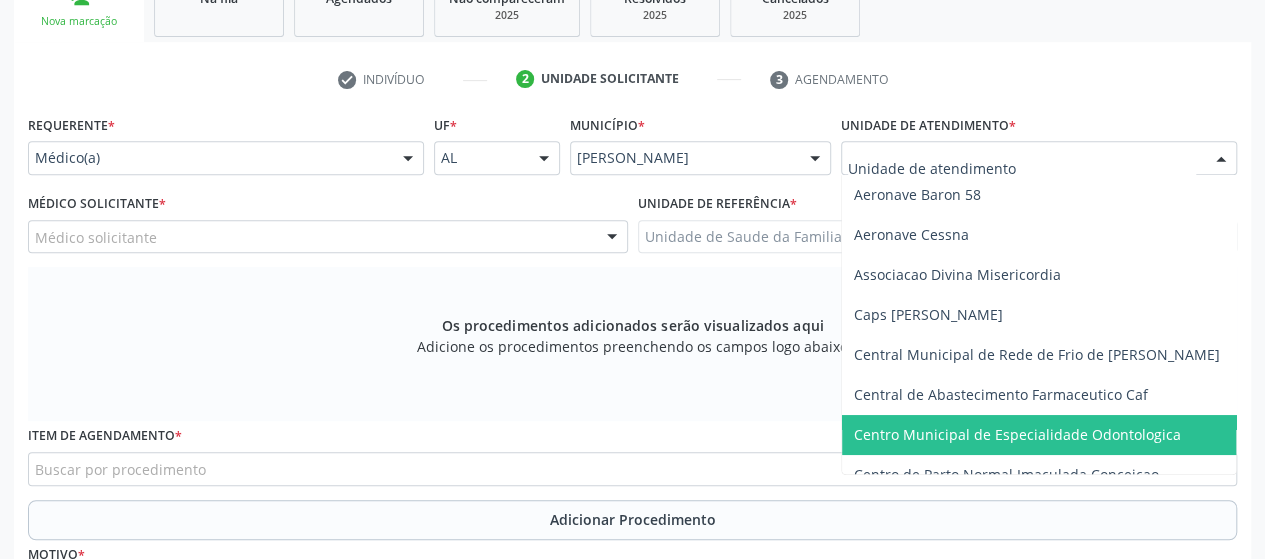 click at bounding box center (1022, 168) 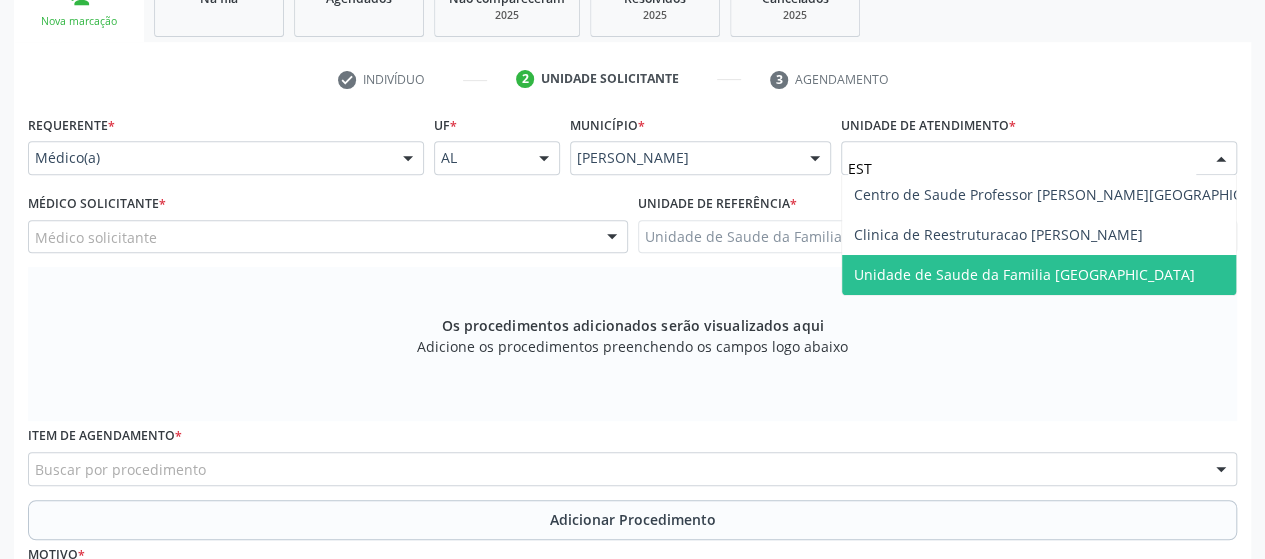 type on "ESTA" 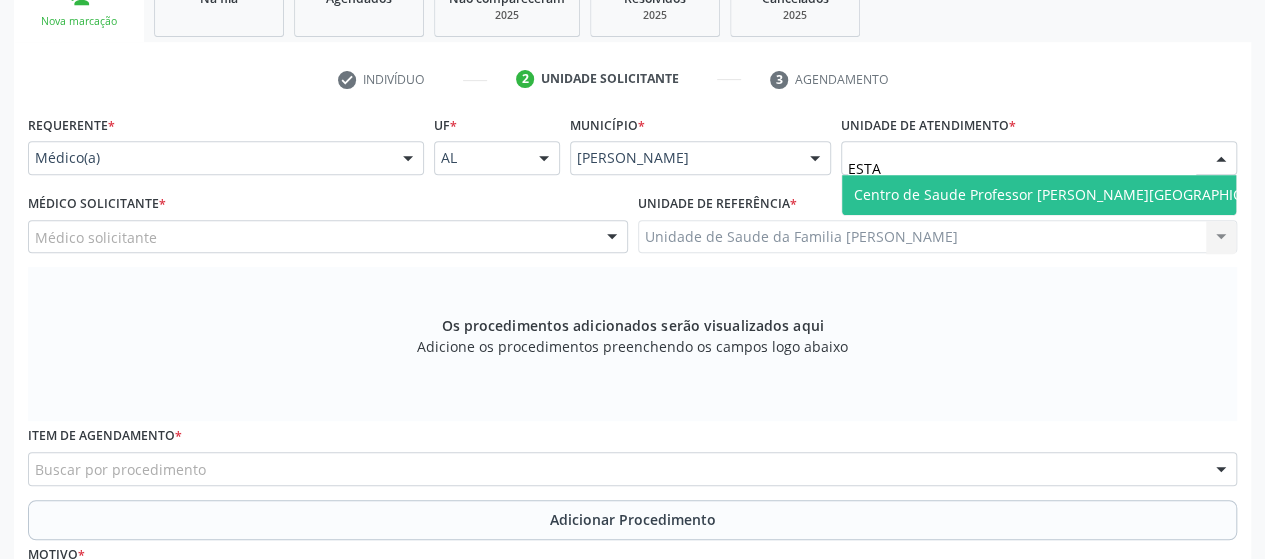 click on "Centro de Saude Professor [PERSON_NAME][GEOGRAPHIC_DATA]" at bounding box center [1071, 194] 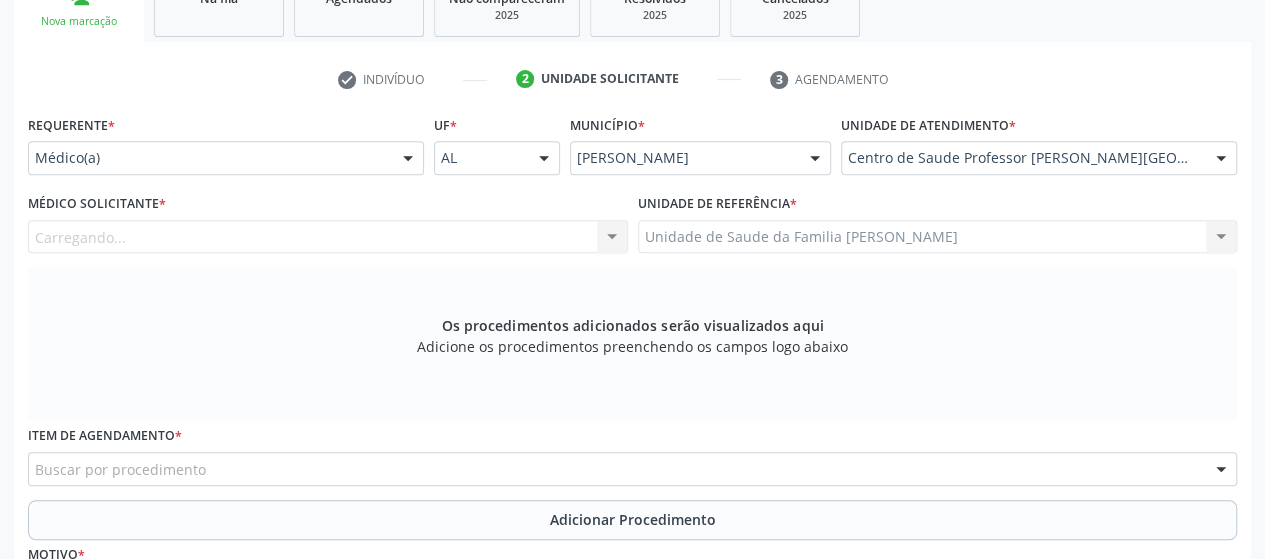 click on "Carregando...
[PERSON_NAME]   [PERSON_NAME]   [PERSON_NAME] resultado encontrado para: "   "
Não há nenhuma opção para ser exibida." at bounding box center (328, 237) 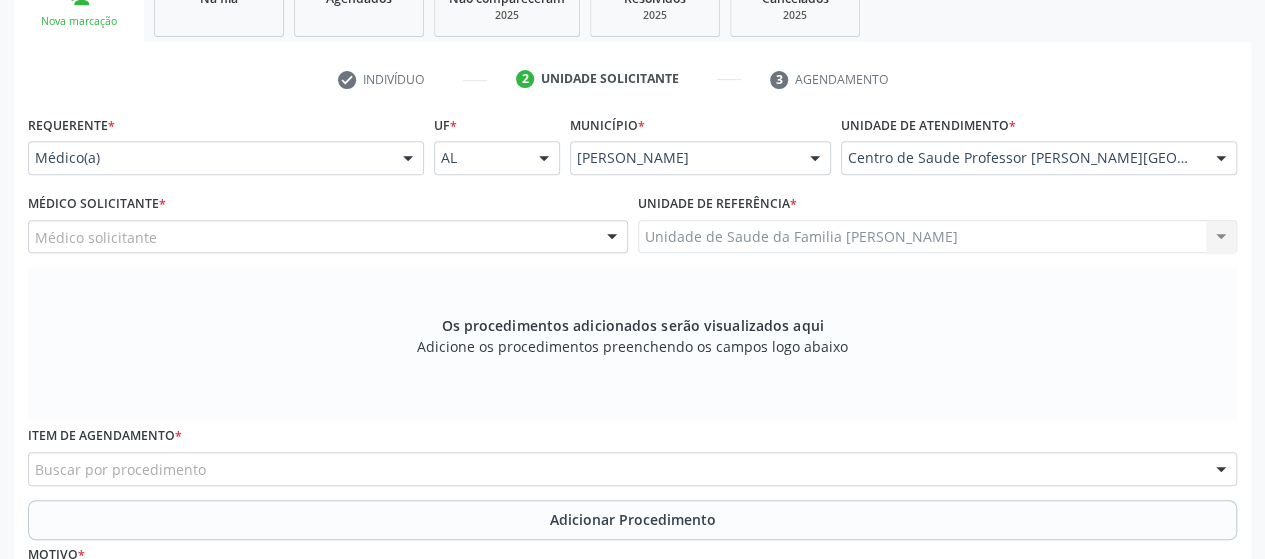 click on "Médico solicitante" at bounding box center [328, 237] 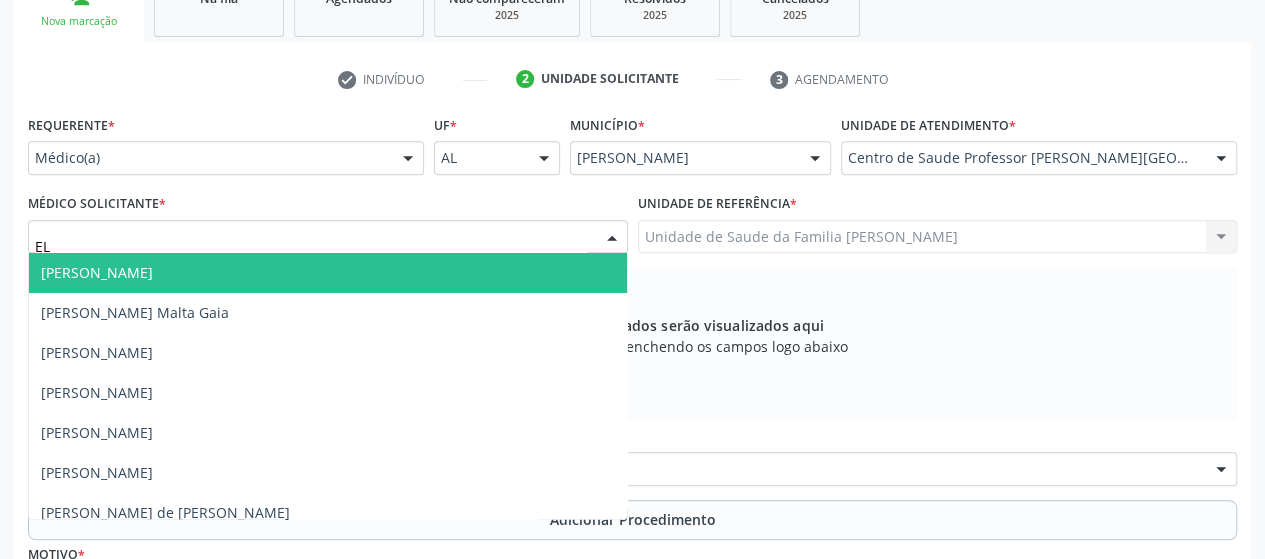 type on "ELI" 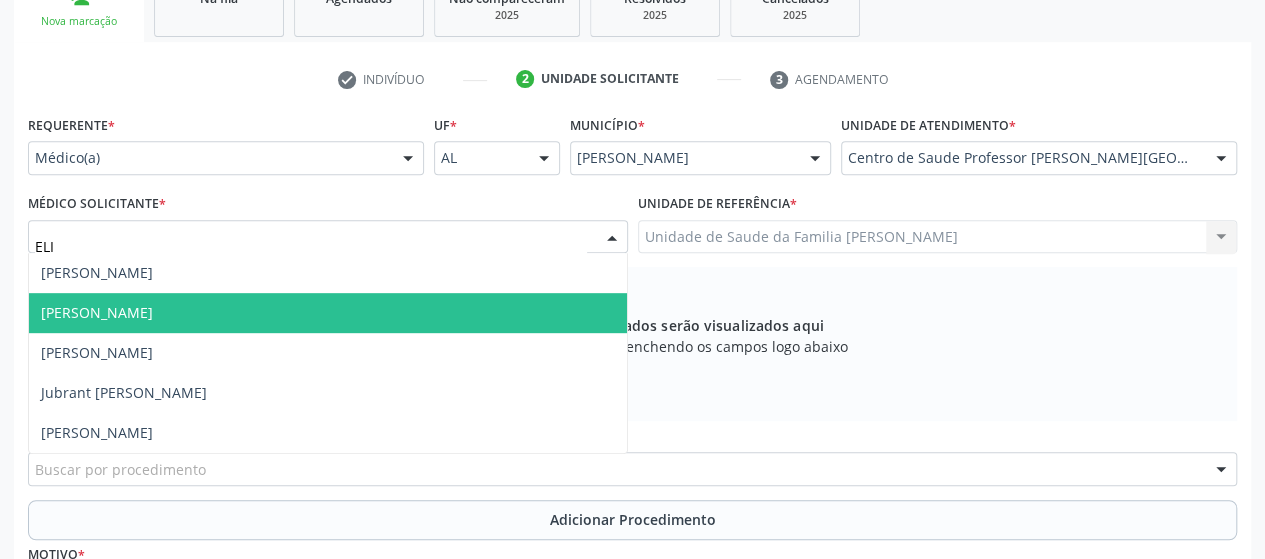 click on "[PERSON_NAME]" at bounding box center (328, 313) 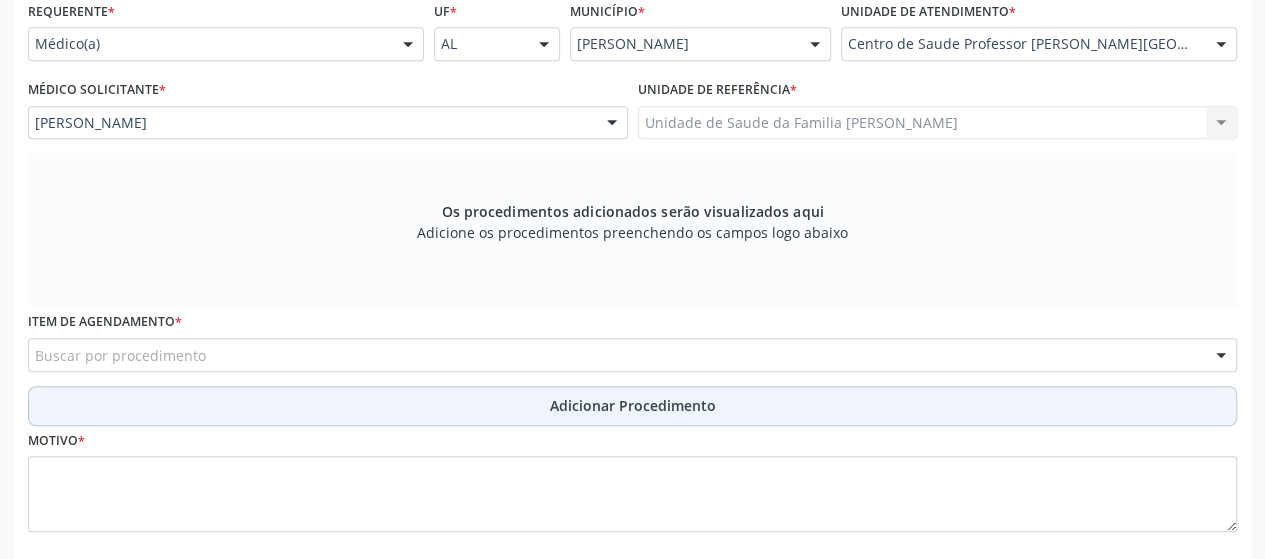 scroll, scrollTop: 568, scrollLeft: 0, axis: vertical 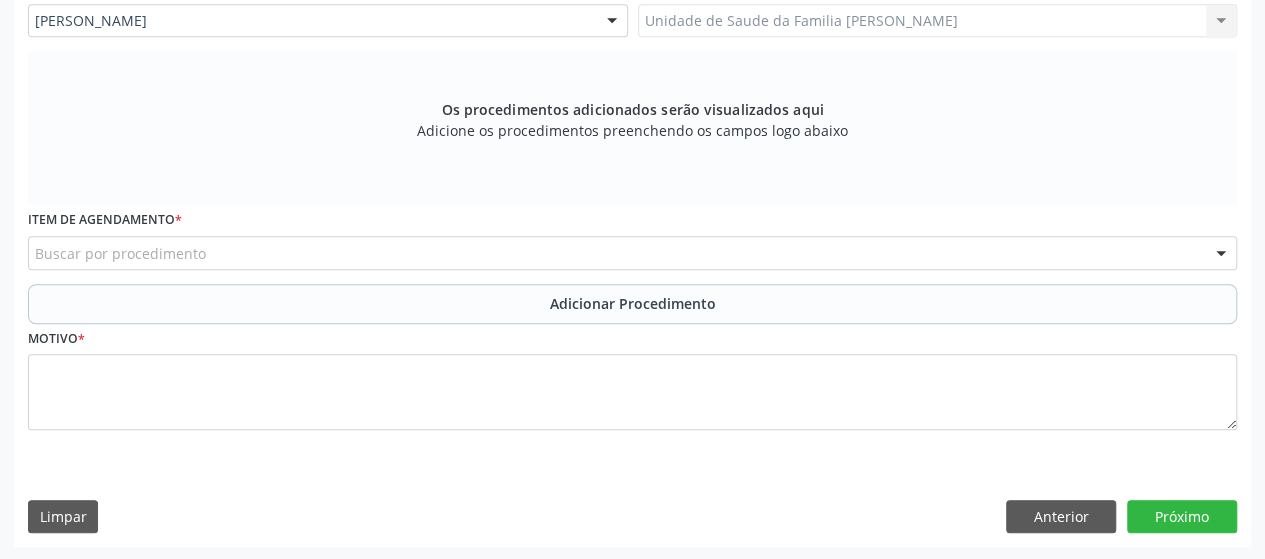 click on "Buscar por procedimento" at bounding box center [632, 253] 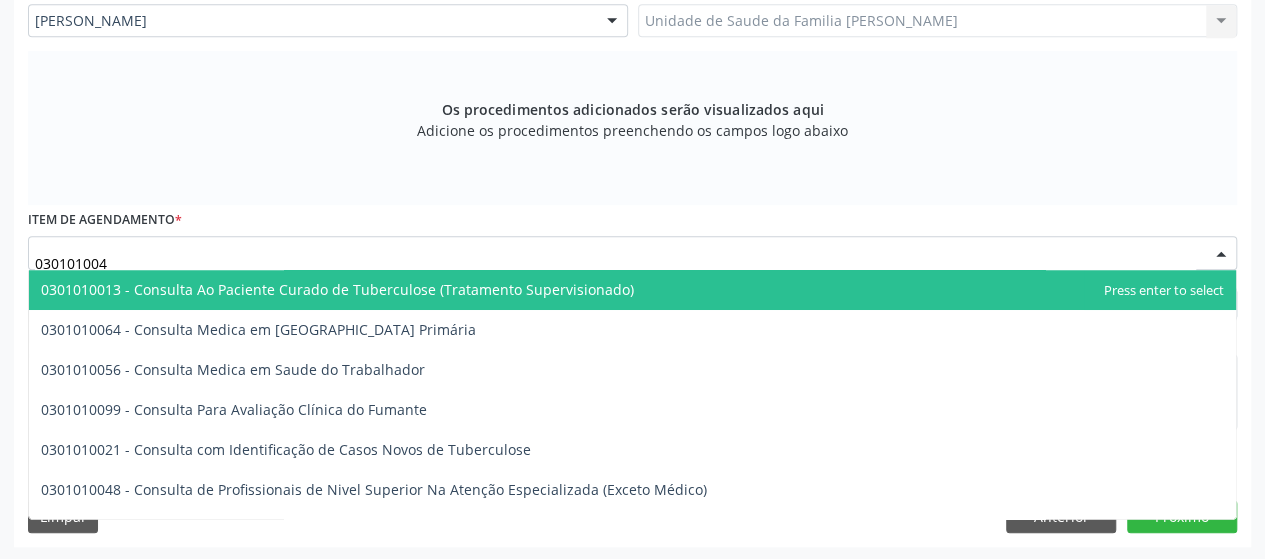 type on "0301010048" 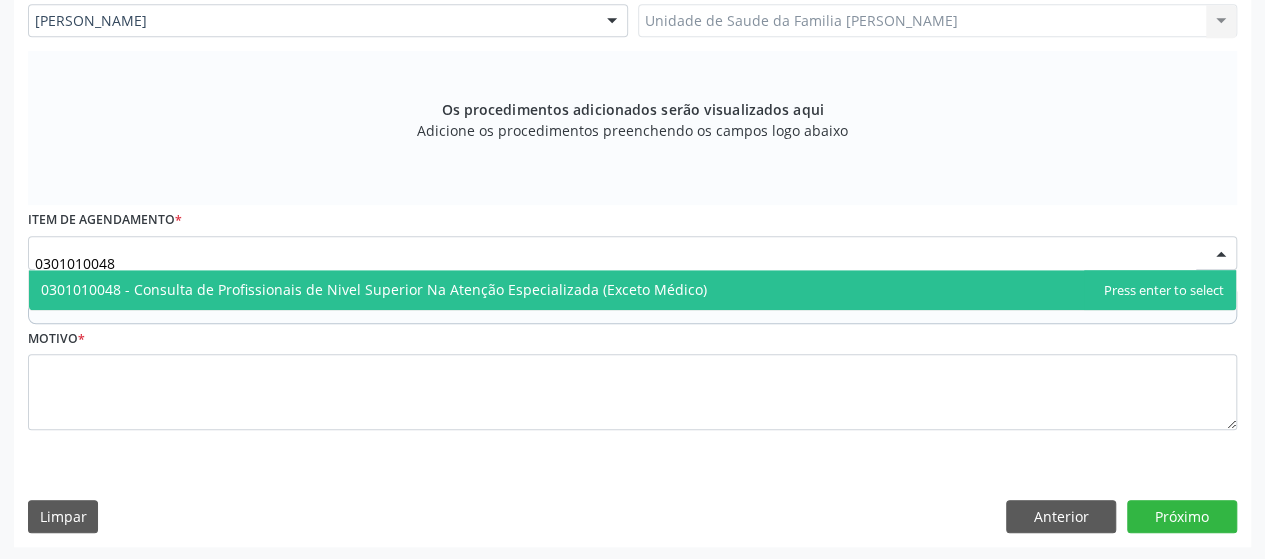 click on "0301010048 - Consulta de Profissionais de Nivel Superior Na Atenção Especializada (Exceto Médico)" at bounding box center (374, 289) 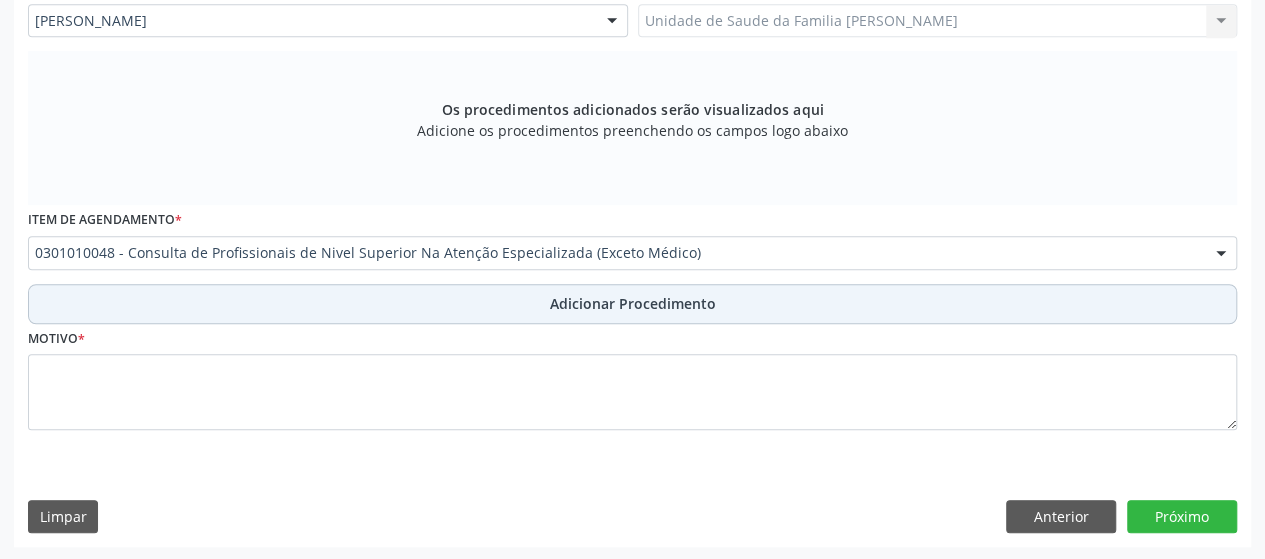 click on "Adicionar Procedimento" at bounding box center [632, 304] 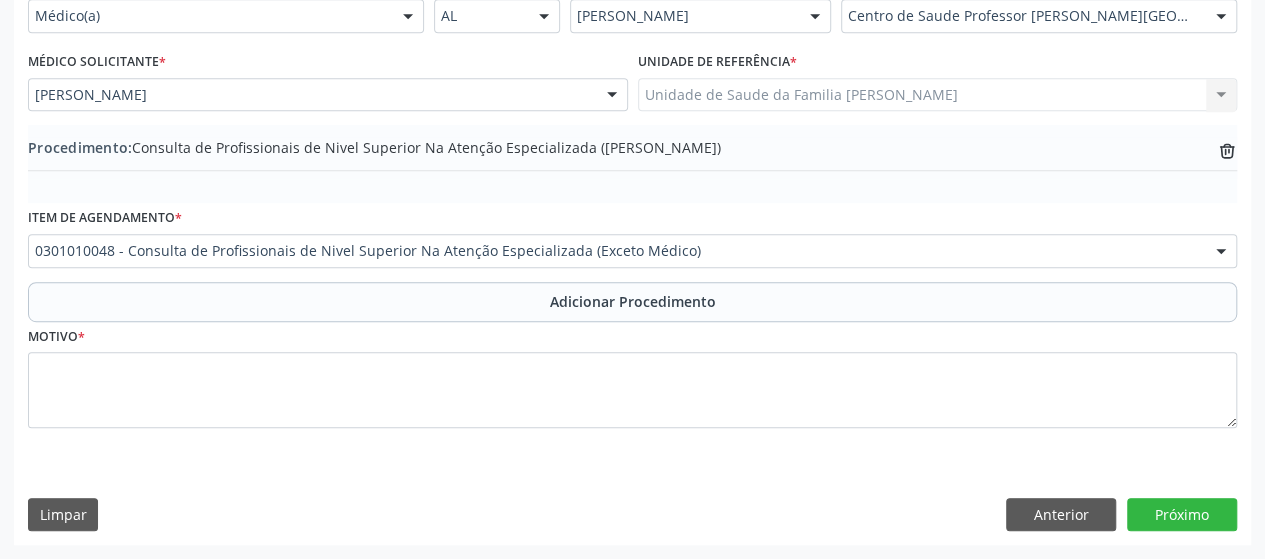 scroll, scrollTop: 492, scrollLeft: 0, axis: vertical 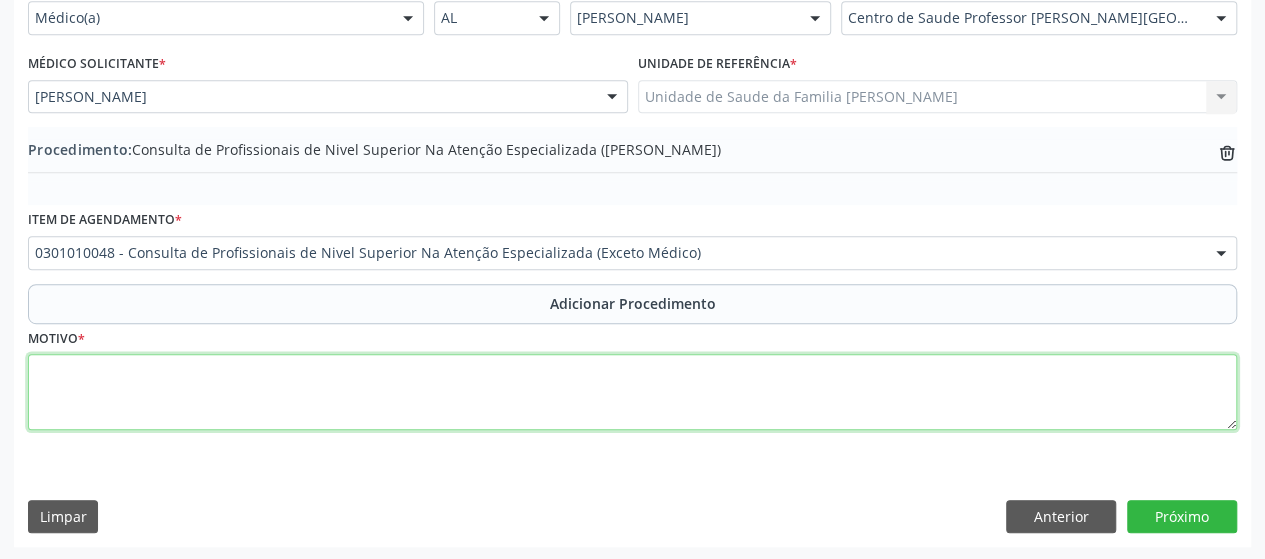 click at bounding box center (632, 392) 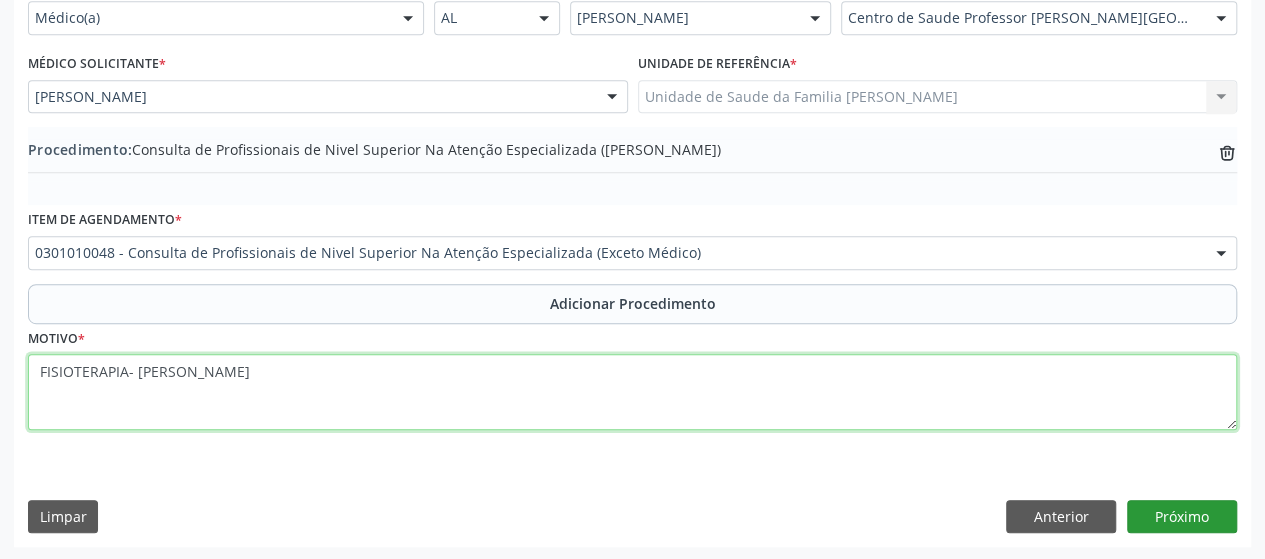type on "FISIOTERAPIA- [PERSON_NAME]" 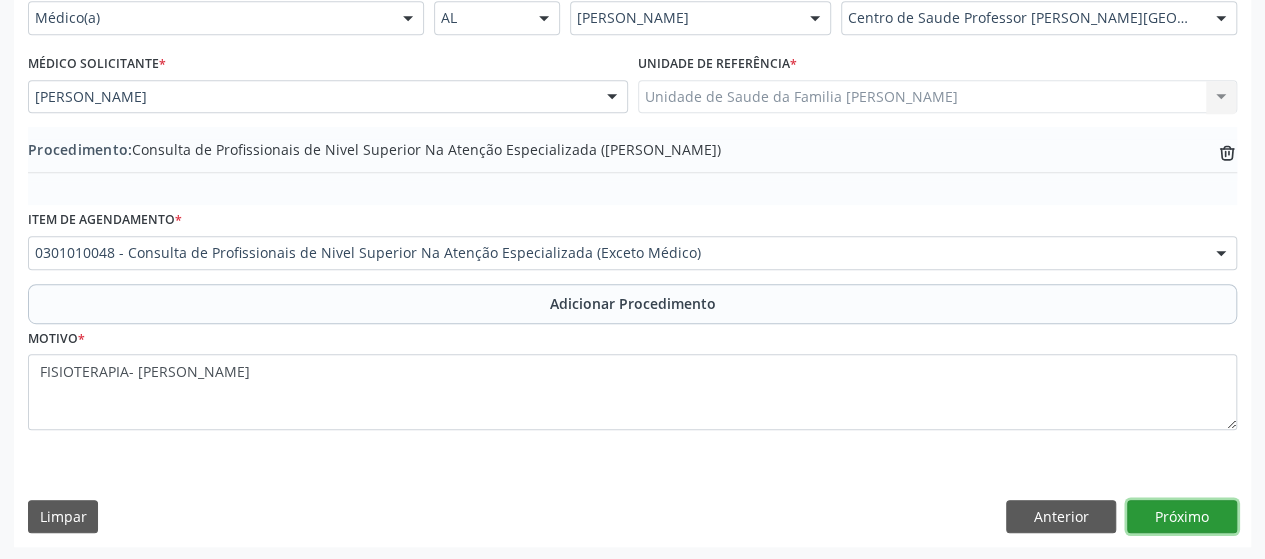 click on "Próximo" at bounding box center [1182, 517] 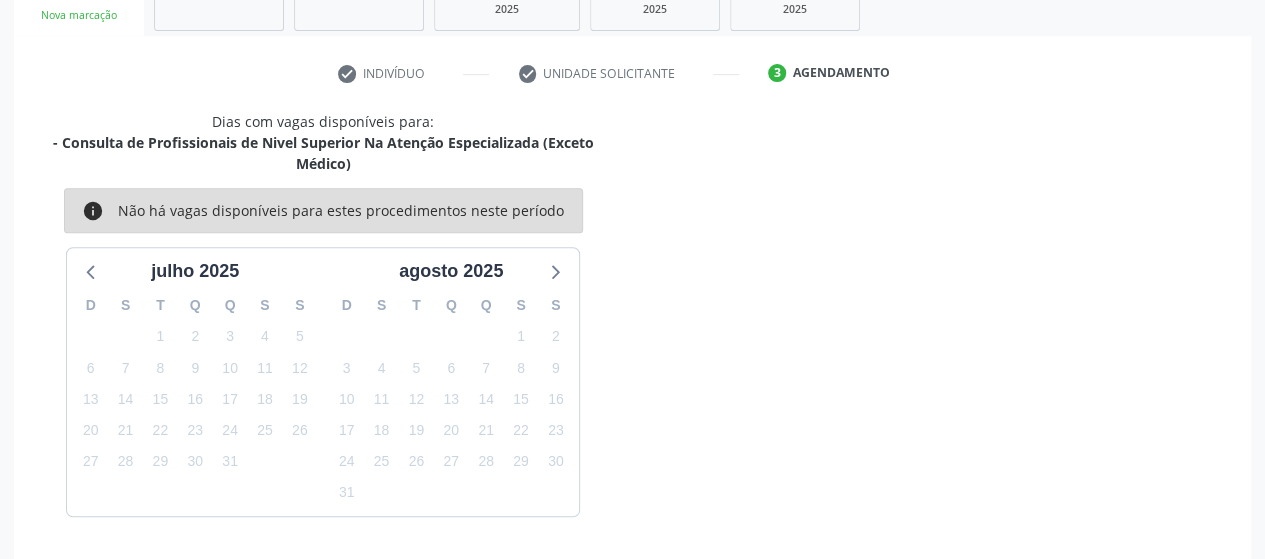 scroll, scrollTop: 416, scrollLeft: 0, axis: vertical 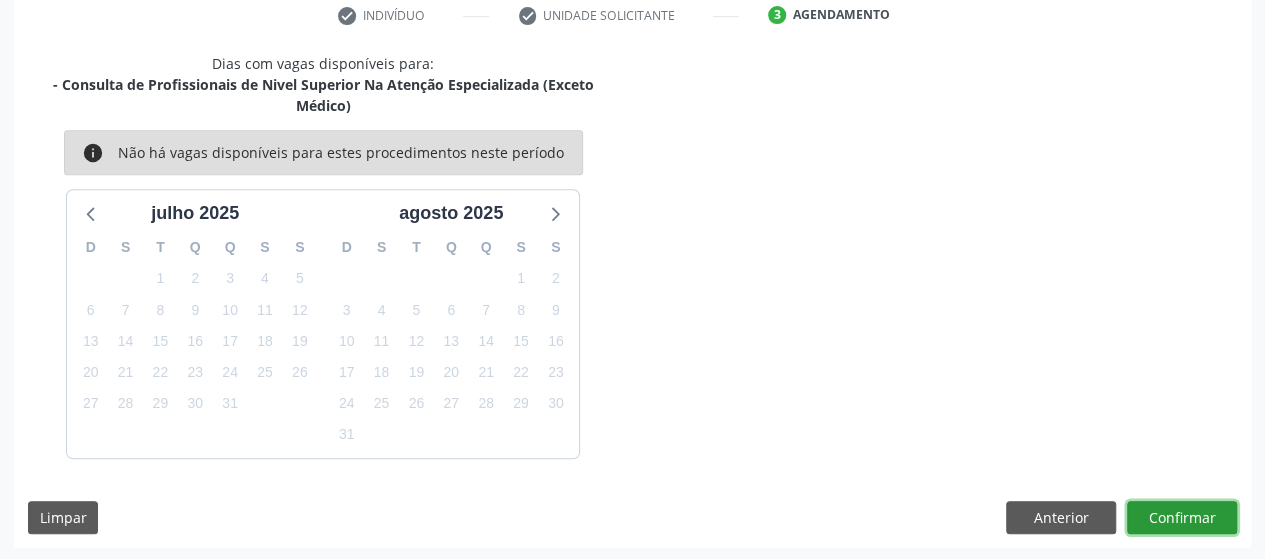 click on "Confirmar" at bounding box center (1182, 518) 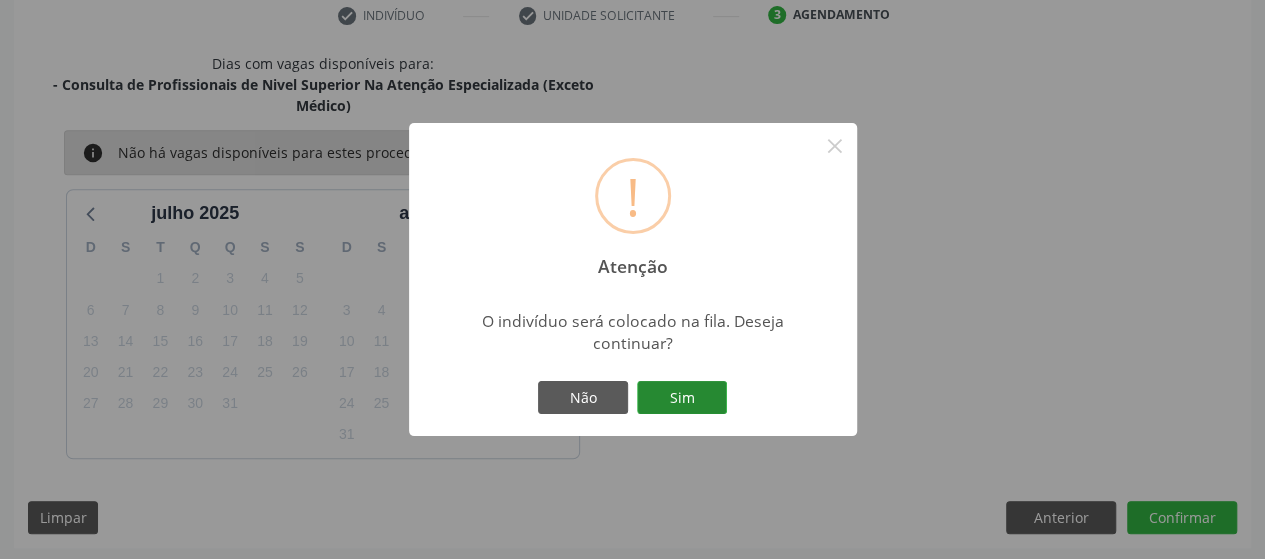 click on "Sim" at bounding box center [682, 398] 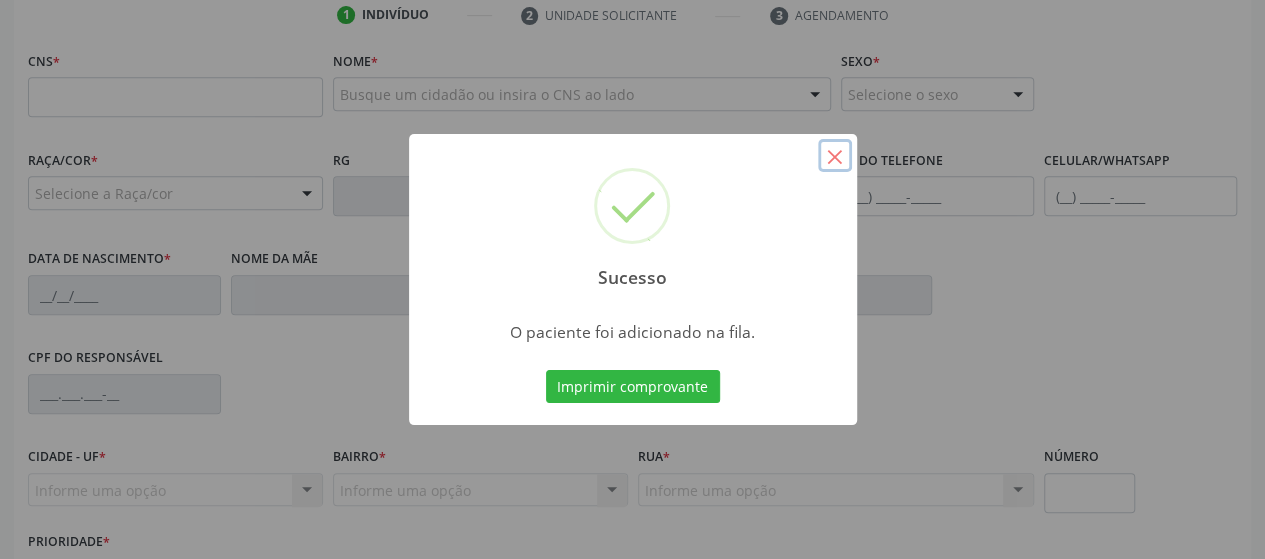 click on "×" at bounding box center (835, 156) 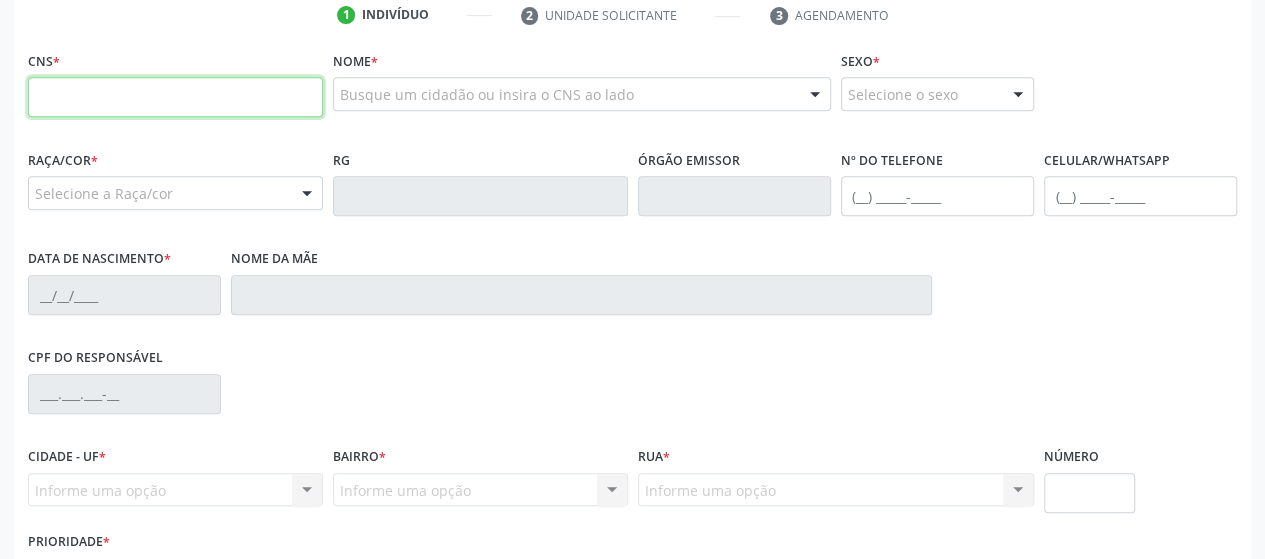 click at bounding box center [175, 97] 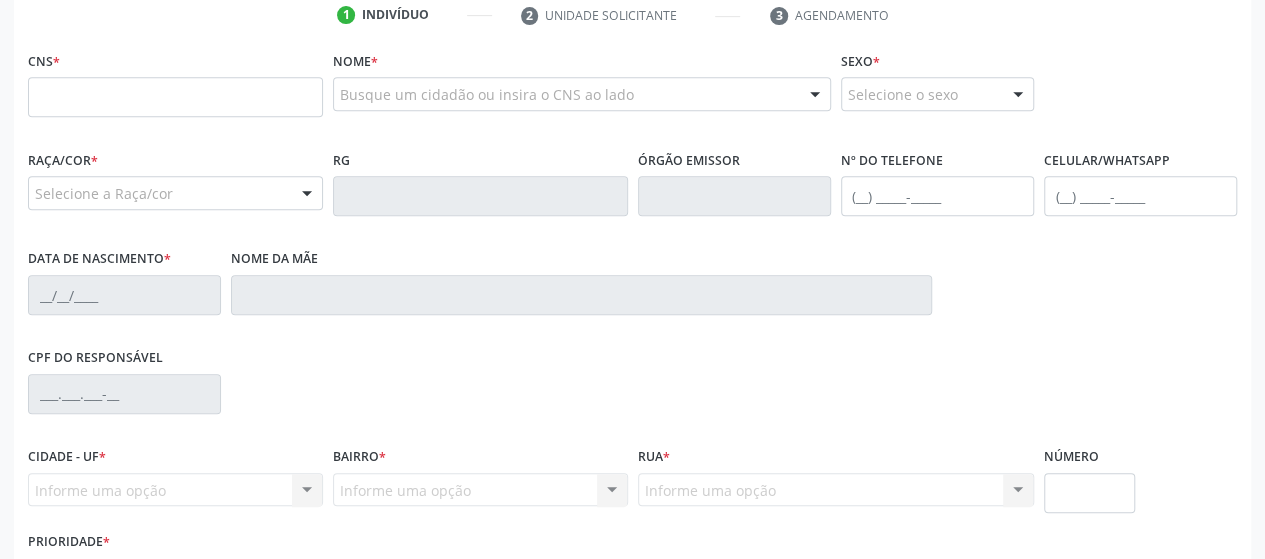 click on "Busque um cidadão ou insira o CNS ao lado" at bounding box center [582, 94] 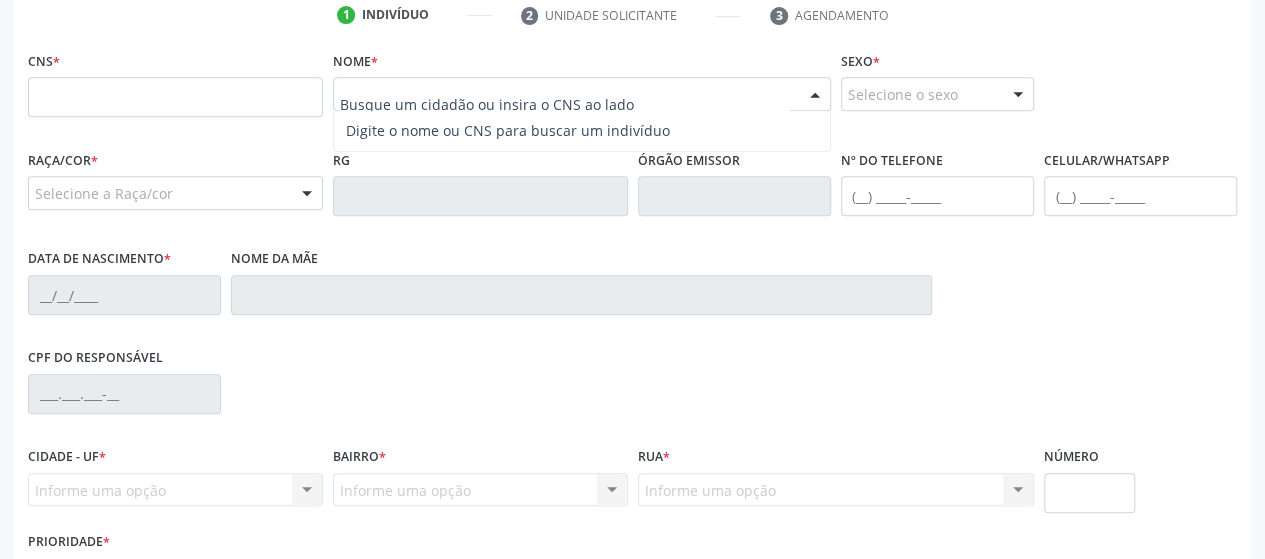 click at bounding box center (565, 104) 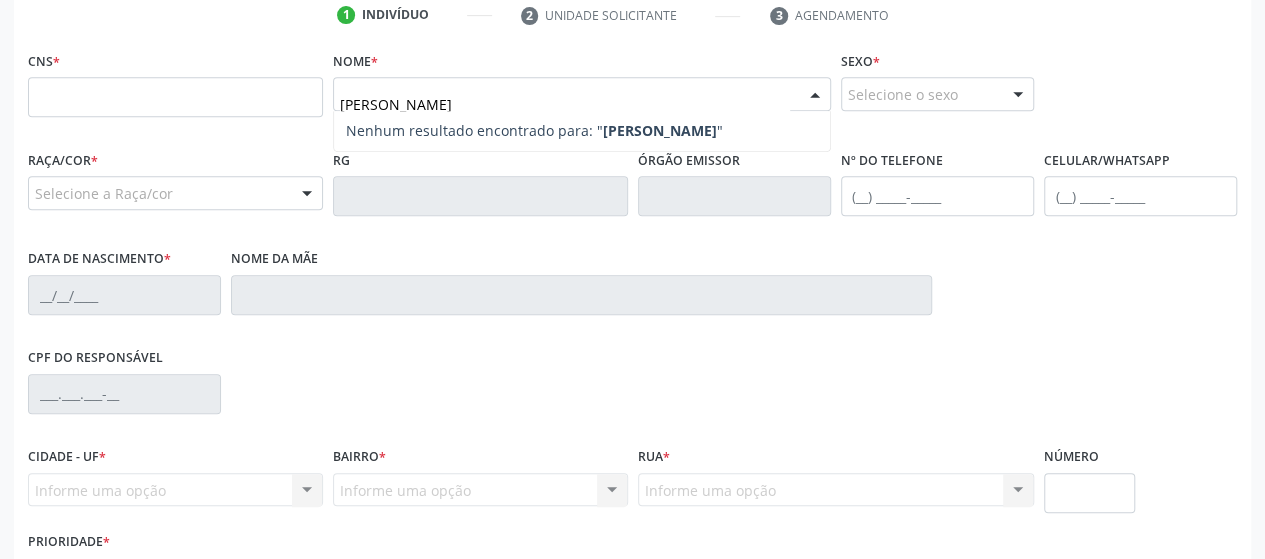 type on "[PERSON_NAME]" 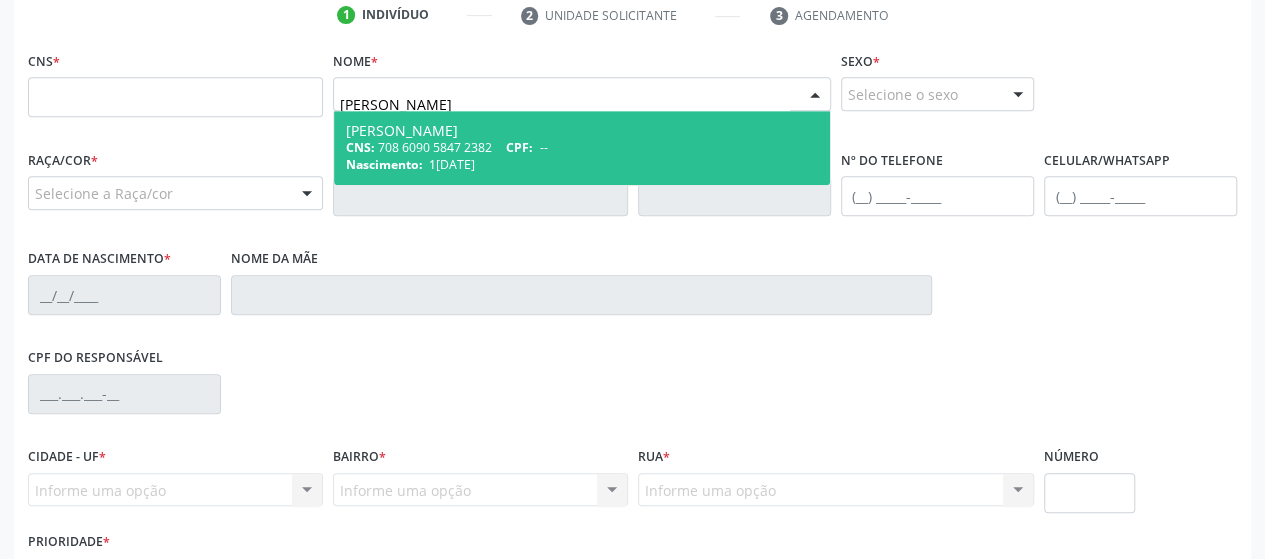 click on "CNS:
708 6090 5847 2382
CPF:    --" at bounding box center [582, 147] 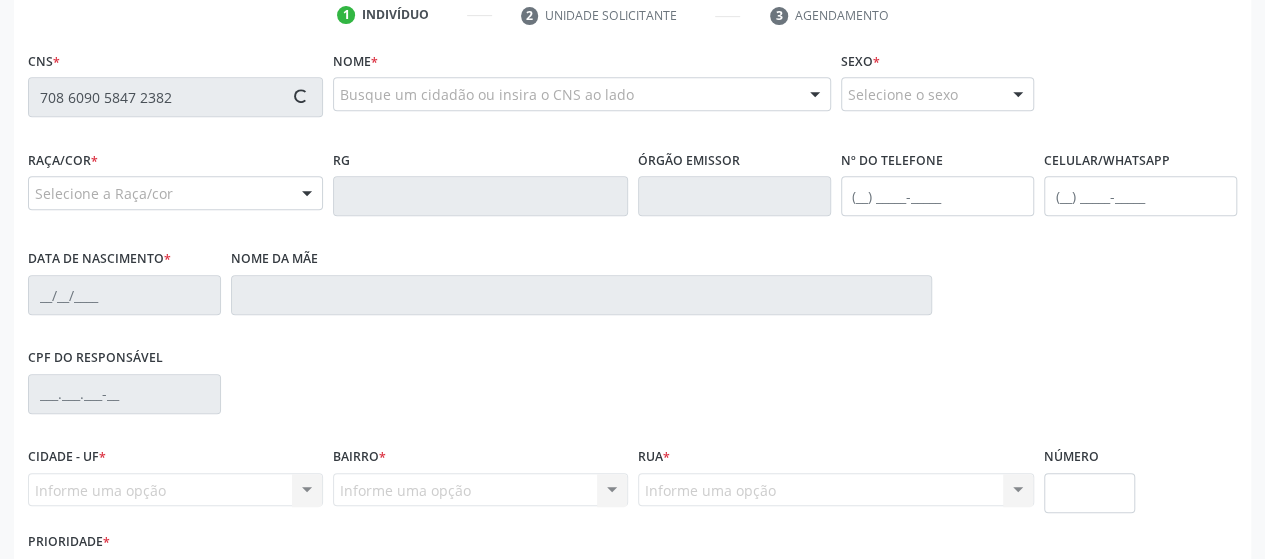 type on "708 6090 5847 2382" 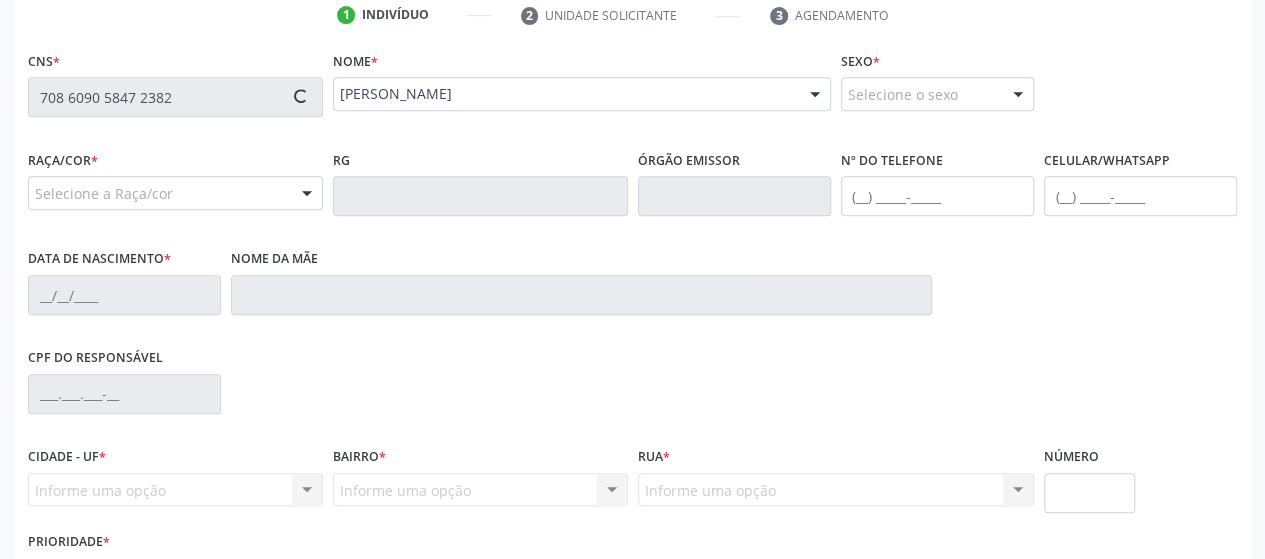 type on "[PHONE_NUMBER]" 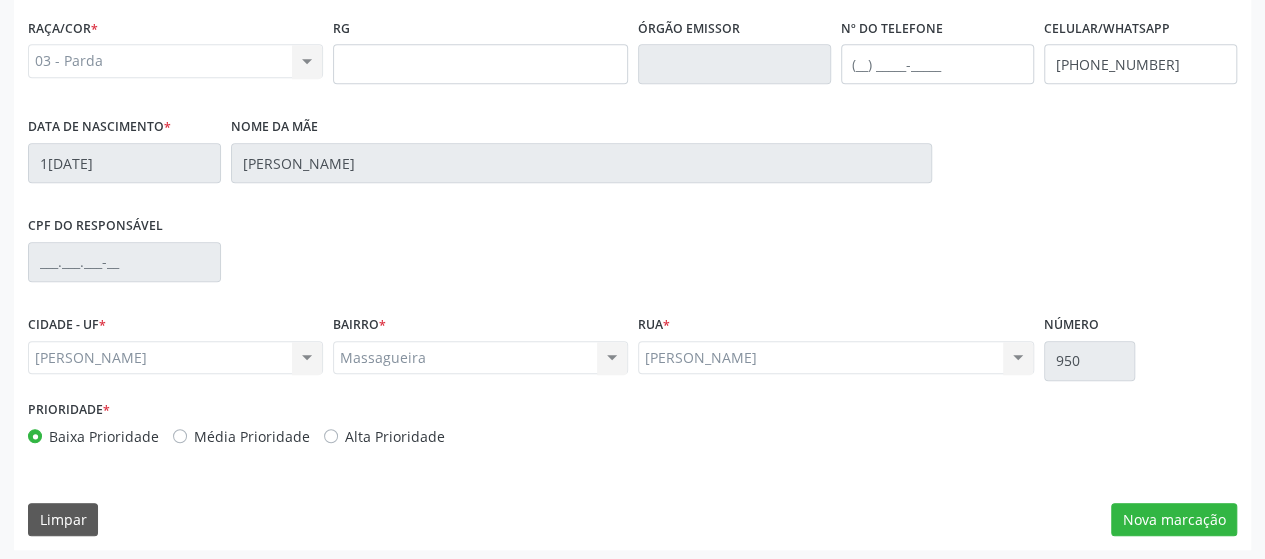 scroll, scrollTop: 552, scrollLeft: 0, axis: vertical 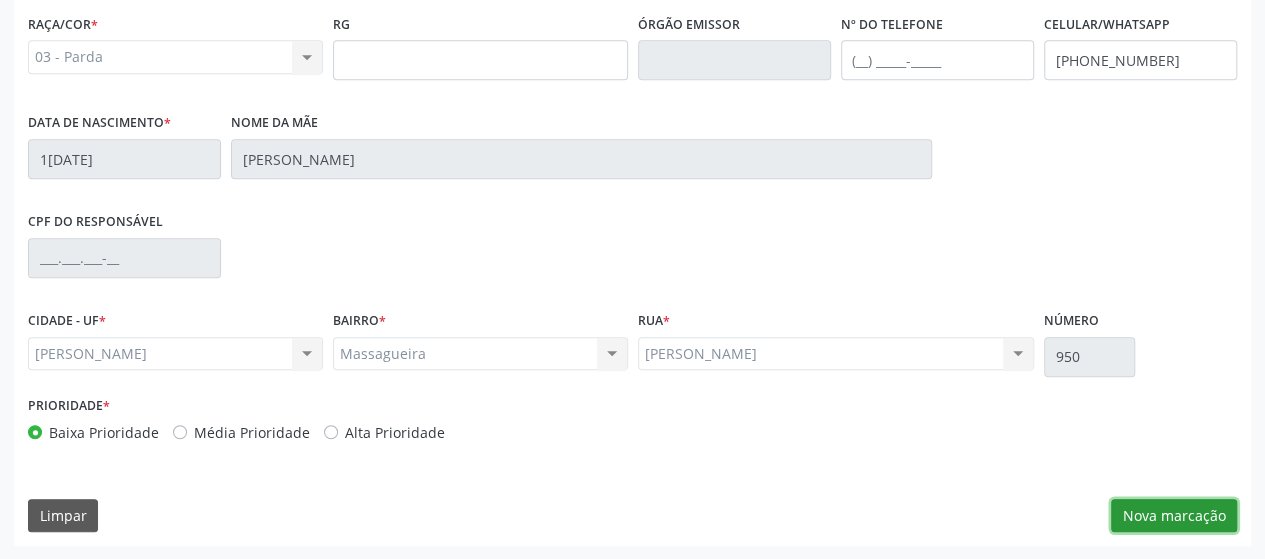 click on "Nova marcação" at bounding box center (1174, 516) 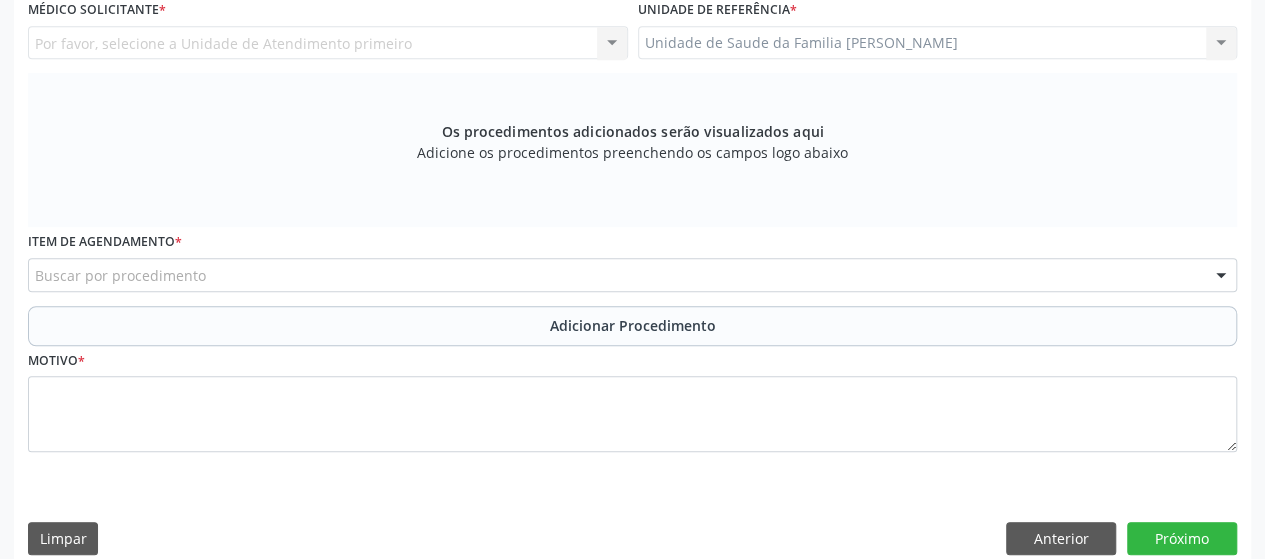 scroll, scrollTop: 252, scrollLeft: 0, axis: vertical 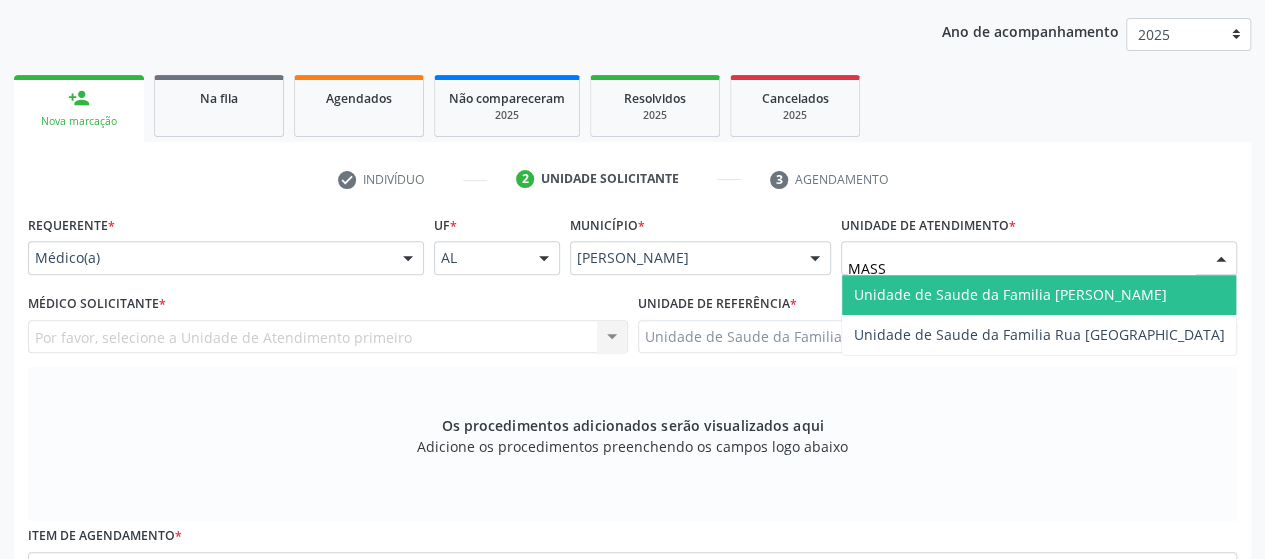 type on "MASSA" 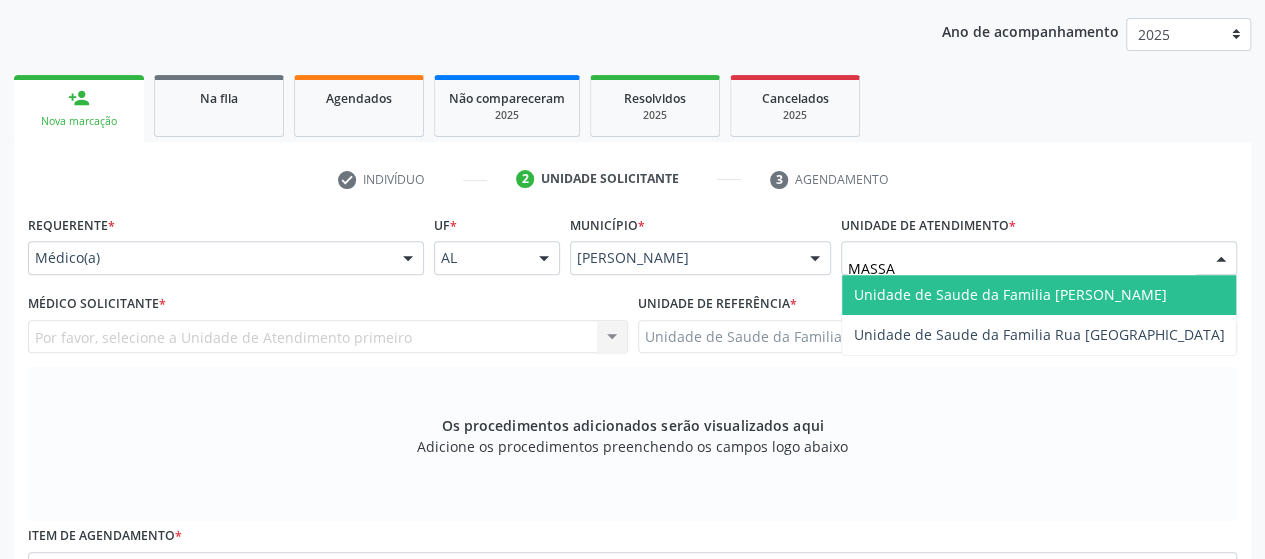 click on "Unidade de Saude da Familia [PERSON_NAME]" at bounding box center [1010, 294] 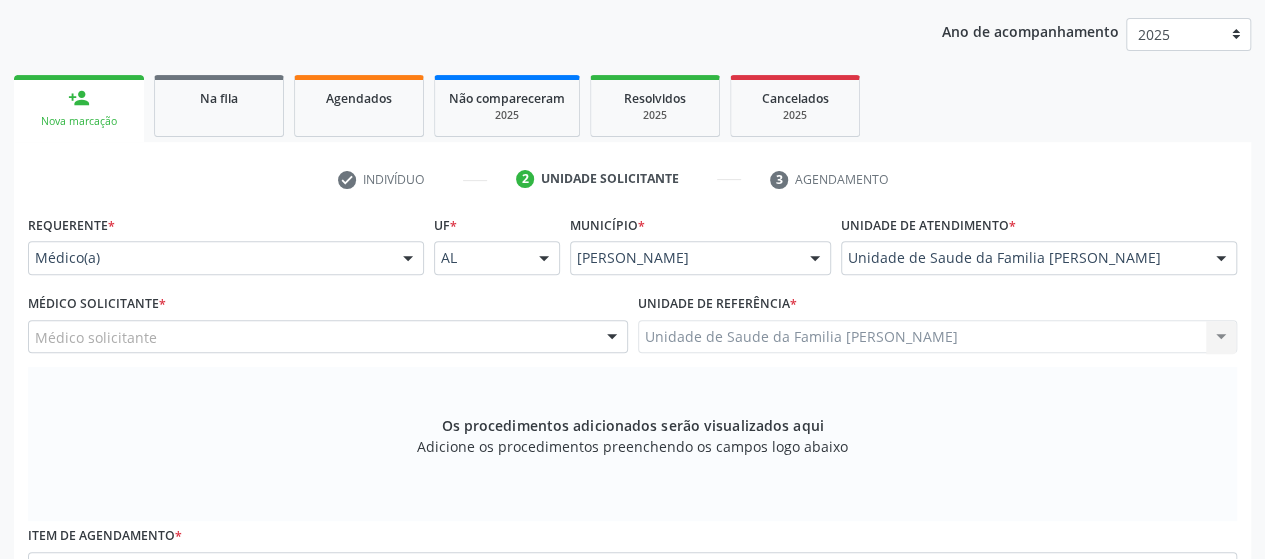 click on "Médico solicitante" at bounding box center [328, 337] 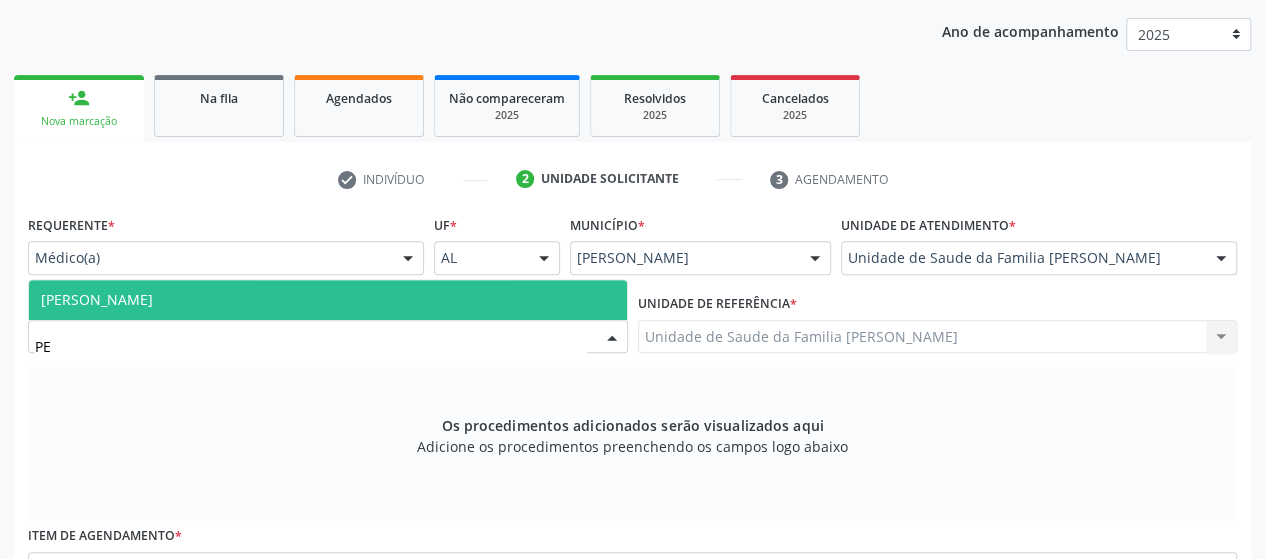 type on "PED" 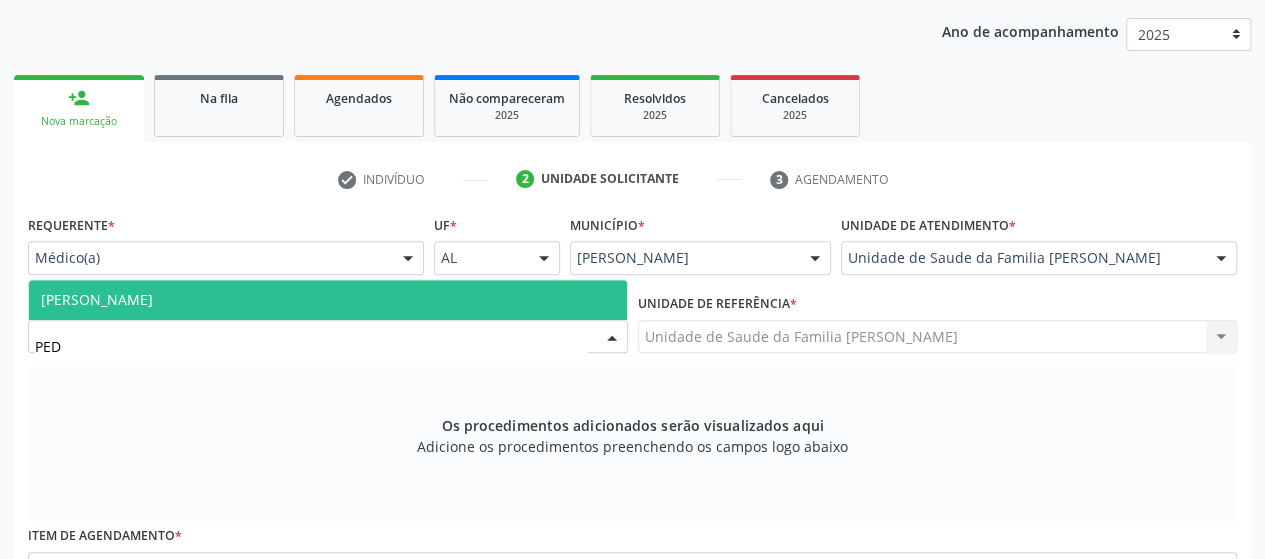 click on "[PERSON_NAME]" at bounding box center (328, 300) 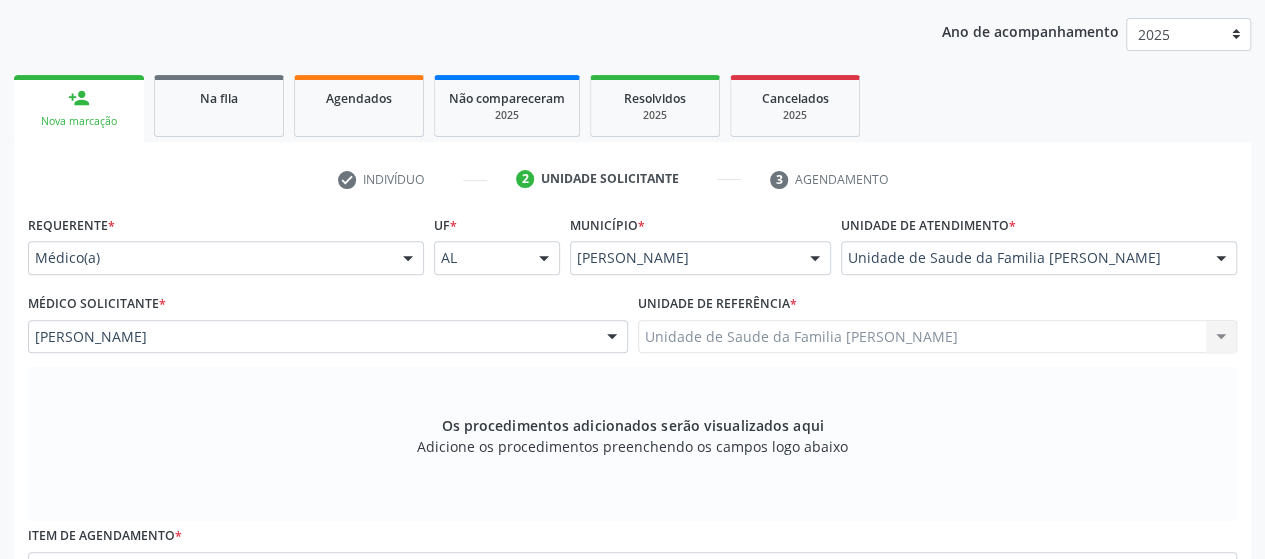 click on "Unidade de Saude da Familia Massagueira         Unidade de Saude da Familia Massagueira
Nenhum resultado encontrado para: "   "
Não há nenhuma opção para ser exibida." at bounding box center [938, 337] 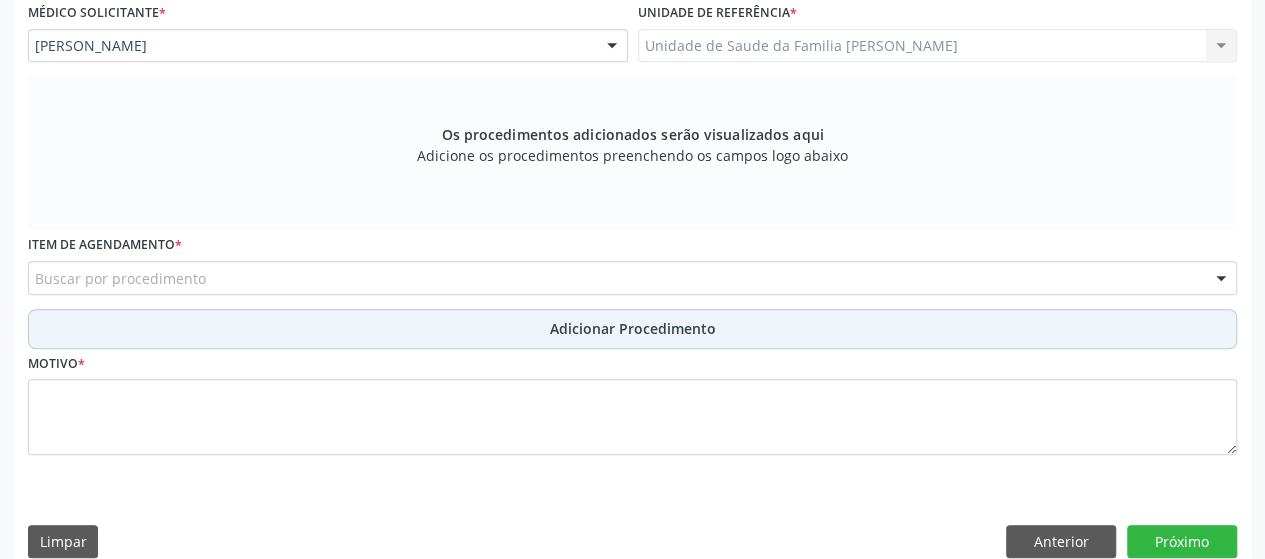 scroll, scrollTop: 452, scrollLeft: 0, axis: vertical 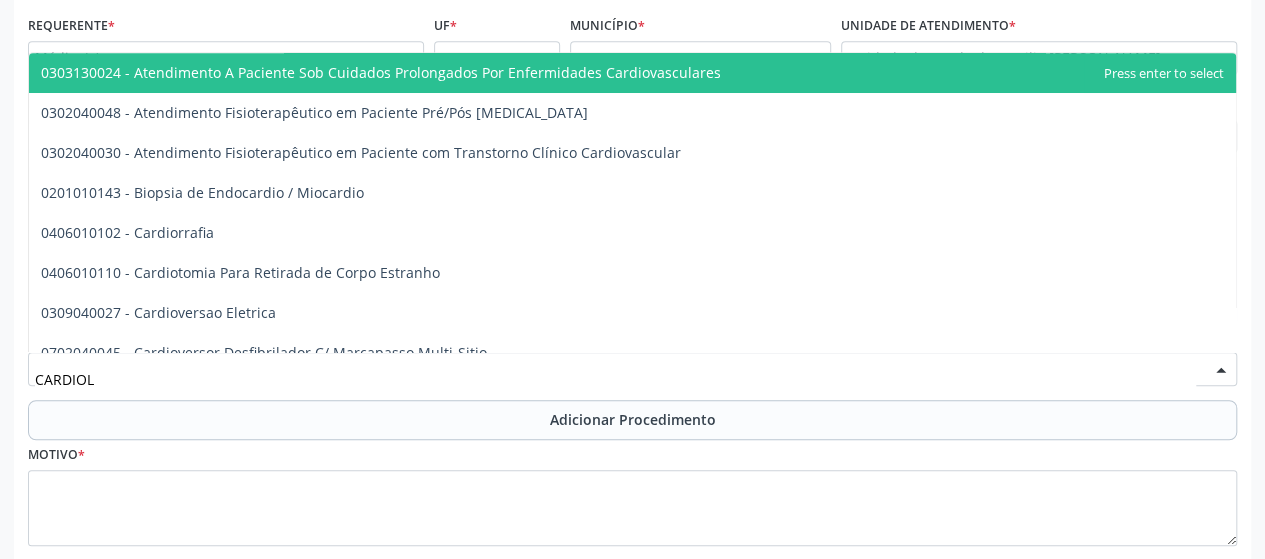 type on "CARDIOLO" 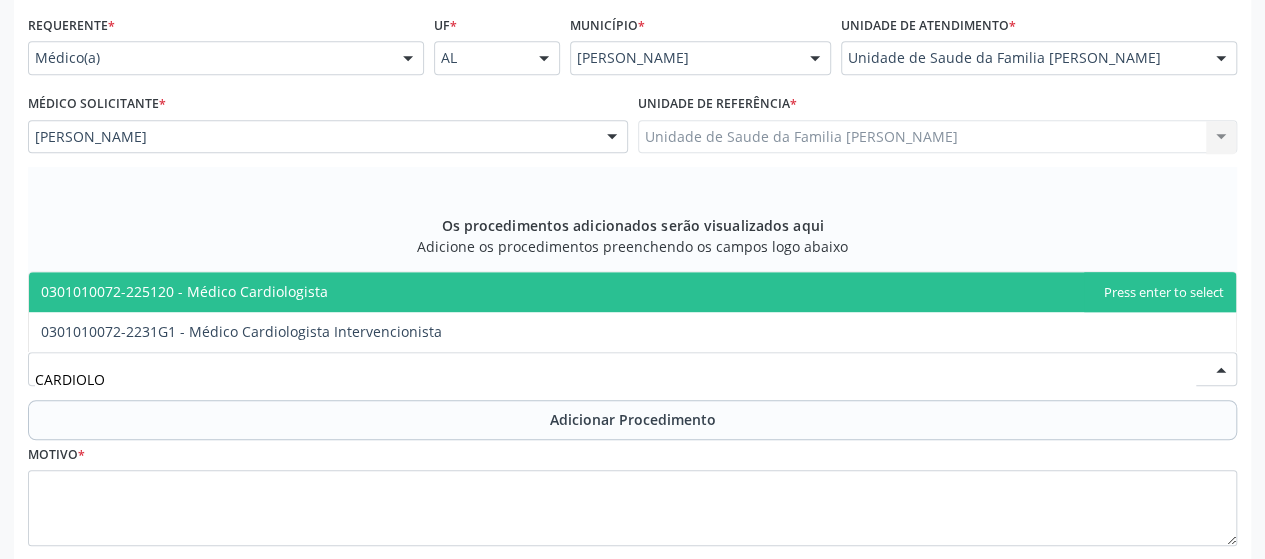 click on "0301010072-225120 - Médico Cardiologista" at bounding box center (184, 291) 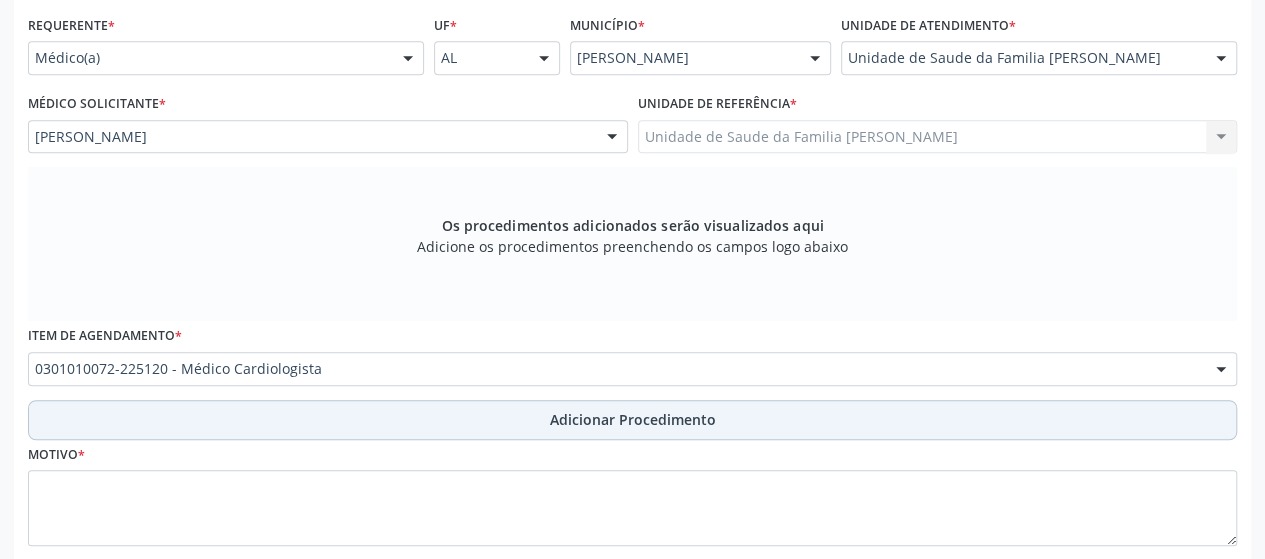 click on "Adicionar Procedimento" at bounding box center [632, 420] 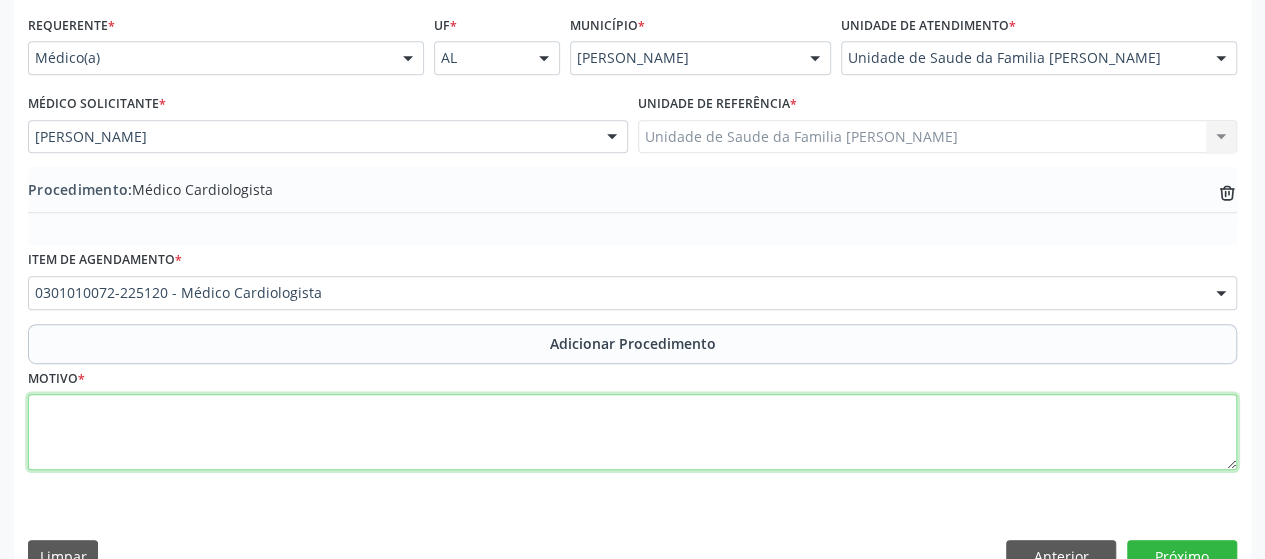 click at bounding box center (632, 432) 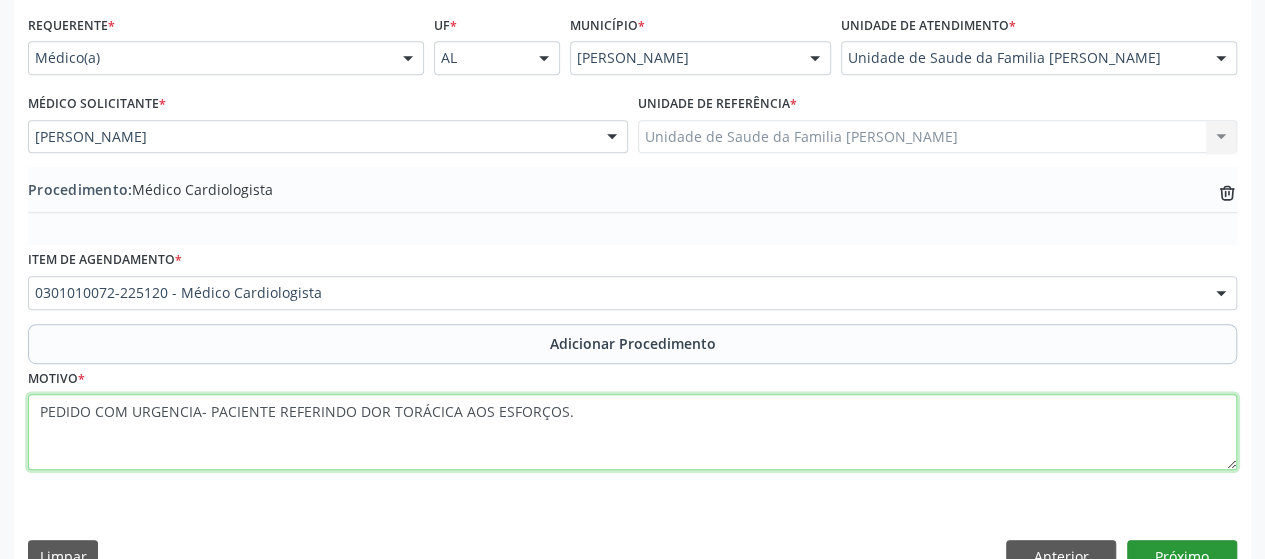 type on "PEDIDO COM URGENCIA- PACIENTE REFERINDO DOR TORÁCICA AOS ESFORÇOS." 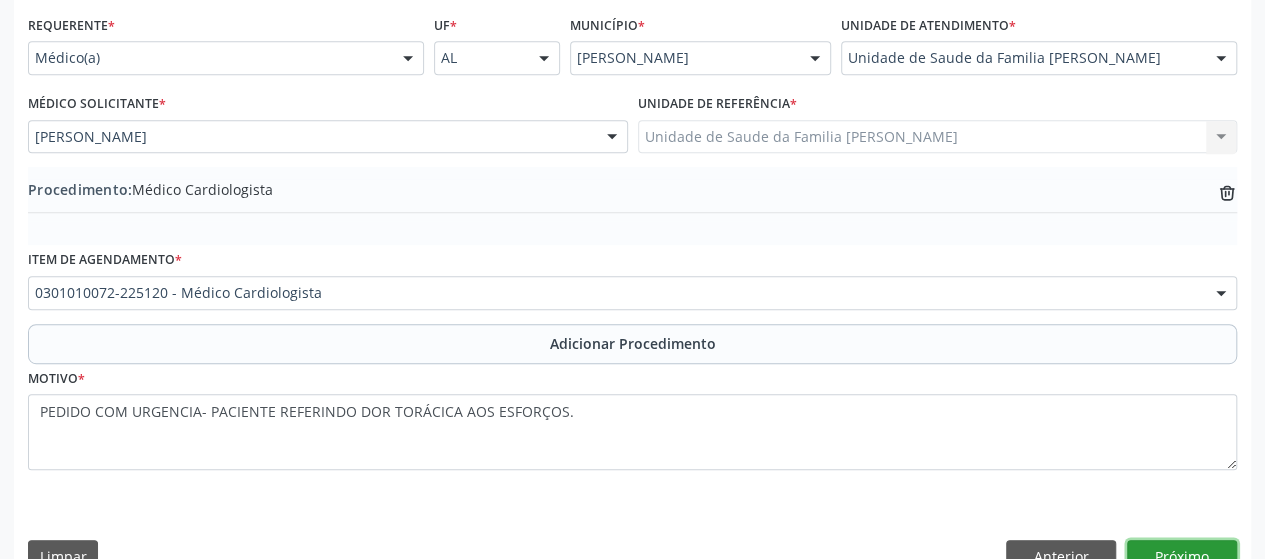 click on "Próximo" at bounding box center [1182, 557] 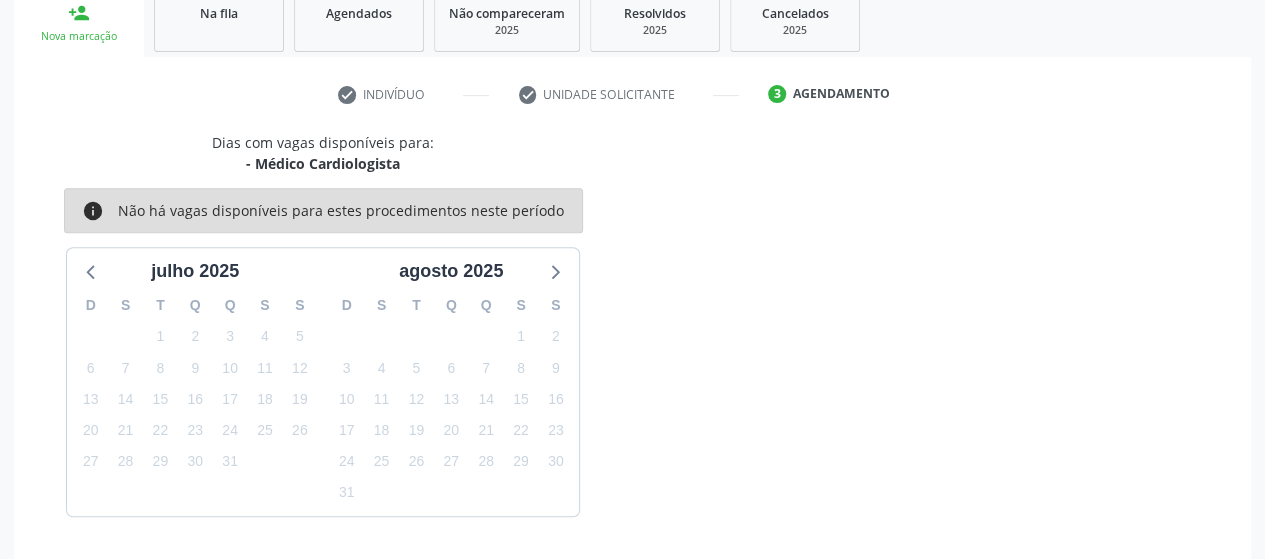 scroll, scrollTop: 396, scrollLeft: 0, axis: vertical 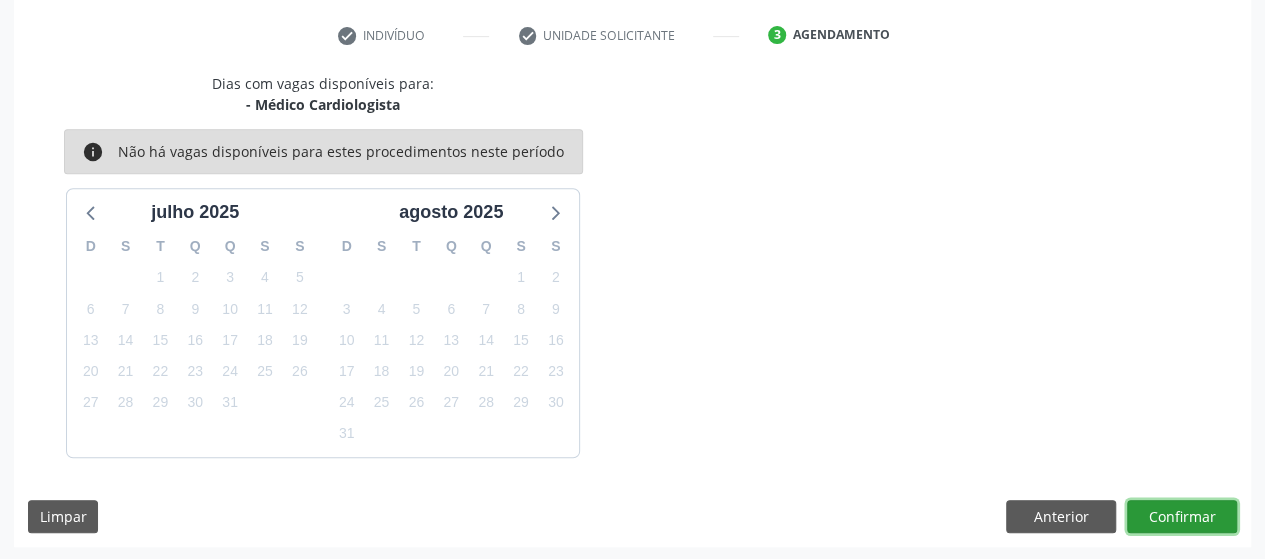 click on "Confirmar" at bounding box center (1182, 517) 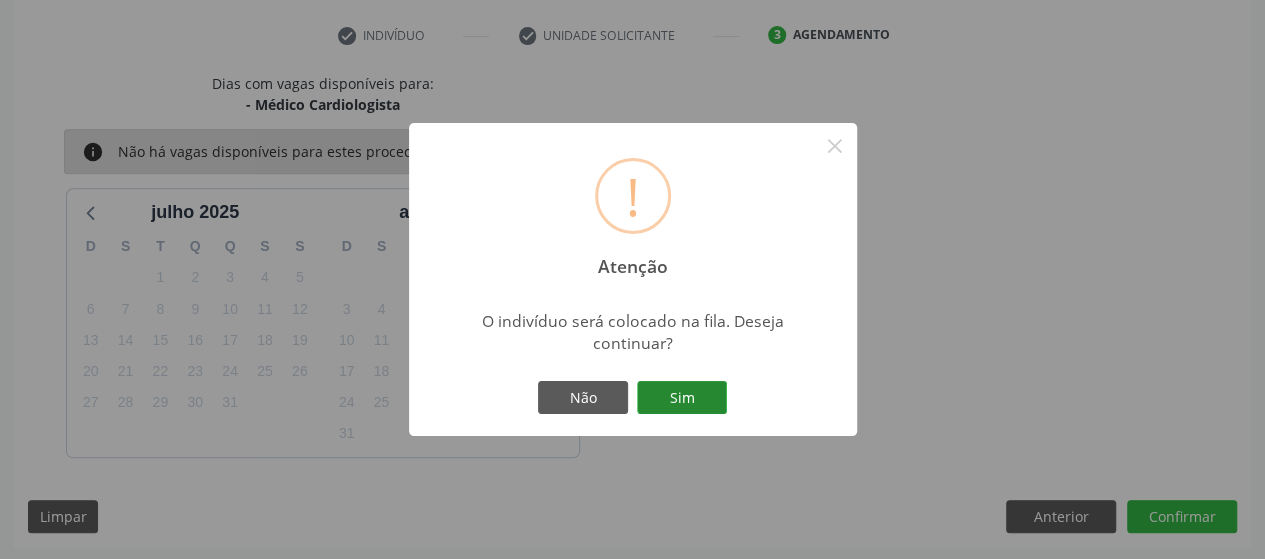 click on "Sim" at bounding box center [682, 398] 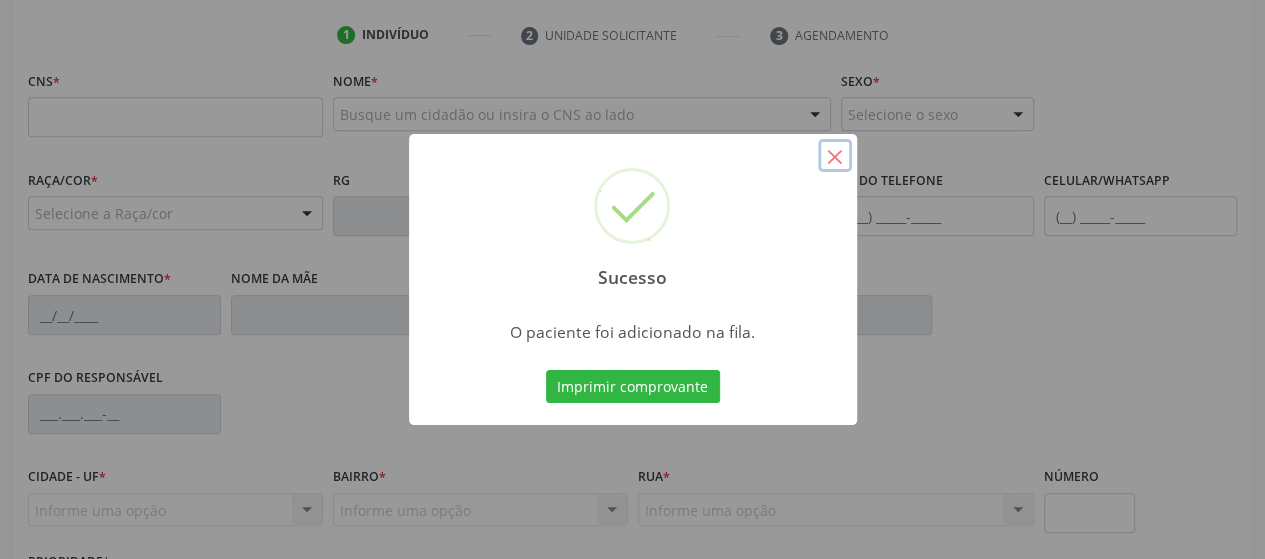click on "×" at bounding box center [835, 156] 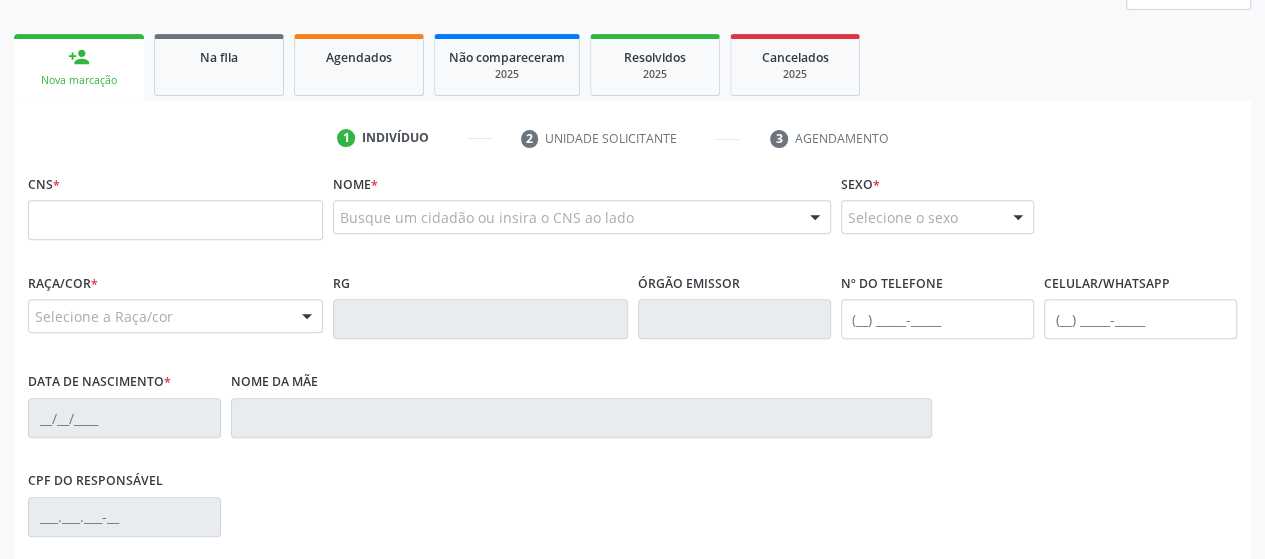 scroll, scrollTop: 196, scrollLeft: 0, axis: vertical 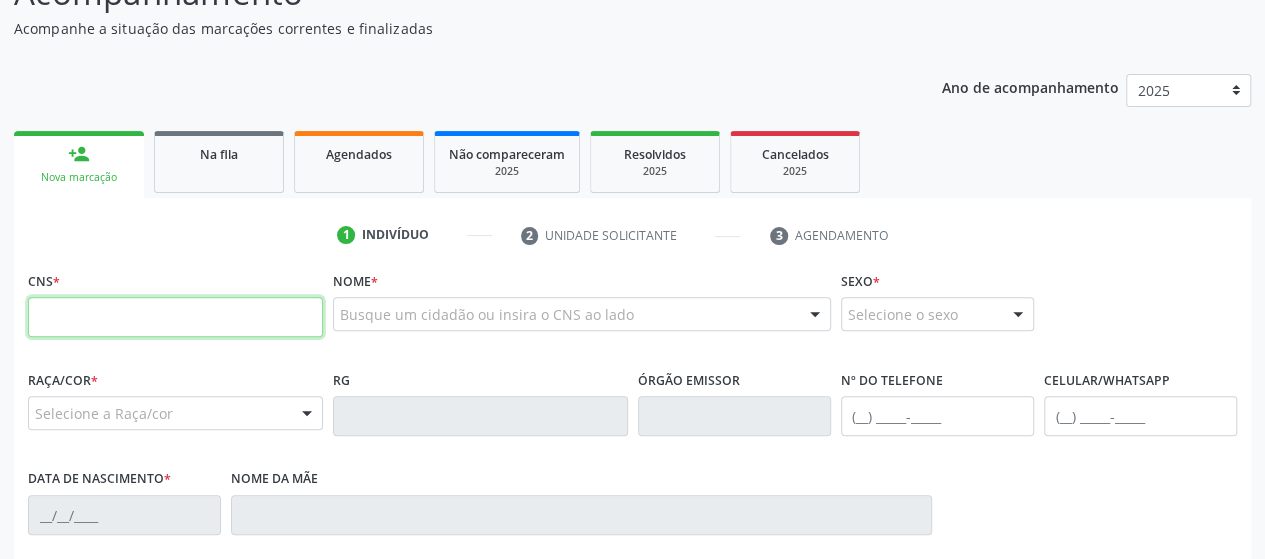 click at bounding box center (175, 317) 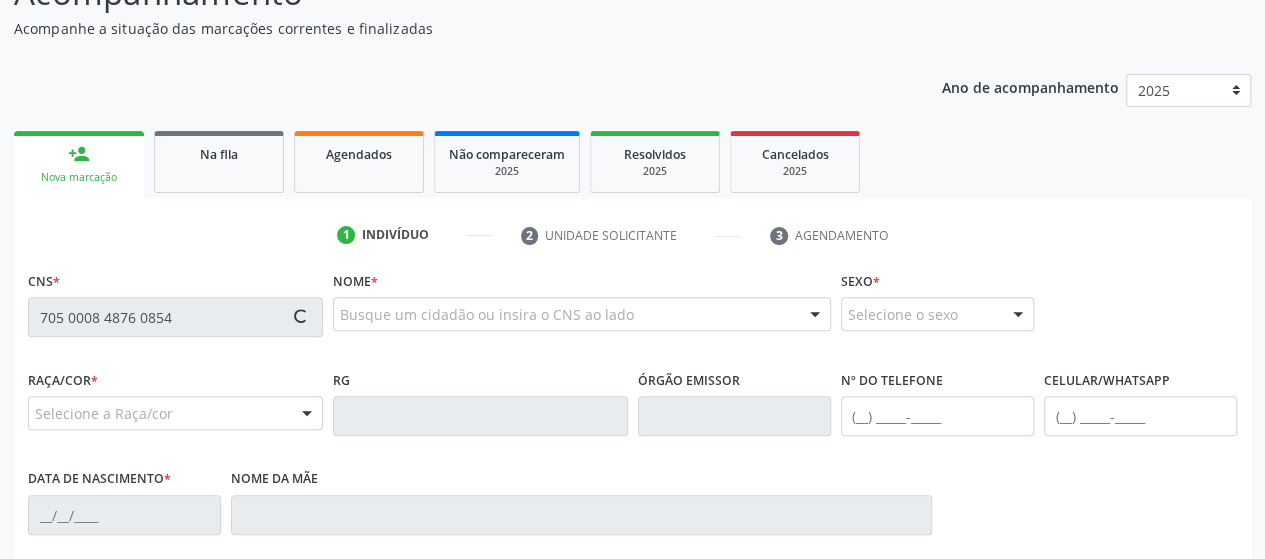 type on "705 0008 4876 0854" 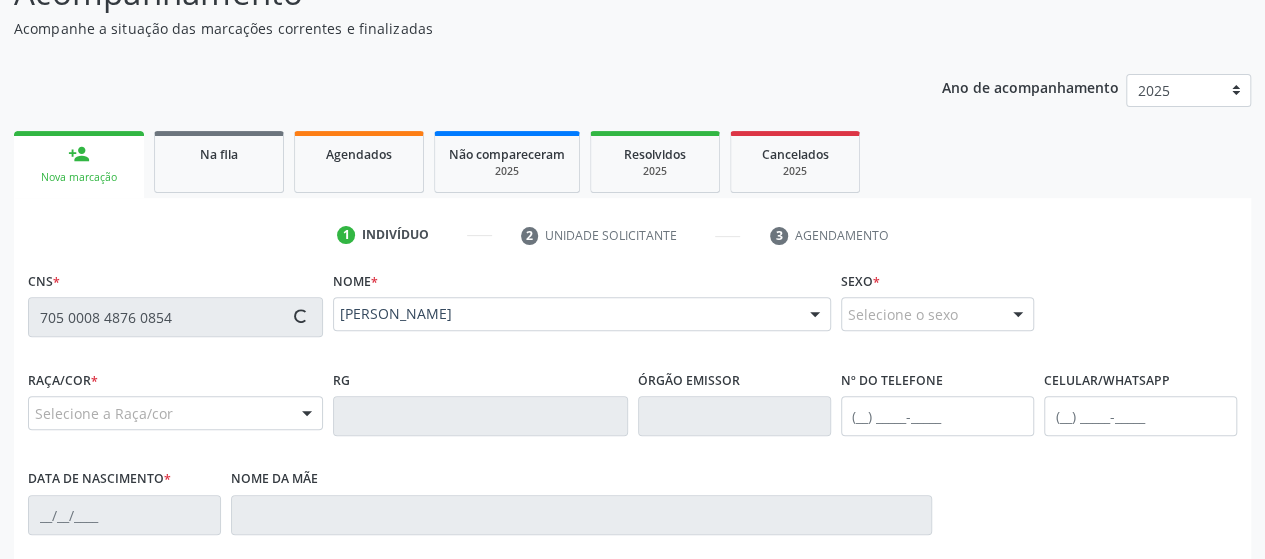 type on "[PHONE_NUMBER]" 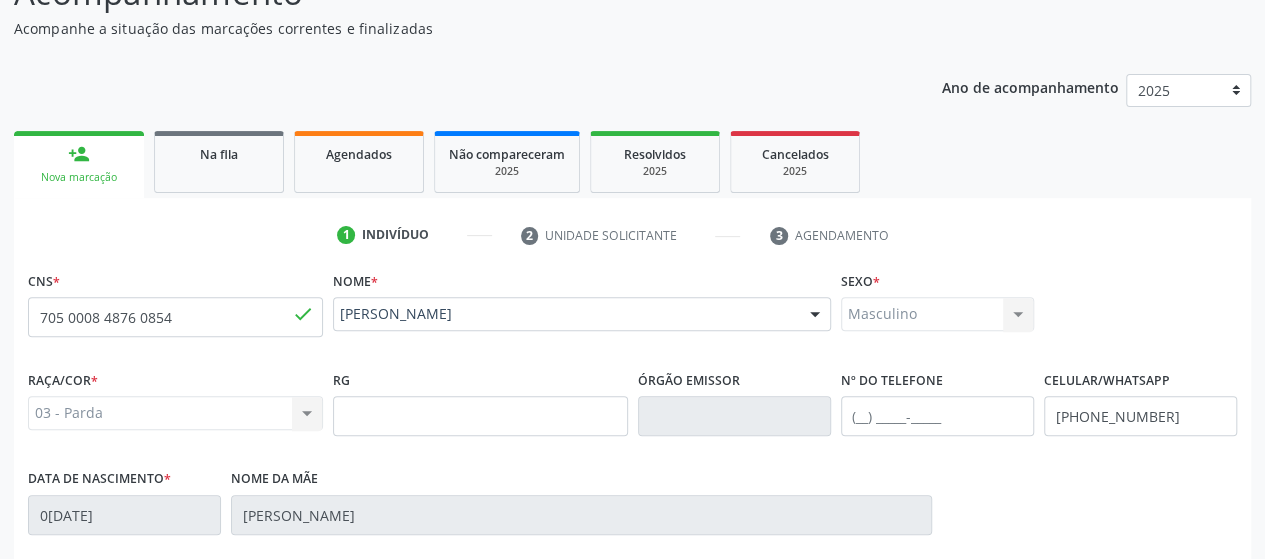 scroll, scrollTop: 552, scrollLeft: 0, axis: vertical 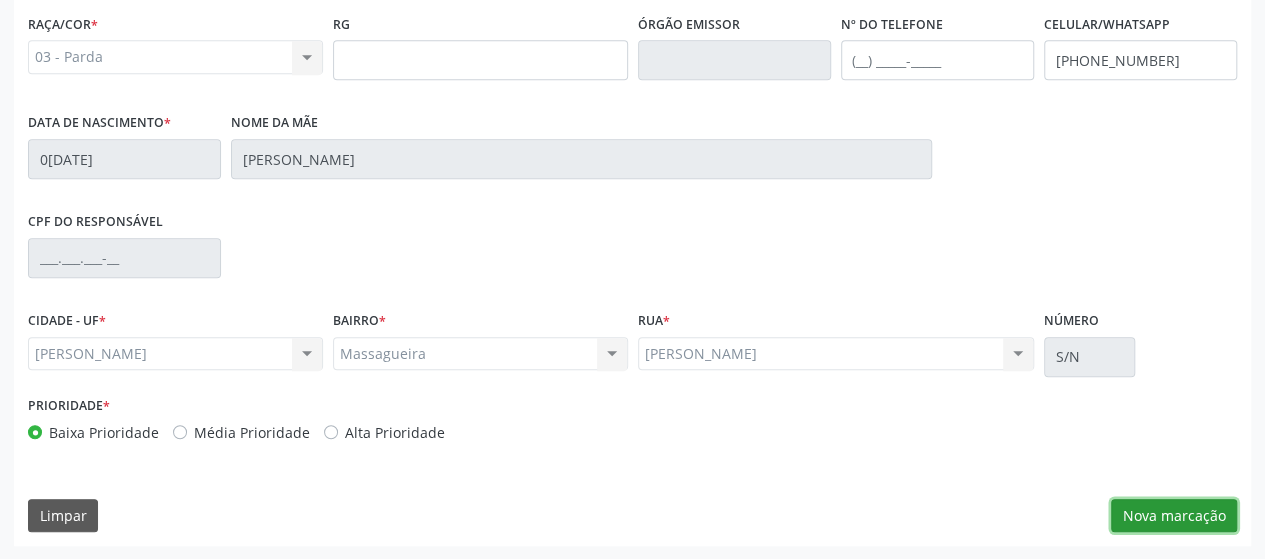 click on "Nova marcação" at bounding box center [1174, 516] 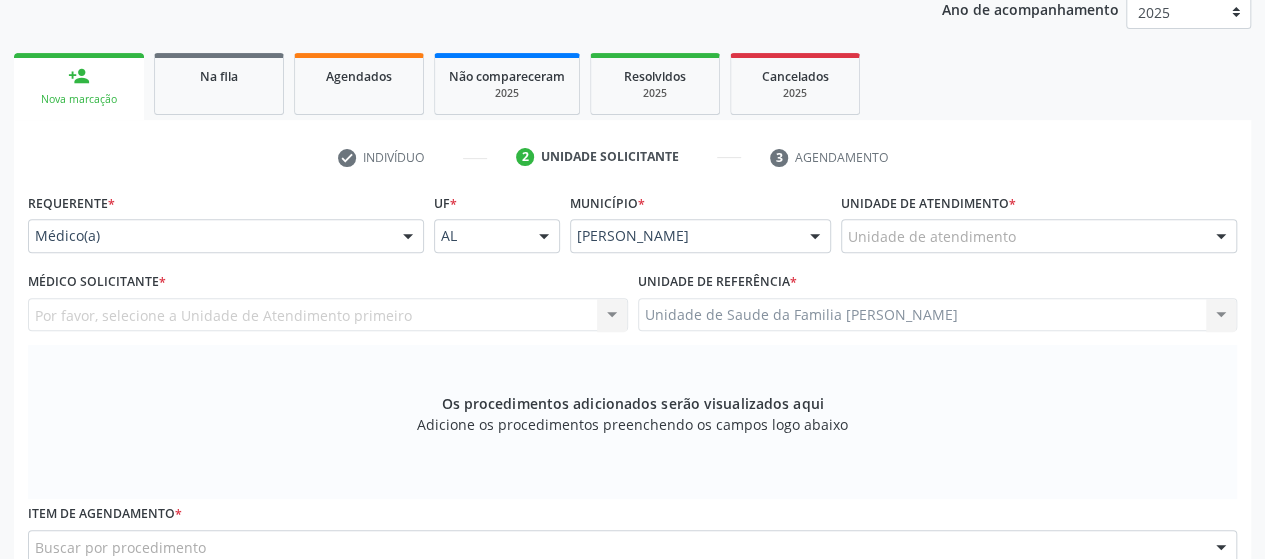 scroll, scrollTop: 252, scrollLeft: 0, axis: vertical 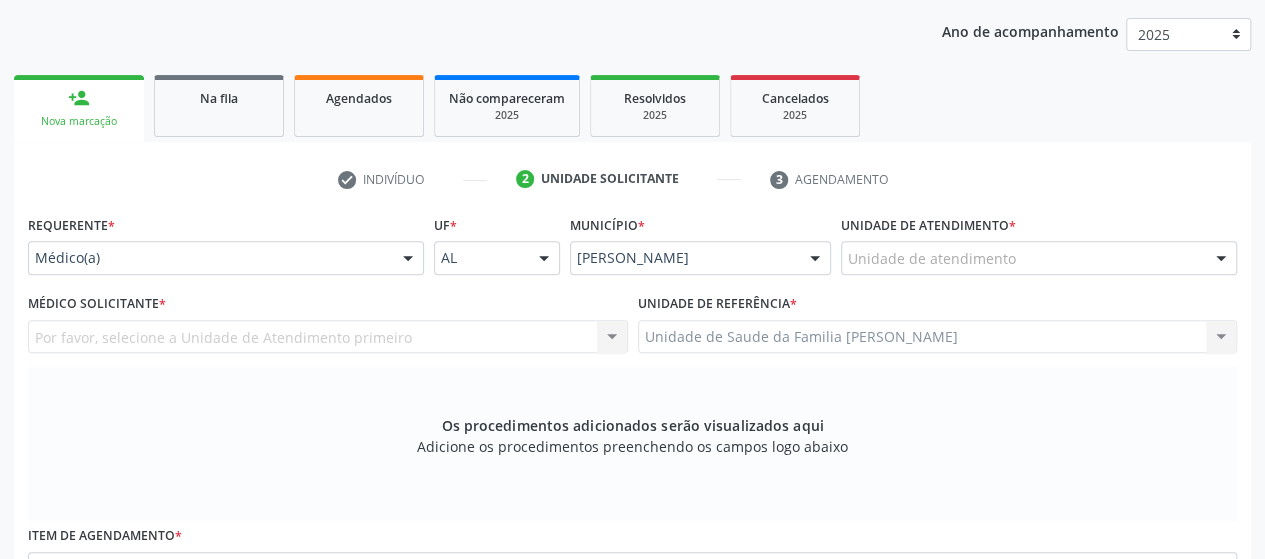 click on "Unidade de atendimento" at bounding box center [1039, 258] 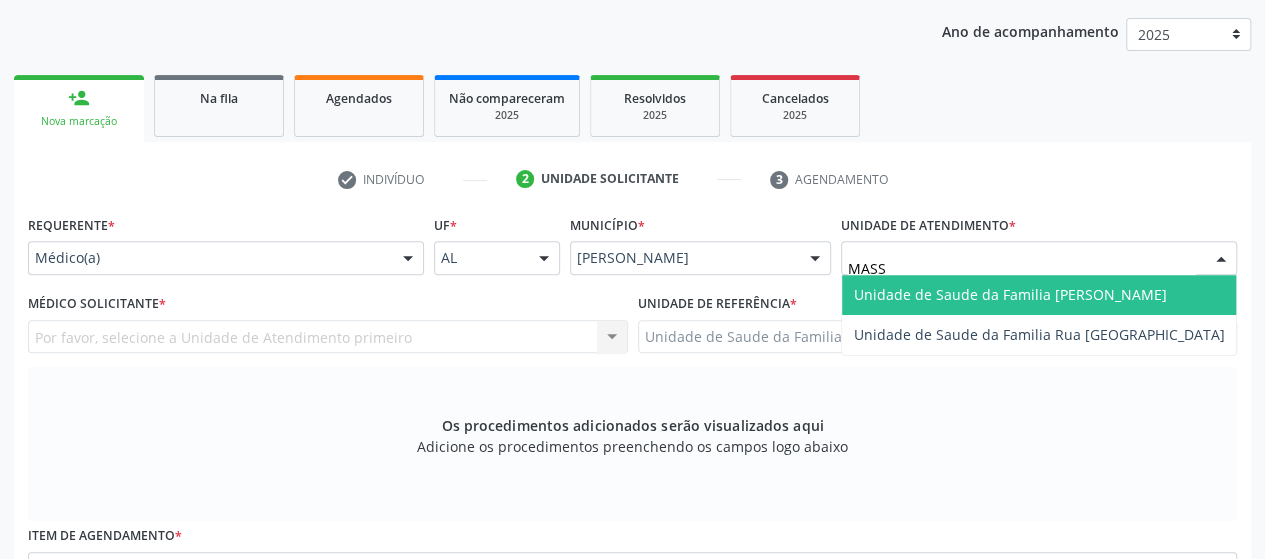 type on "MASSA" 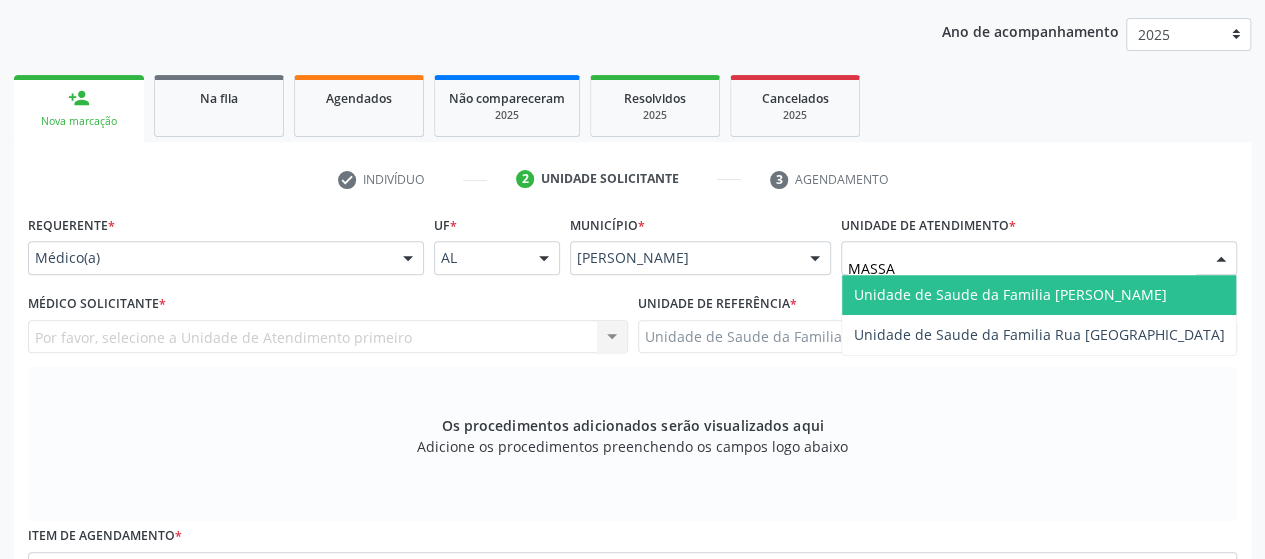 click on "Unidade de Saude da Familia [PERSON_NAME]" at bounding box center [1010, 294] 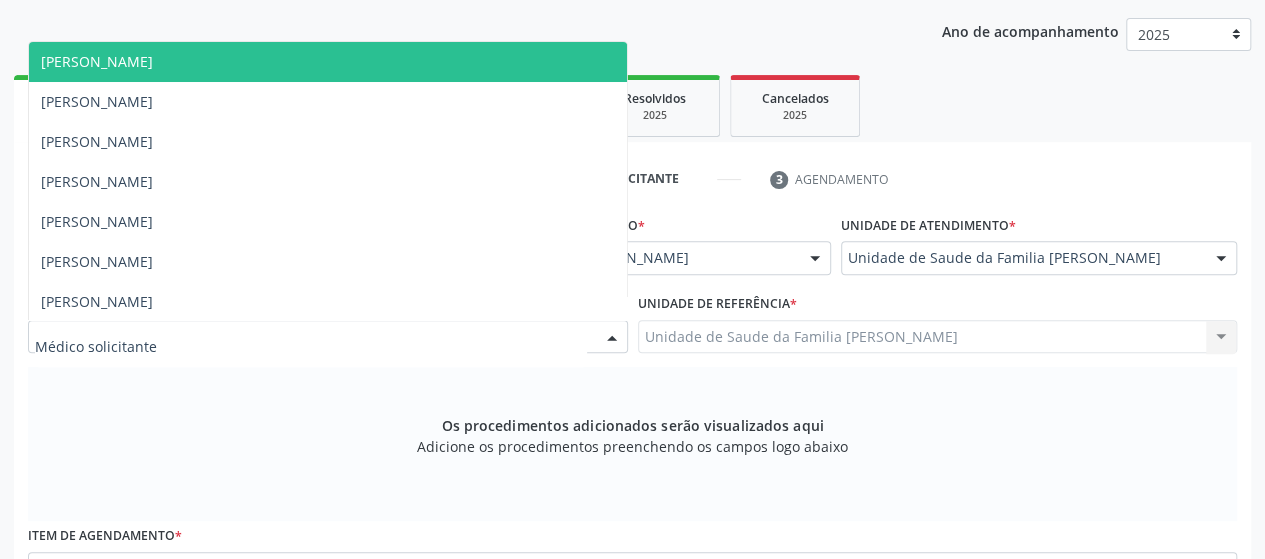 click at bounding box center [328, 337] 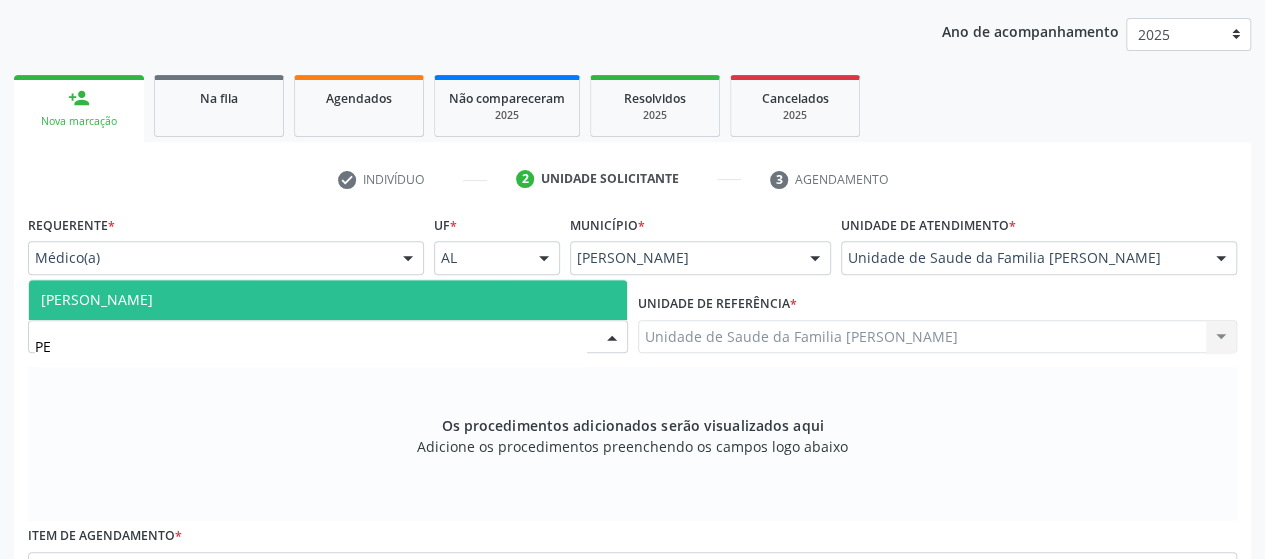 type on "PED" 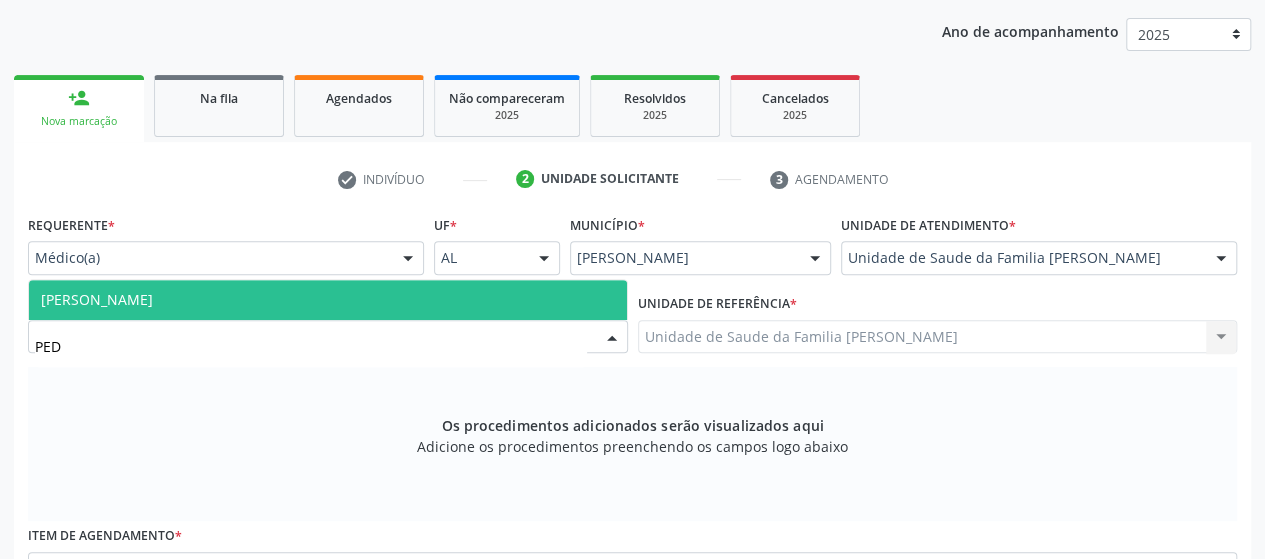 click on "[PERSON_NAME]" at bounding box center (328, 300) 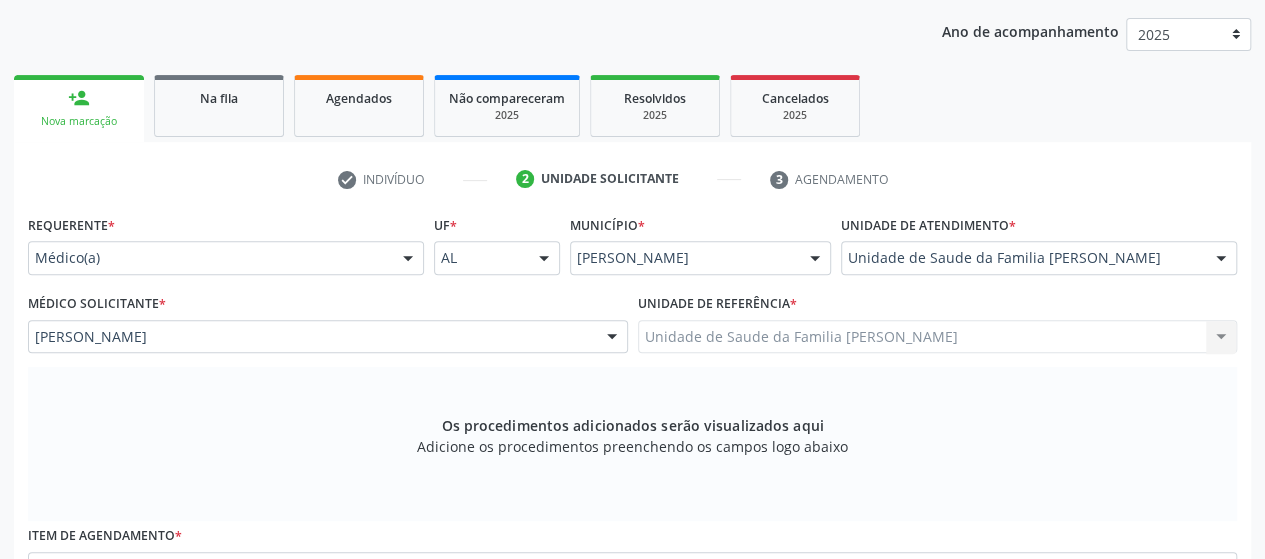 scroll, scrollTop: 552, scrollLeft: 0, axis: vertical 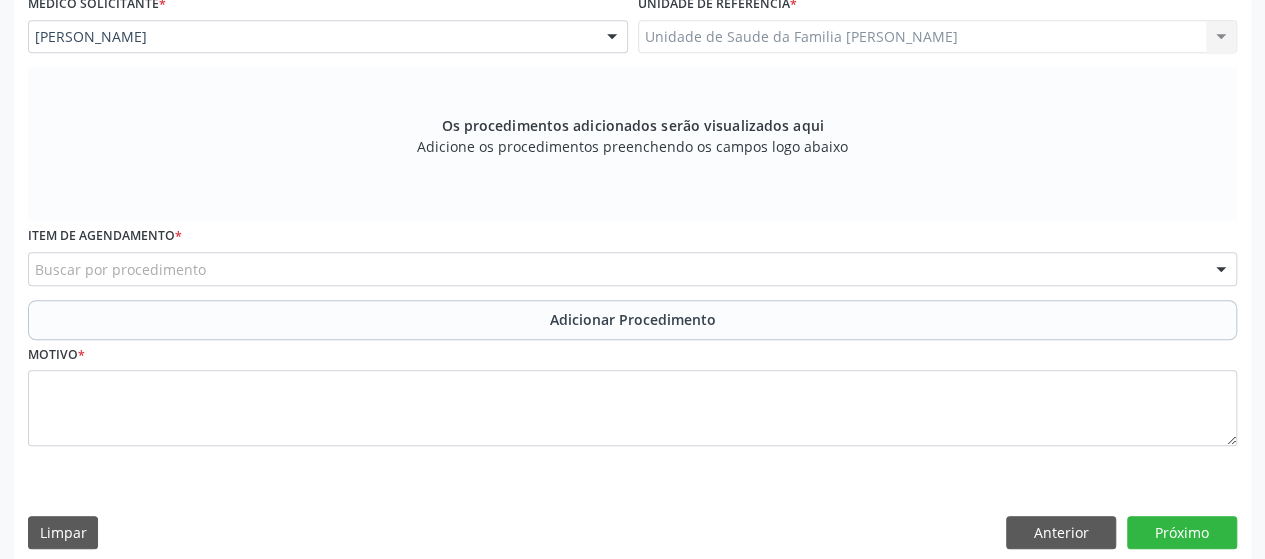 click on "Buscar por procedimento" at bounding box center [632, 269] 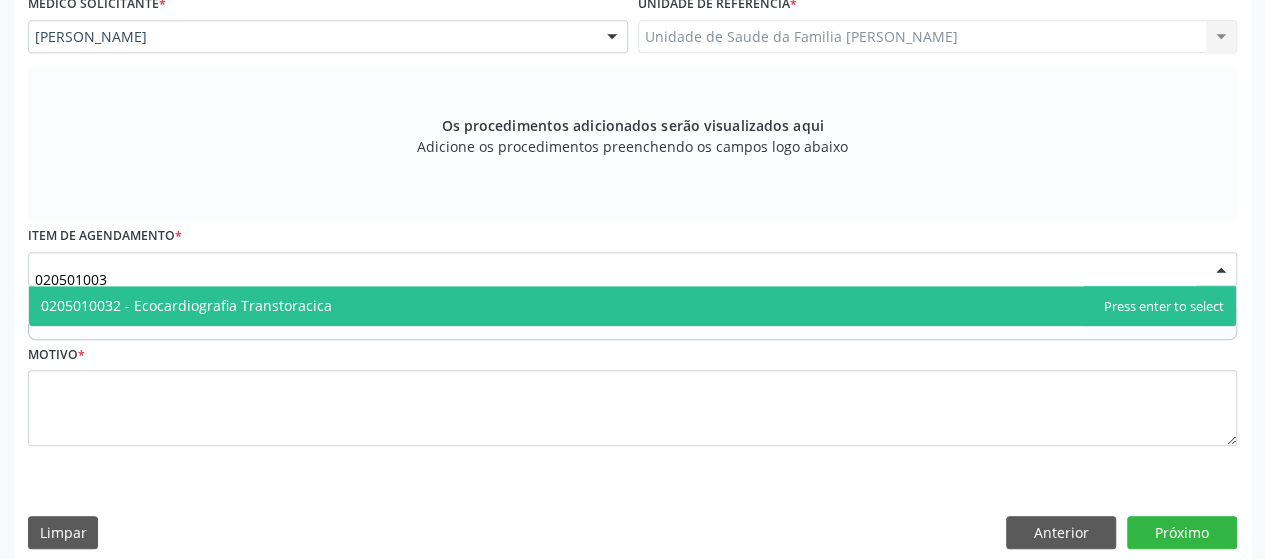 type on "0205010032" 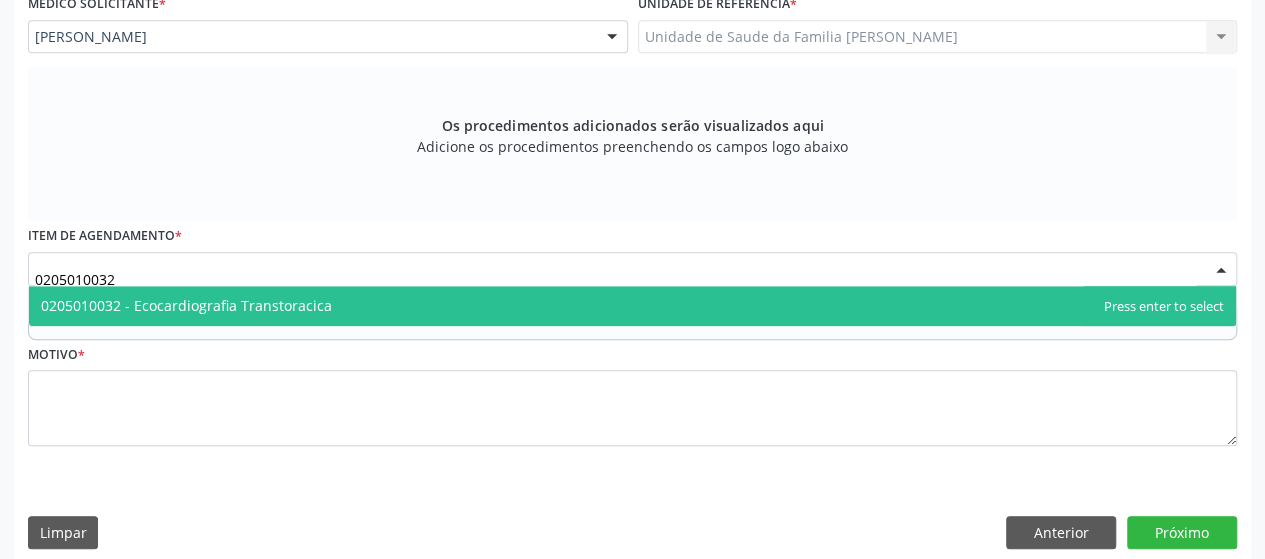click on "0205010032 - Ecocardiografia Transtoracica" at bounding box center [186, 305] 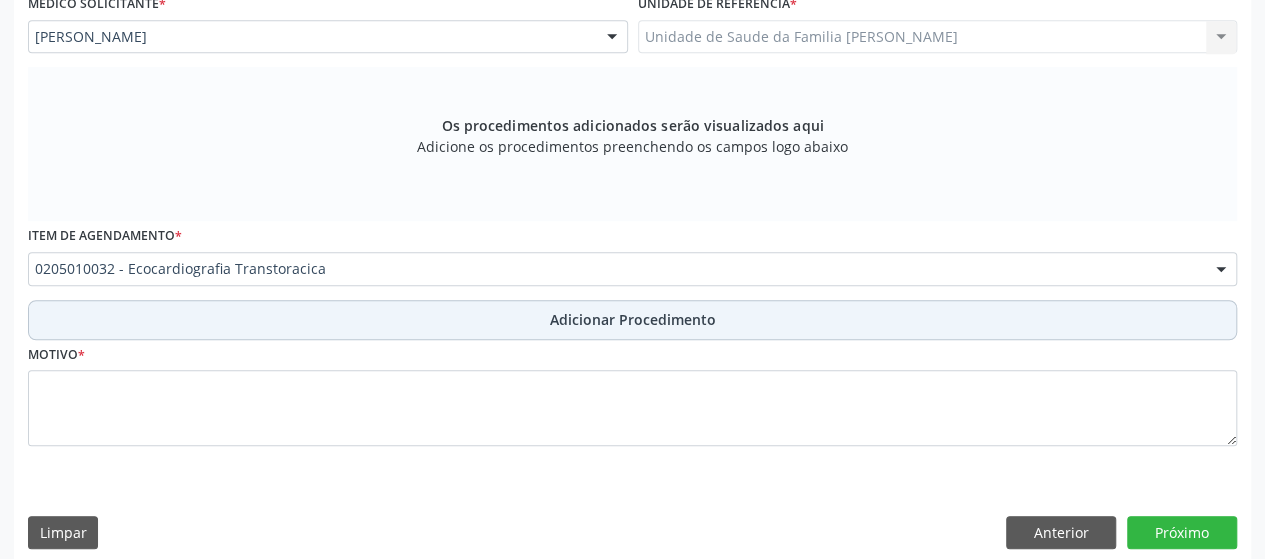 click on "Adicionar Procedimento" at bounding box center [632, 320] 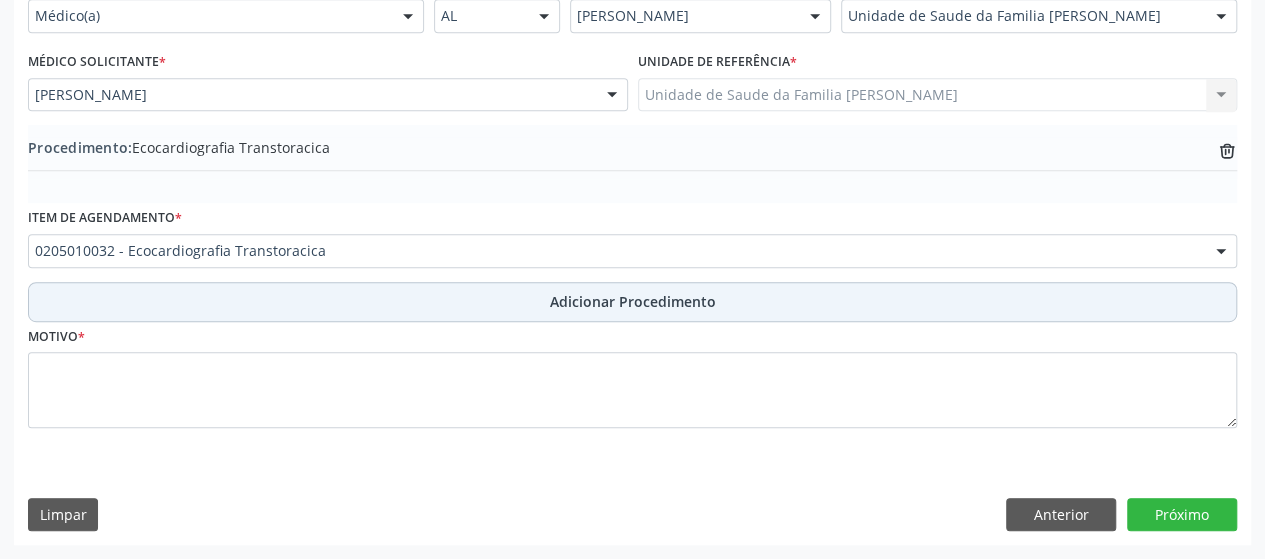 scroll, scrollTop: 492, scrollLeft: 0, axis: vertical 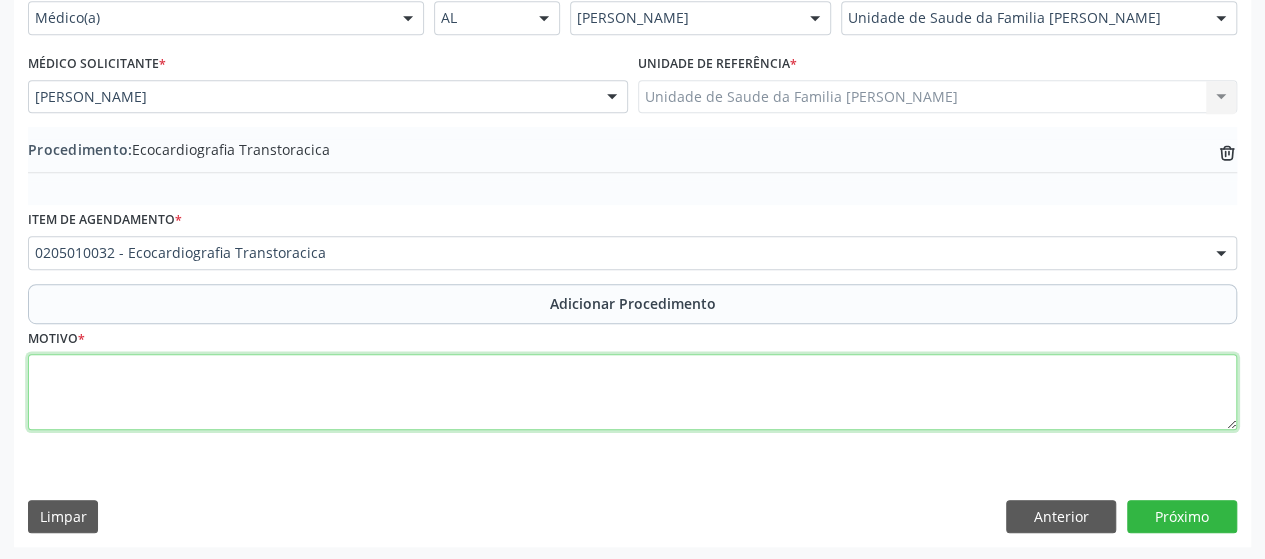 click at bounding box center (632, 392) 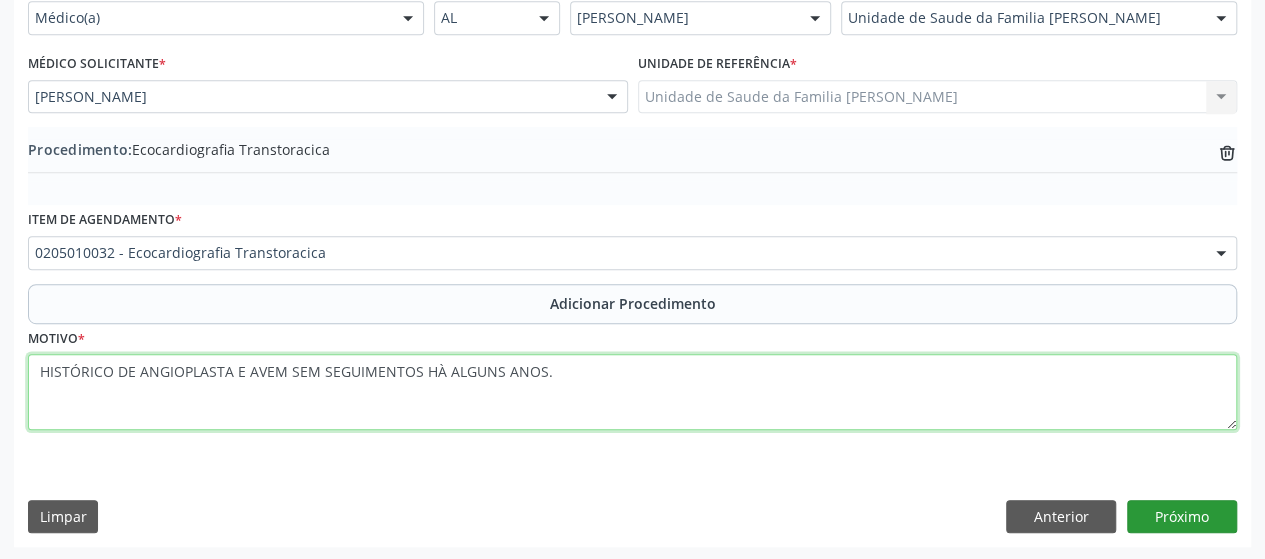 type on "HISTÓRICO DE ANGIOPLASTA E AVEM SEM SEGUIMENTOS HÀ ALGUNS ANOS." 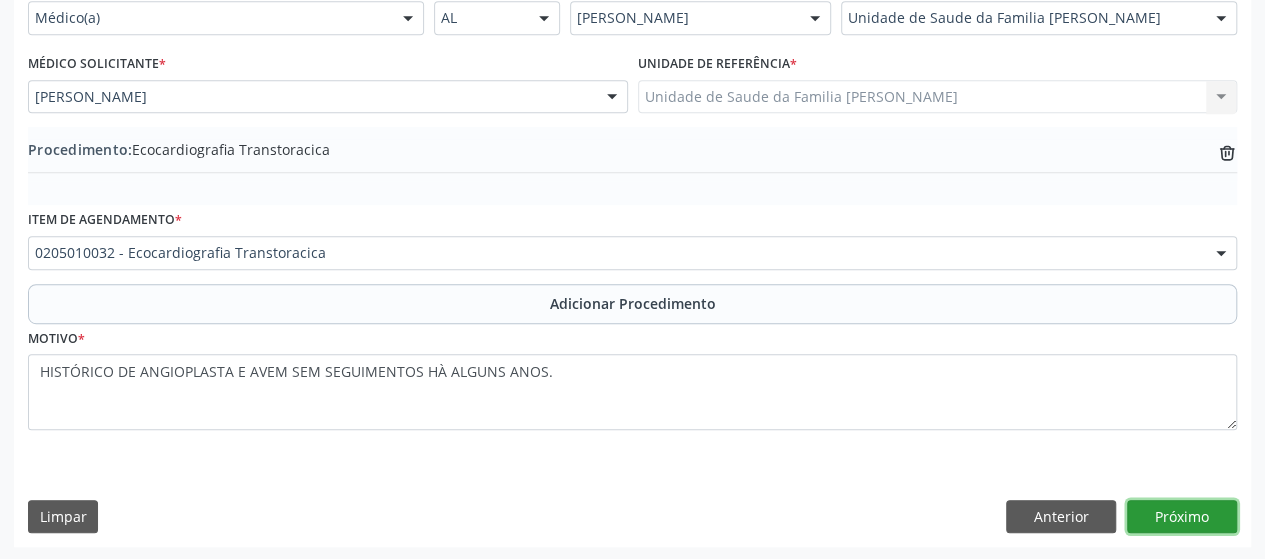 click on "Próximo" at bounding box center [1182, 517] 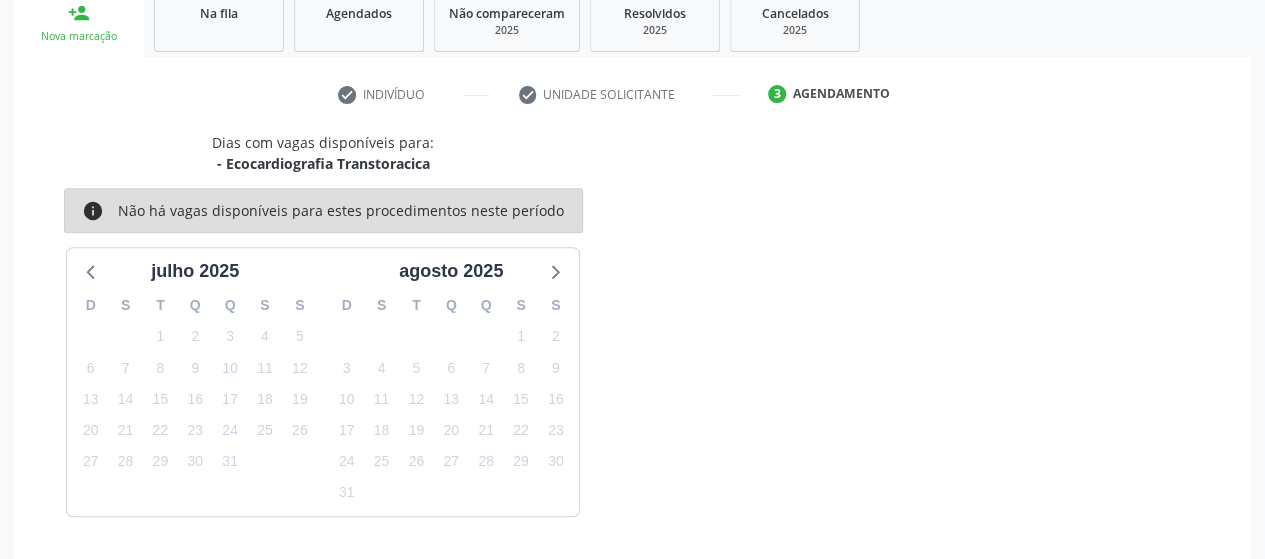 scroll, scrollTop: 396, scrollLeft: 0, axis: vertical 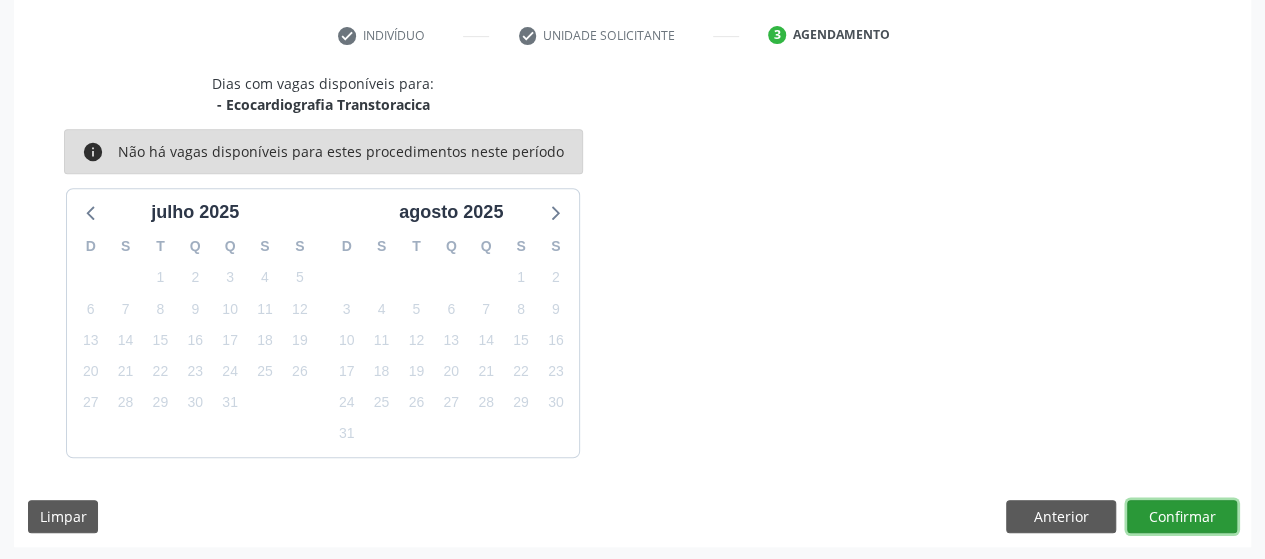 click on "Confirmar" at bounding box center (1182, 517) 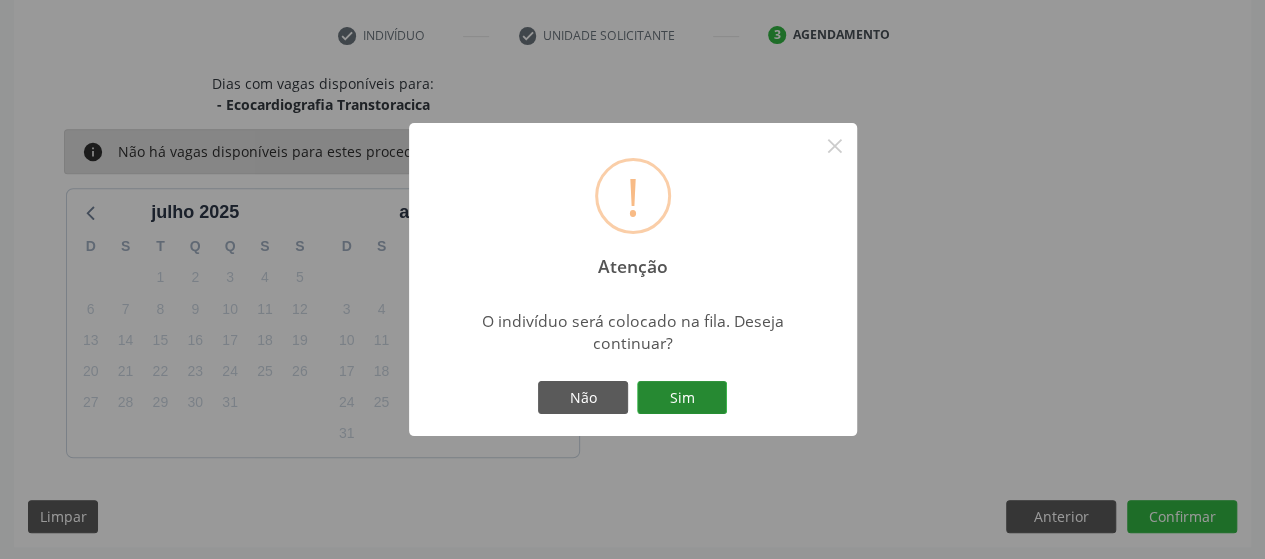 click on "Sim" at bounding box center (682, 398) 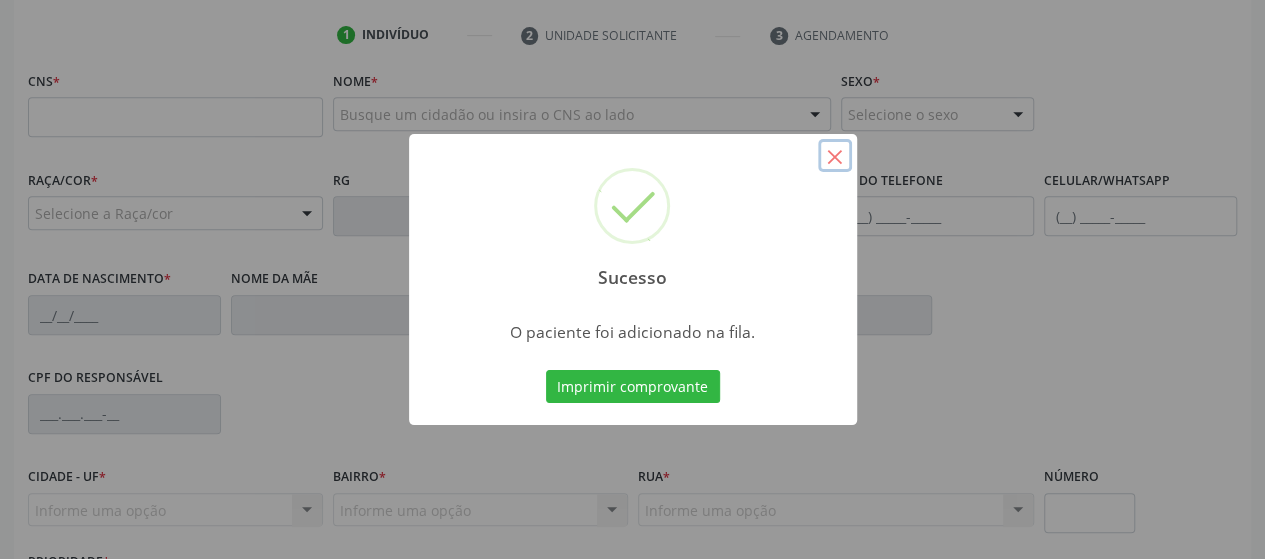 click on "×" at bounding box center (835, 156) 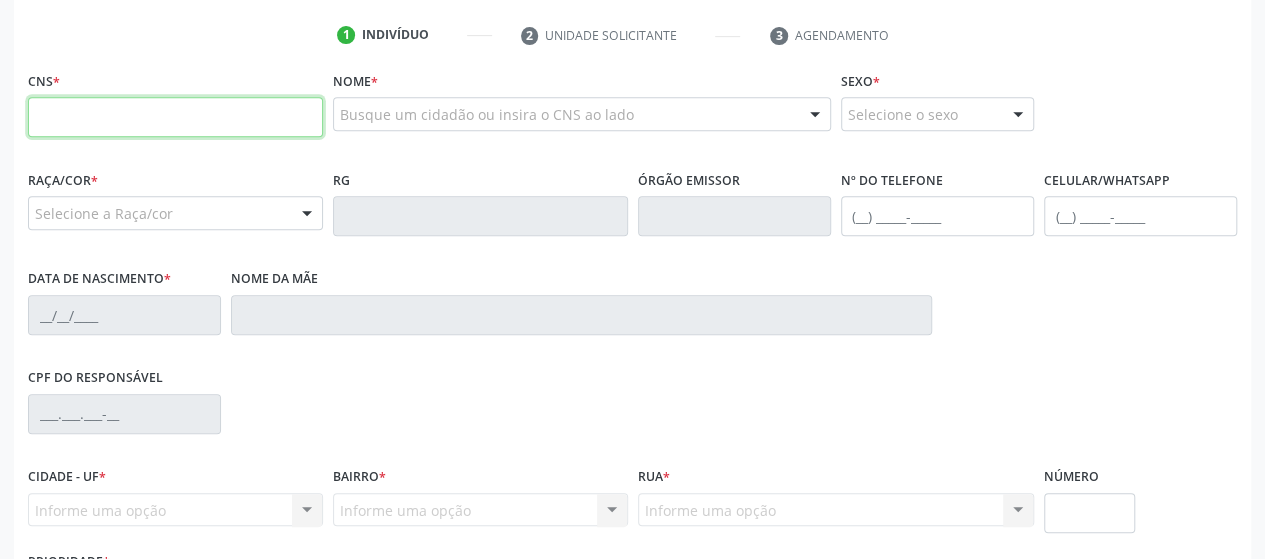 click at bounding box center (175, 117) 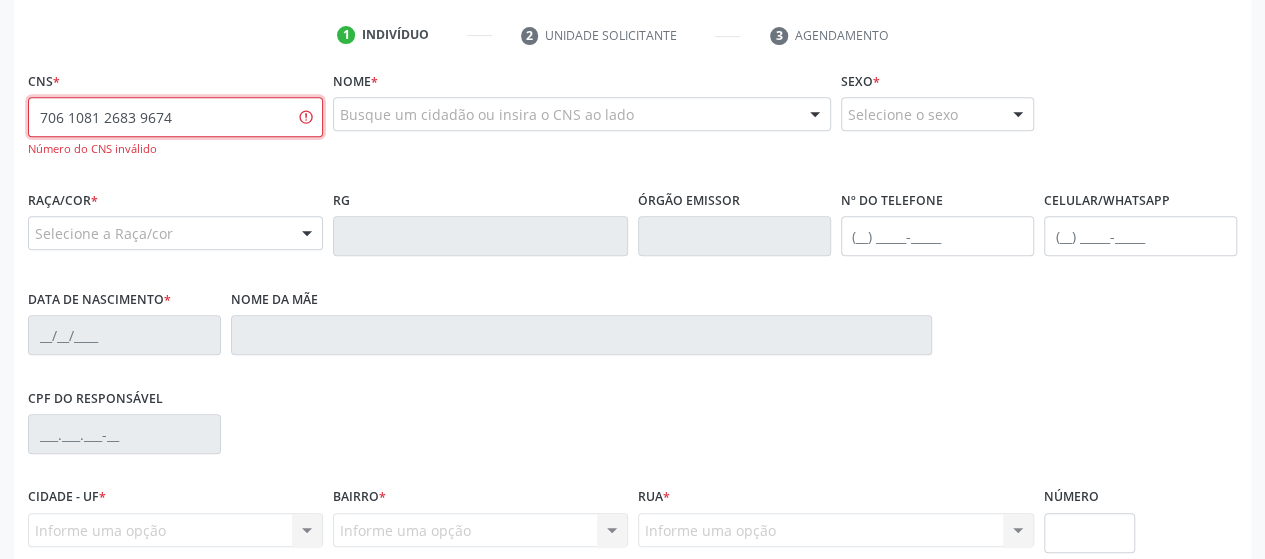 click on "706 1081 2683 9674" at bounding box center [175, 117] 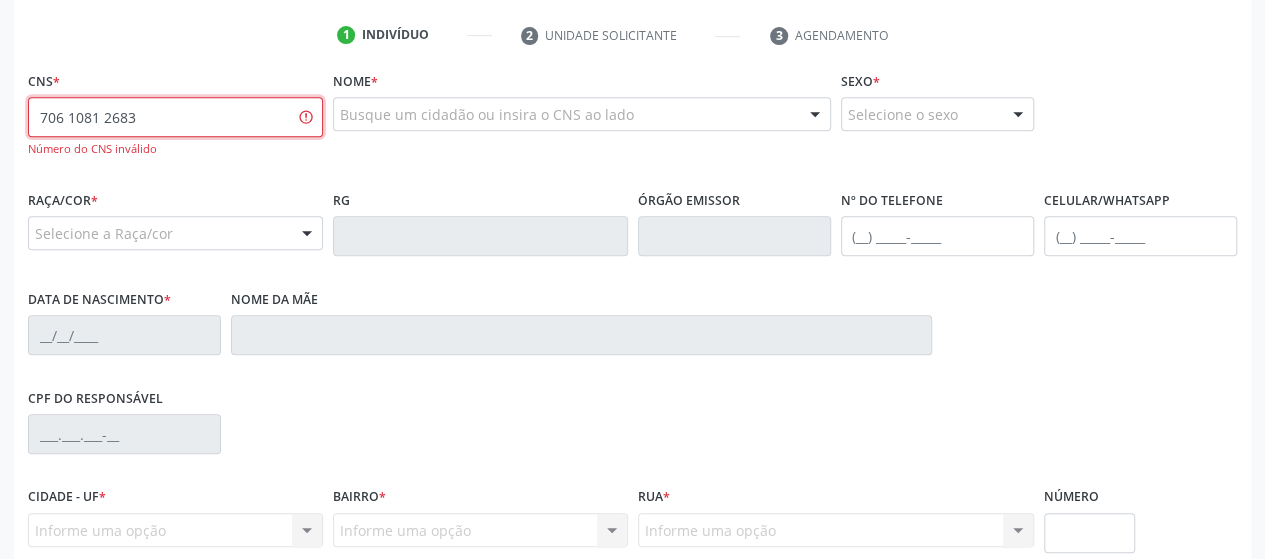 click on "706 1081 2683" at bounding box center (175, 117) 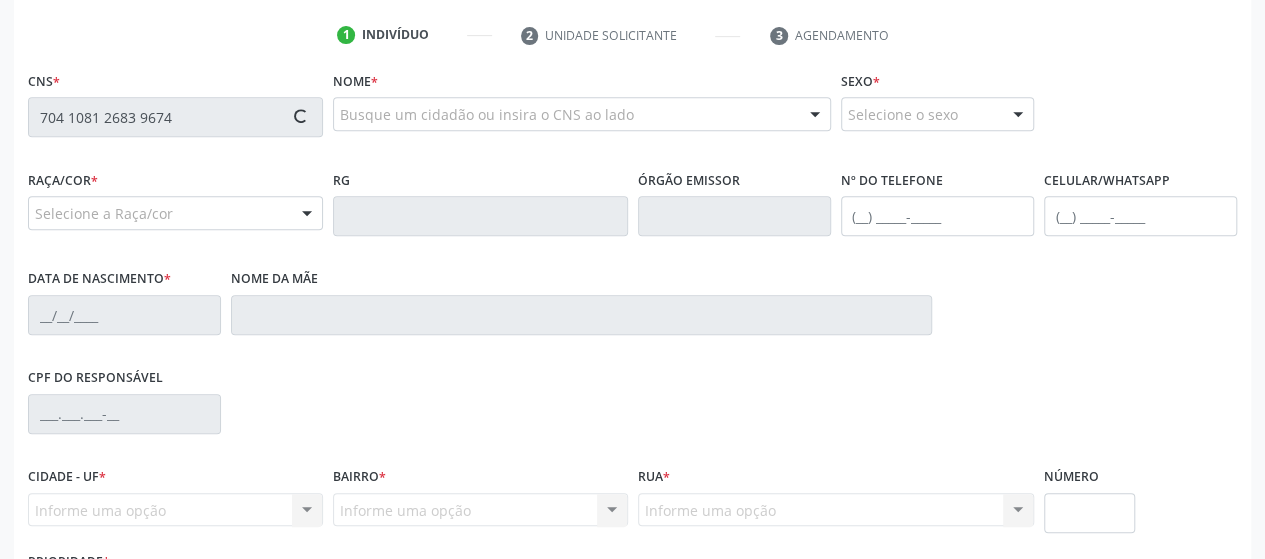 type on "704 1081 2683 9674" 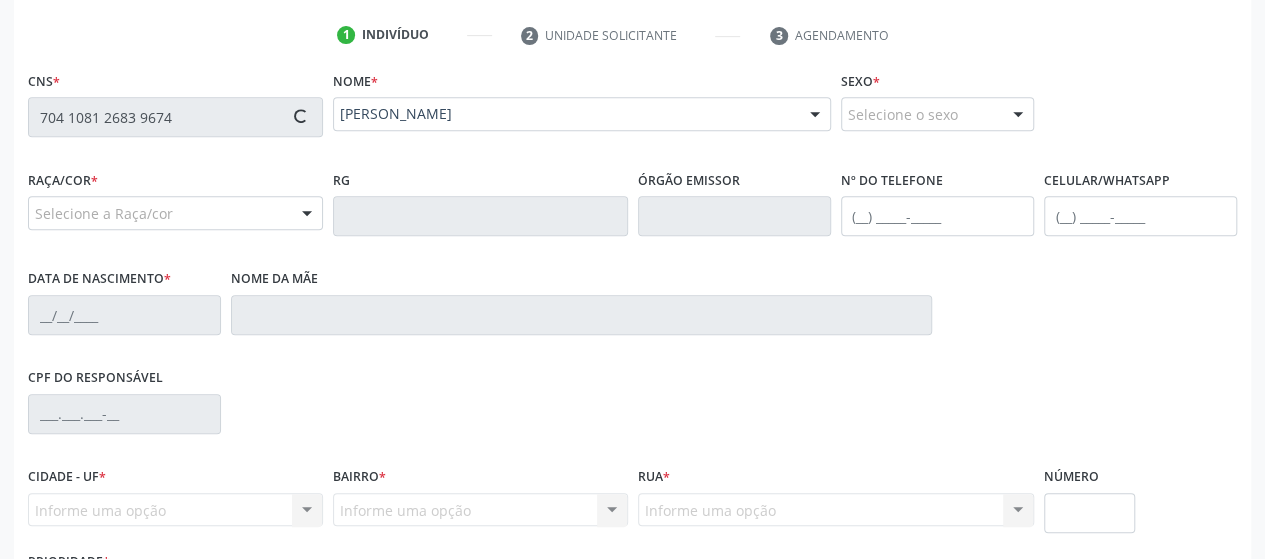 type on "[PHONE_NUMBER]" 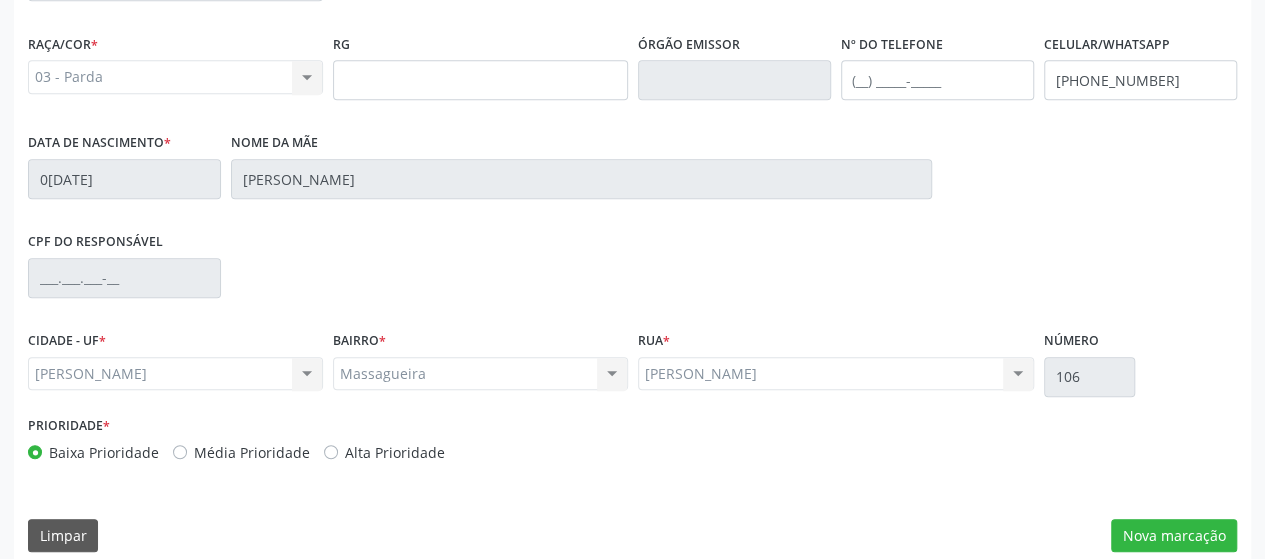 scroll, scrollTop: 552, scrollLeft: 0, axis: vertical 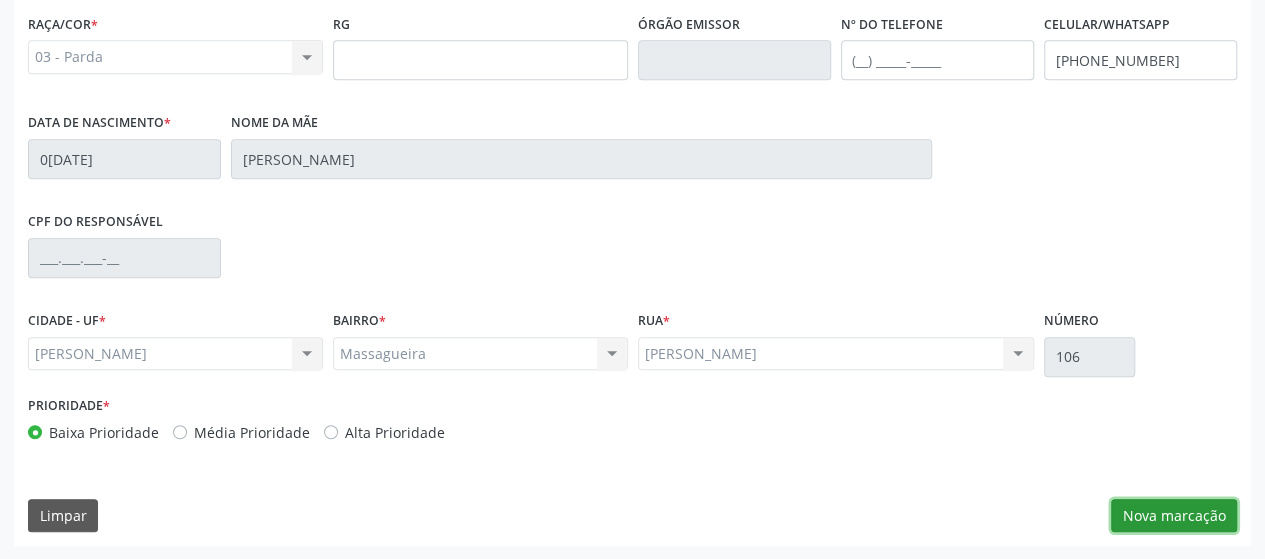 click on "Nova marcação" at bounding box center [1174, 516] 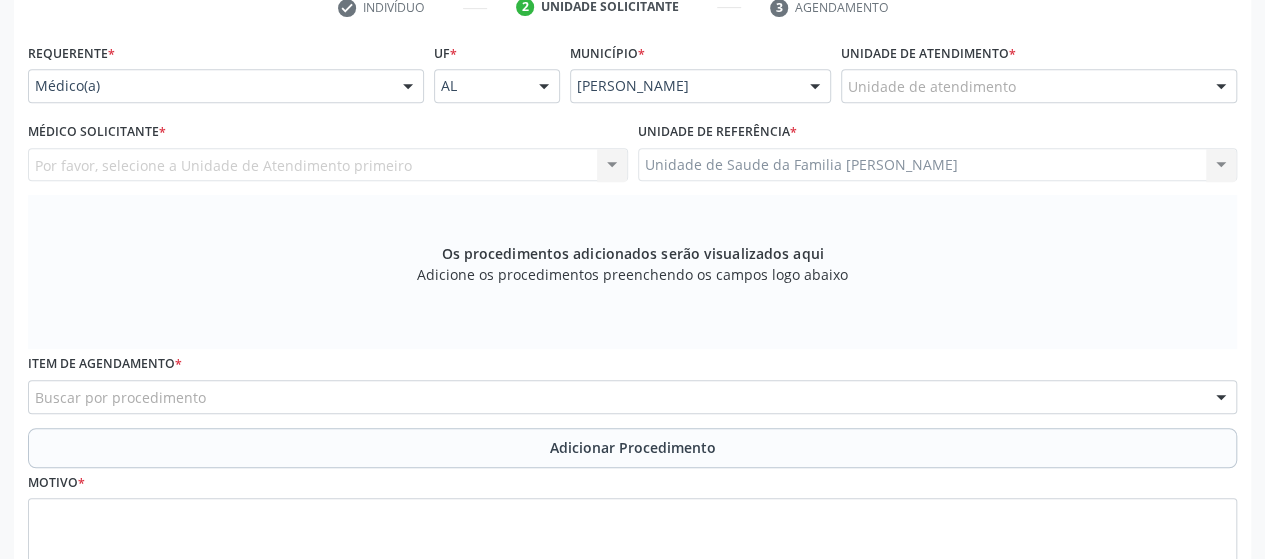 scroll, scrollTop: 452, scrollLeft: 0, axis: vertical 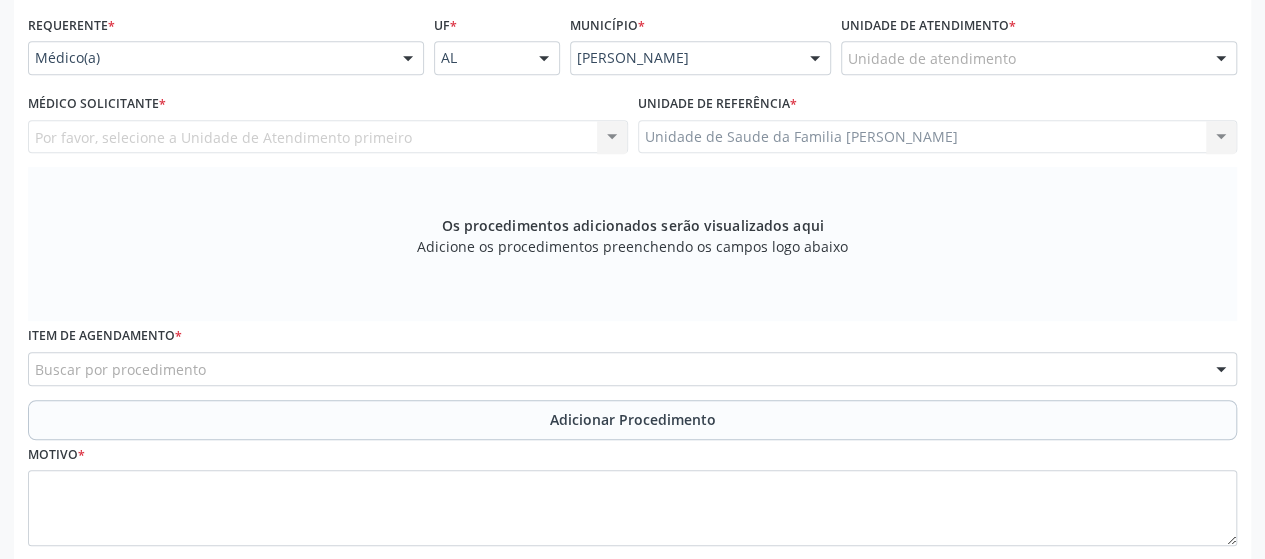 click on "Buscar por procedimento" at bounding box center [632, 369] 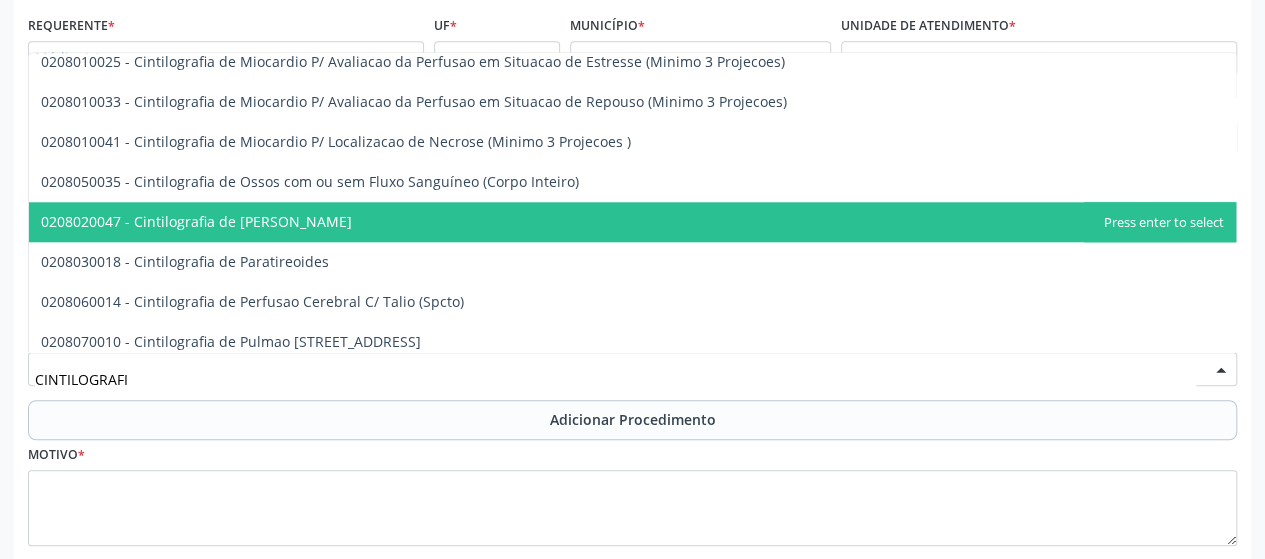 scroll, scrollTop: 1000, scrollLeft: 0, axis: vertical 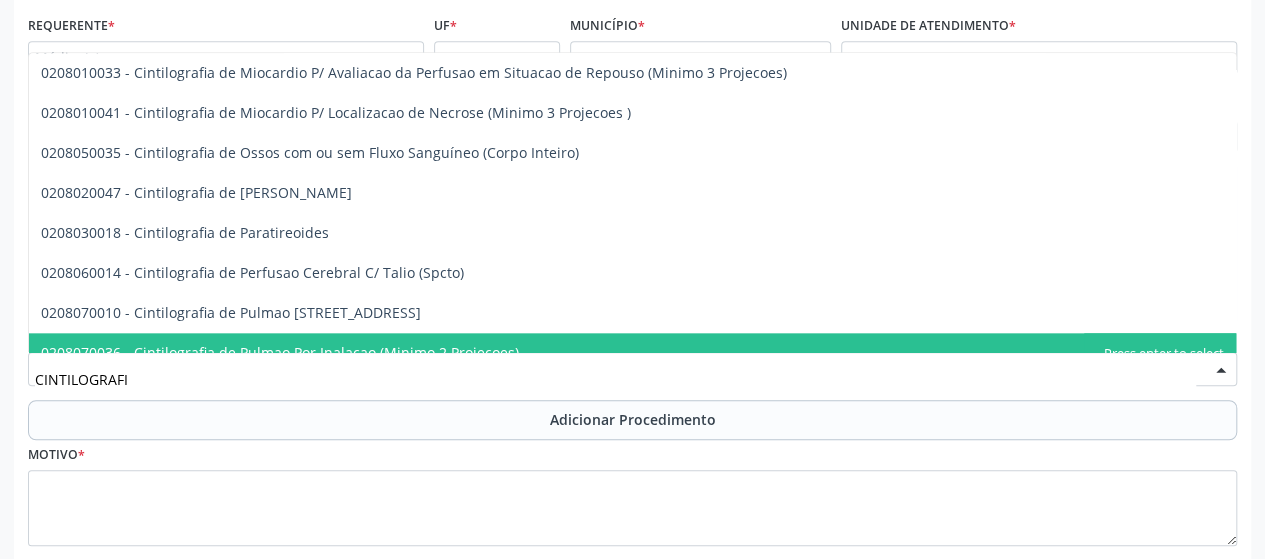 click on "CINTILOGRAFI" at bounding box center (615, 379) 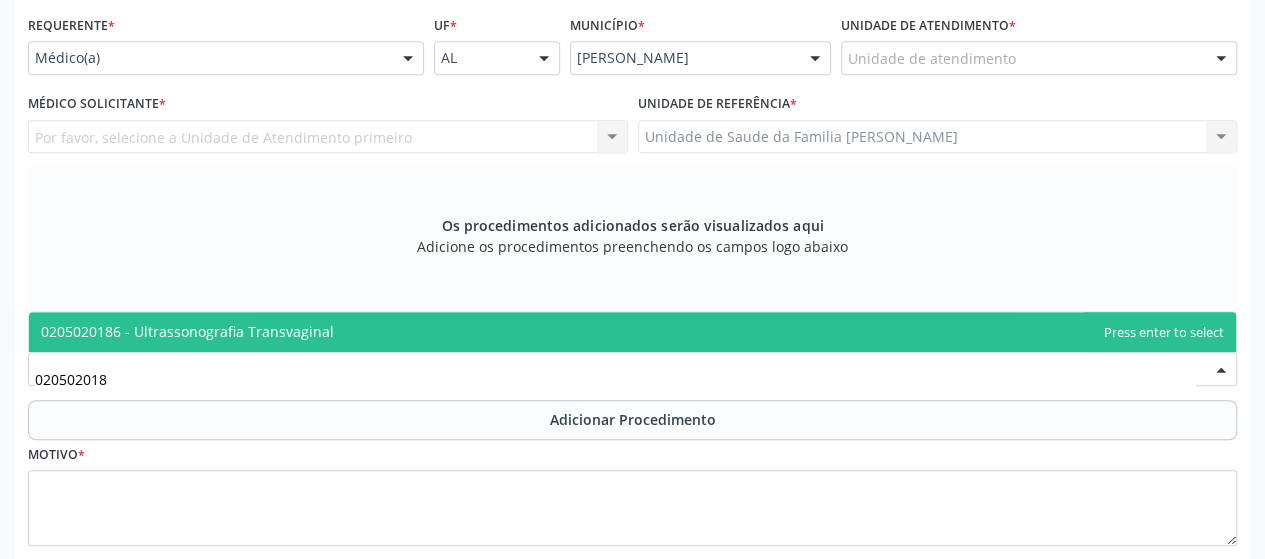 scroll, scrollTop: 0, scrollLeft: 0, axis: both 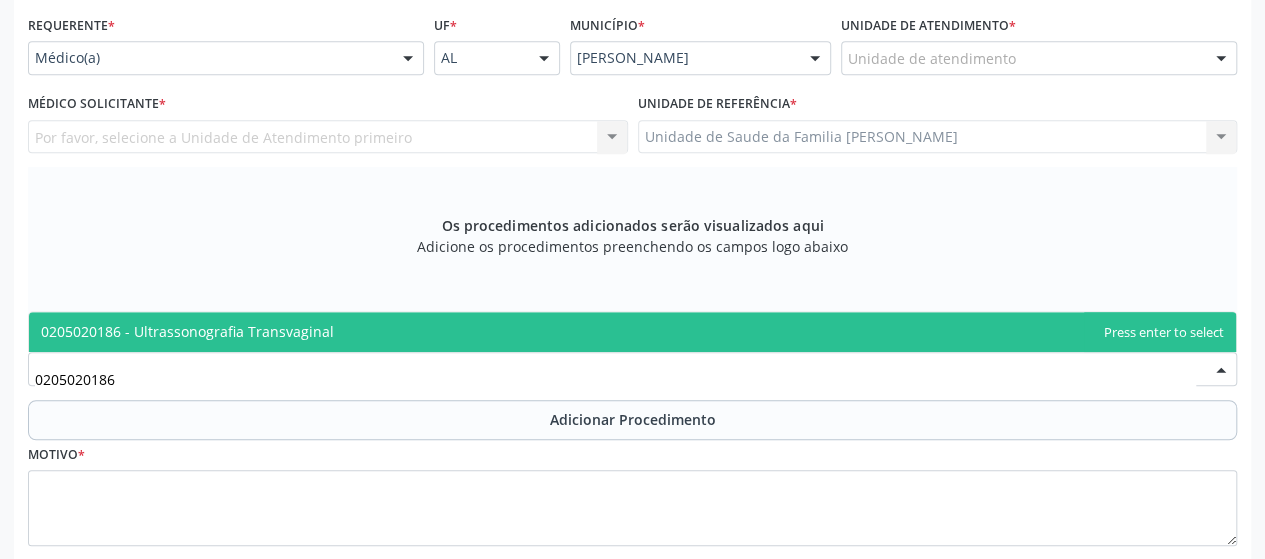 click on "0205020186 - Ultrassonografia Transvaginal" at bounding box center (187, 331) 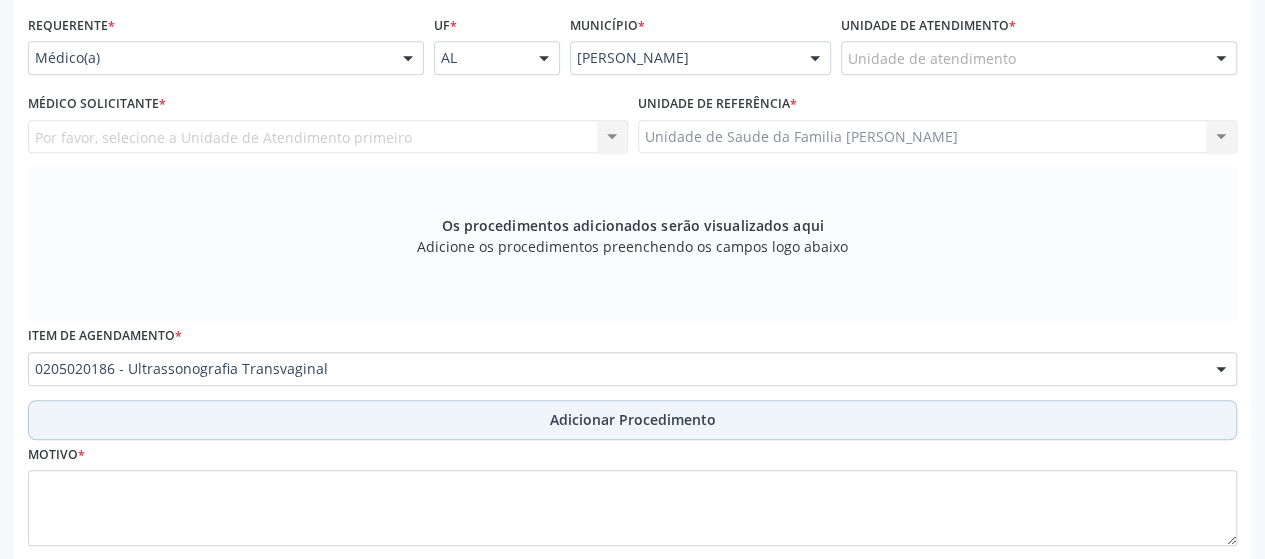 click on "Adicionar Procedimento" at bounding box center (632, 420) 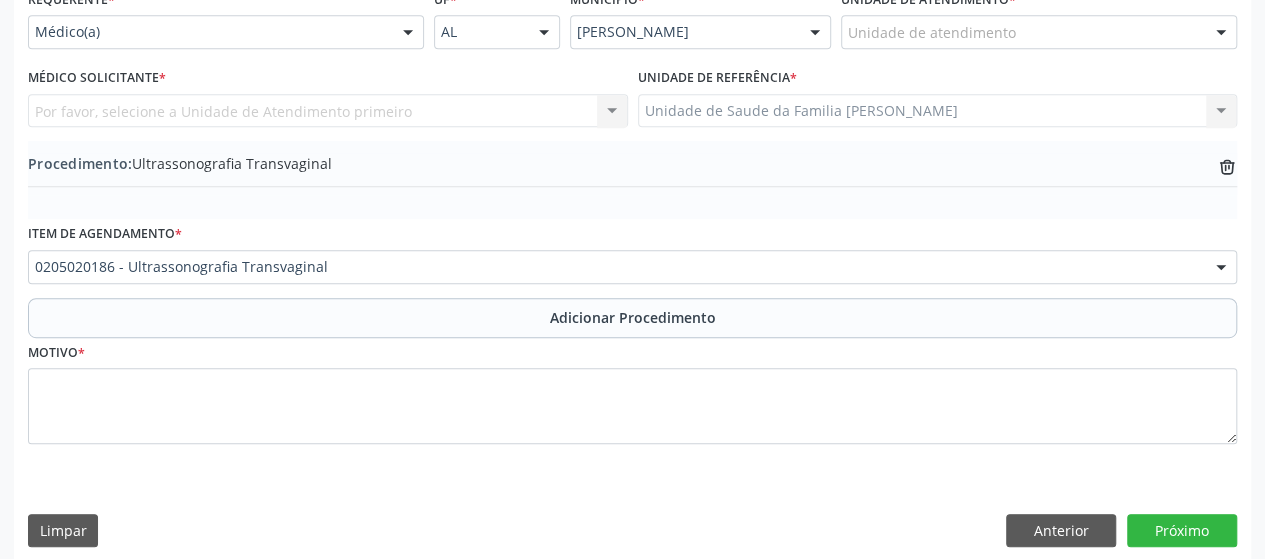 scroll, scrollTop: 492, scrollLeft: 0, axis: vertical 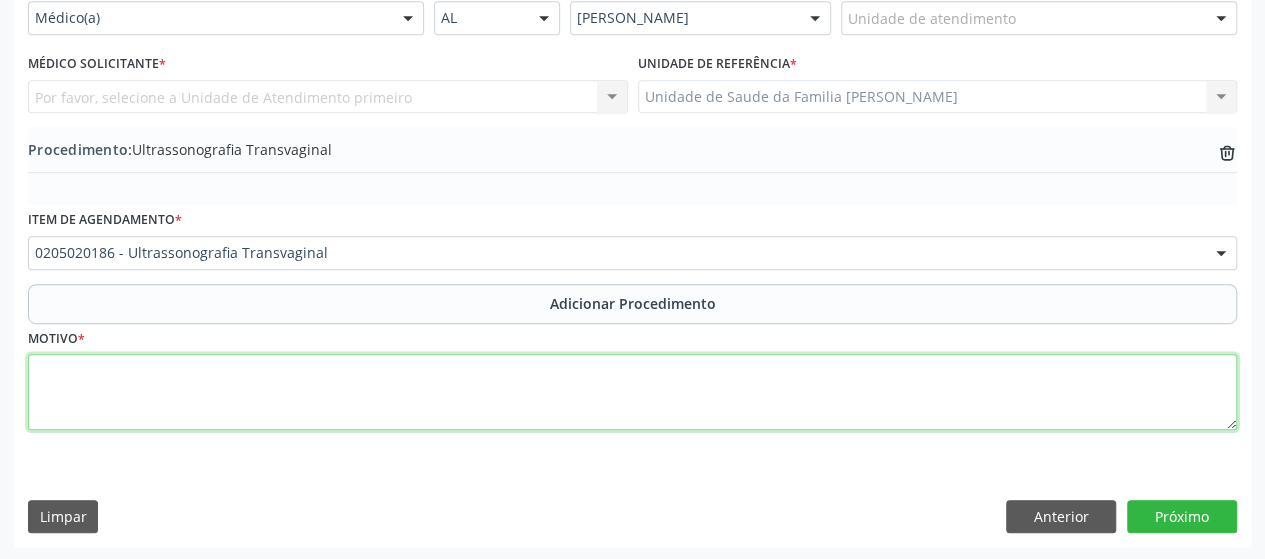 click at bounding box center [632, 392] 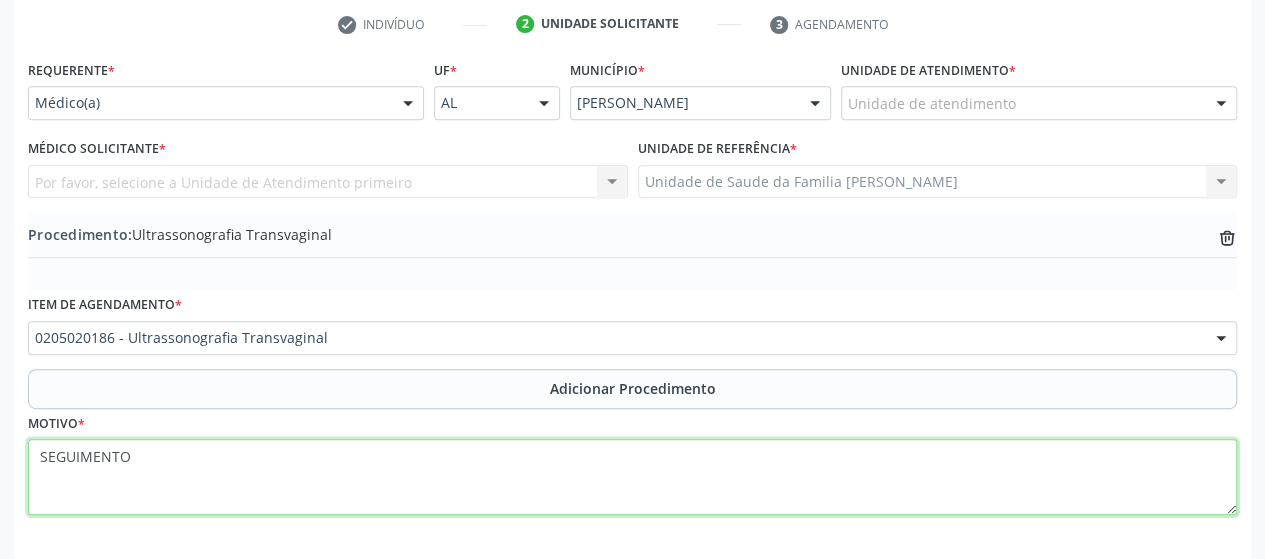 scroll, scrollTop: 392, scrollLeft: 0, axis: vertical 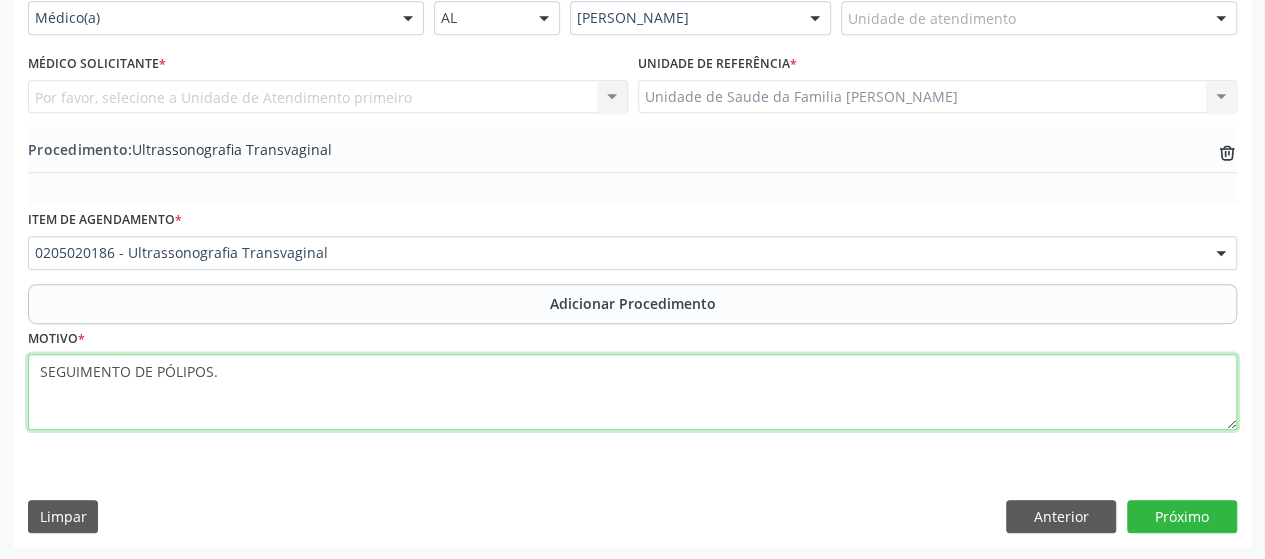 type on "SEGUIMENTO DE PÓLIPOS." 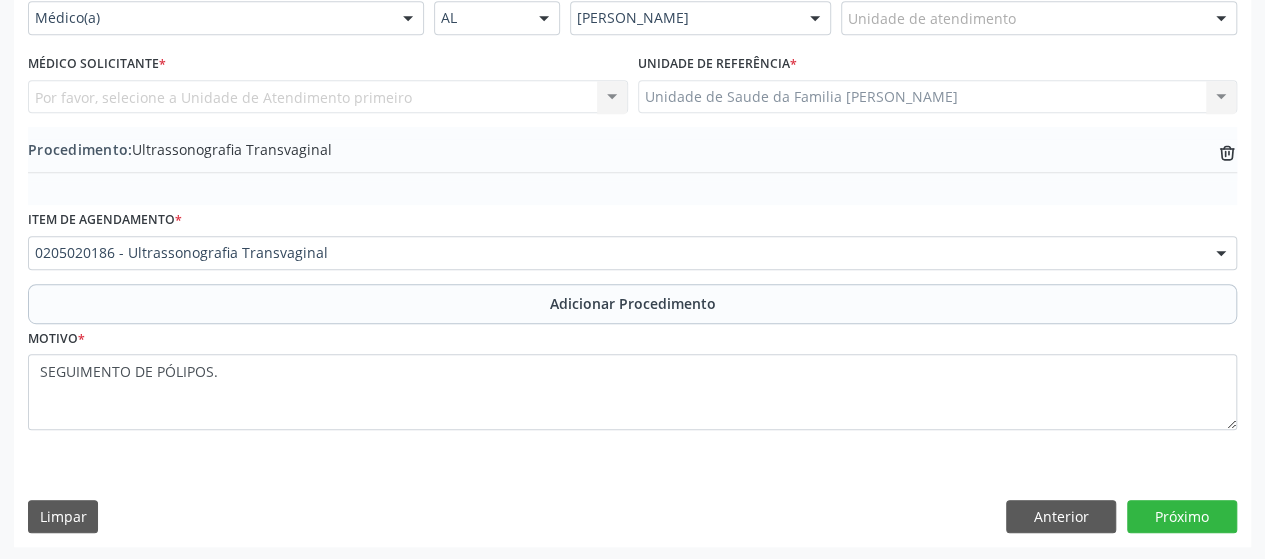 click on "Por favor, selecione a Unidade de Atendimento primeiro
Nenhum resultado encontrado para: "   "
Não há nenhuma opção para ser exibida." at bounding box center [328, 97] 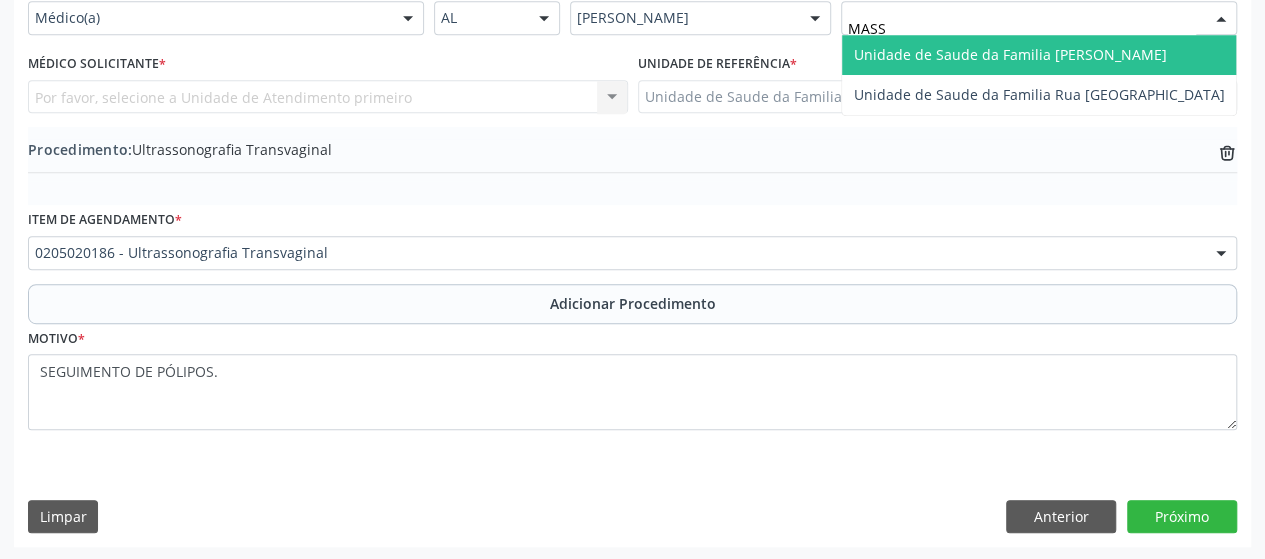type on "MASSA" 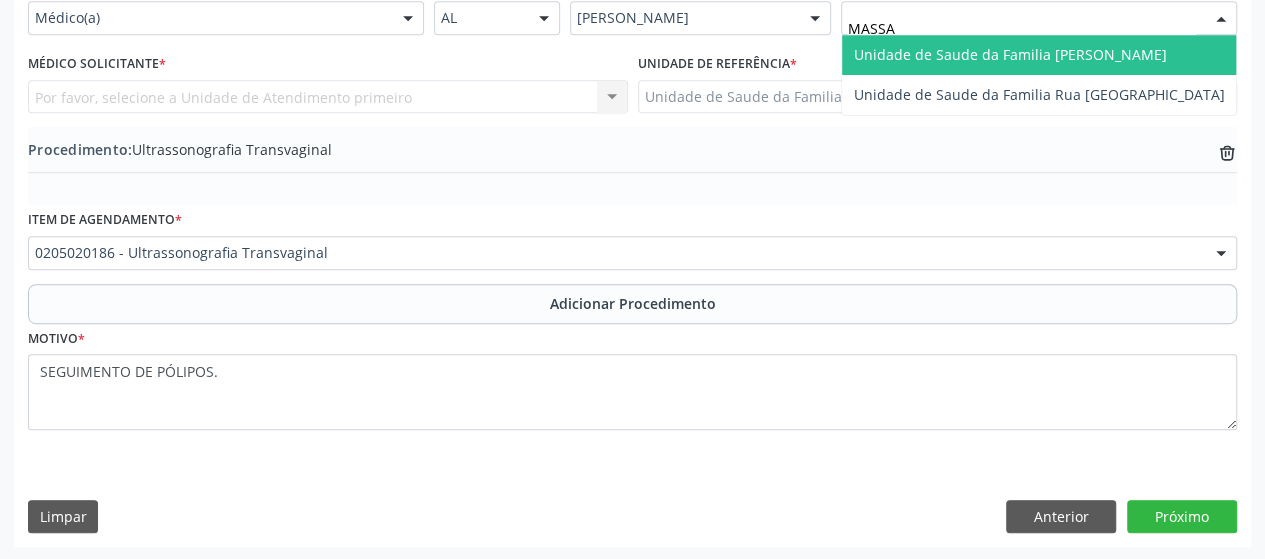 click on "Unidade de Saude da Familia [PERSON_NAME]" at bounding box center [1010, 54] 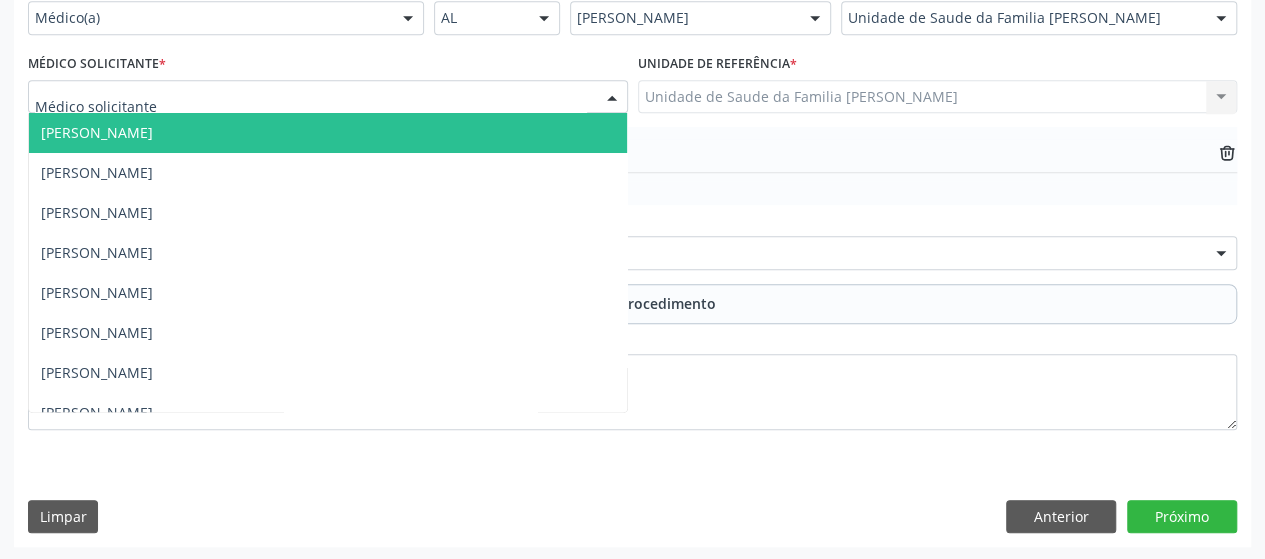 click at bounding box center (328, 97) 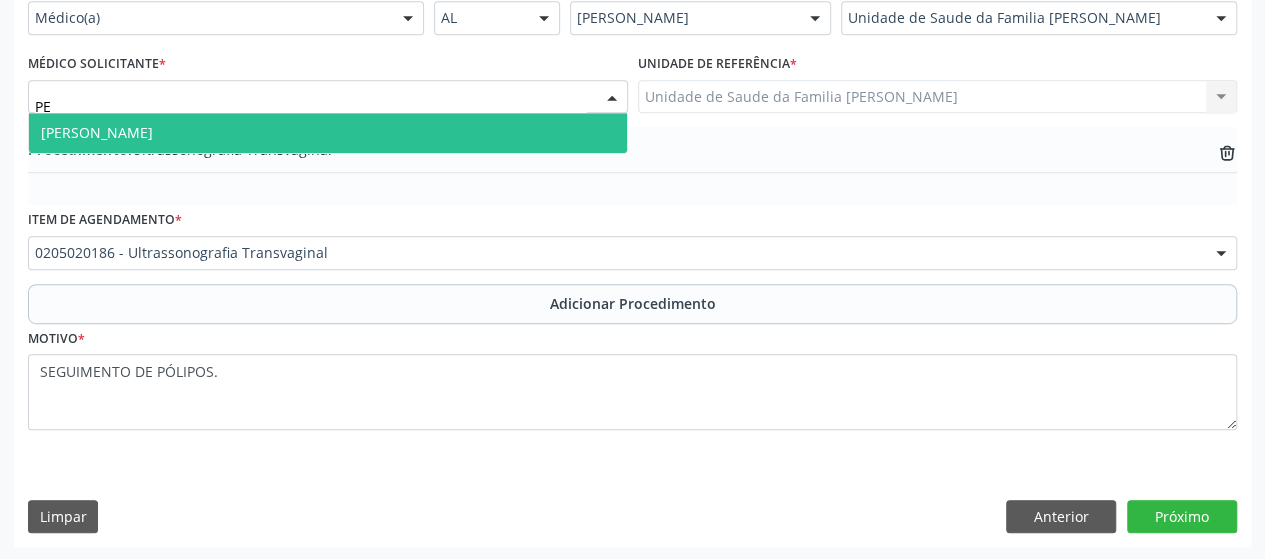 type on "PED" 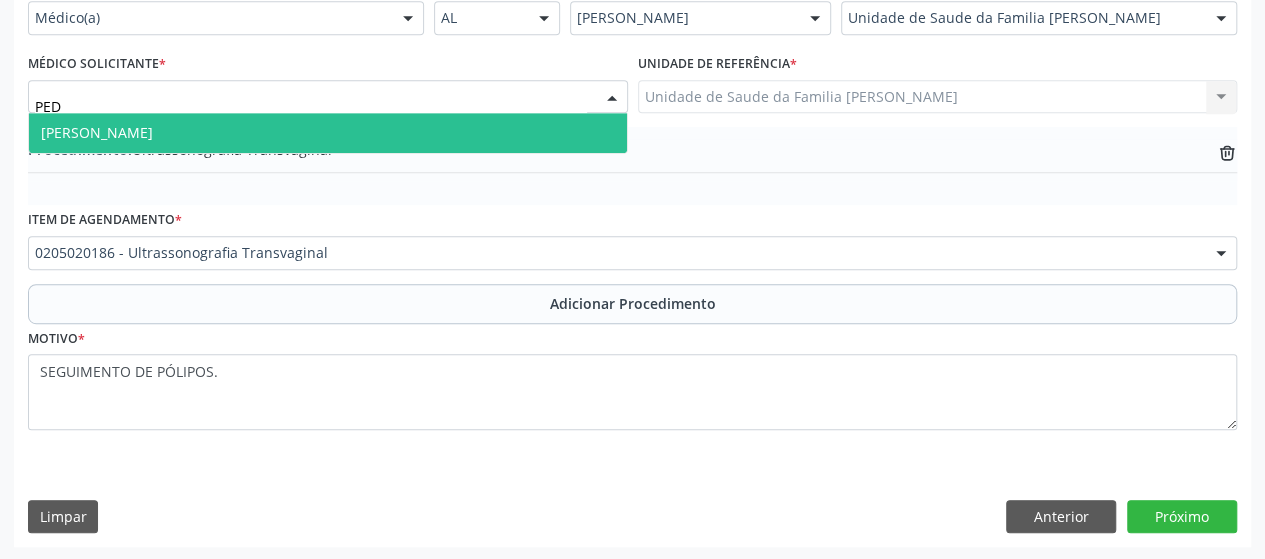 click on "[PERSON_NAME]" at bounding box center (328, 133) 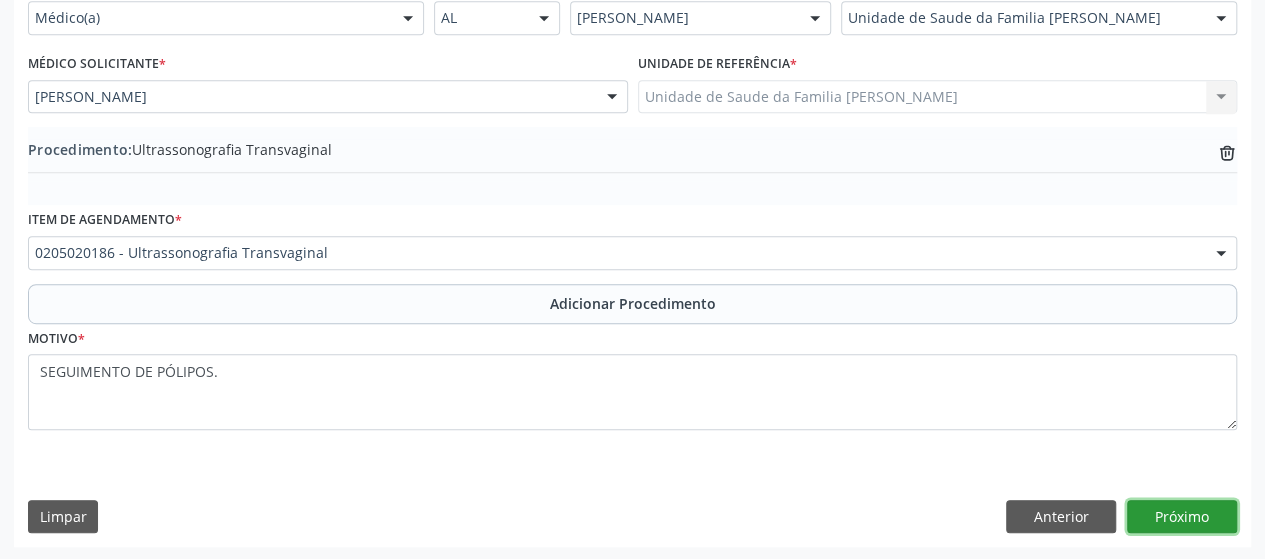 click on "Próximo" at bounding box center (1182, 517) 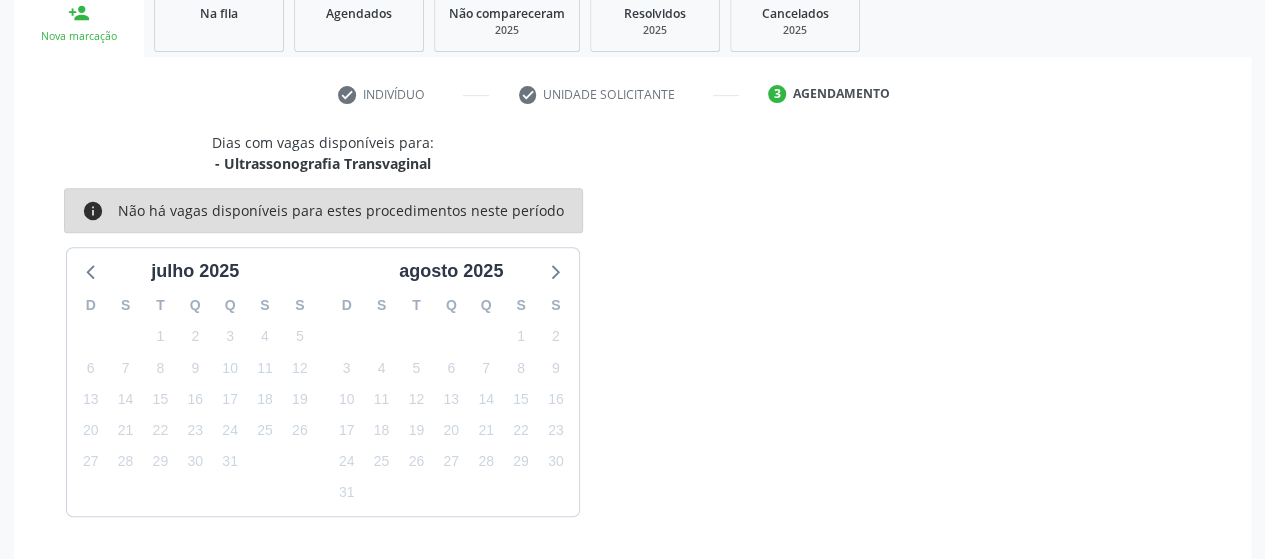 scroll, scrollTop: 396, scrollLeft: 0, axis: vertical 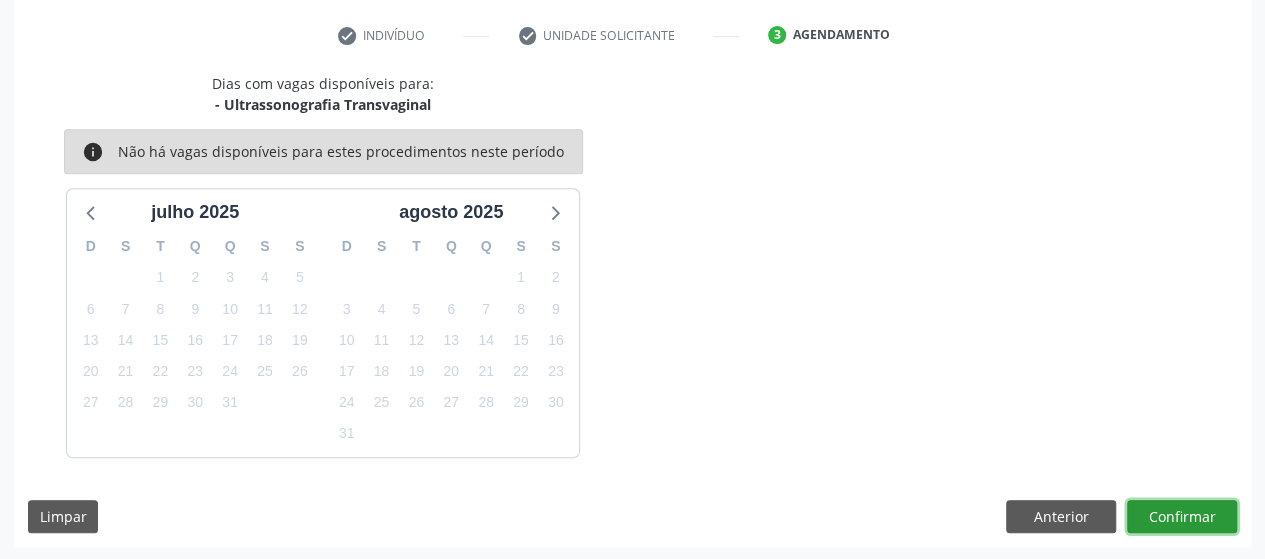 click on "Confirmar" at bounding box center (1182, 517) 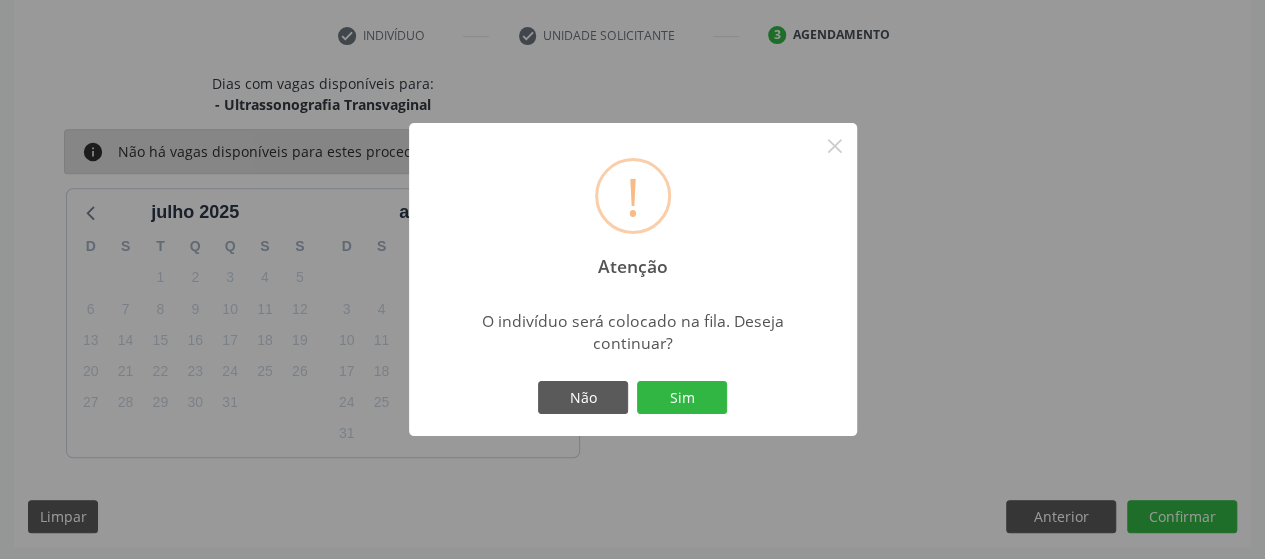 type 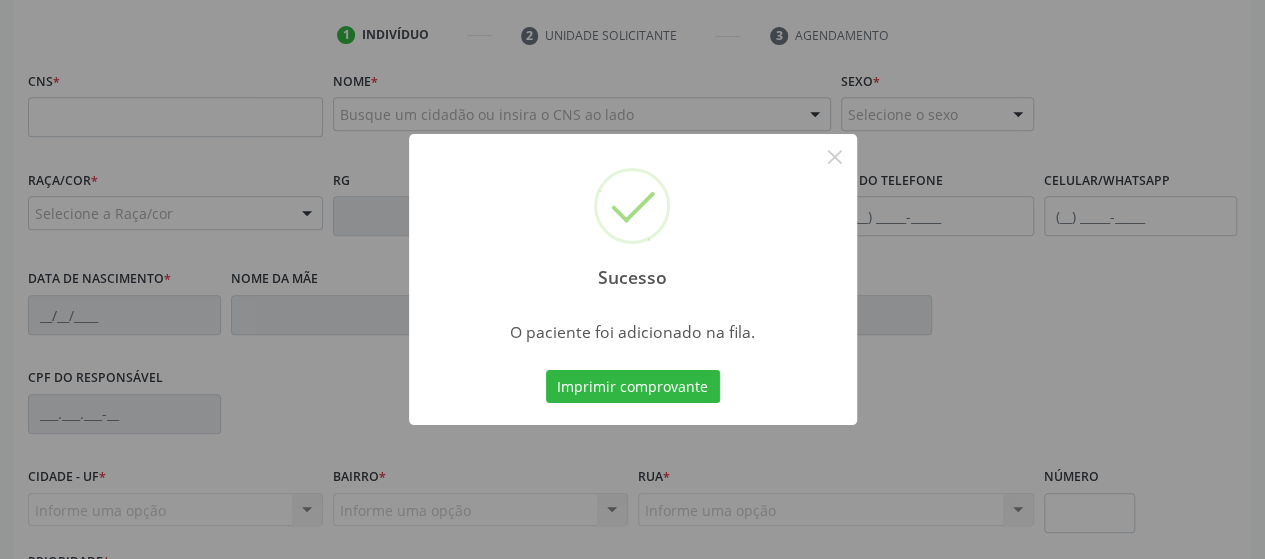click on "Sucesso × O paciente foi adicionado na fila. Imprimir comprovante Cancel" at bounding box center [632, 279] 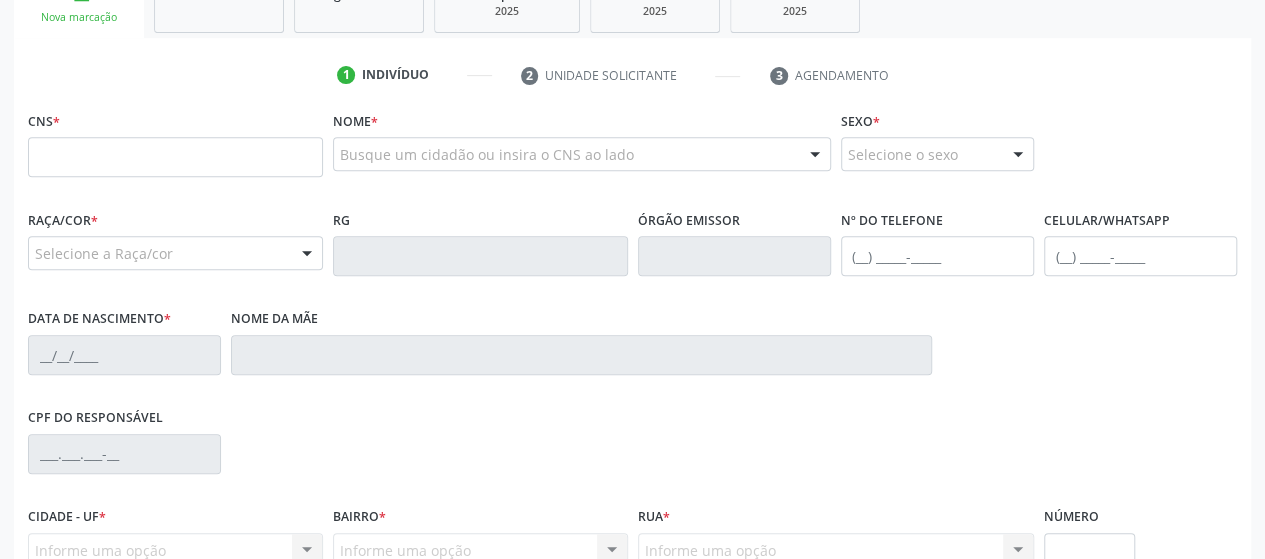 scroll, scrollTop: 152, scrollLeft: 0, axis: vertical 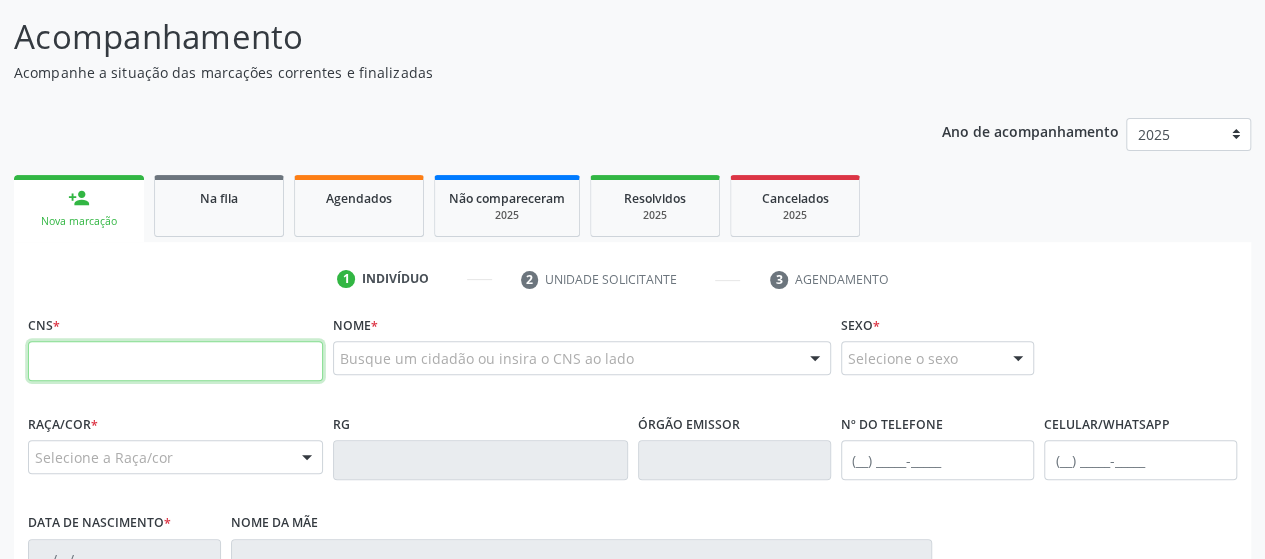 click at bounding box center (175, 361) 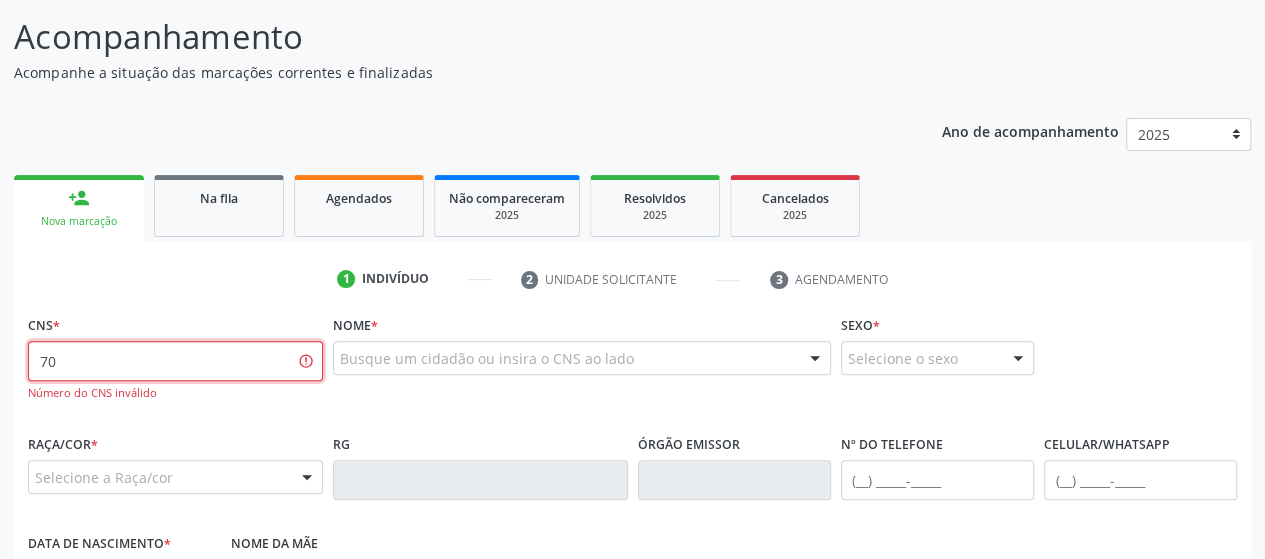 type on "7" 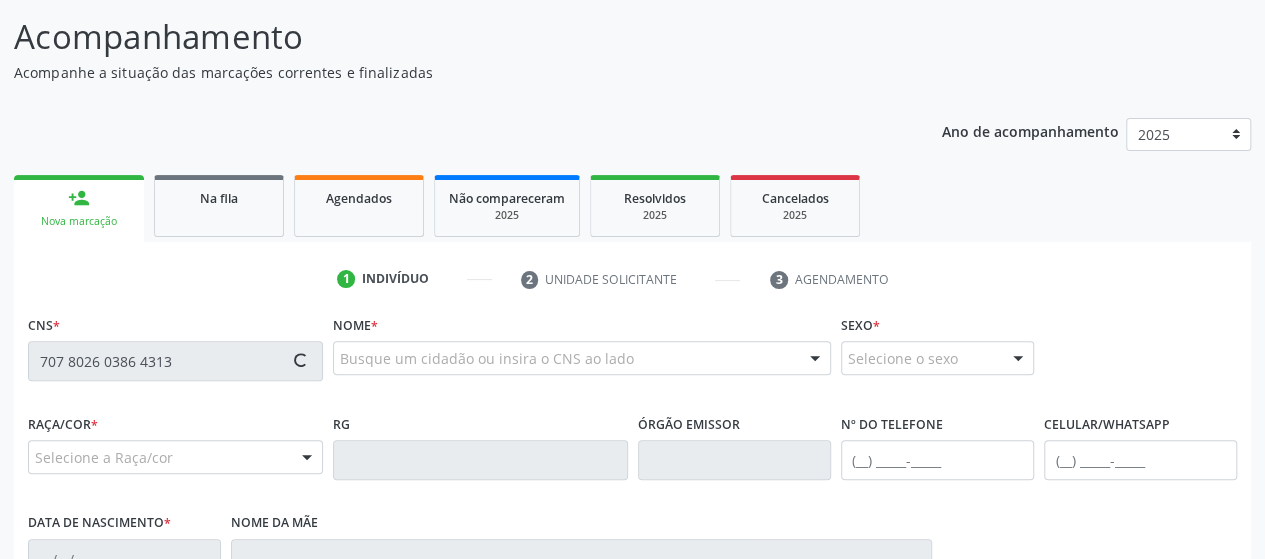 type on "707 8026 0386 4313" 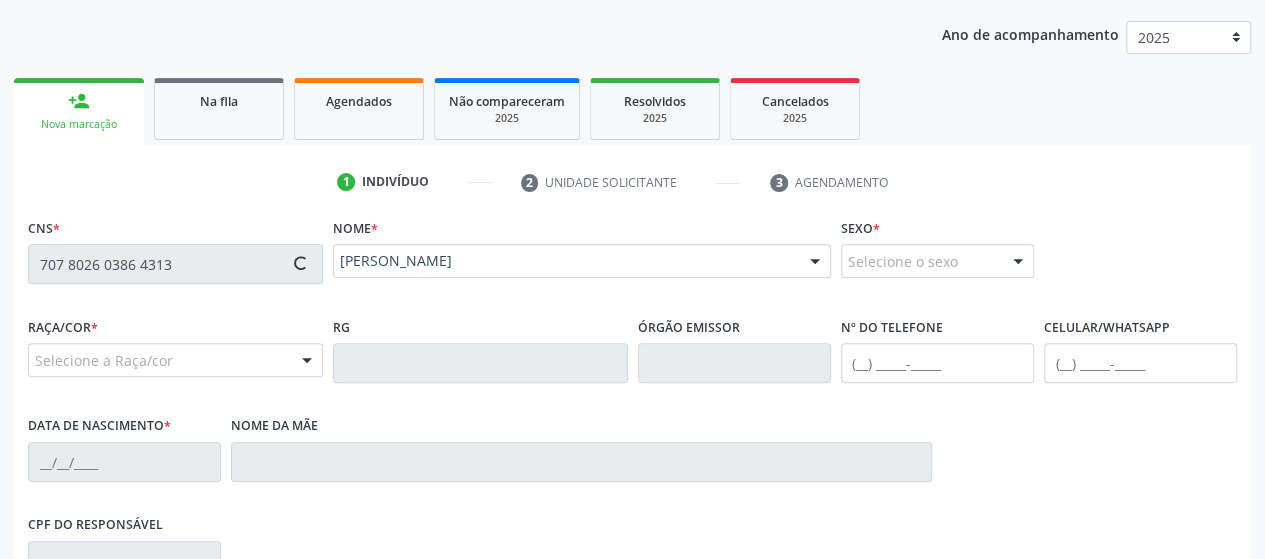 scroll, scrollTop: 252, scrollLeft: 0, axis: vertical 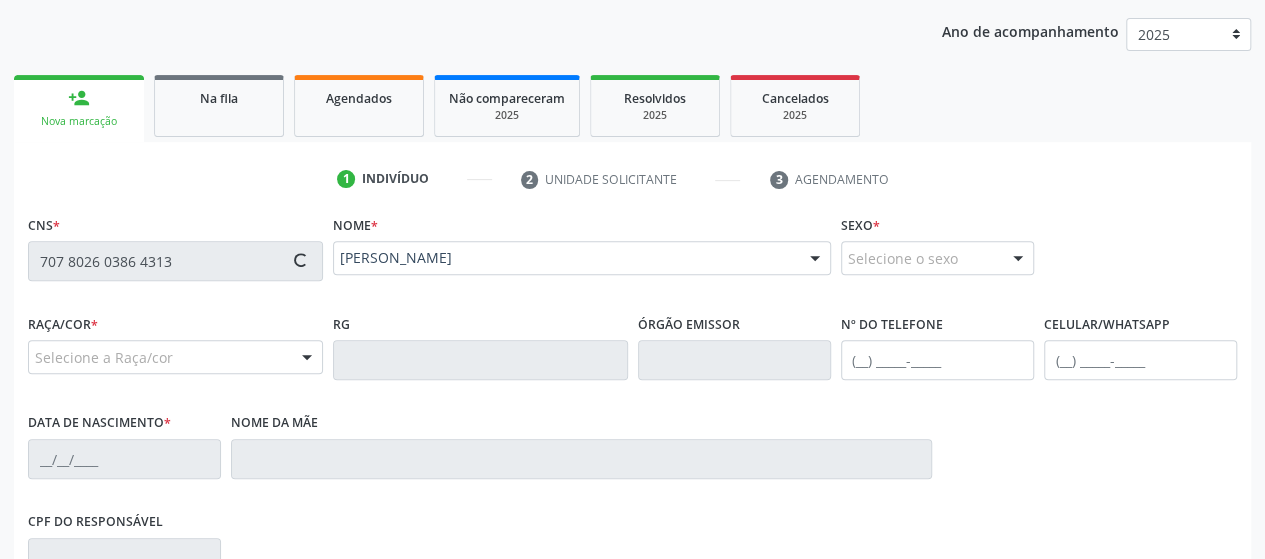 type on "[PHONE_NUMBER]" 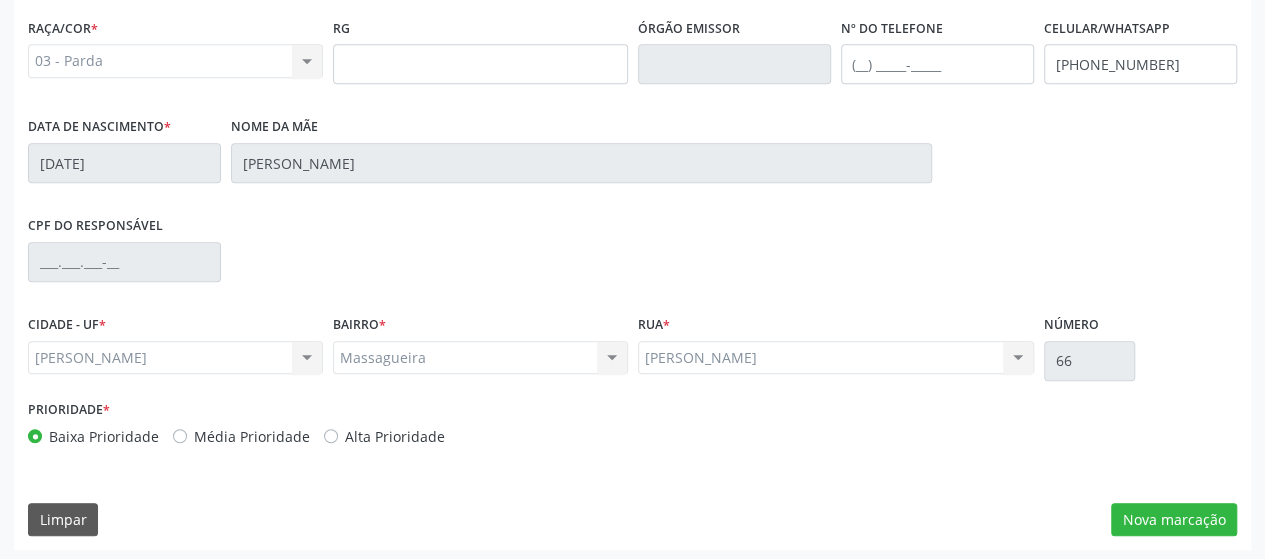 scroll, scrollTop: 552, scrollLeft: 0, axis: vertical 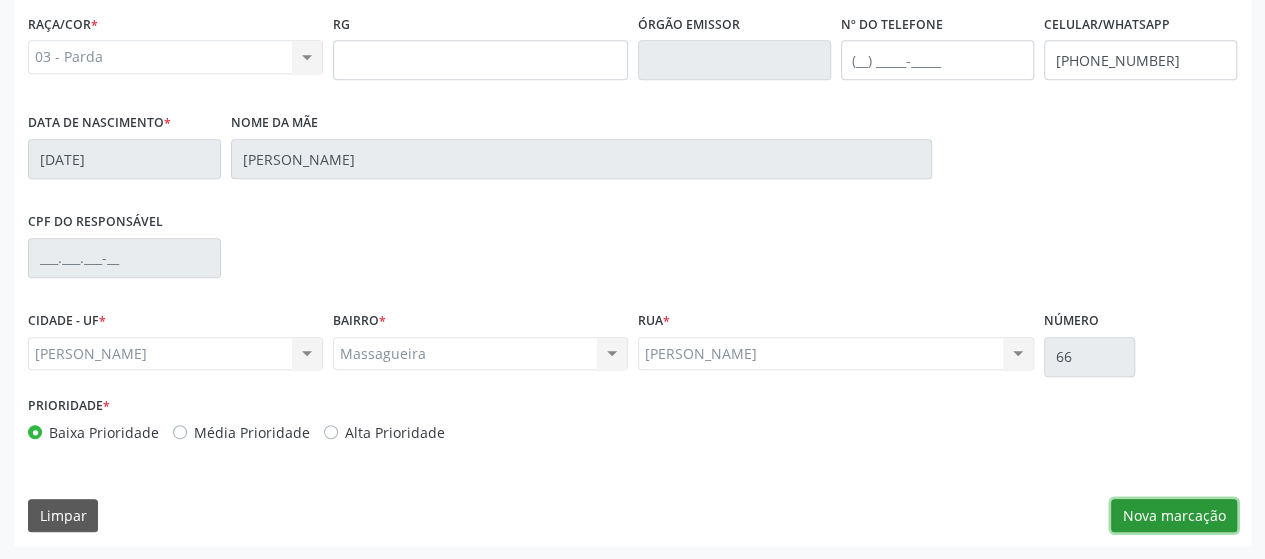 click on "Nova marcação" at bounding box center [1174, 516] 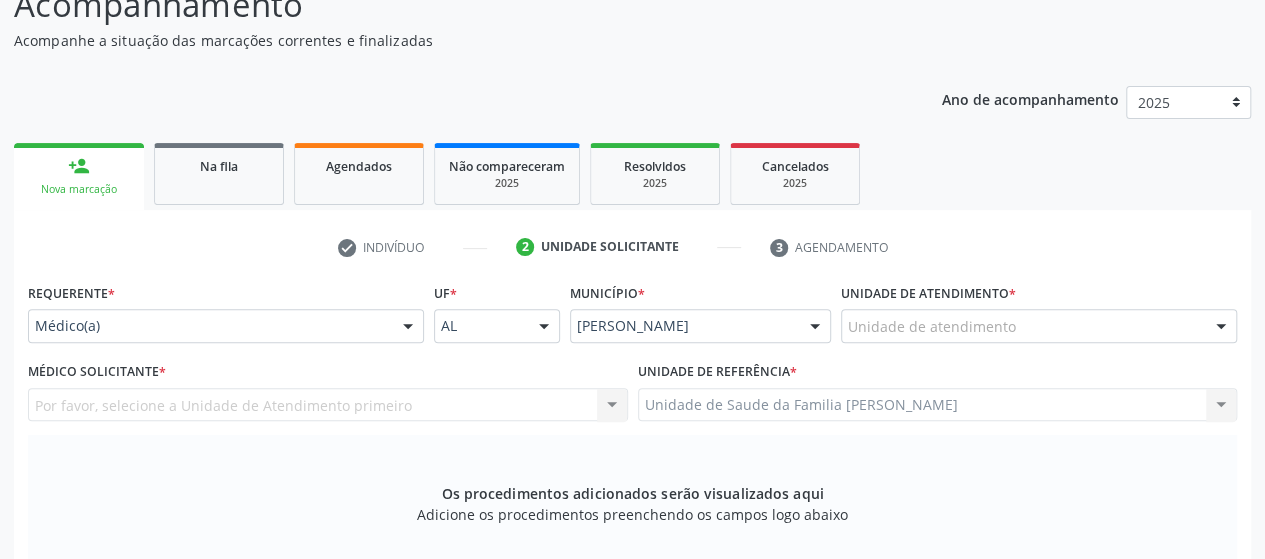 scroll, scrollTop: 152, scrollLeft: 0, axis: vertical 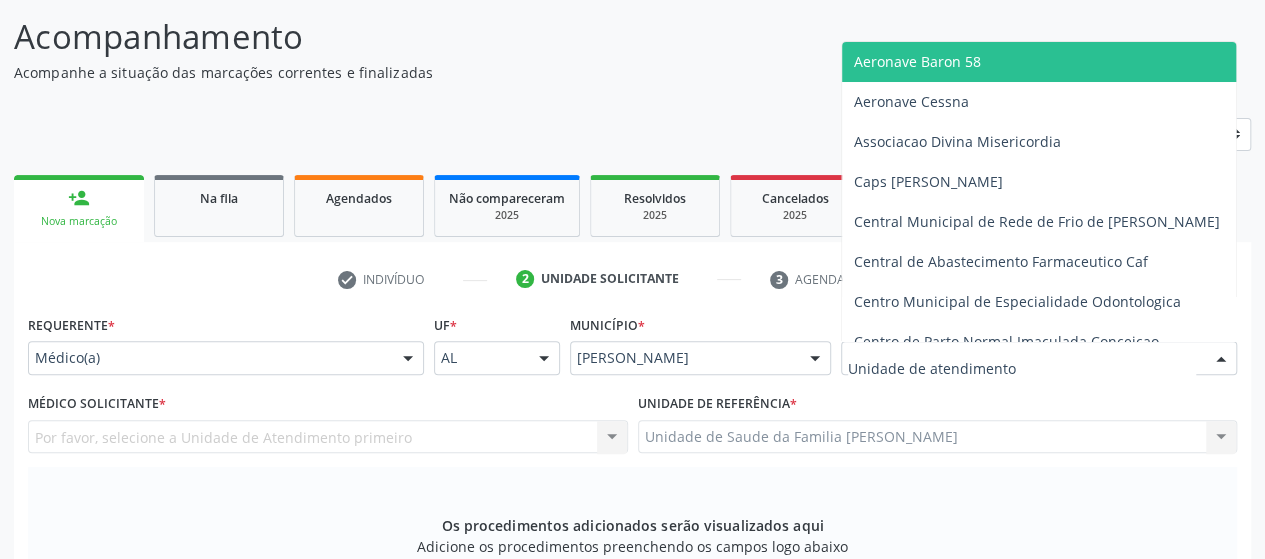 click at bounding box center [1039, 358] 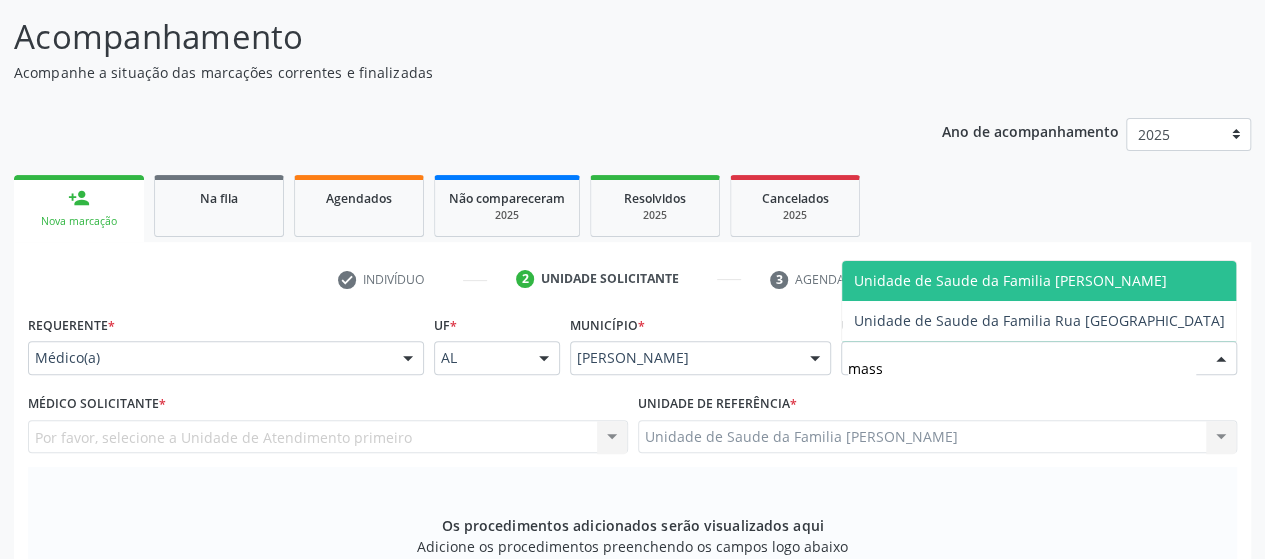 type on "massa" 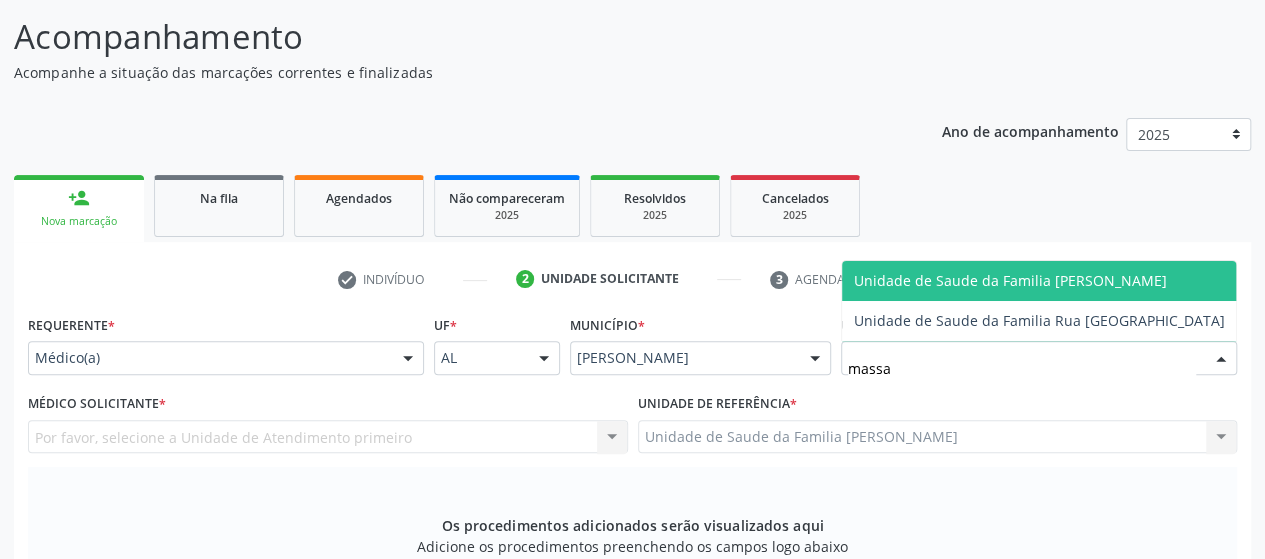 click on "Unidade de Saude da Familia [PERSON_NAME]" at bounding box center [1010, 280] 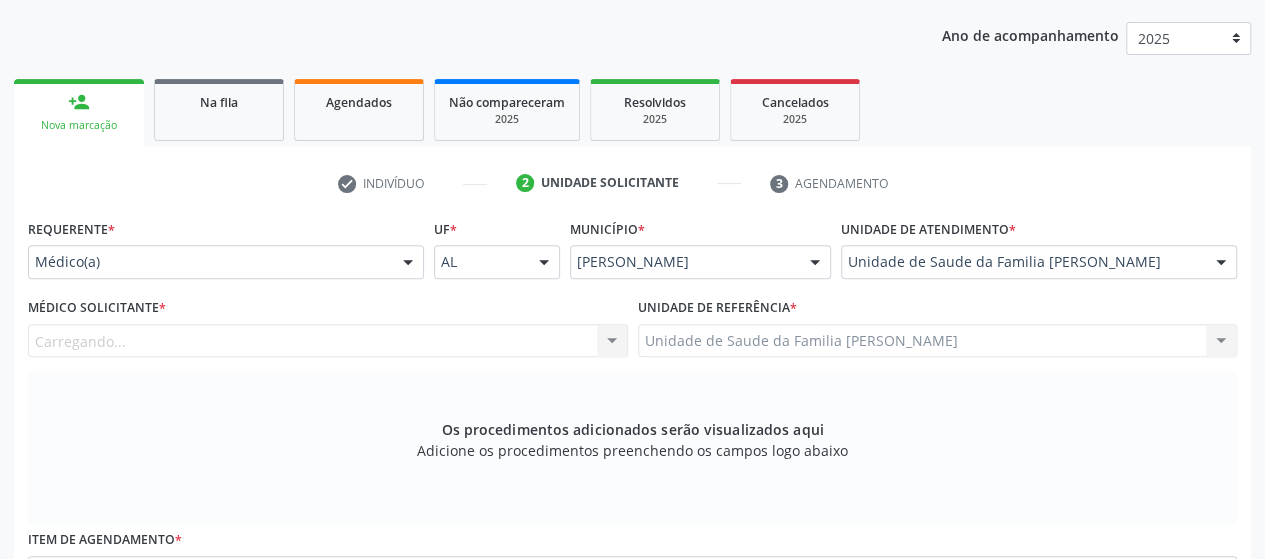 scroll, scrollTop: 452, scrollLeft: 0, axis: vertical 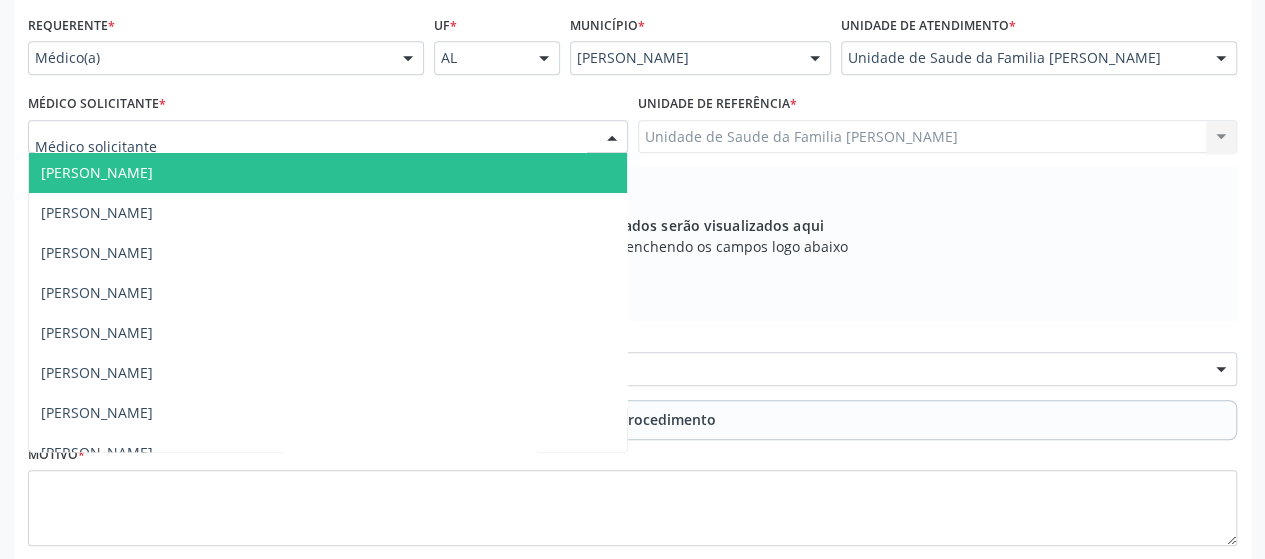 click at bounding box center [328, 137] 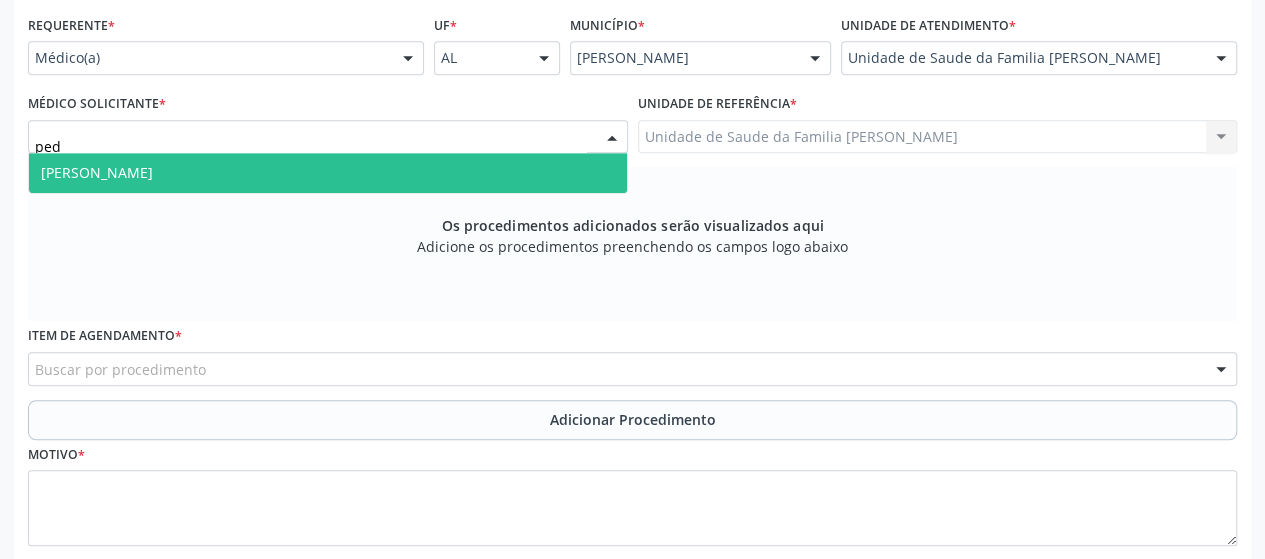 type on "pedr" 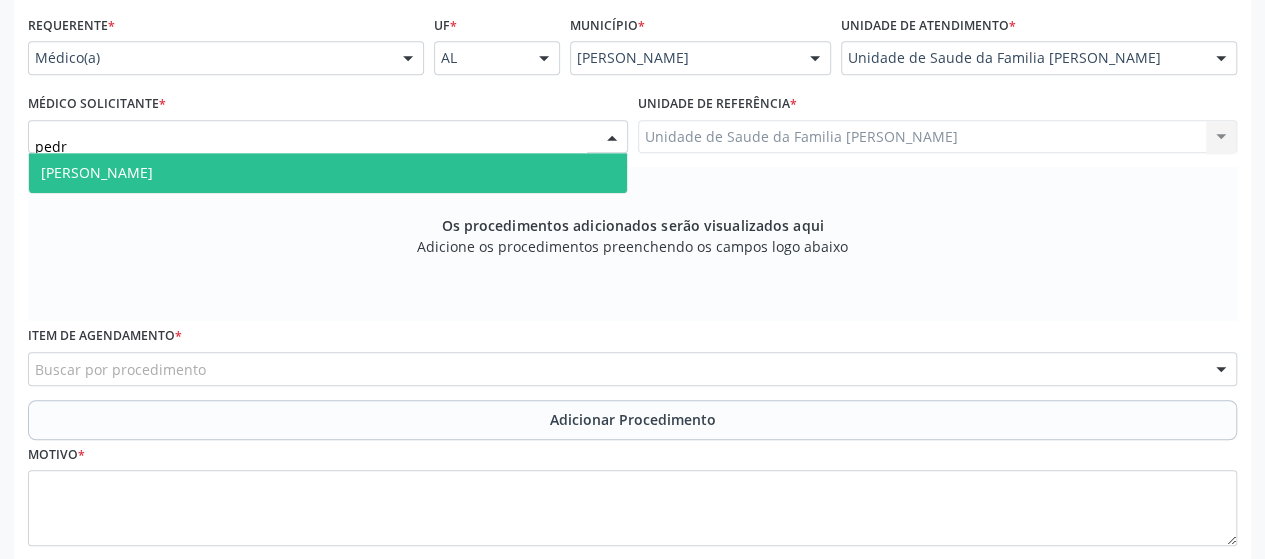click on "[PERSON_NAME]" at bounding box center [328, 173] 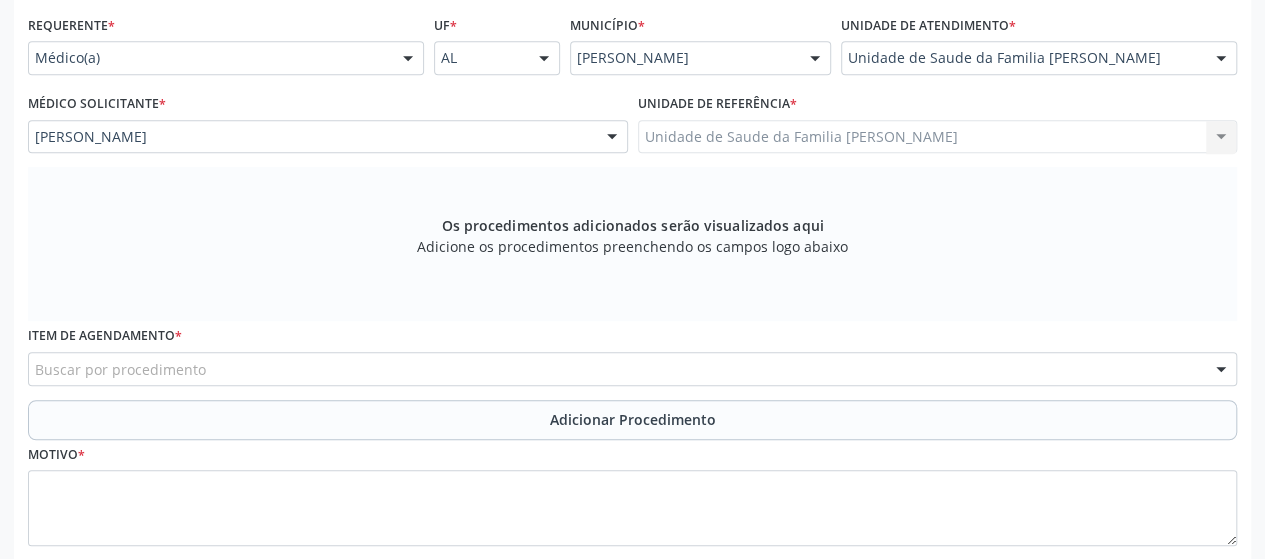 scroll, scrollTop: 552, scrollLeft: 0, axis: vertical 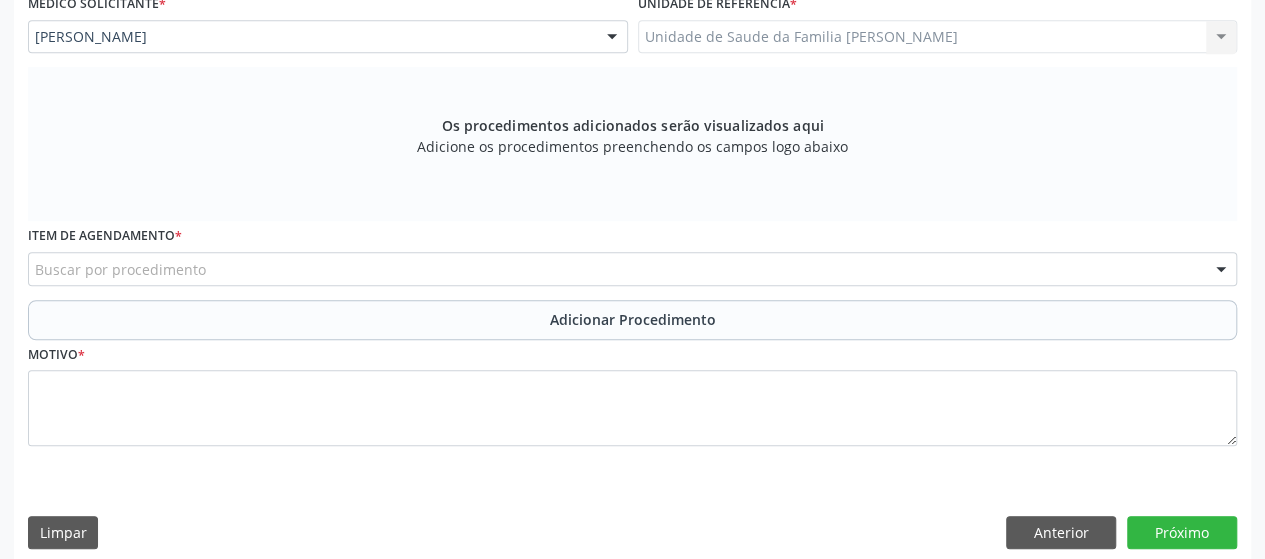 click on "Buscar por procedimento" at bounding box center (632, 269) 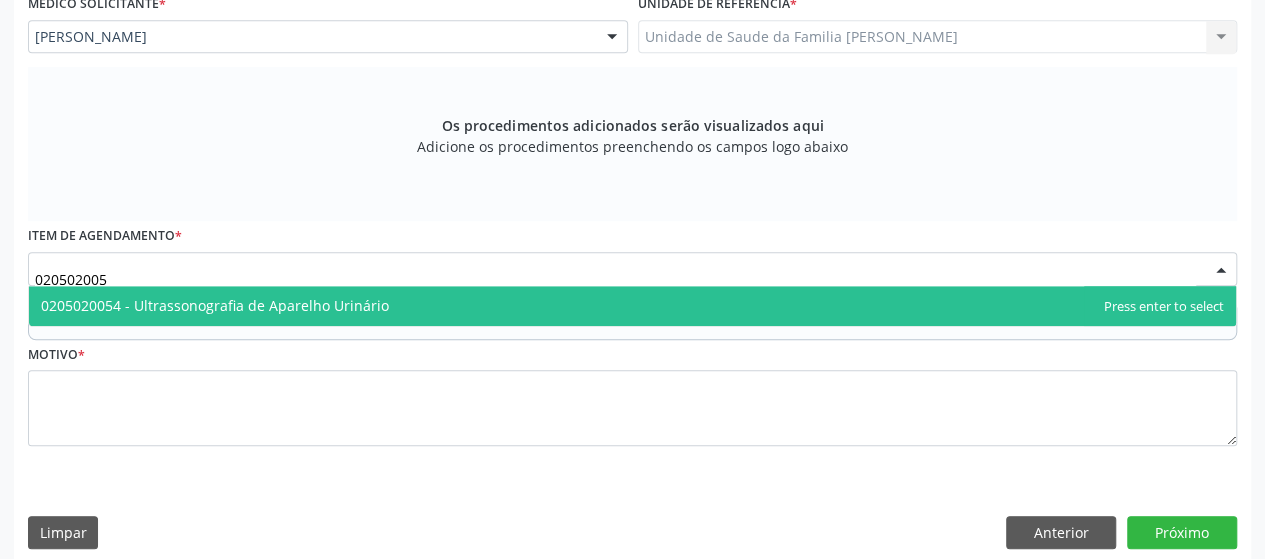 type on "0205020054" 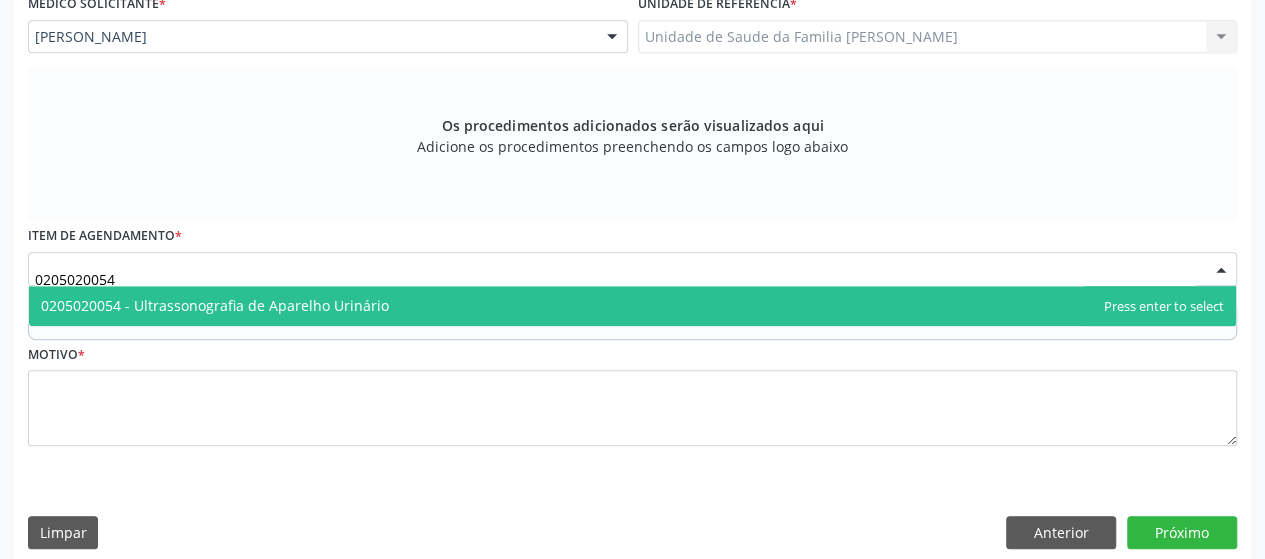 click on "0205020054 - Ultrassonografia de Aparelho Urinário" at bounding box center (215, 305) 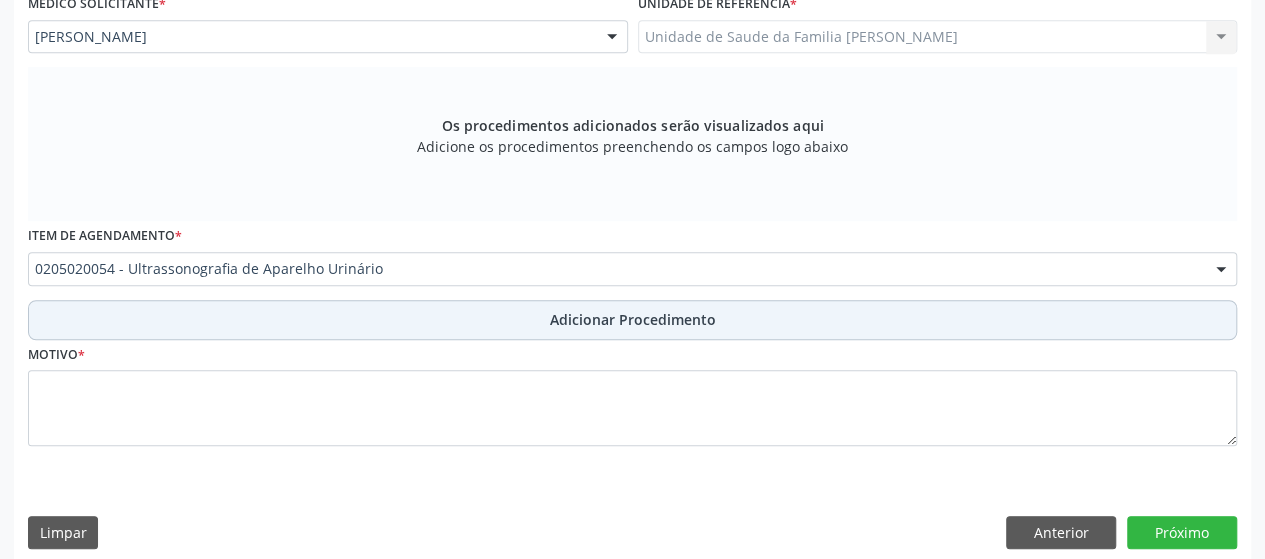 click on "Adicionar Procedimento" at bounding box center (632, 320) 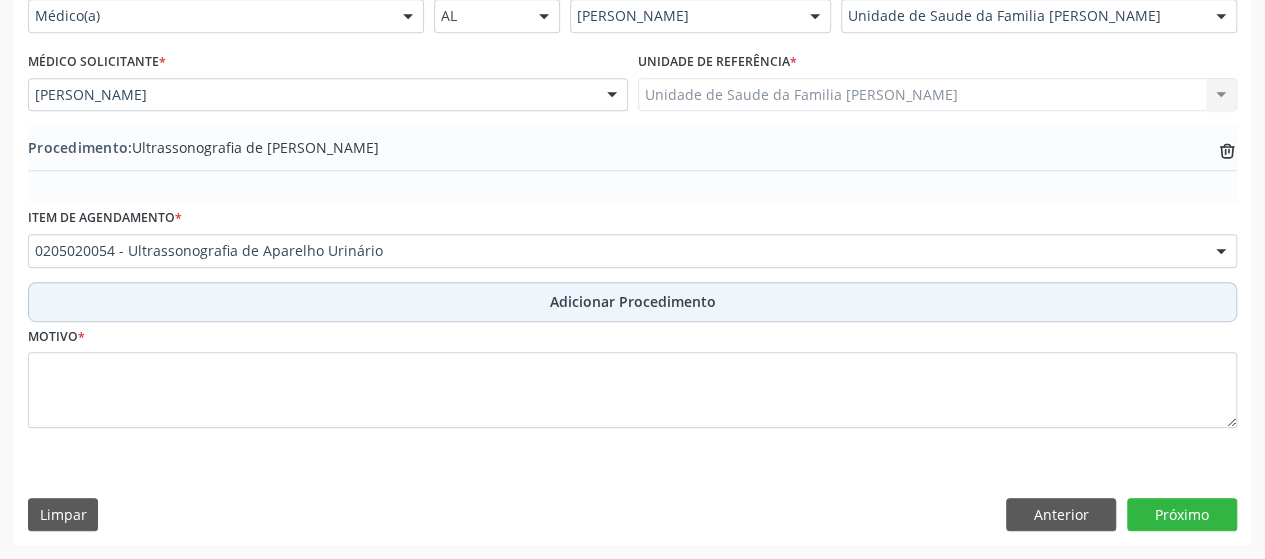 scroll, scrollTop: 492, scrollLeft: 0, axis: vertical 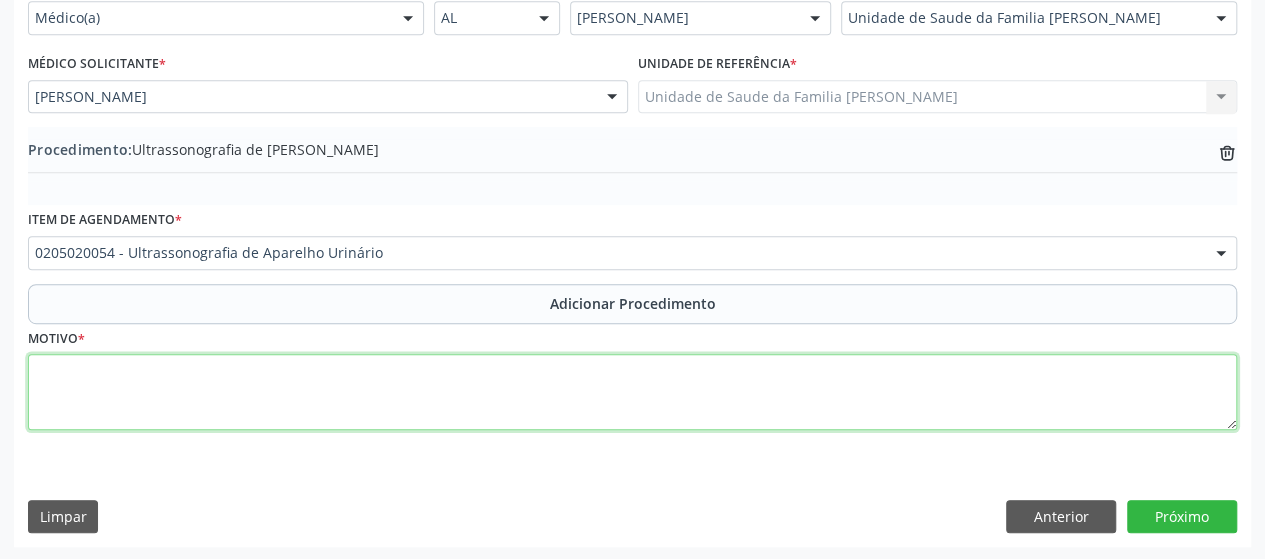 click at bounding box center [632, 392] 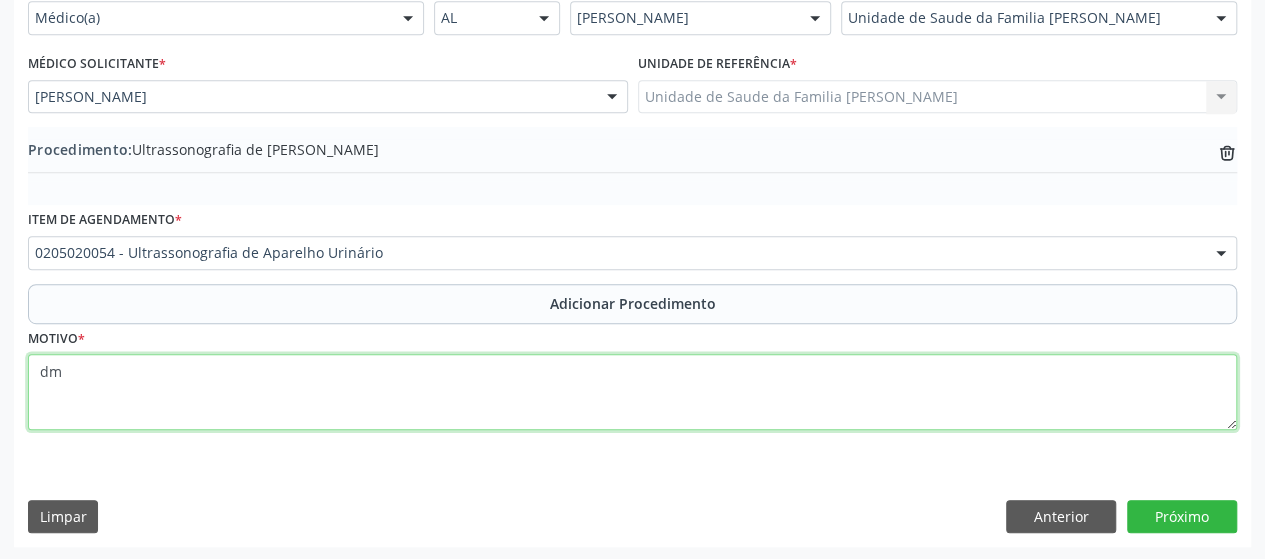 type on "d" 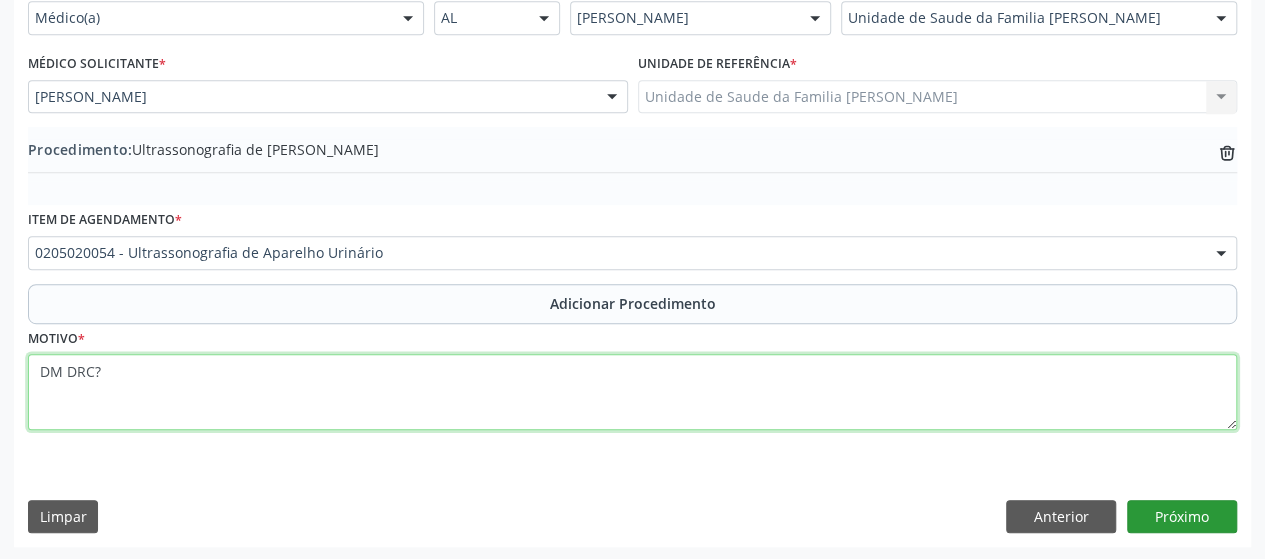 type on "DM DRC?" 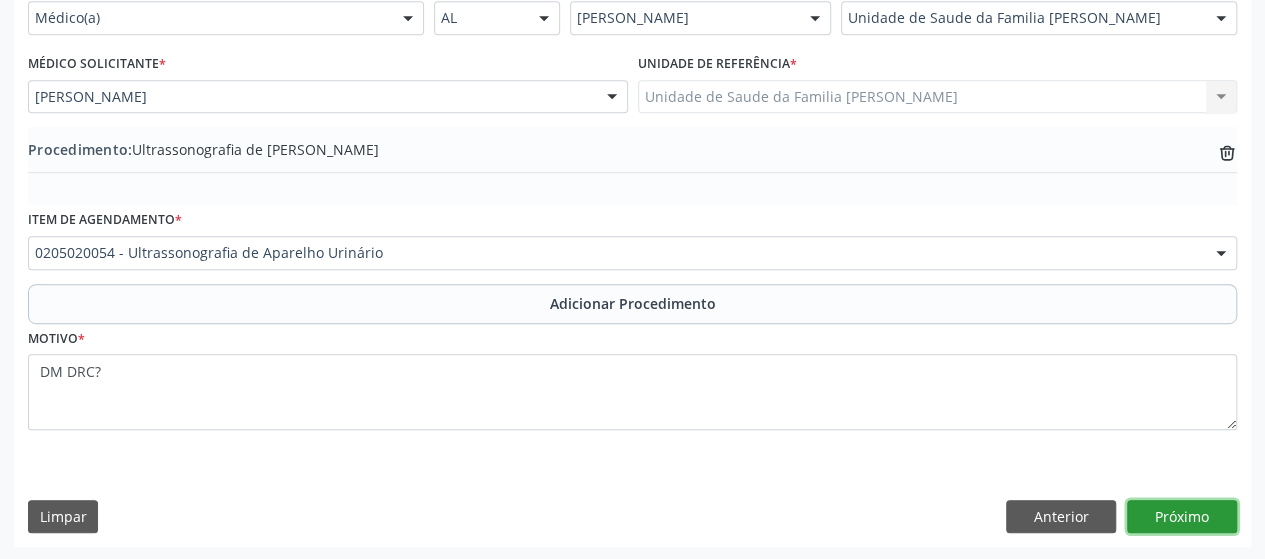 click on "Próximo" at bounding box center [1182, 517] 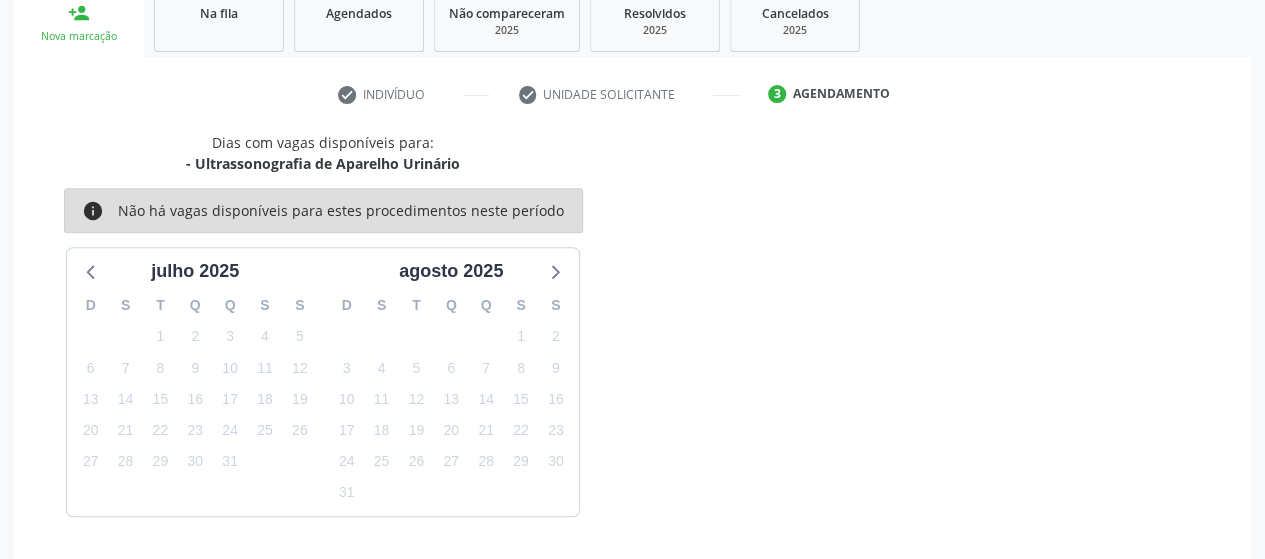 scroll, scrollTop: 396, scrollLeft: 0, axis: vertical 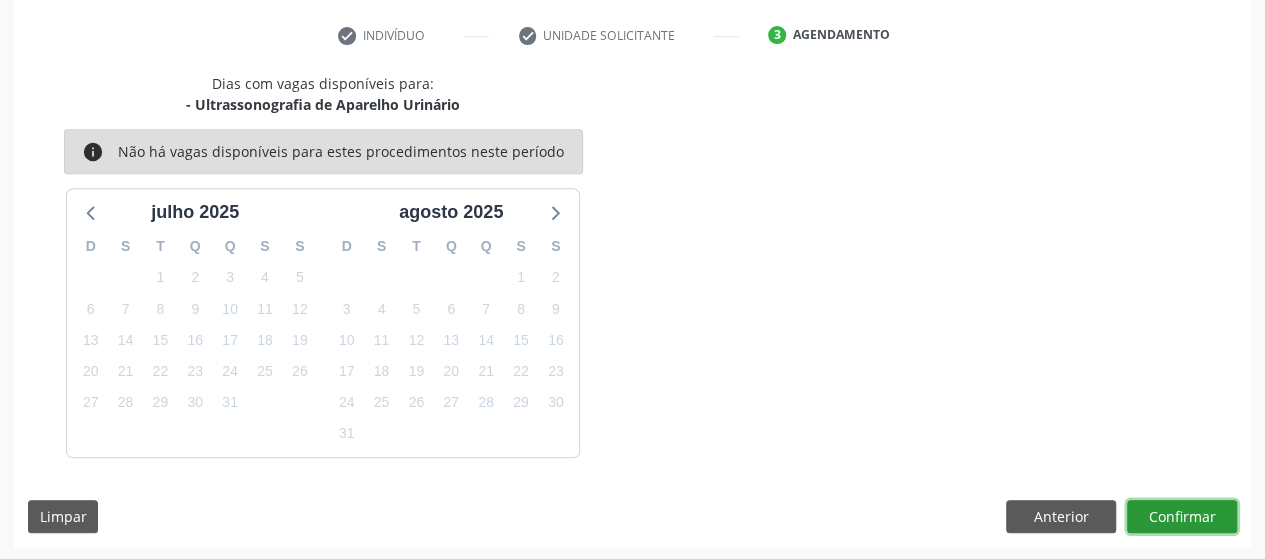 click on "Confirmar" at bounding box center (1182, 517) 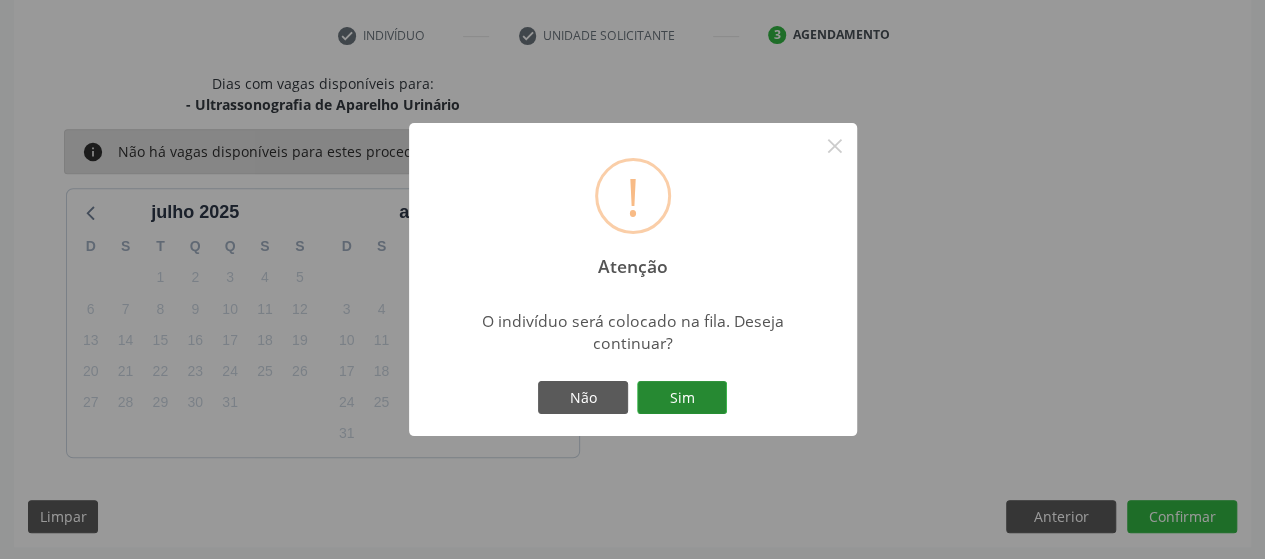 click on "Sim" at bounding box center (682, 398) 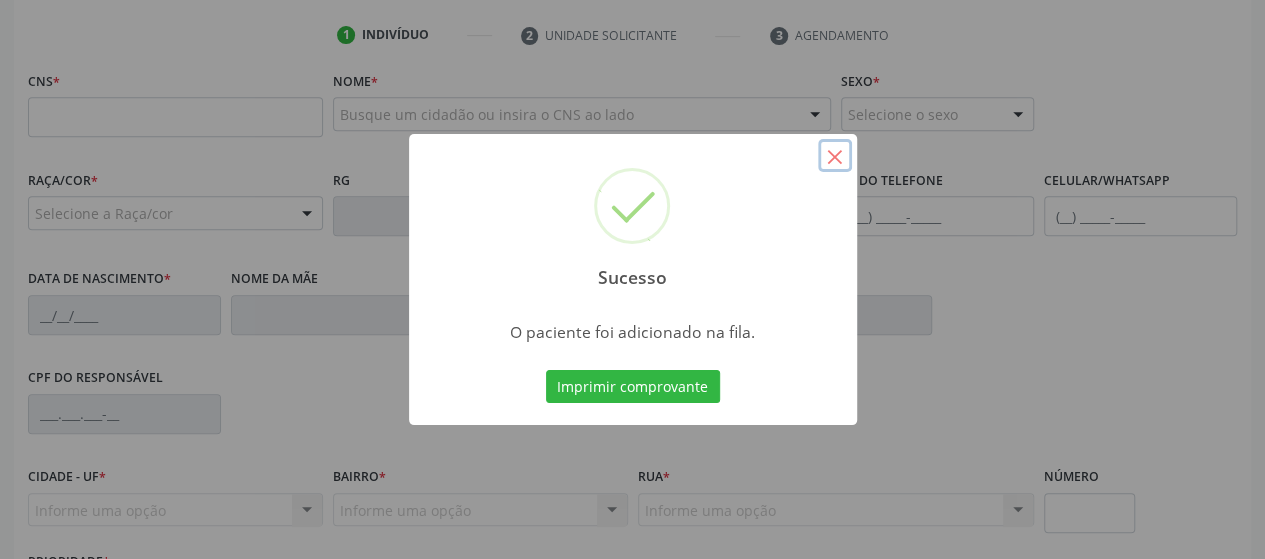click on "×" at bounding box center (835, 156) 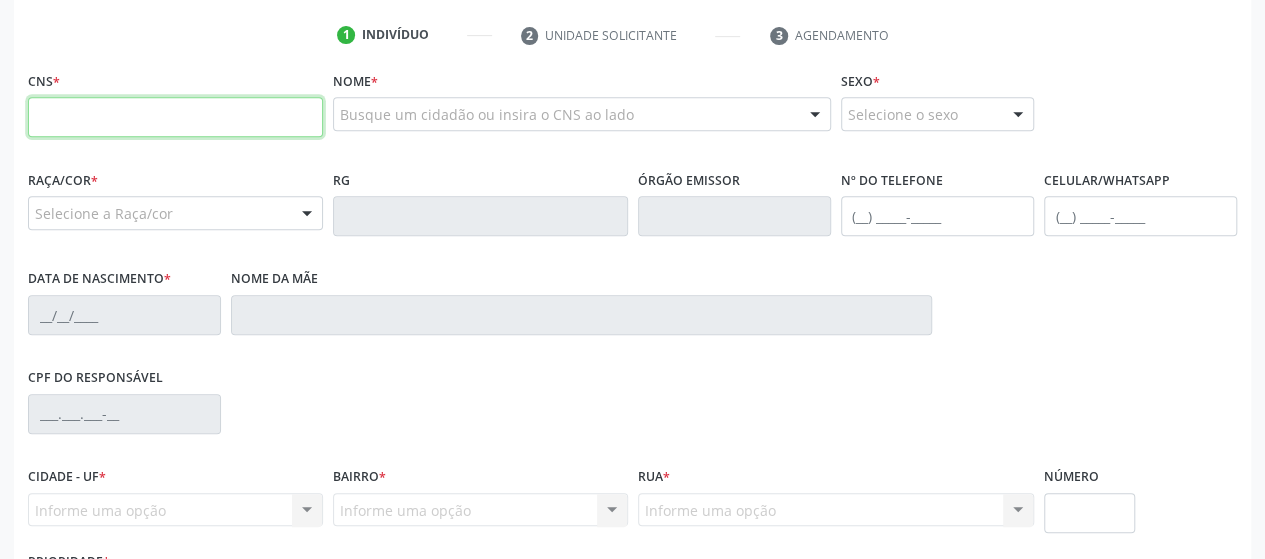 click at bounding box center [175, 117] 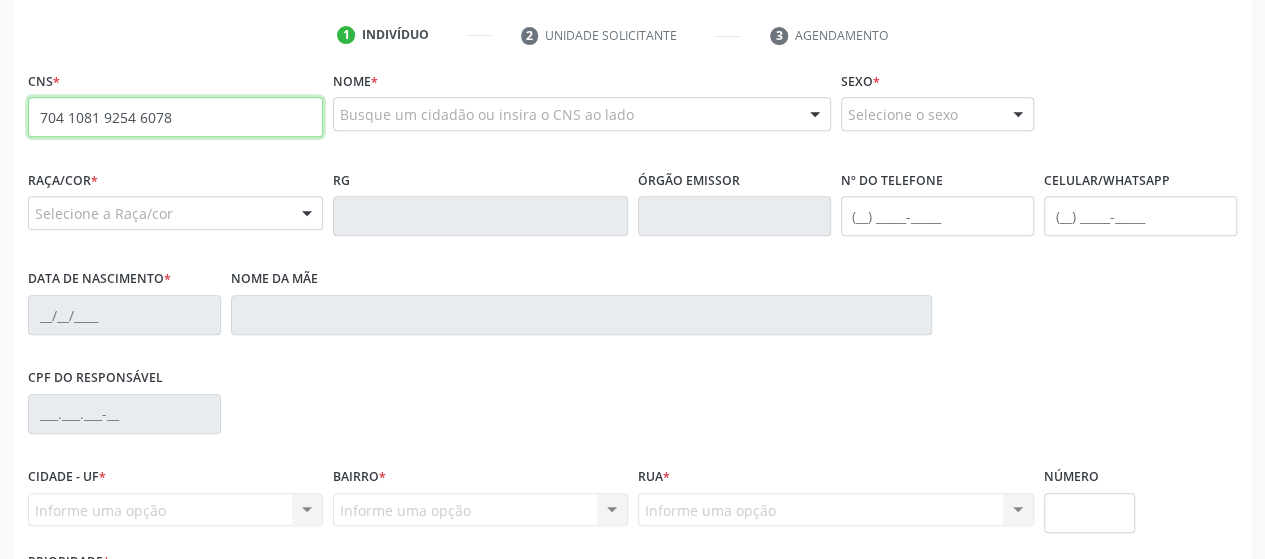 type on "704 1081 9254 6078" 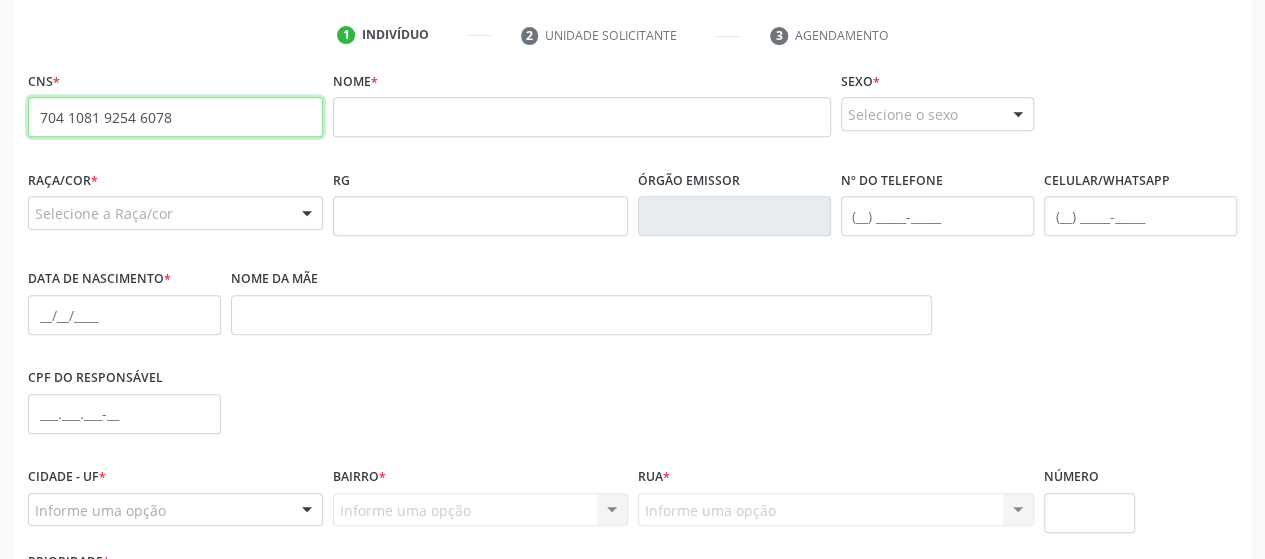 click on "704 1081 9254 6078" at bounding box center [175, 117] 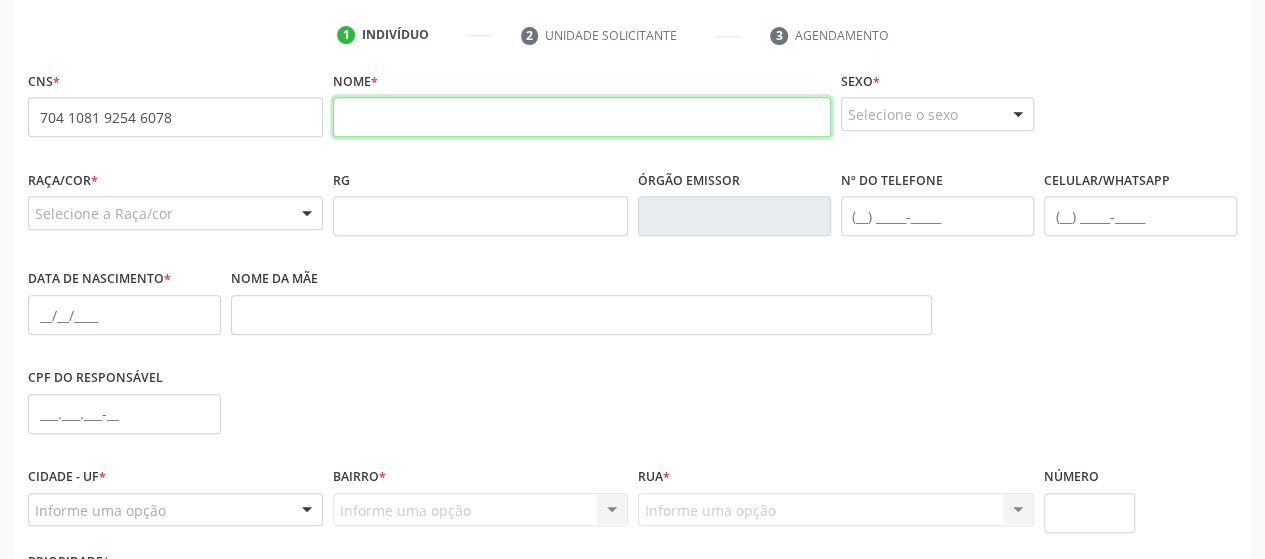 click at bounding box center [582, 117] 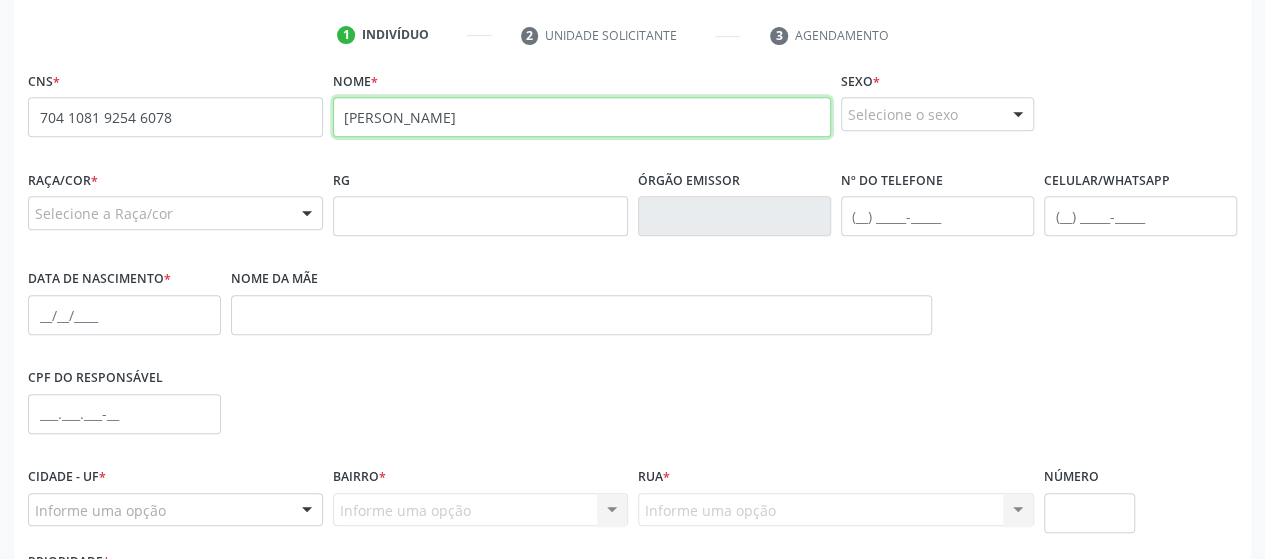 type on "[PERSON_NAME]" 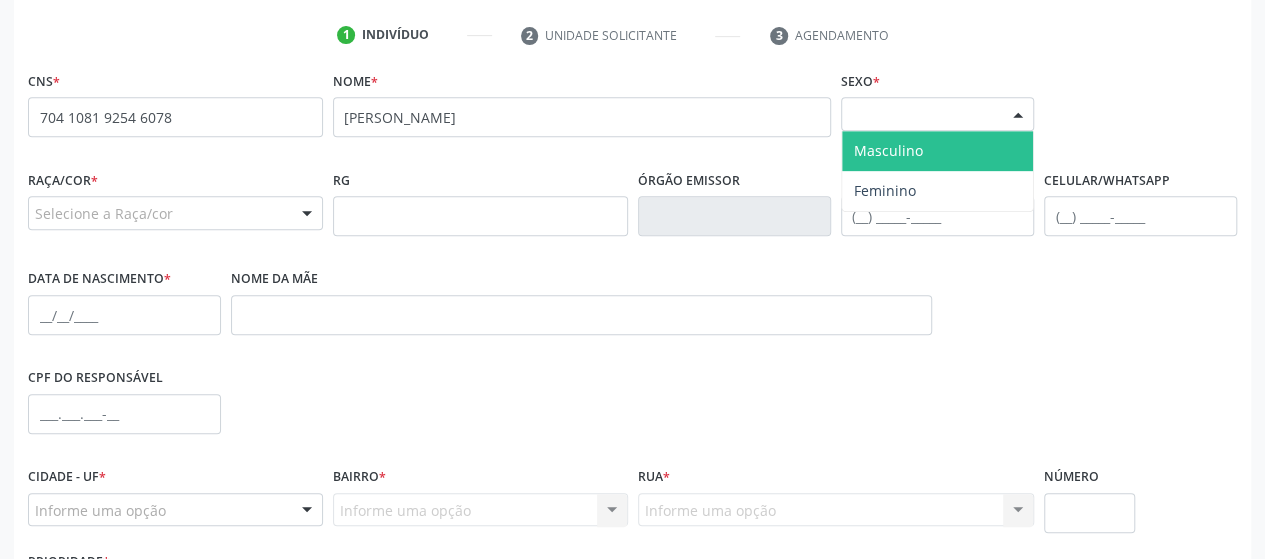 click on "Selecione o sexo" at bounding box center [937, 114] 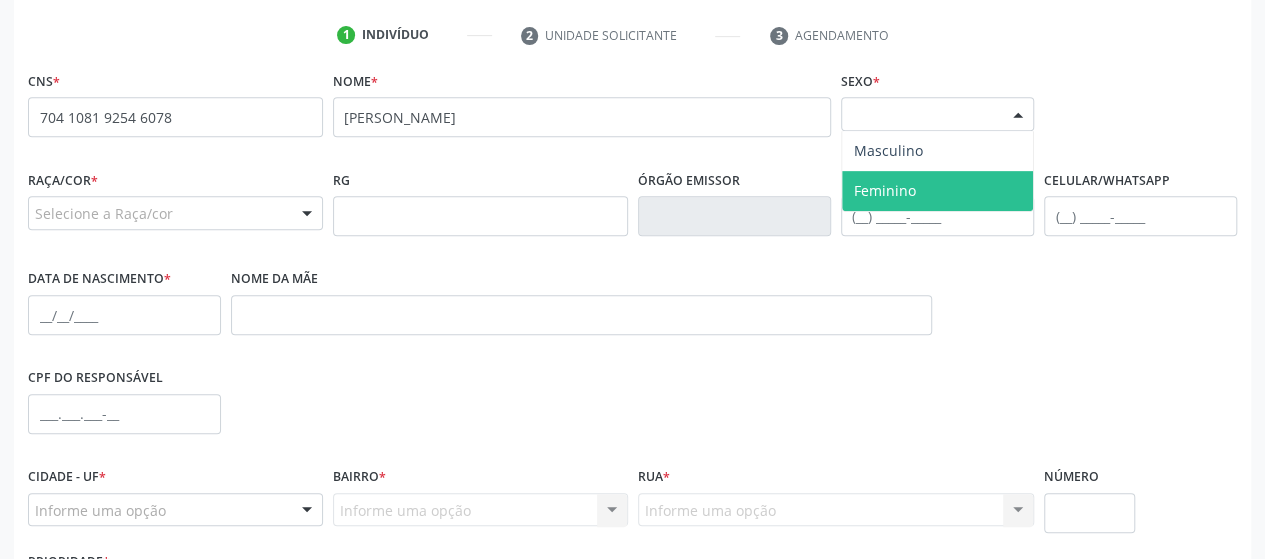 click on "Feminino" at bounding box center [937, 191] 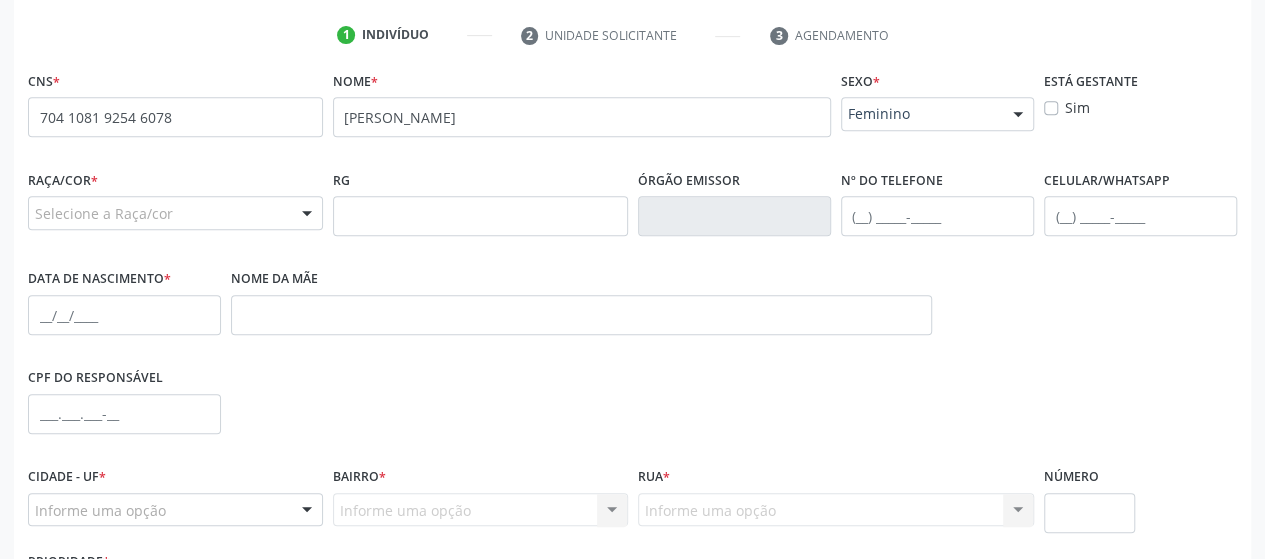 click on "Selecione a Raça/cor" at bounding box center [175, 213] 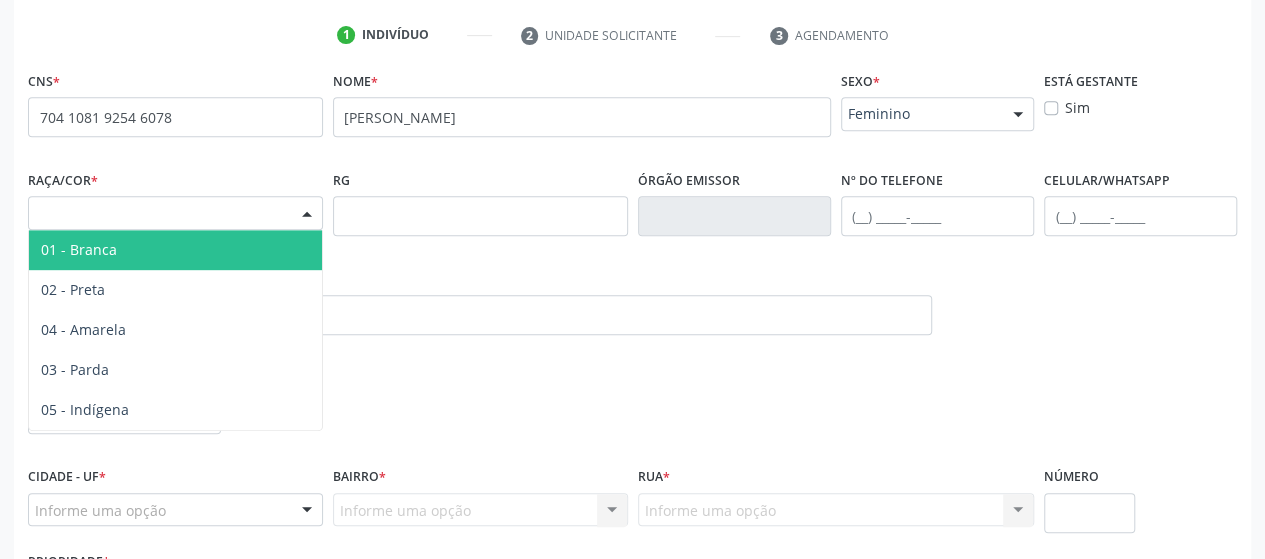 click on "01 - Branca" at bounding box center (175, 250) 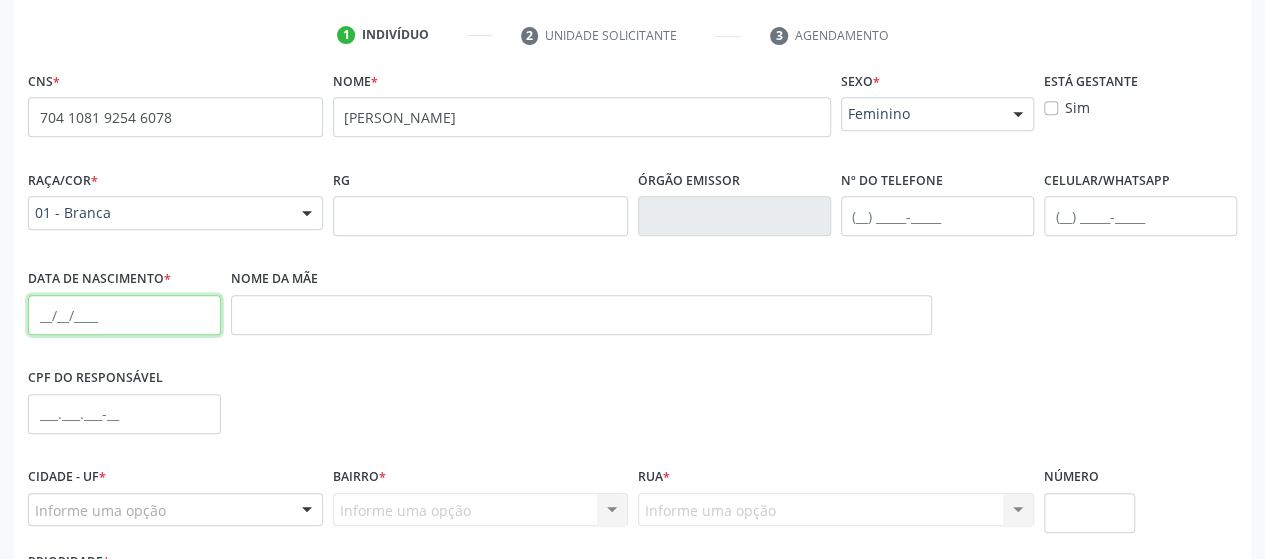 click at bounding box center (124, 315) 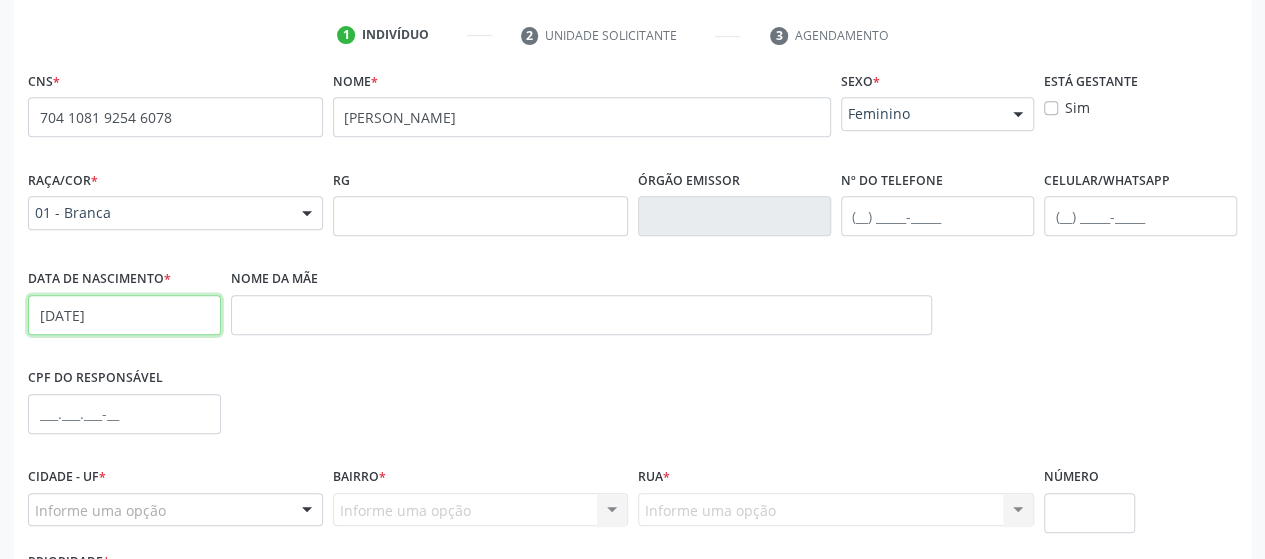 type on "[DATE]" 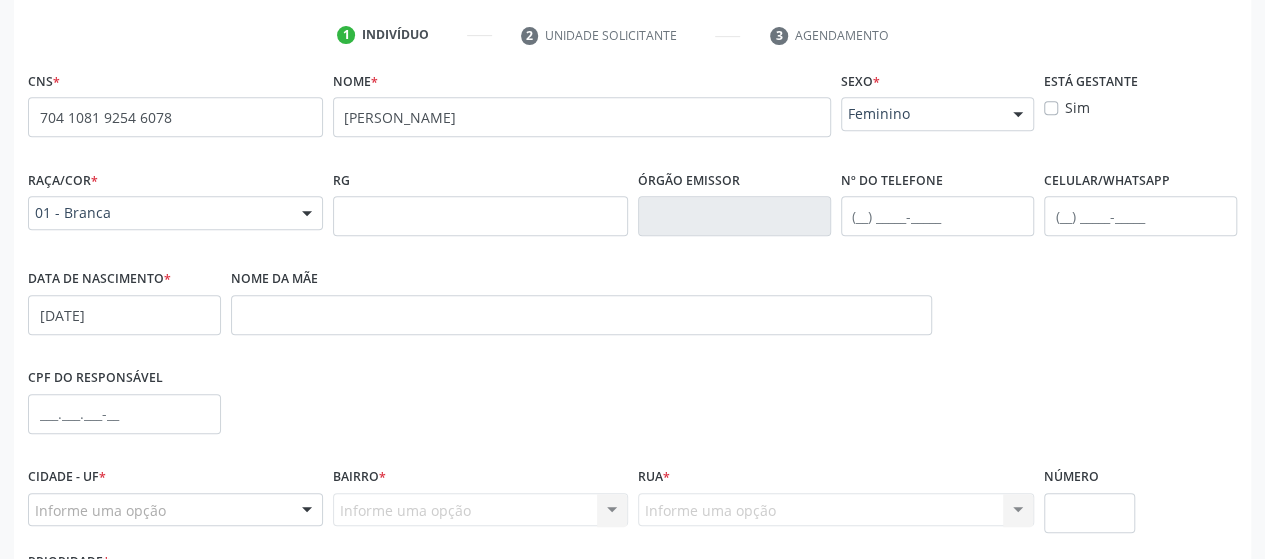 click on "Nome da mãe" at bounding box center (581, 299) 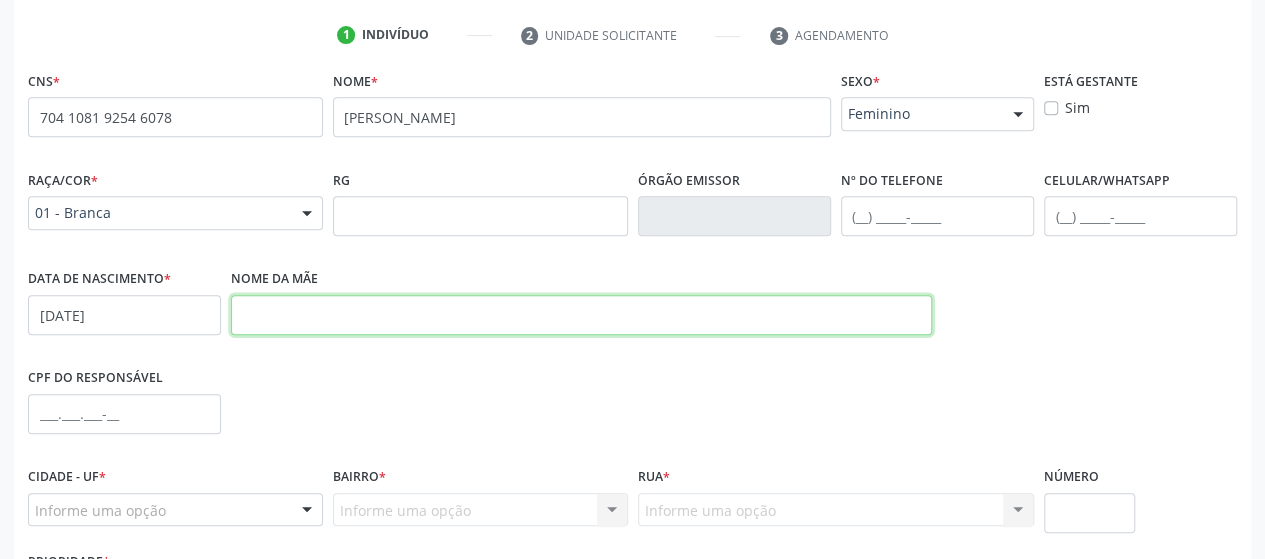 click at bounding box center [581, 315] 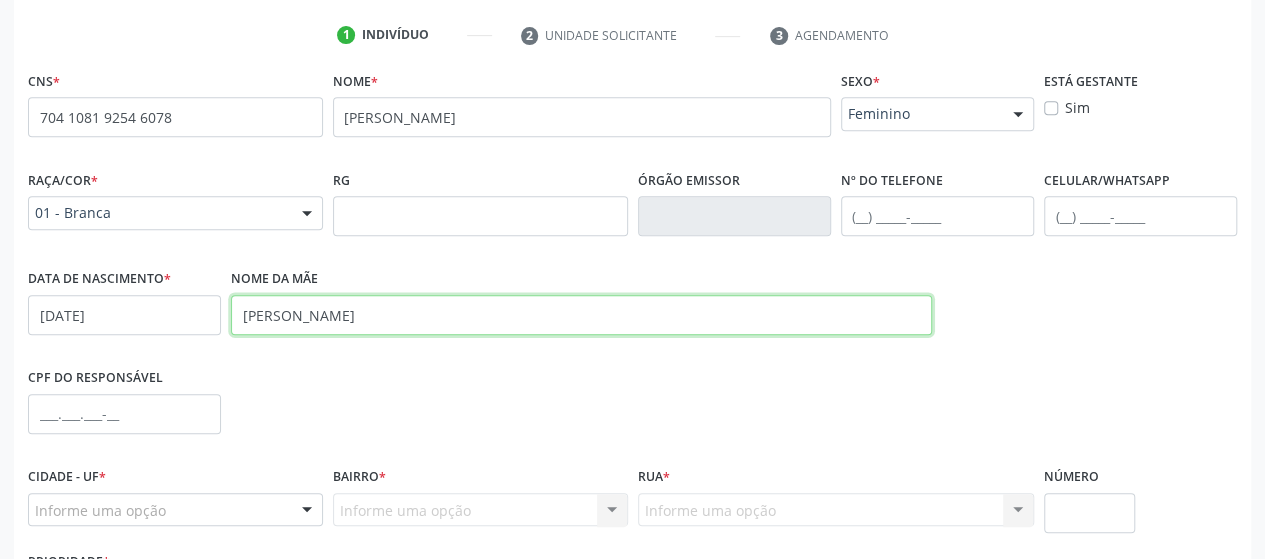 type on "[PERSON_NAME]" 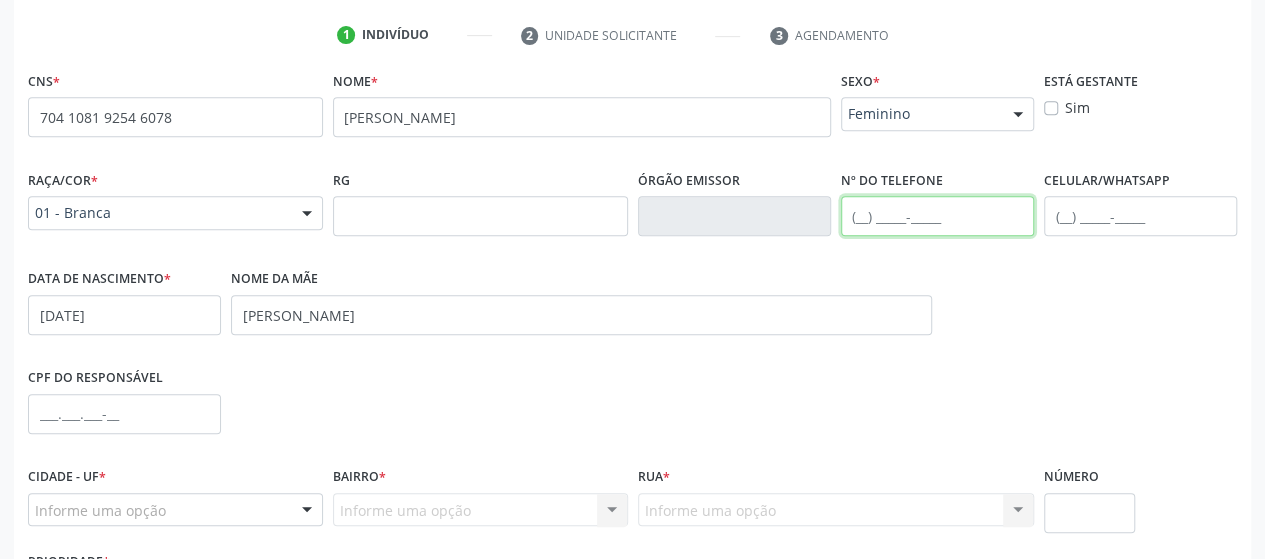 click at bounding box center [937, 216] 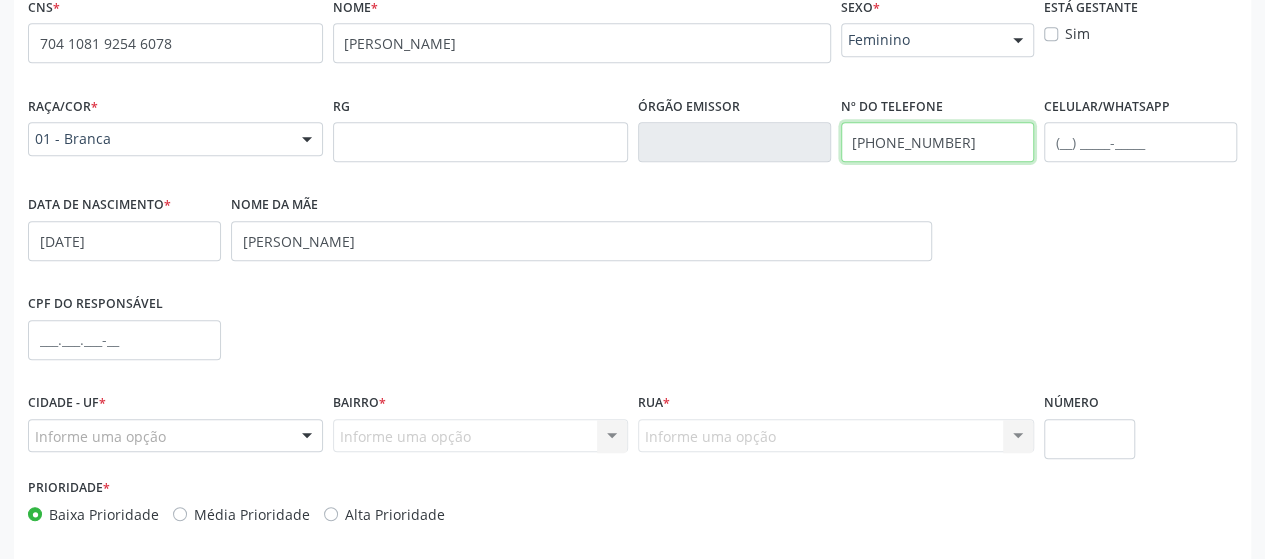 scroll, scrollTop: 452, scrollLeft: 0, axis: vertical 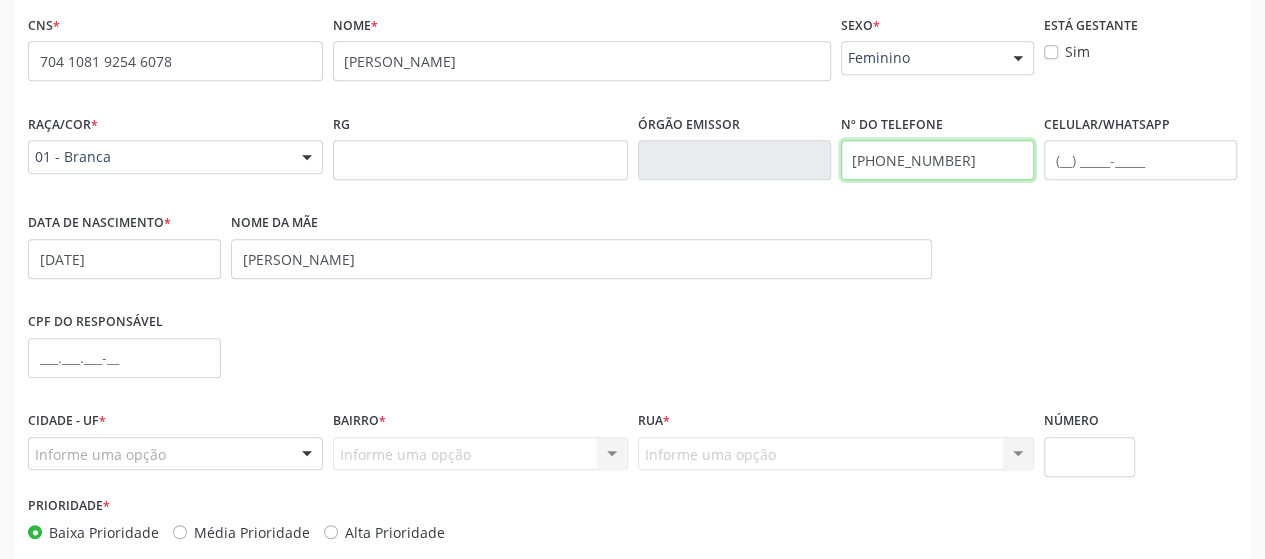 type on "[PHONE_NUMBER]" 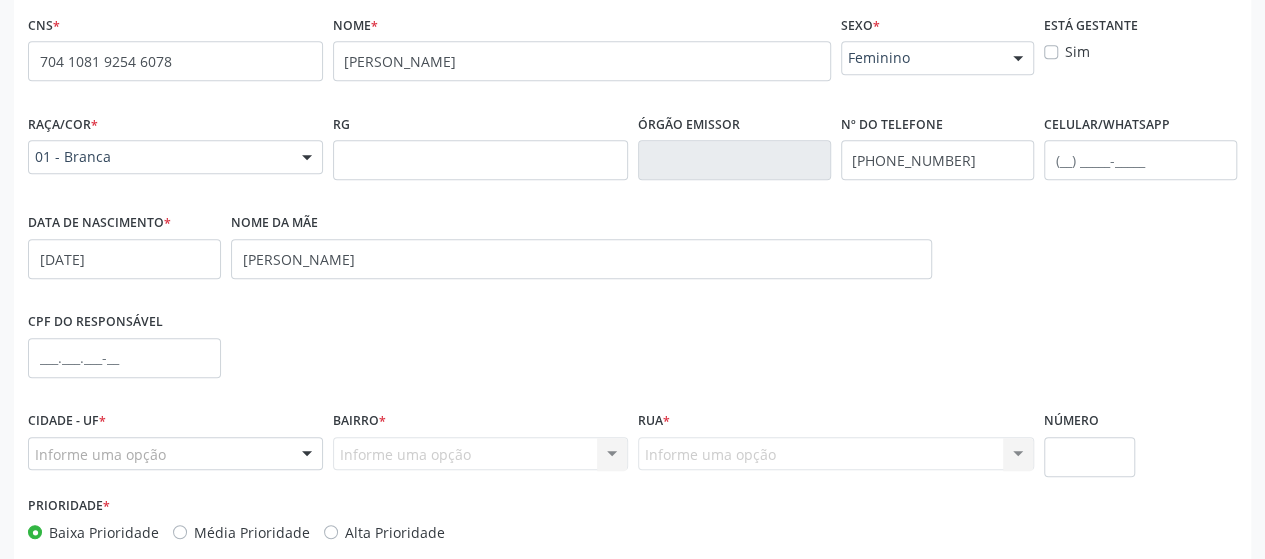 click on "Informe uma opção" at bounding box center (175, 454) 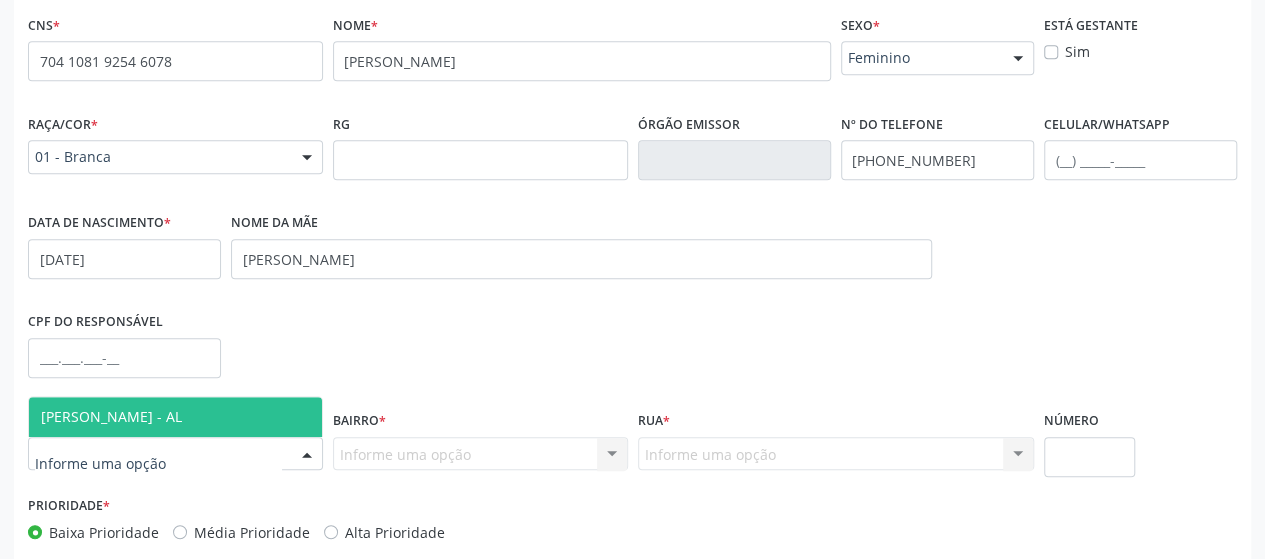 click on "[PERSON_NAME] - AL" at bounding box center [175, 417] 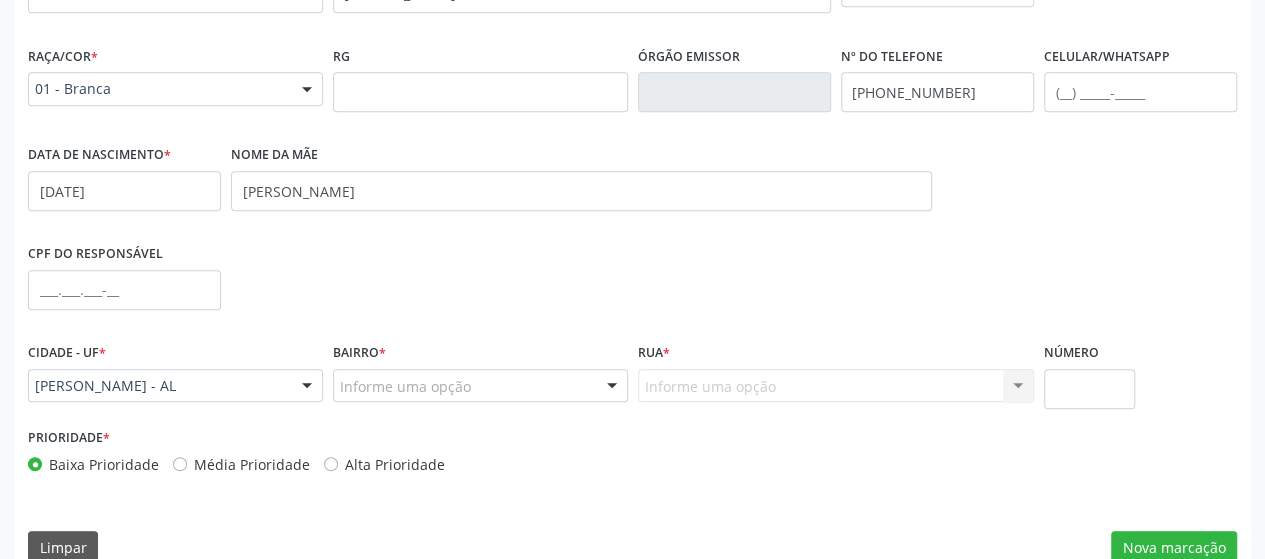 scroll, scrollTop: 552, scrollLeft: 0, axis: vertical 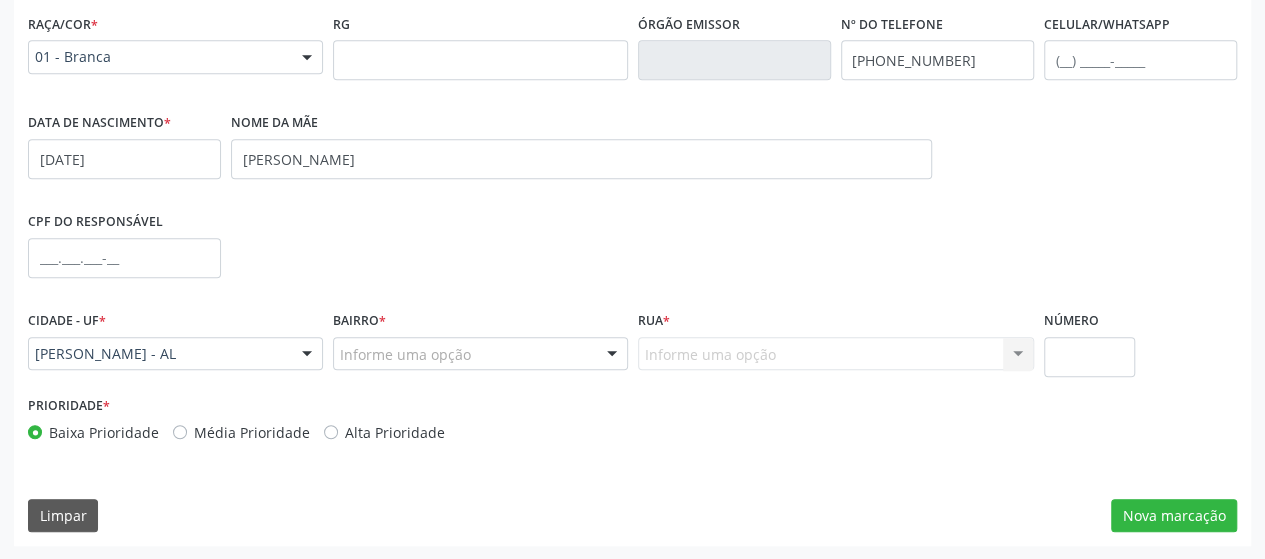 click on "Informe uma opção" at bounding box center [480, 354] 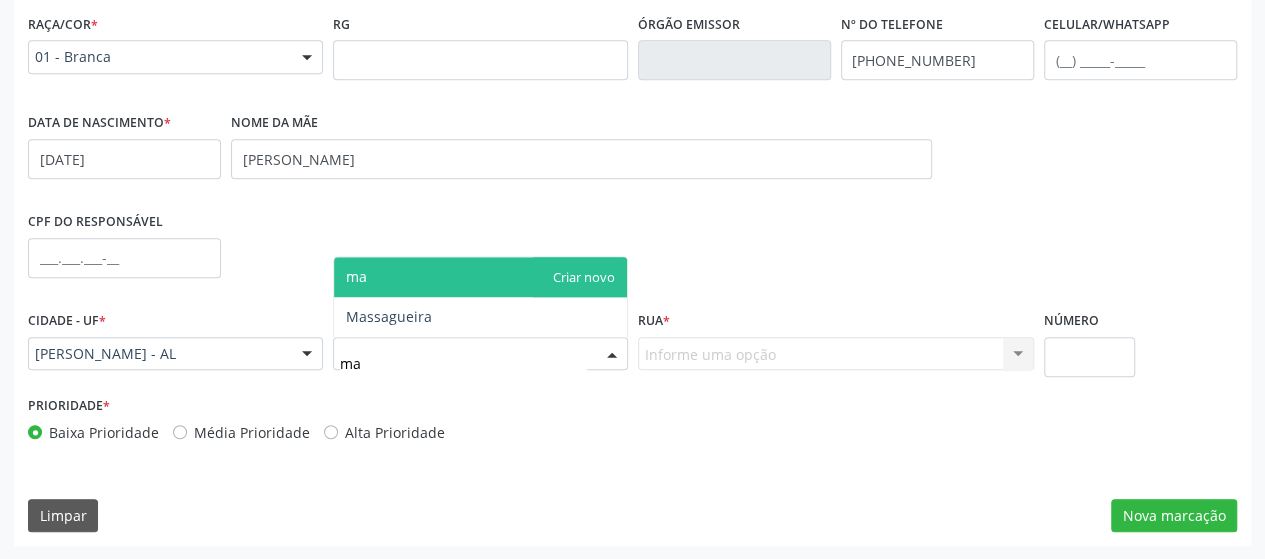 type on "ma" 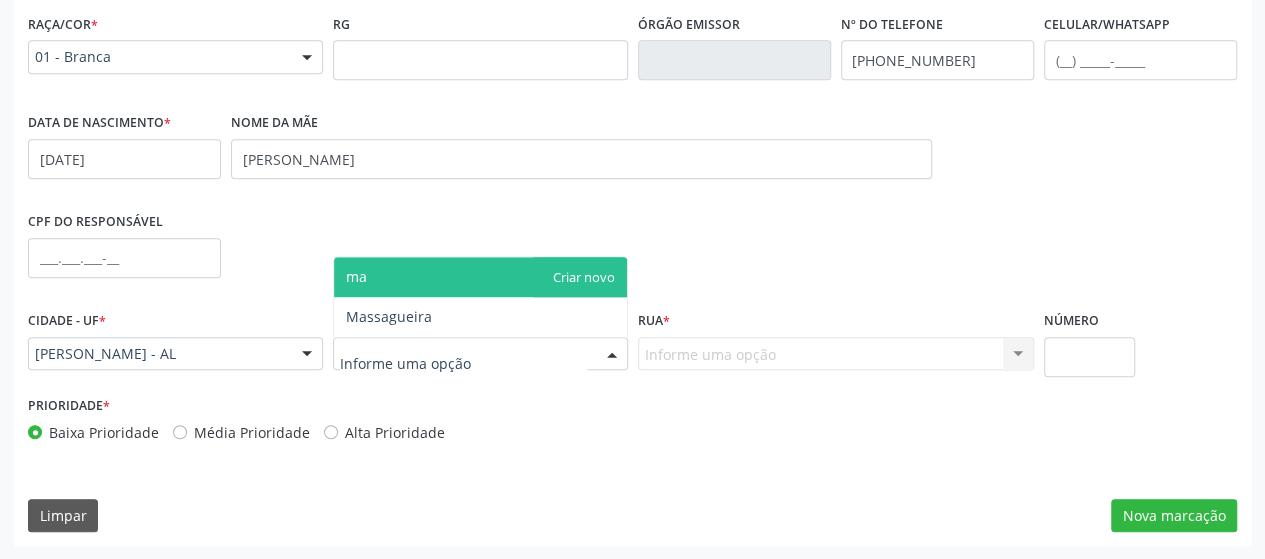 click at bounding box center (480, 354) 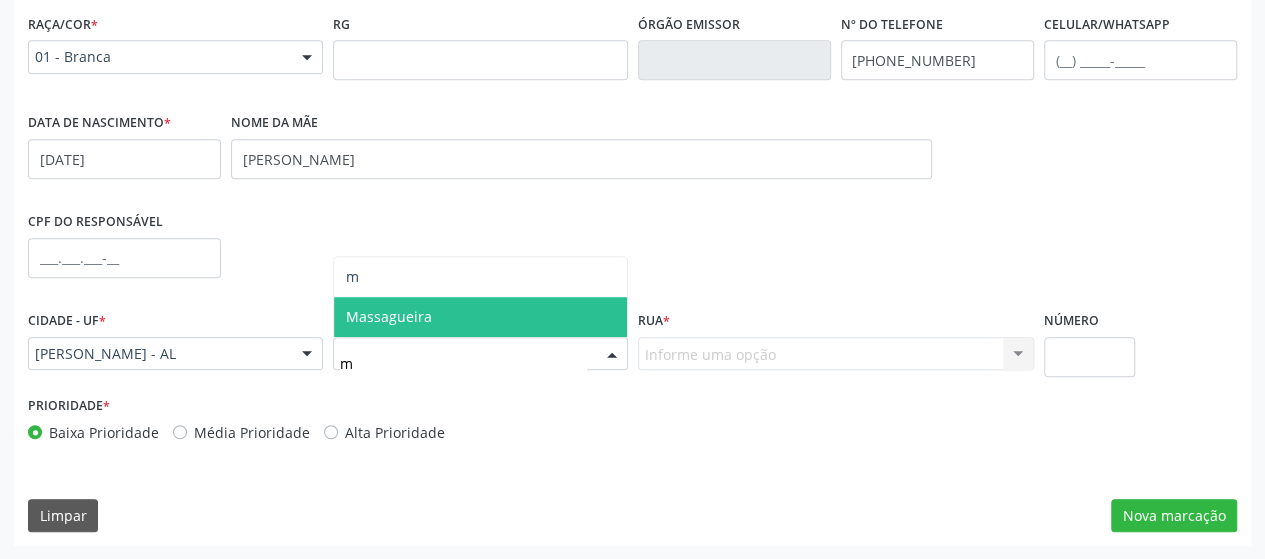 type on "ma" 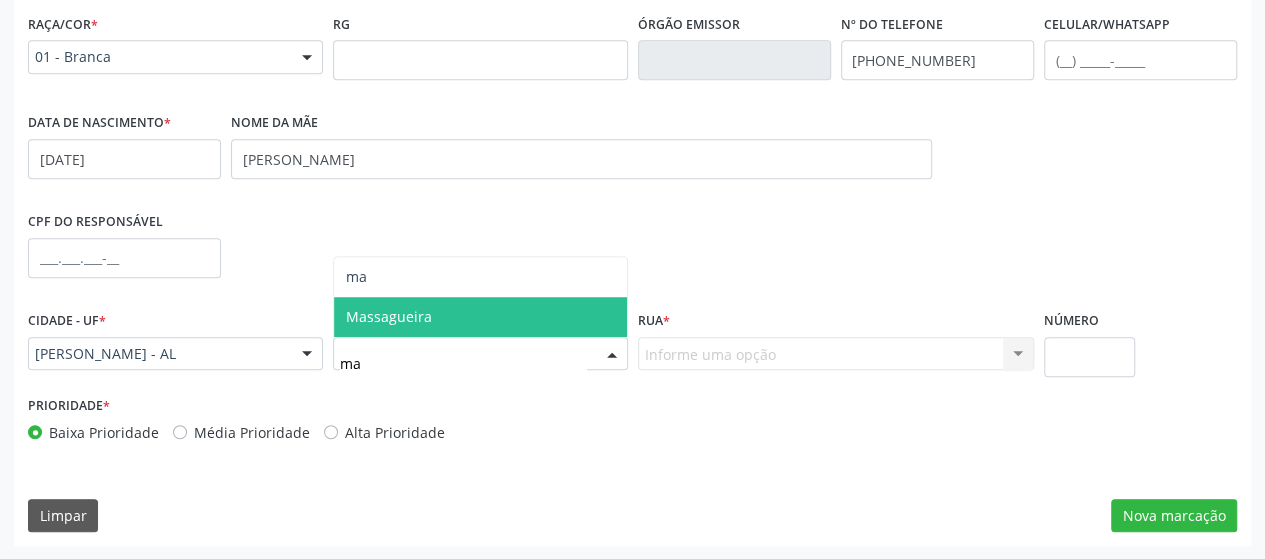 click on "Massagueira" at bounding box center (480, 317) 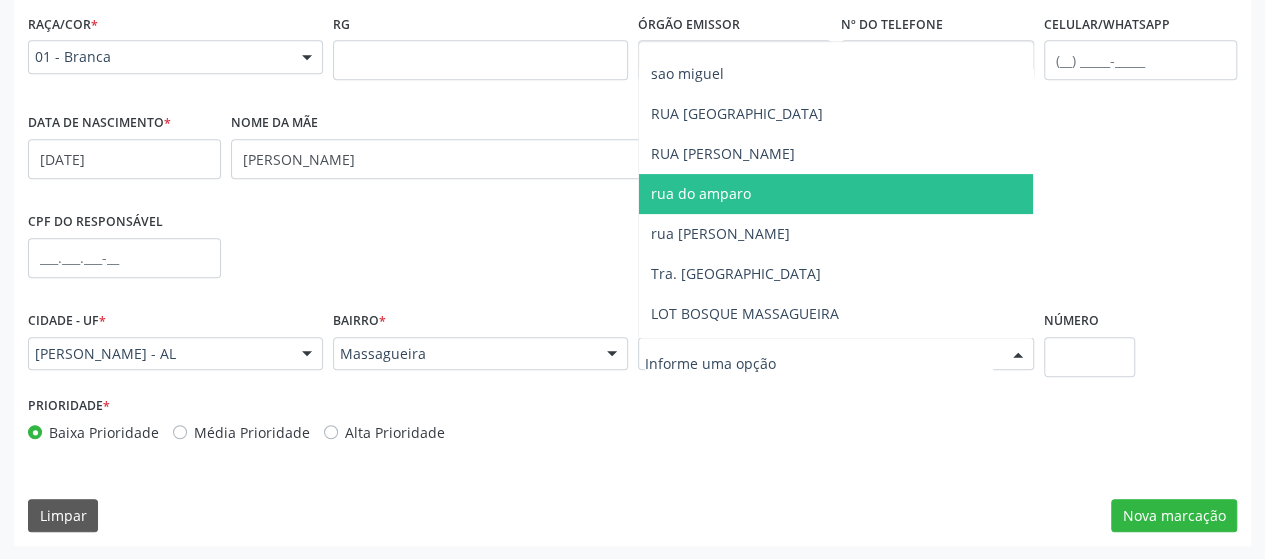 scroll, scrollTop: 300, scrollLeft: 0, axis: vertical 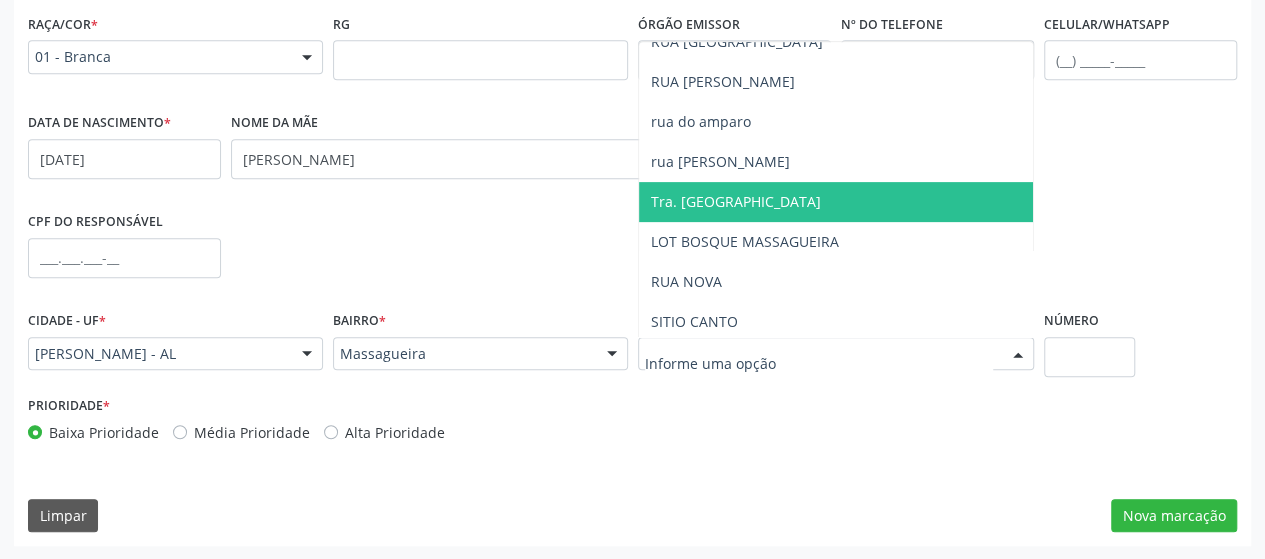 click on "Tra. [GEOGRAPHIC_DATA]" at bounding box center (836, 202) 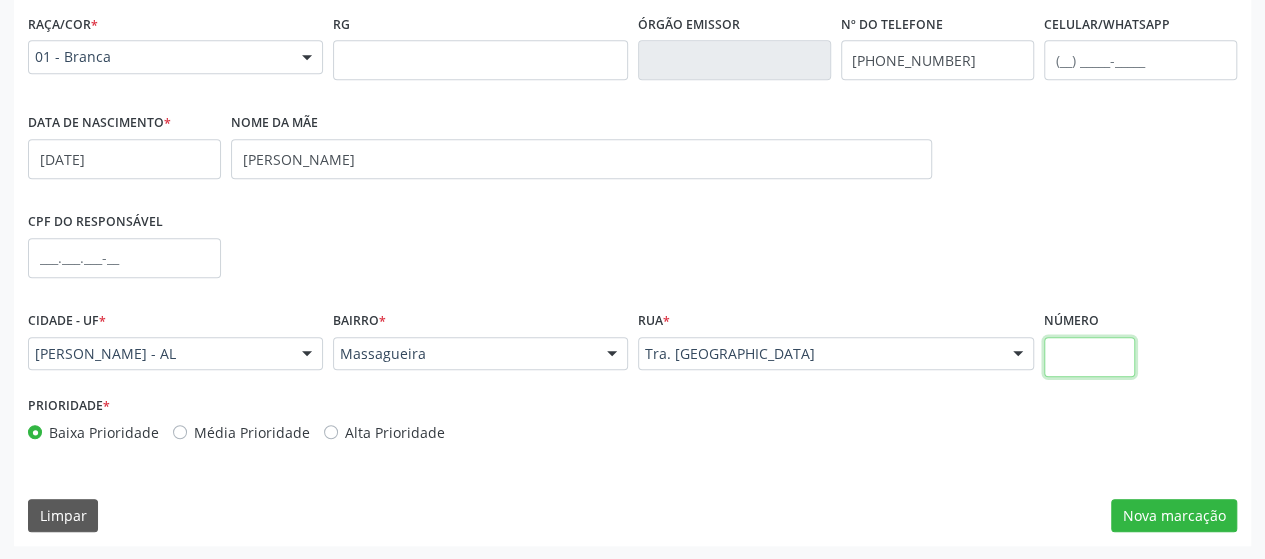 click at bounding box center [1090, 357] 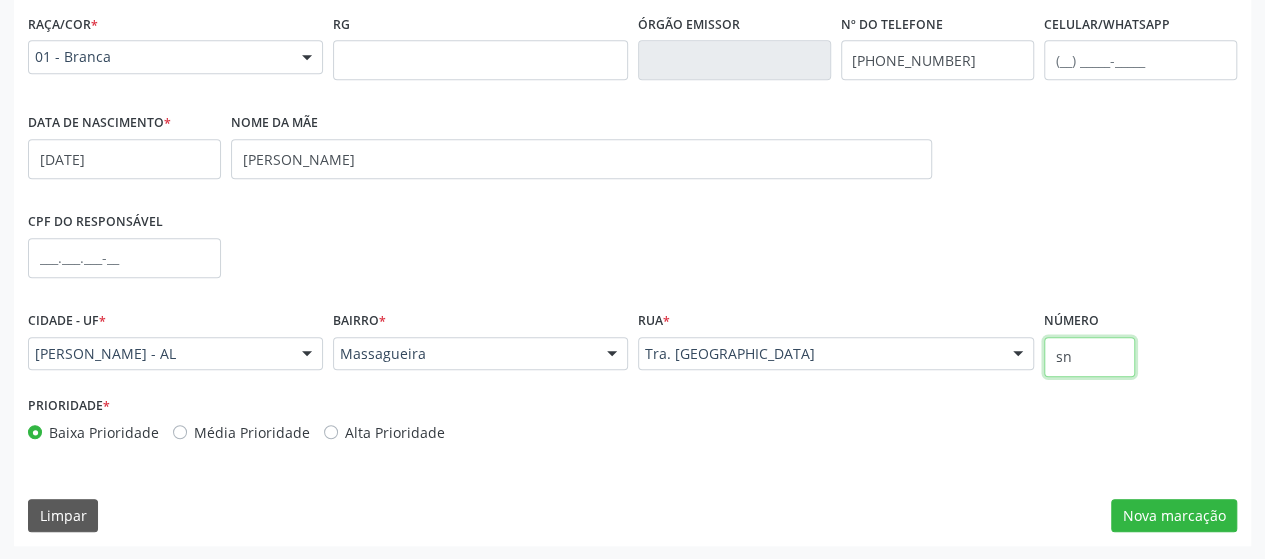 type on "s" 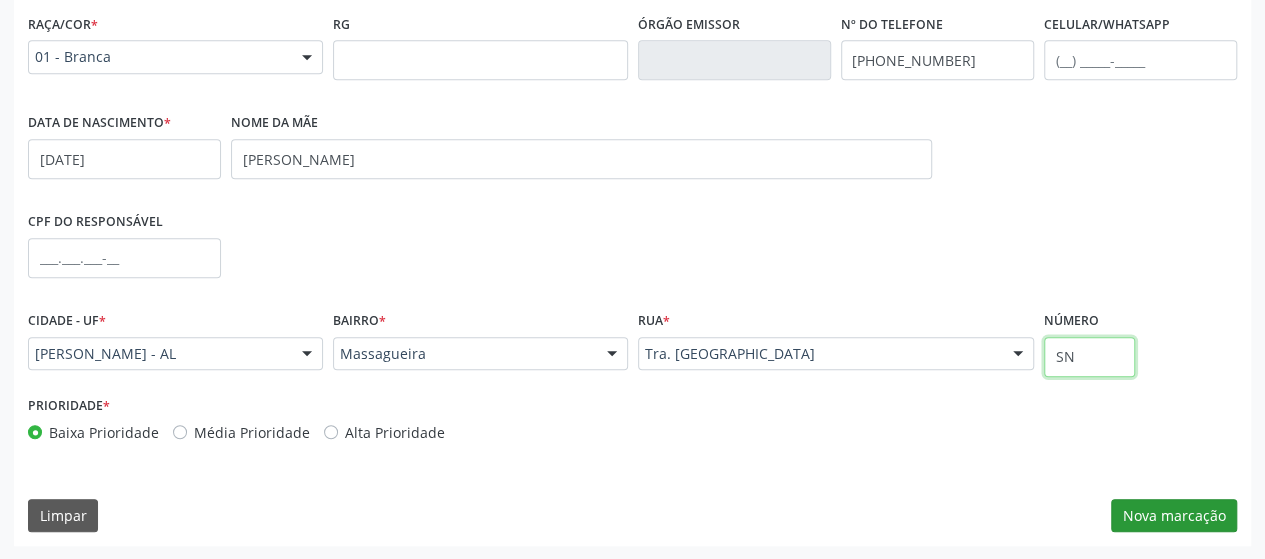 type on "SN" 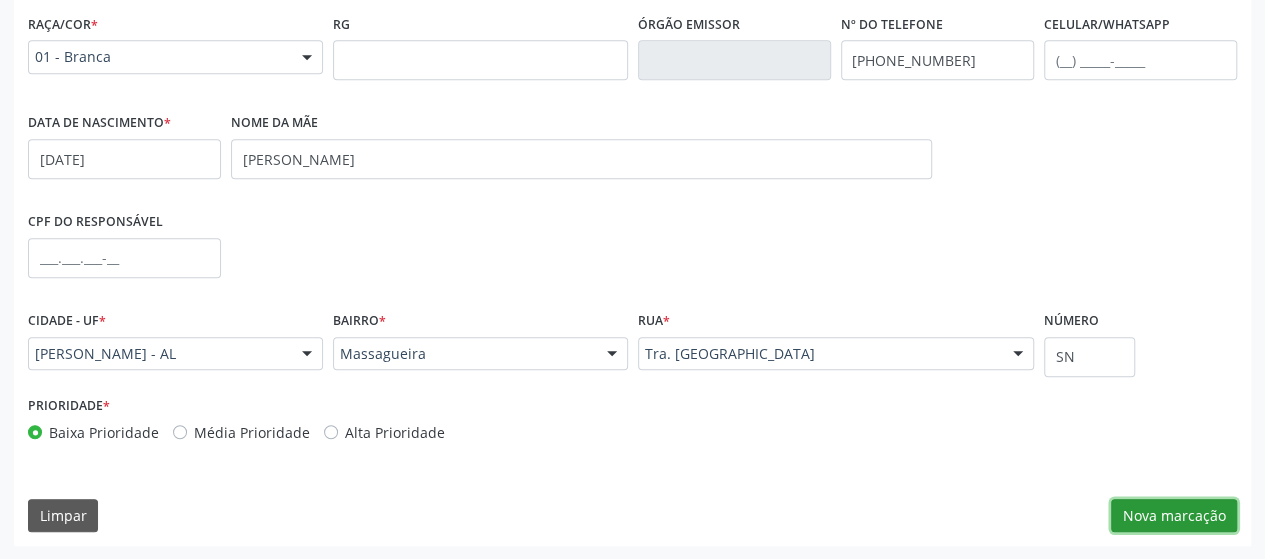 click on "Nova marcação" at bounding box center (1174, 516) 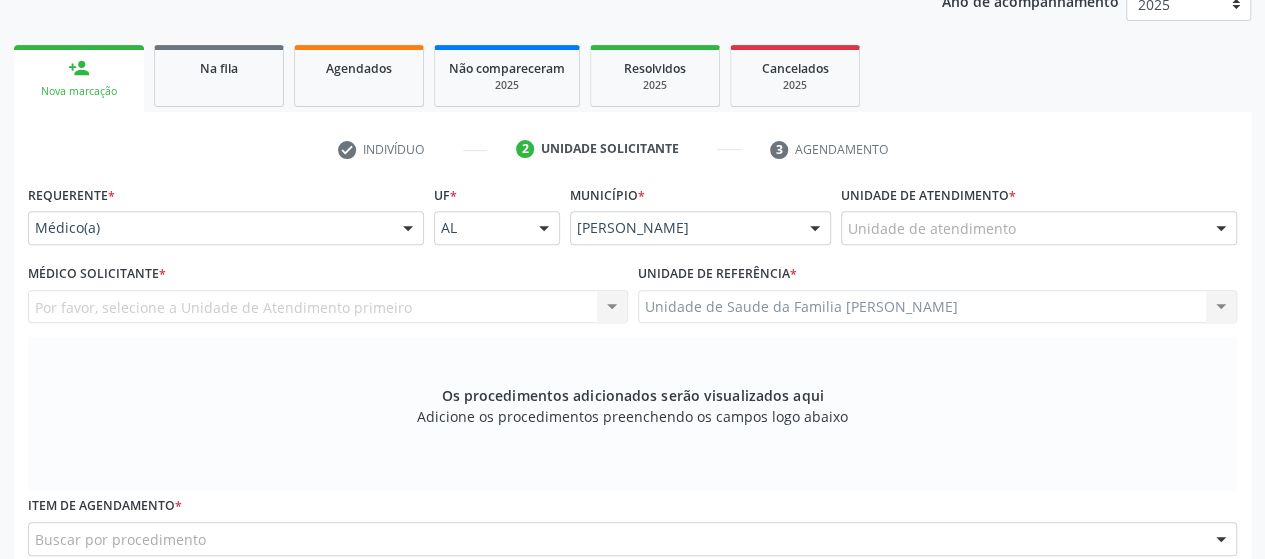 scroll, scrollTop: 252, scrollLeft: 0, axis: vertical 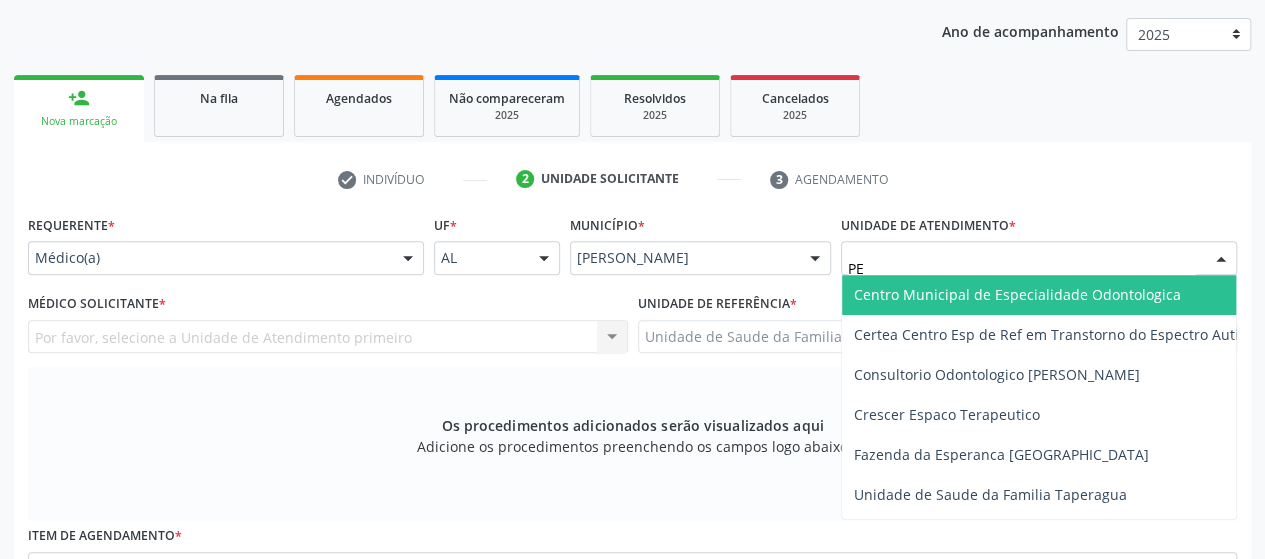type on "P" 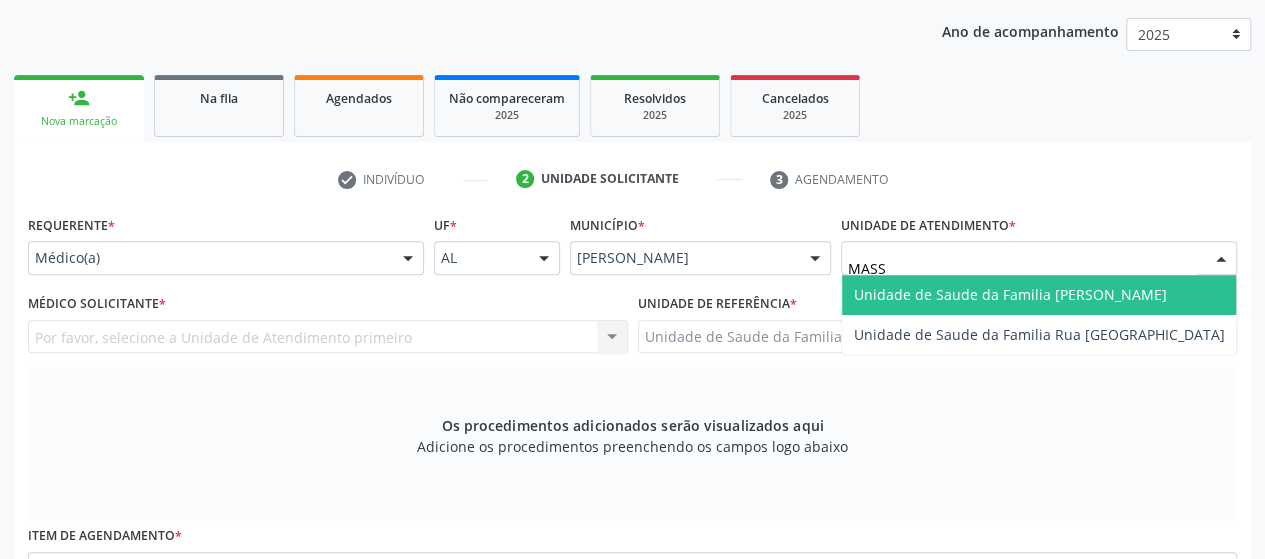 type on "MASSA" 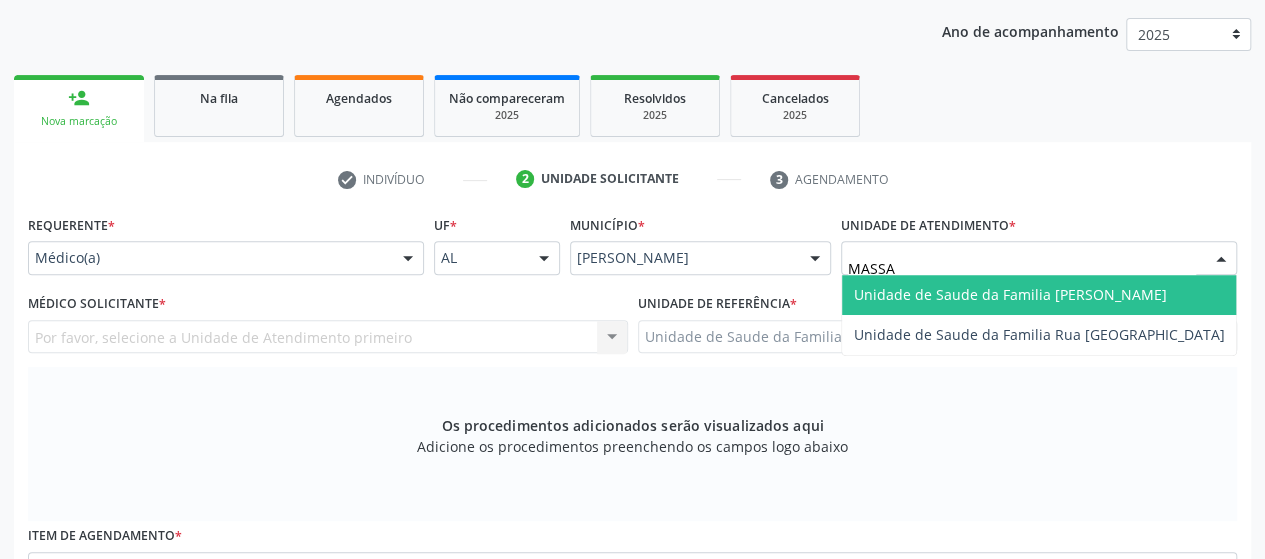 click on "Unidade de Saude da Familia [PERSON_NAME]" at bounding box center [1010, 294] 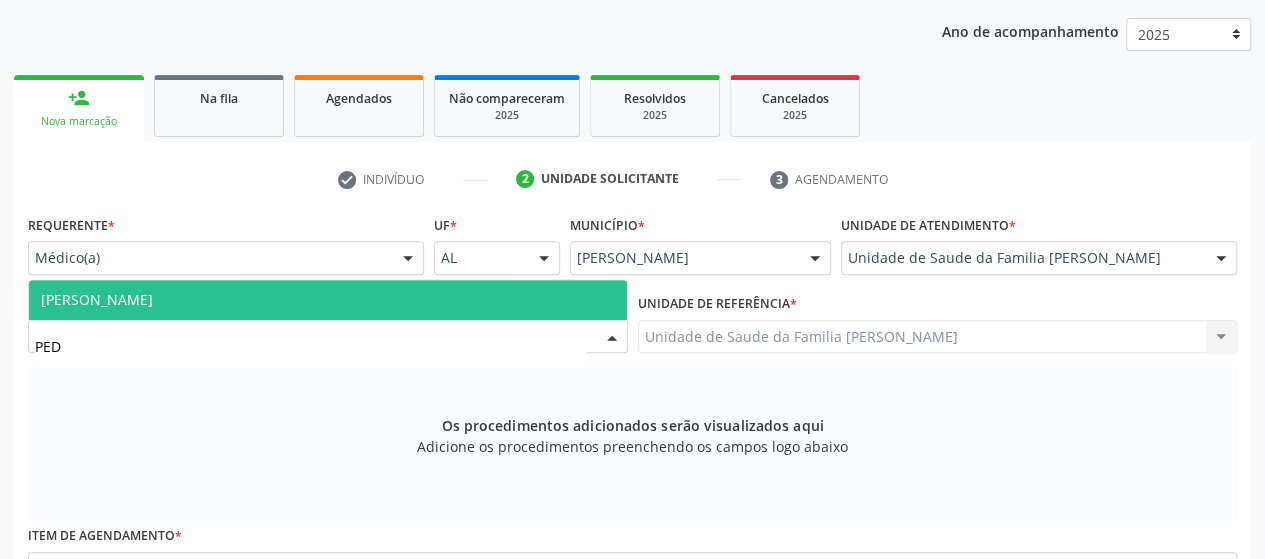 type on "PEDR" 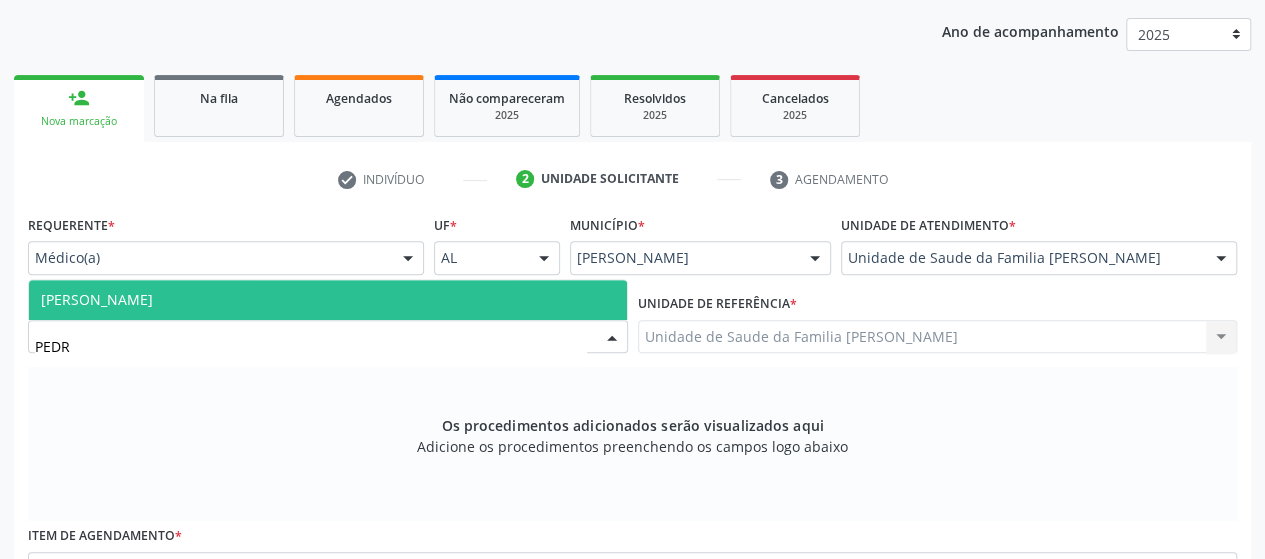click on "[PERSON_NAME]" at bounding box center [97, 299] 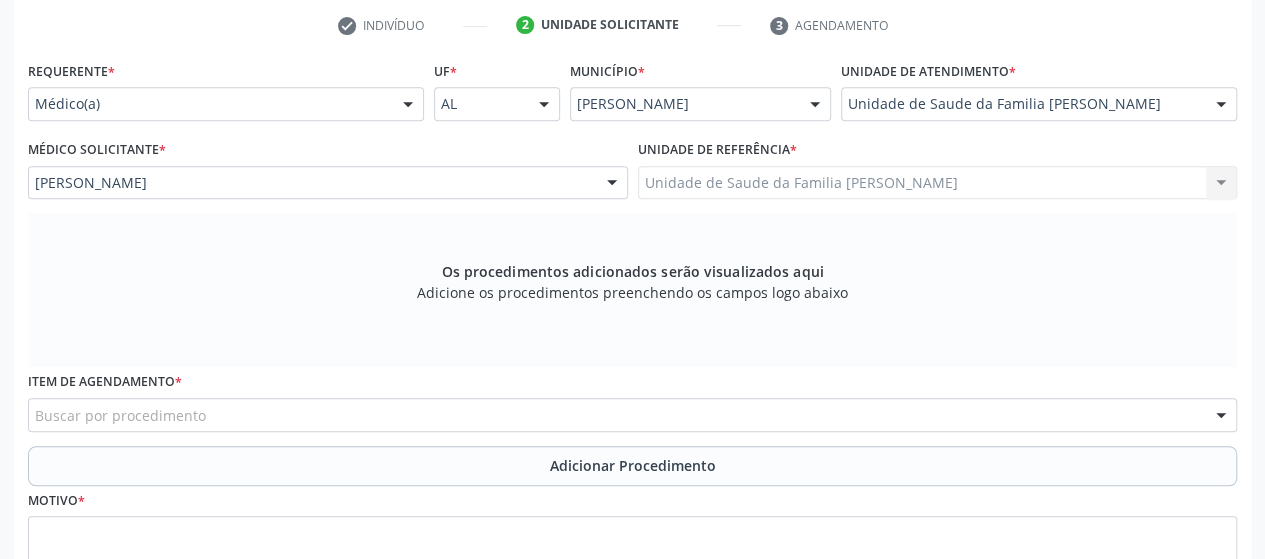 scroll, scrollTop: 452, scrollLeft: 0, axis: vertical 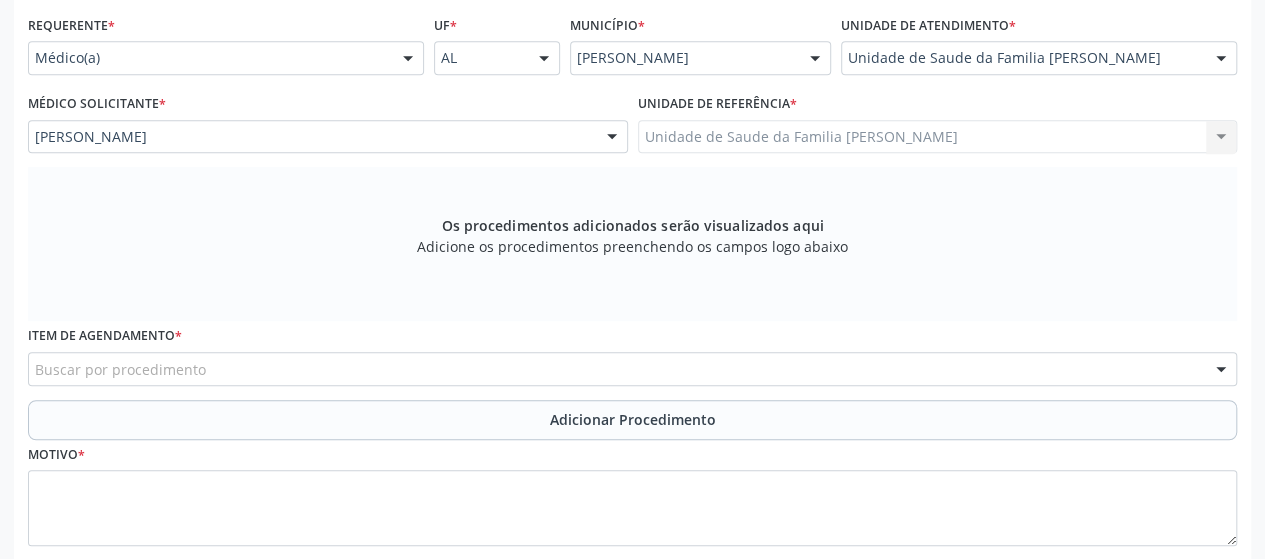click on "Buscar por procedimento" at bounding box center [632, 369] 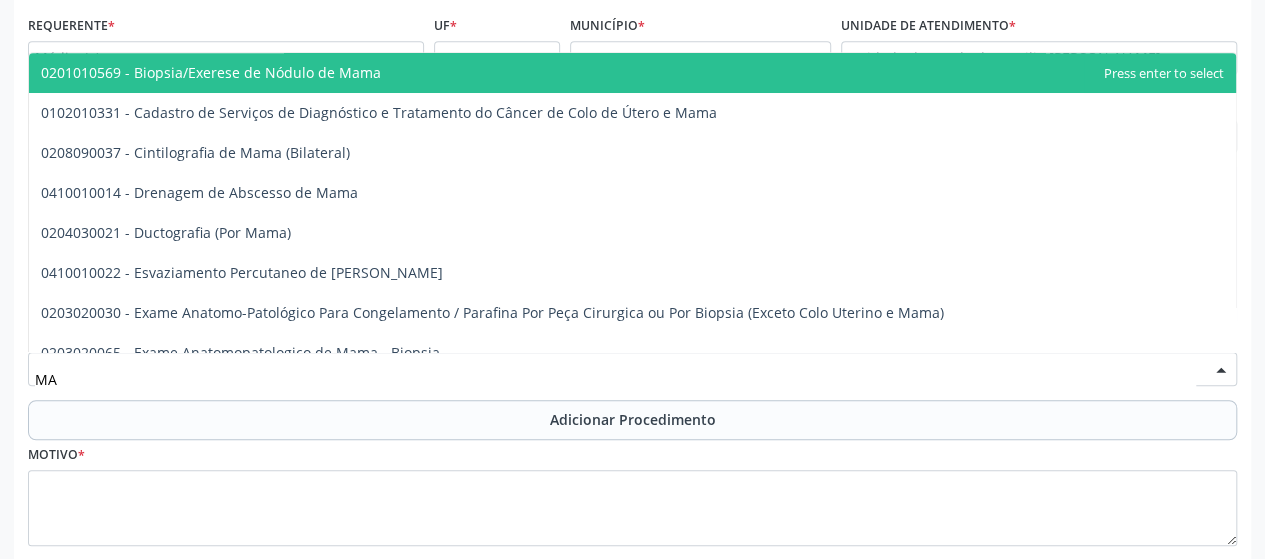 type on "M" 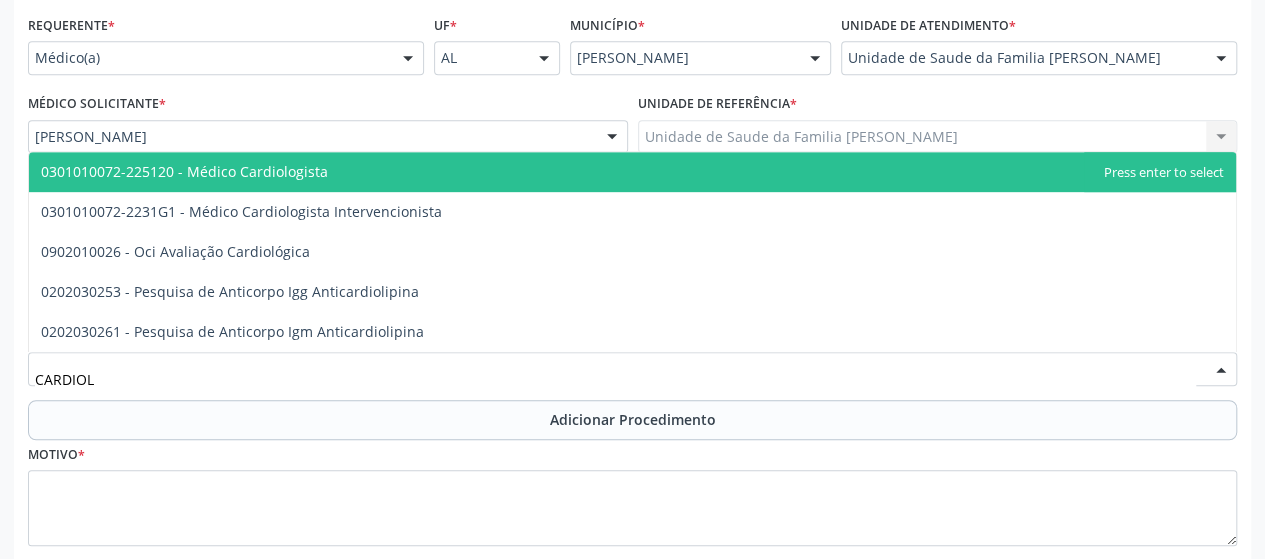 type on "CARDIOLO" 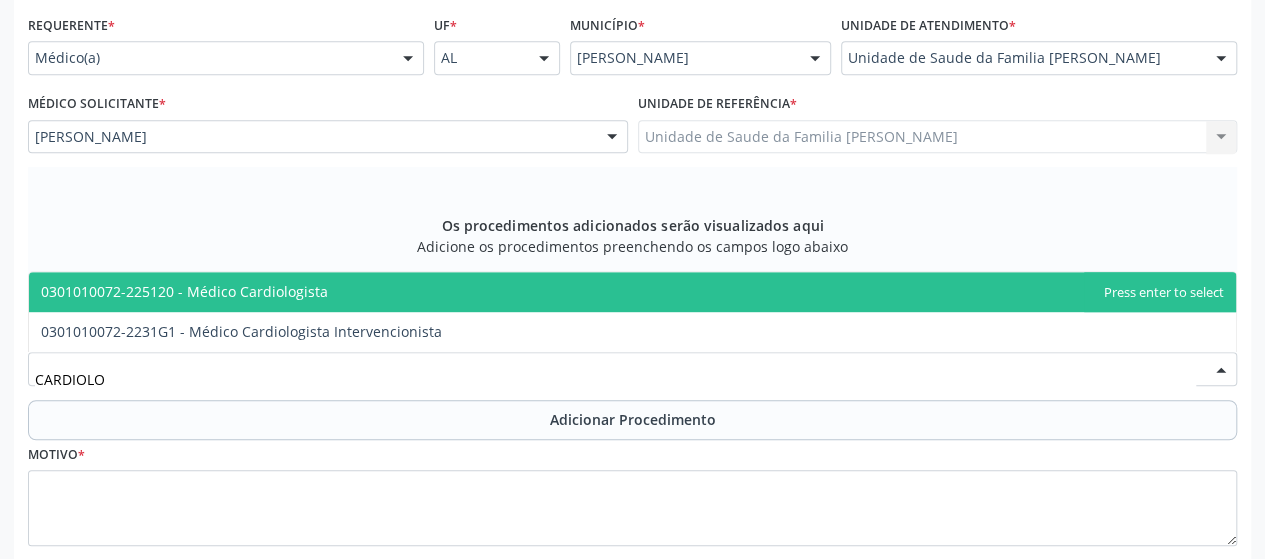 click on "0301010072-225120 - Médico Cardiologista" at bounding box center [184, 291] 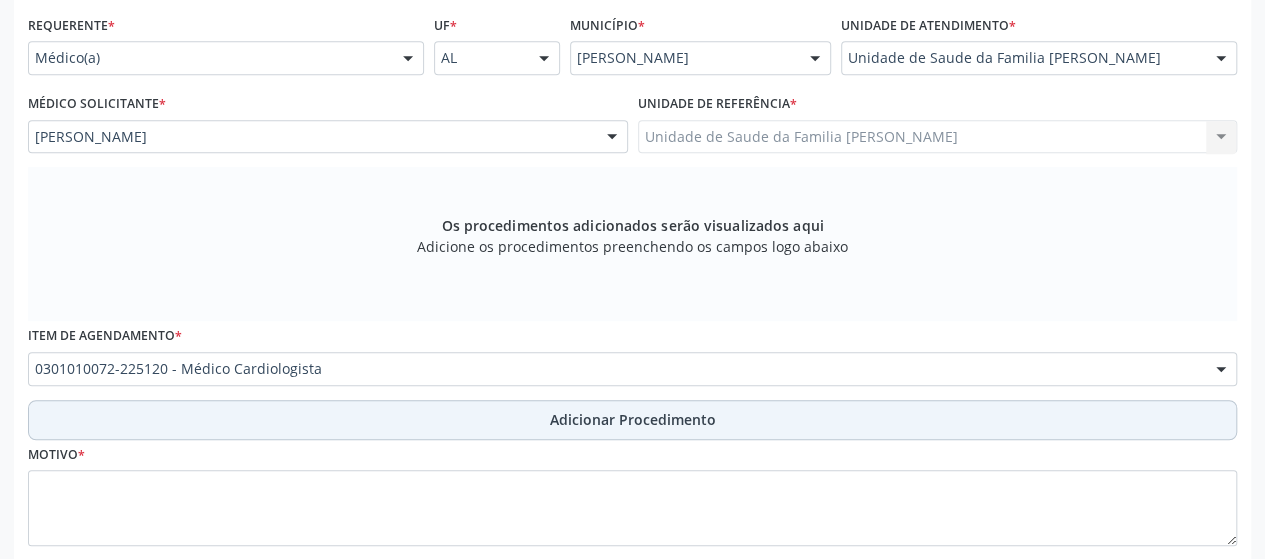 click on "Adicionar Procedimento" at bounding box center (632, 420) 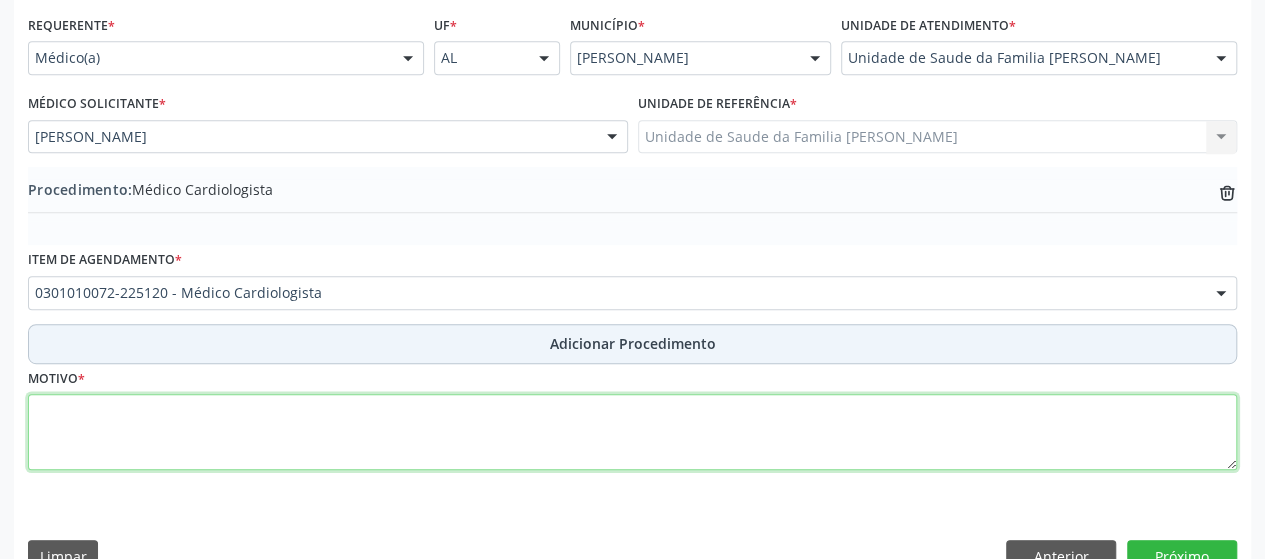click at bounding box center [632, 432] 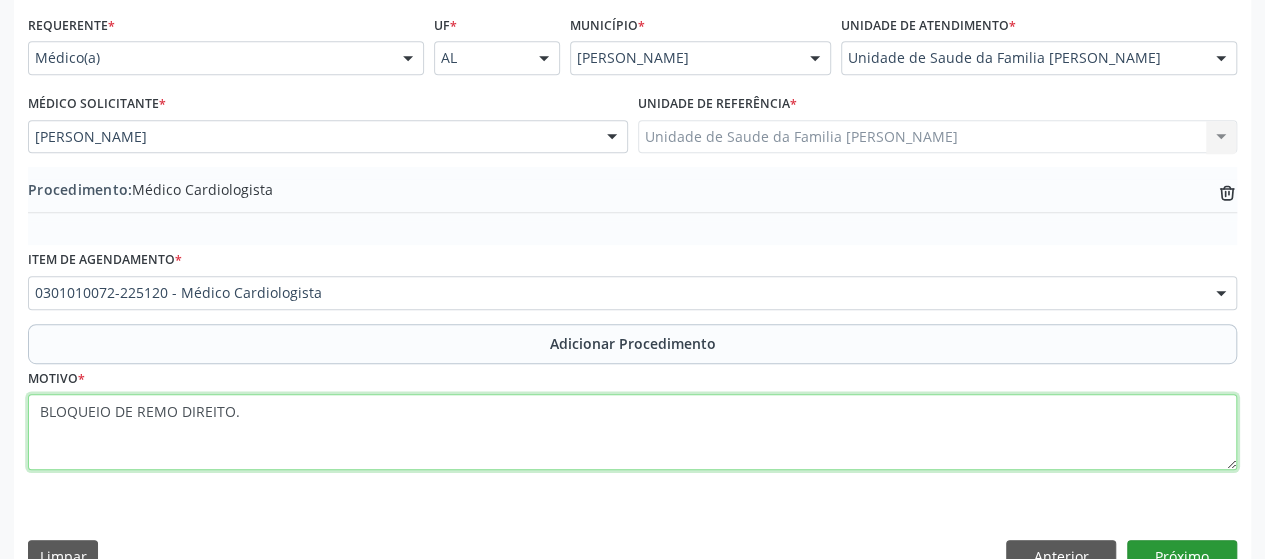 type on "BLOQUEIO DE REMO DIREITO." 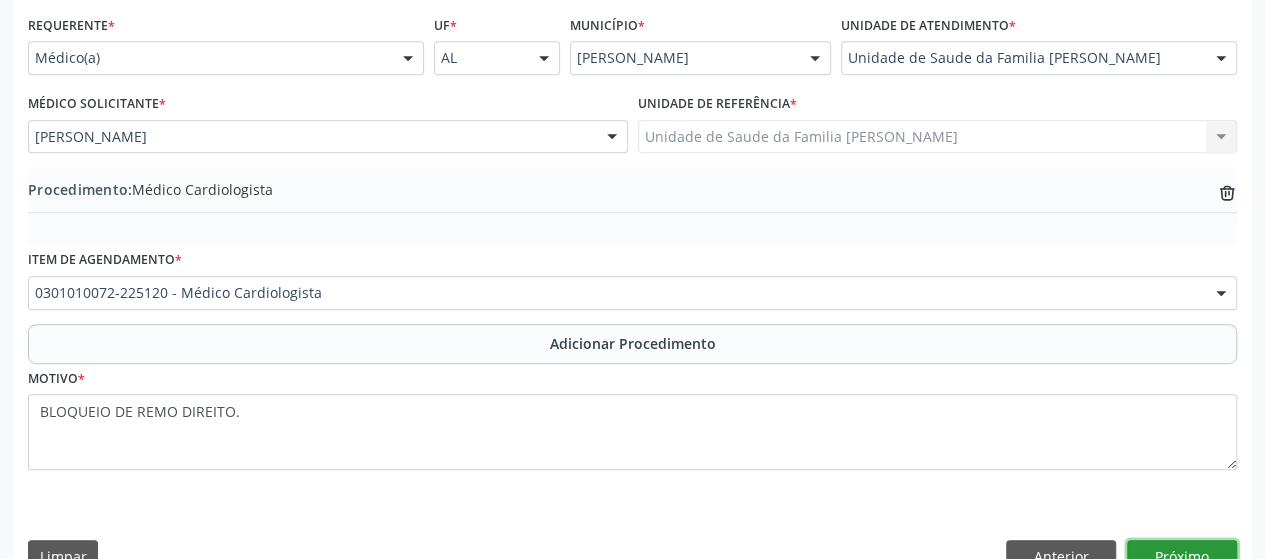 click on "Próximo" at bounding box center (1182, 557) 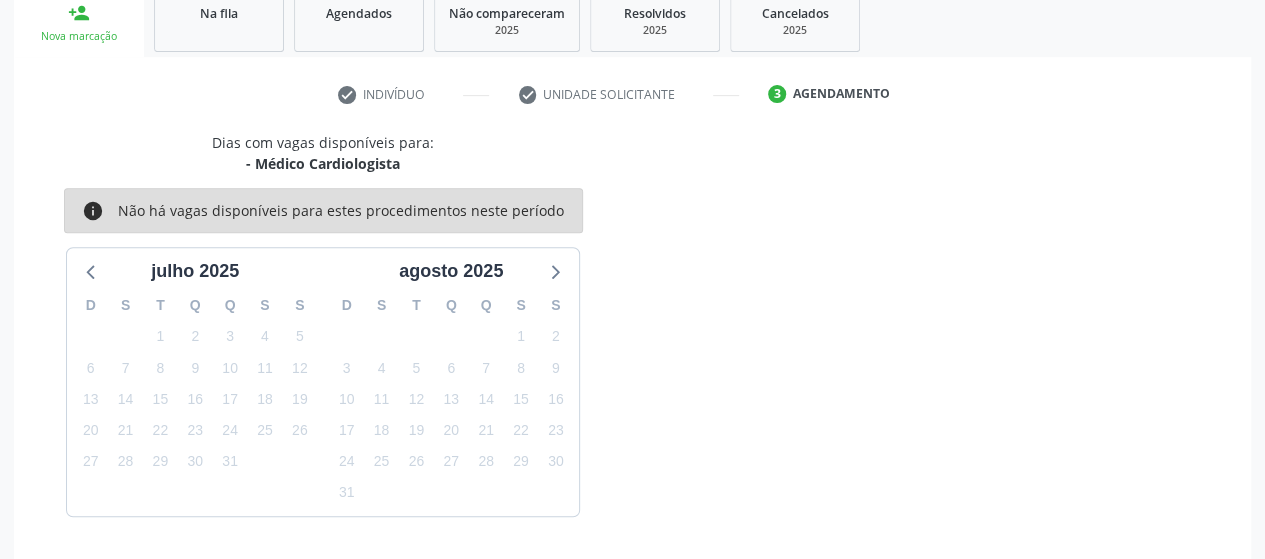 scroll, scrollTop: 396, scrollLeft: 0, axis: vertical 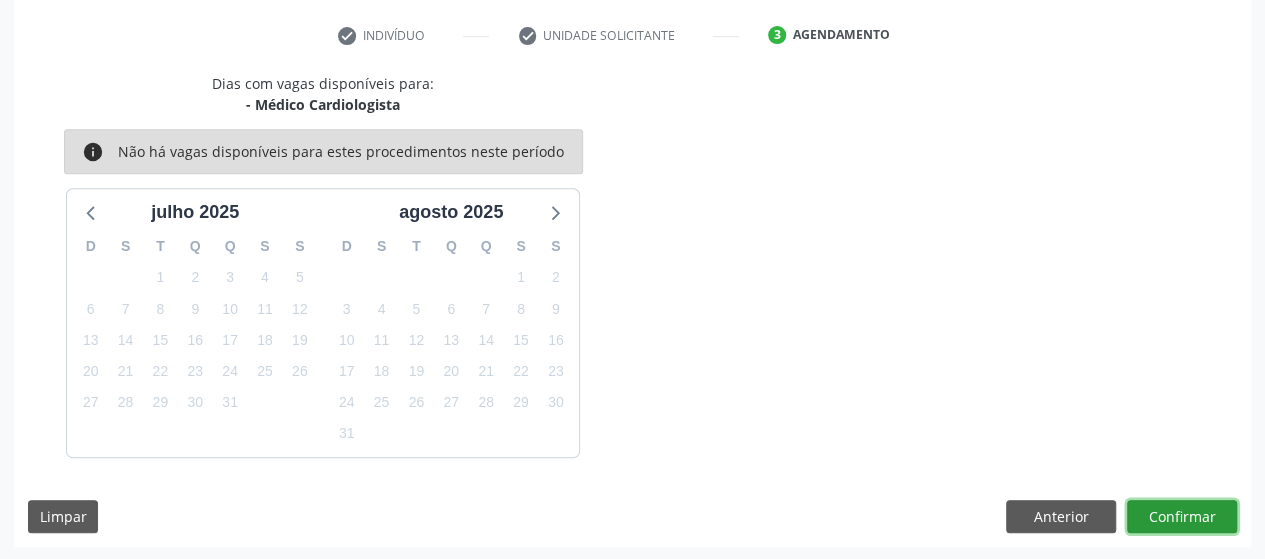 click on "Confirmar" at bounding box center [1182, 517] 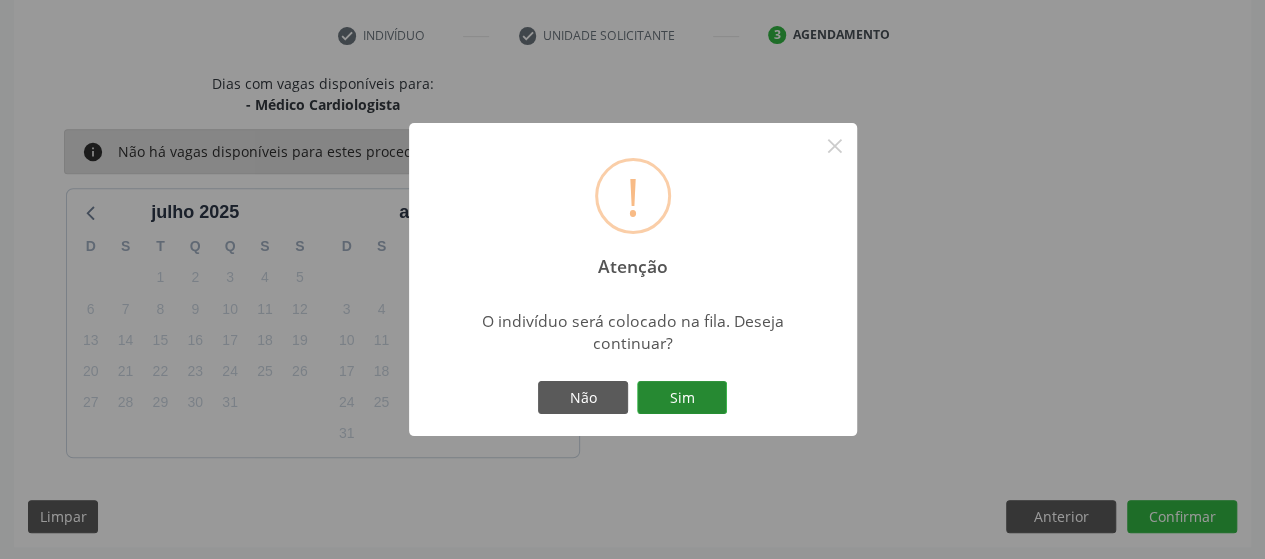 click on "Sim" at bounding box center (682, 398) 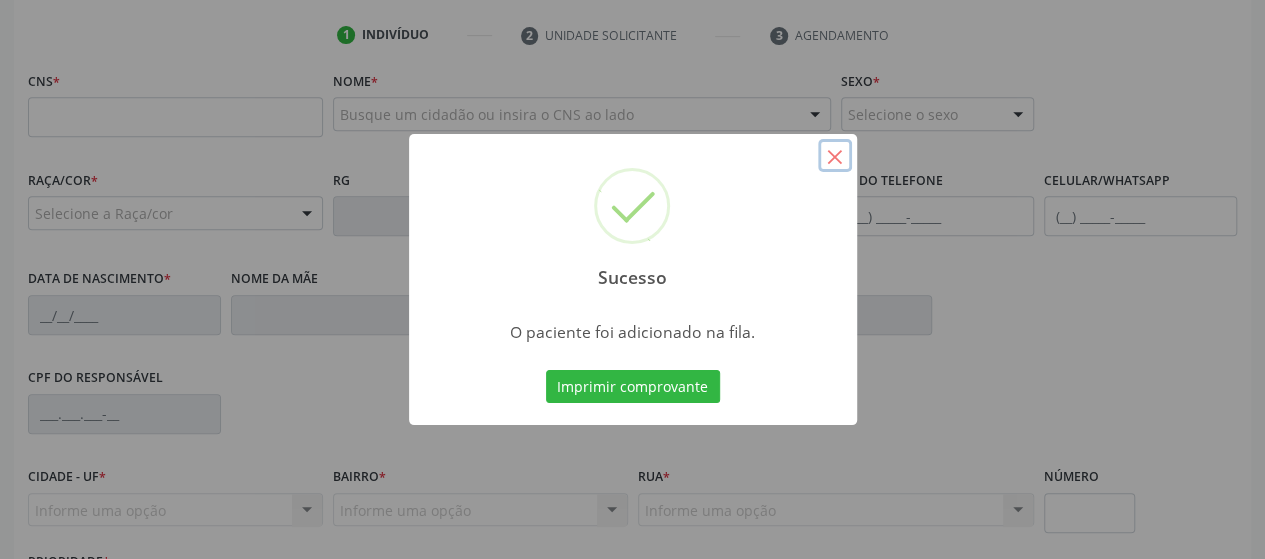 click on "×" at bounding box center [835, 156] 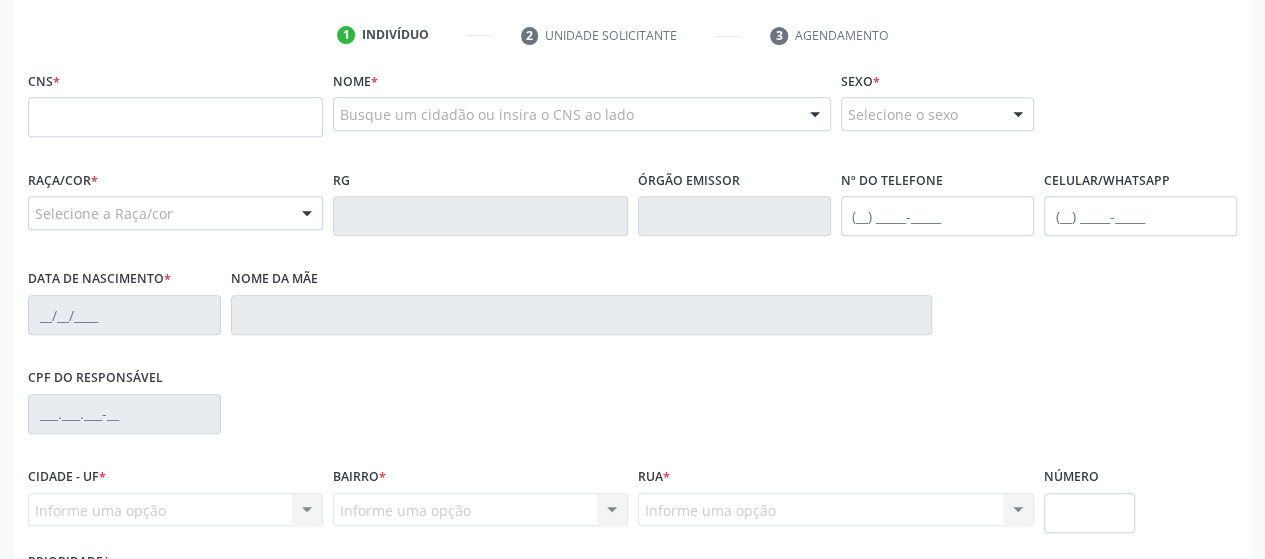 click on "Nome
*
Busque um cidadão ou insira o CNS ao lado
Nenhum resultado encontrado para: "   "
Digite o nome ou CNS para buscar um indivíduo" at bounding box center [582, 105] 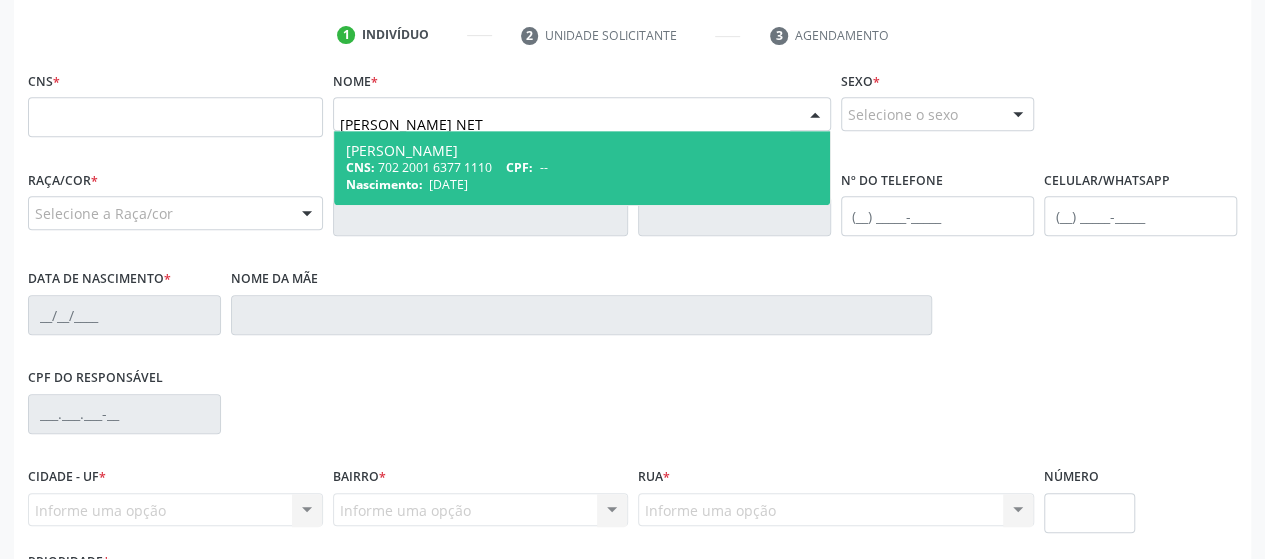 type on "[PERSON_NAME]" 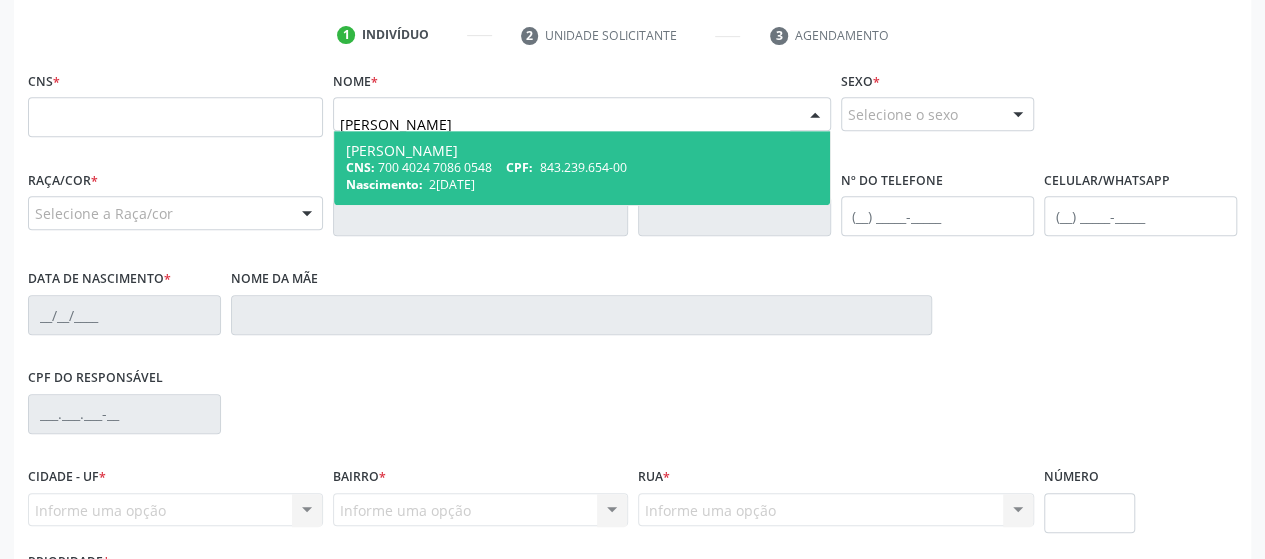 click on "843.239.654-00" at bounding box center (583, 167) 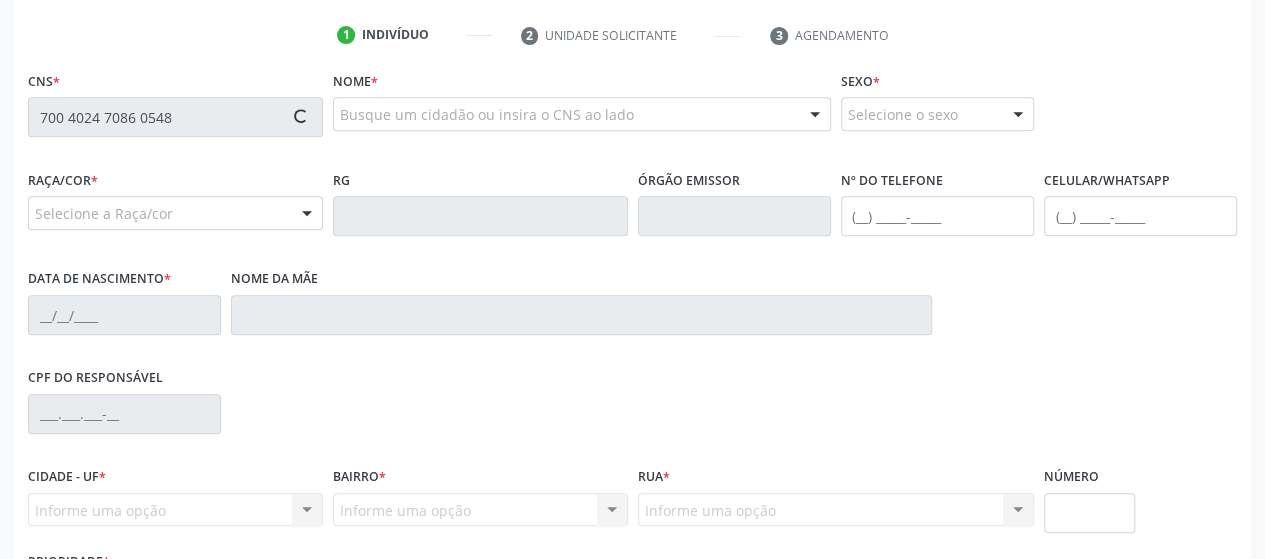 type on "700 4024 7086 0548" 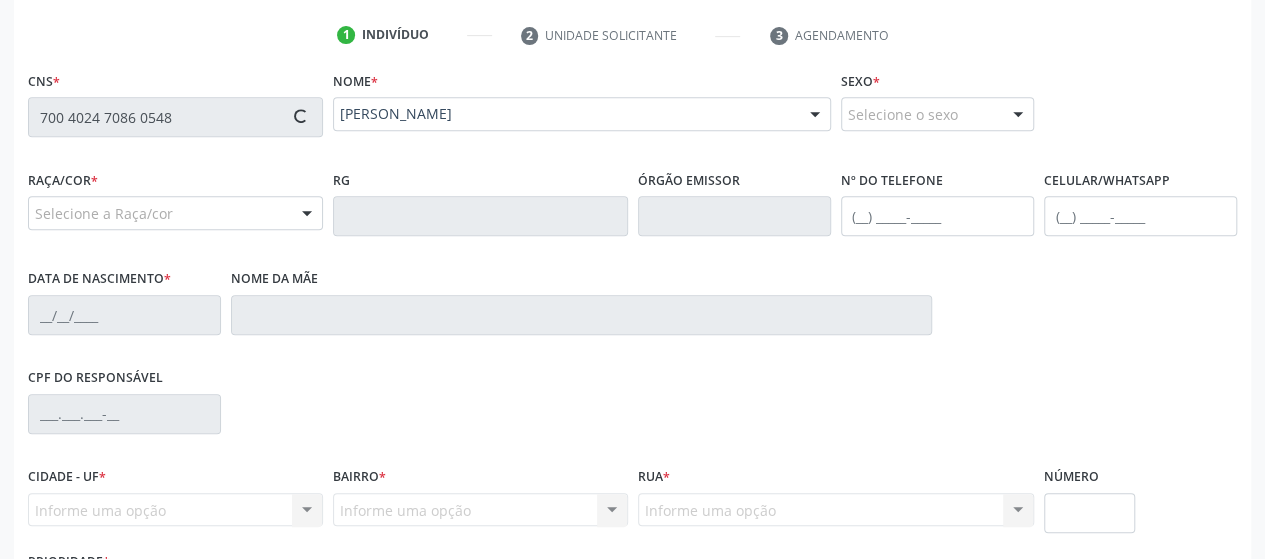 type on "[PHONE_NUMBER]" 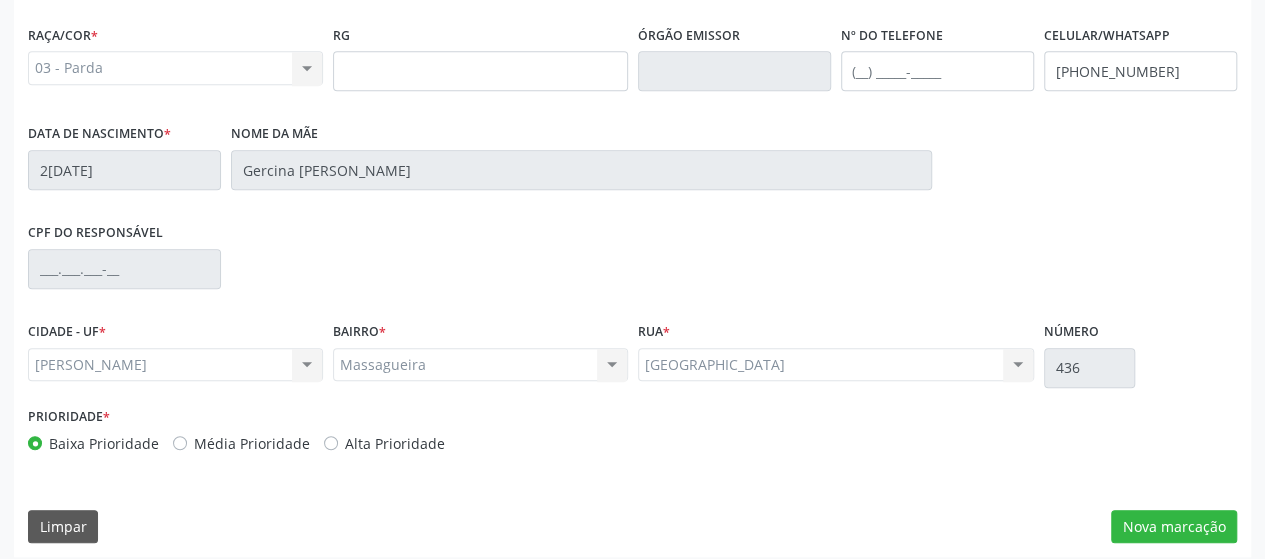 scroll, scrollTop: 552, scrollLeft: 0, axis: vertical 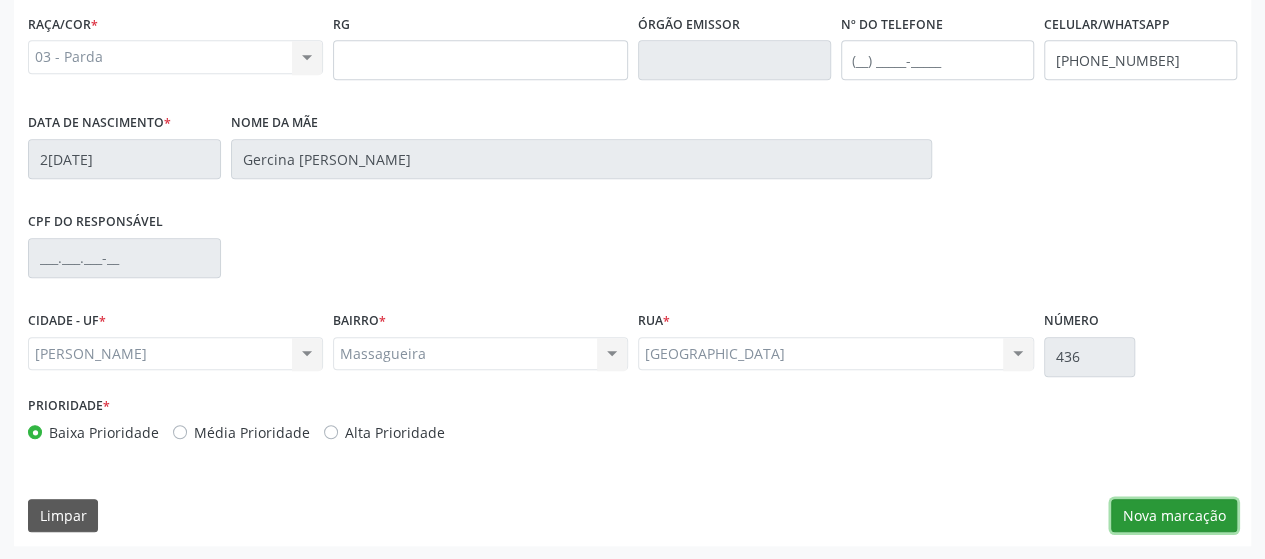 click on "Nova marcação" at bounding box center [1174, 516] 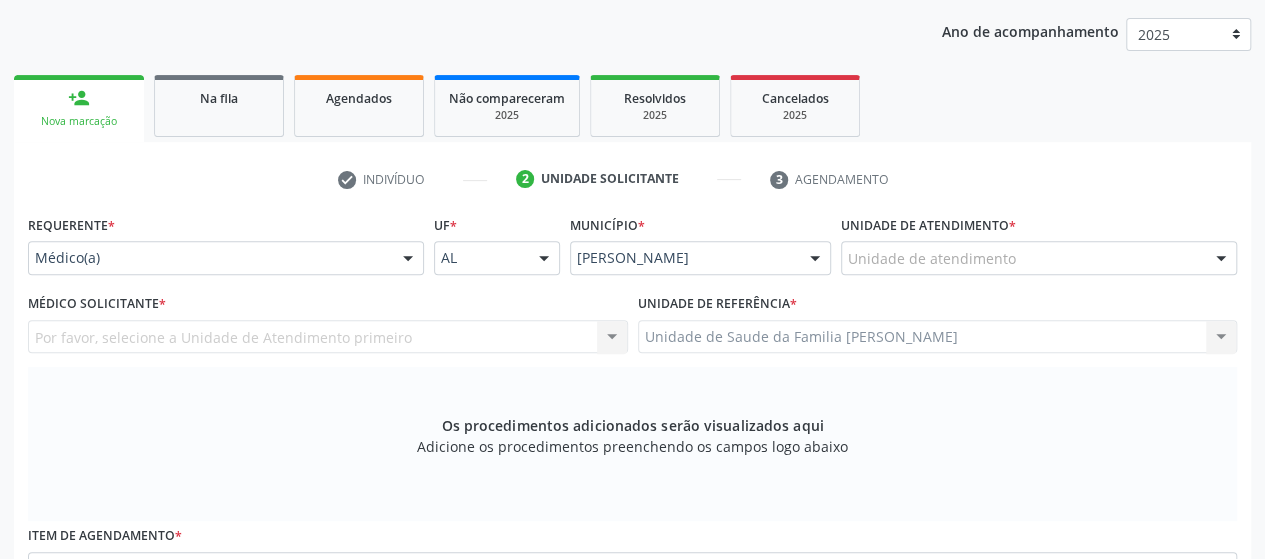 scroll, scrollTop: 252, scrollLeft: 0, axis: vertical 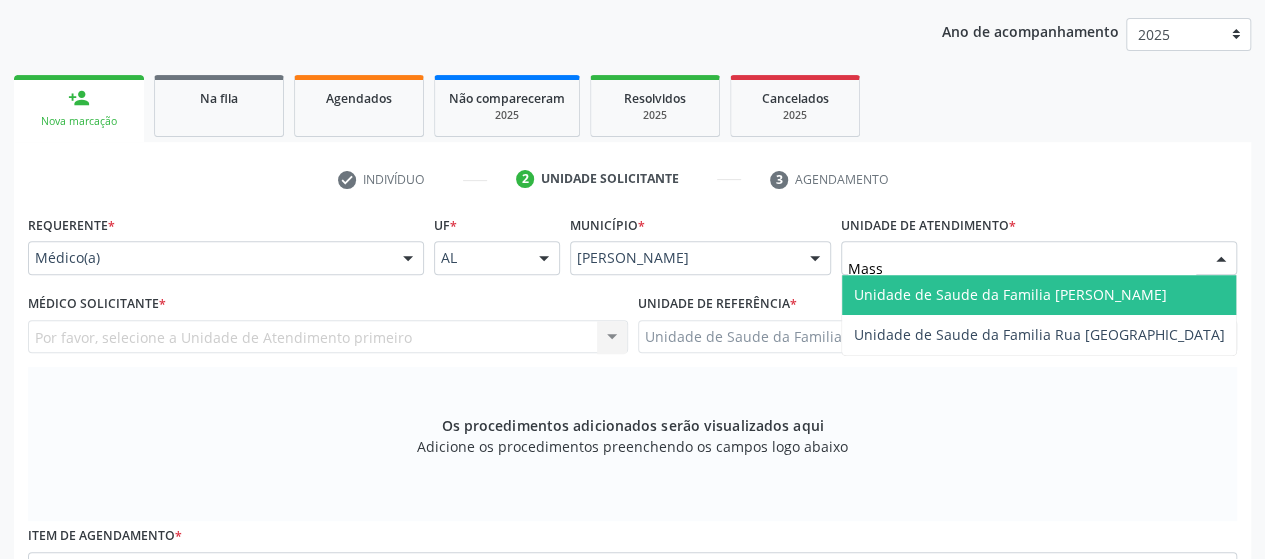 type on "Massa" 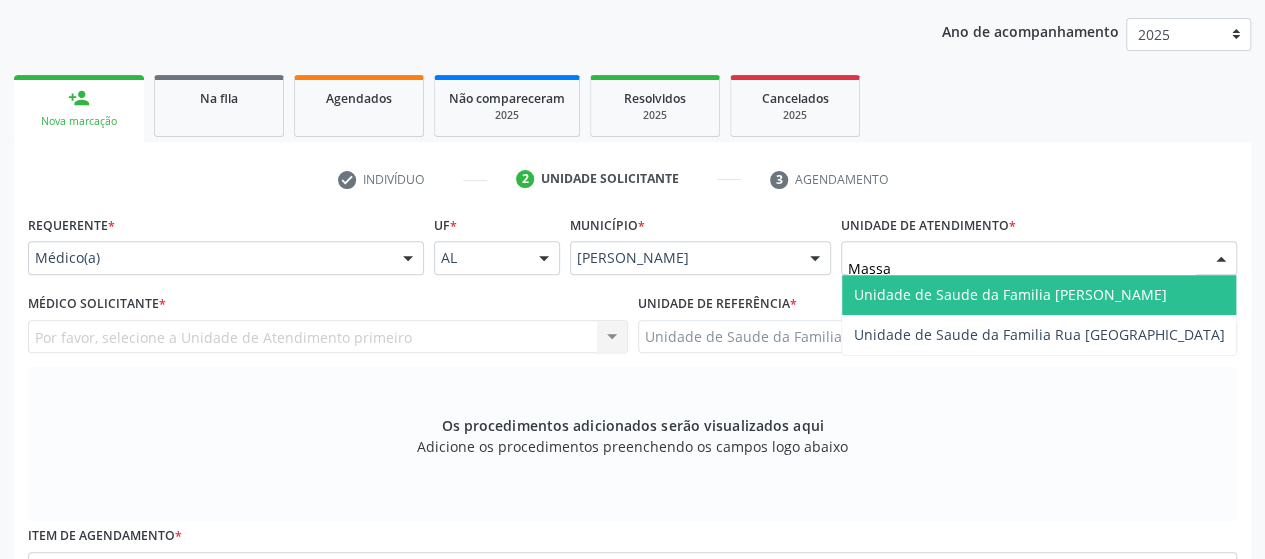 click on "Unidade de Saude da Familia [PERSON_NAME]" at bounding box center [1039, 295] 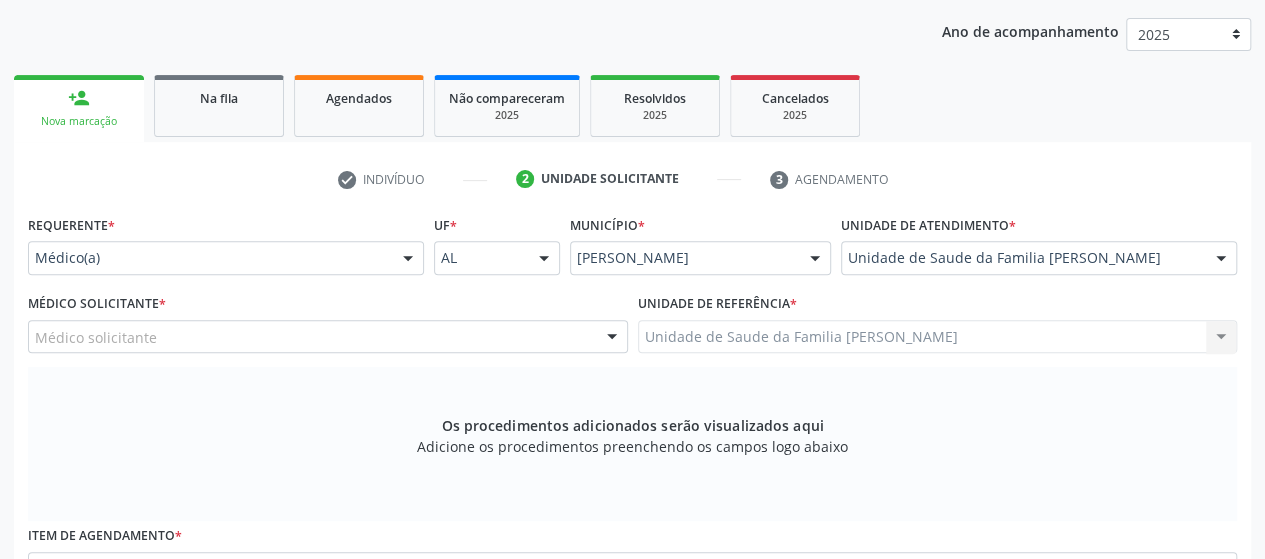 click on "Médico solicitante" at bounding box center (328, 337) 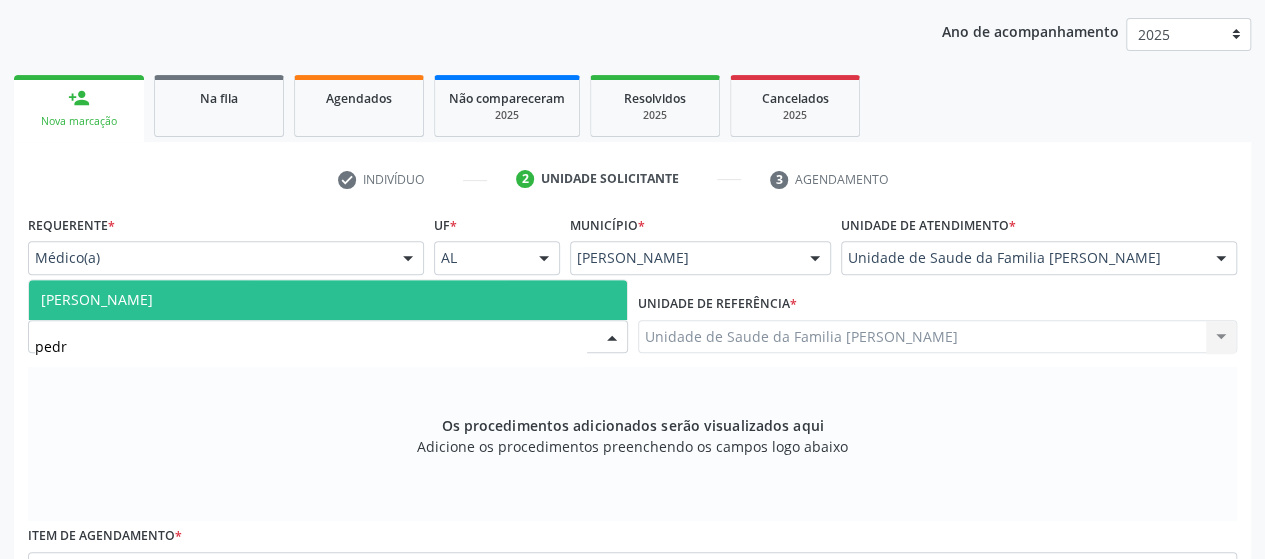 type on "[PERSON_NAME]" 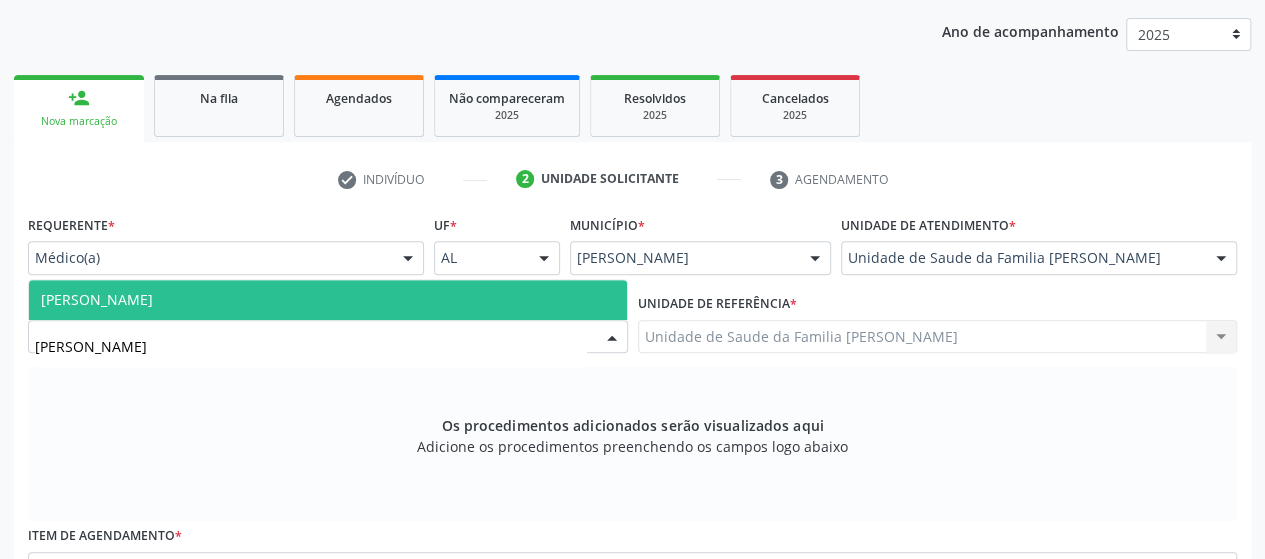 click on "[PERSON_NAME]" at bounding box center [328, 300] 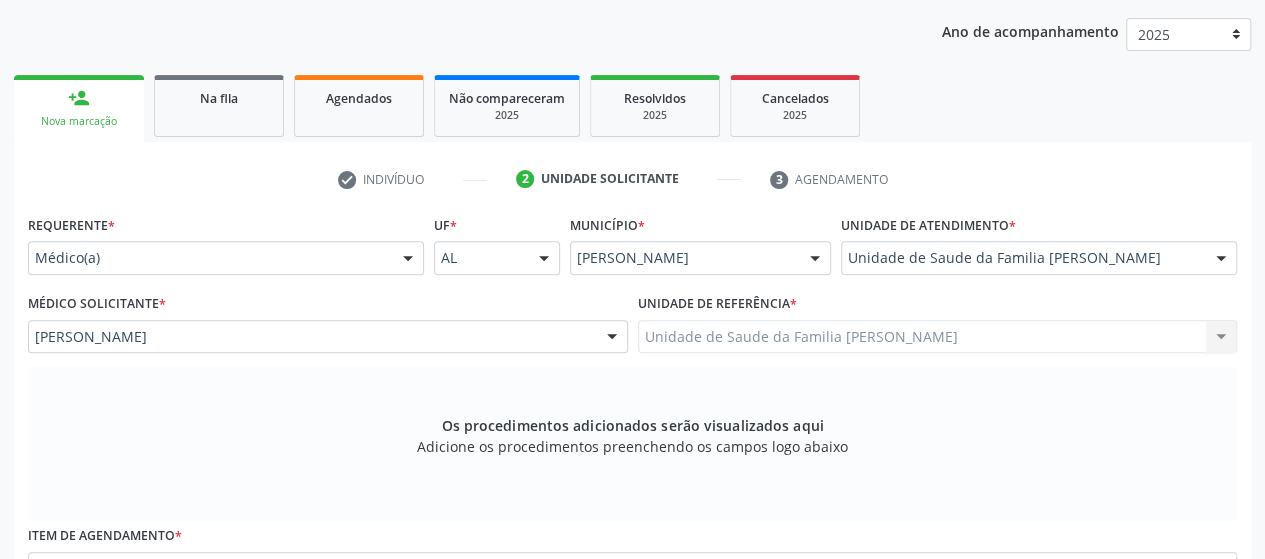 scroll, scrollTop: 552, scrollLeft: 0, axis: vertical 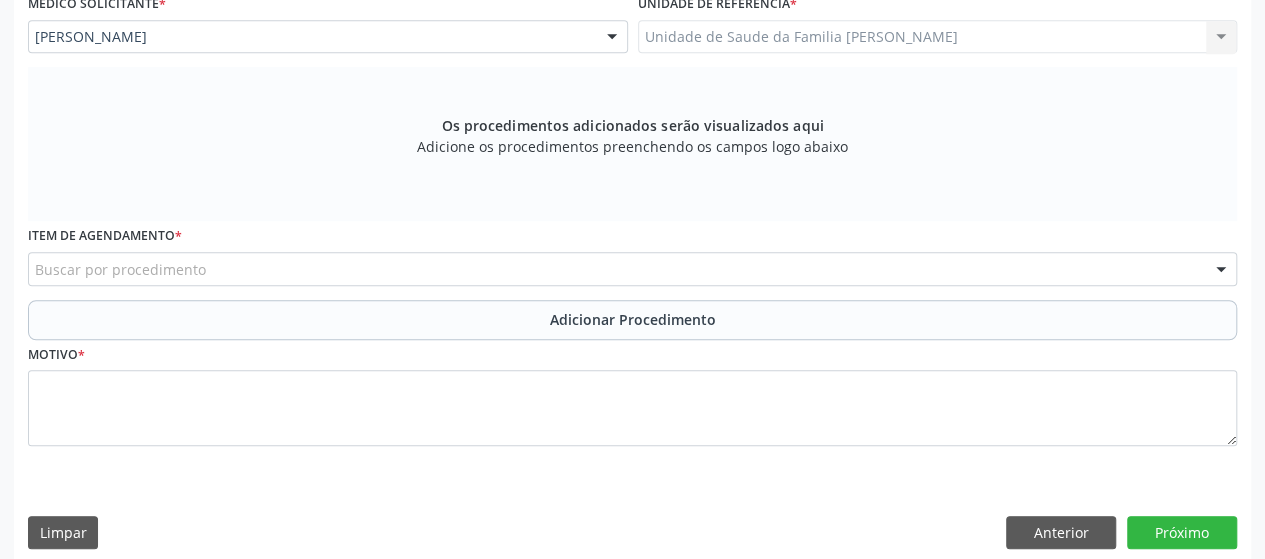 click on "Buscar por procedimento" at bounding box center [632, 269] 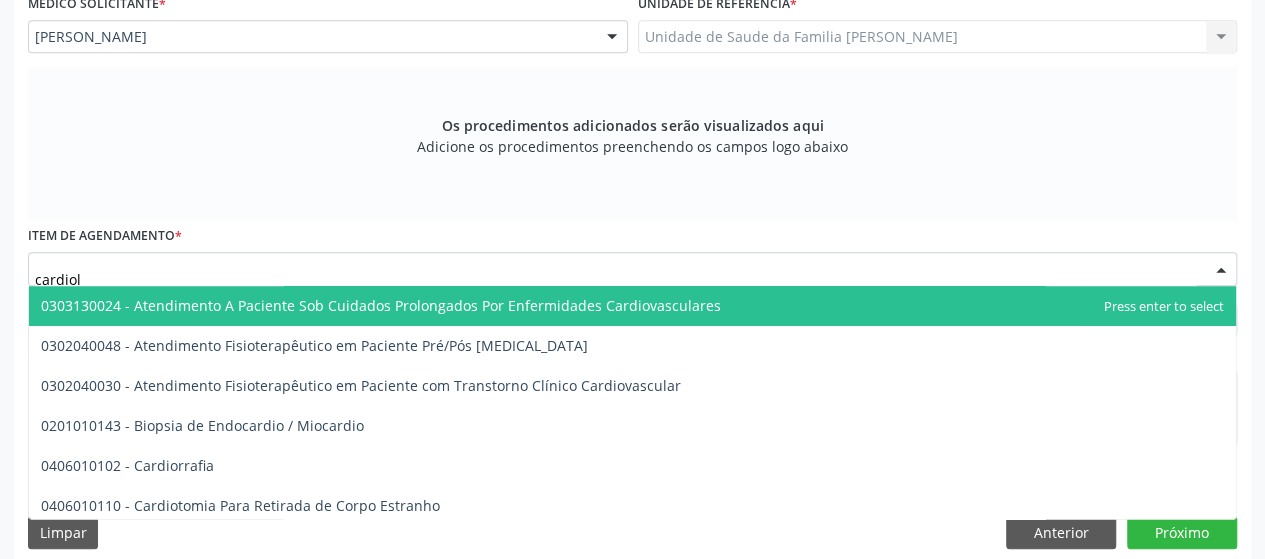 type on "cardiolo" 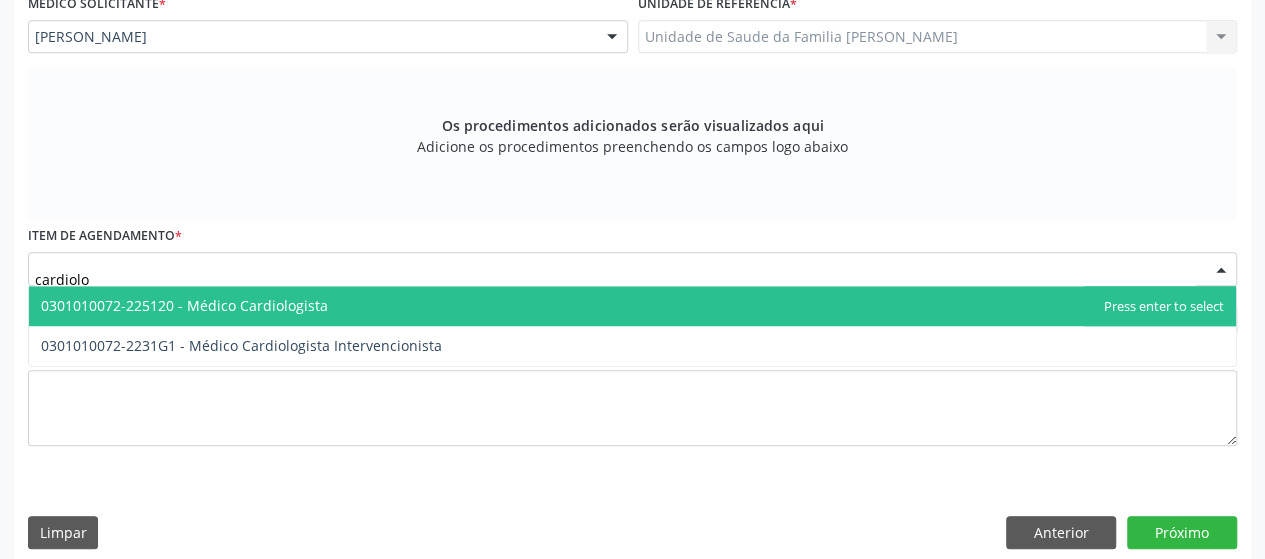 click on "0301010072-225120 - Médico Cardiologista" at bounding box center [632, 306] 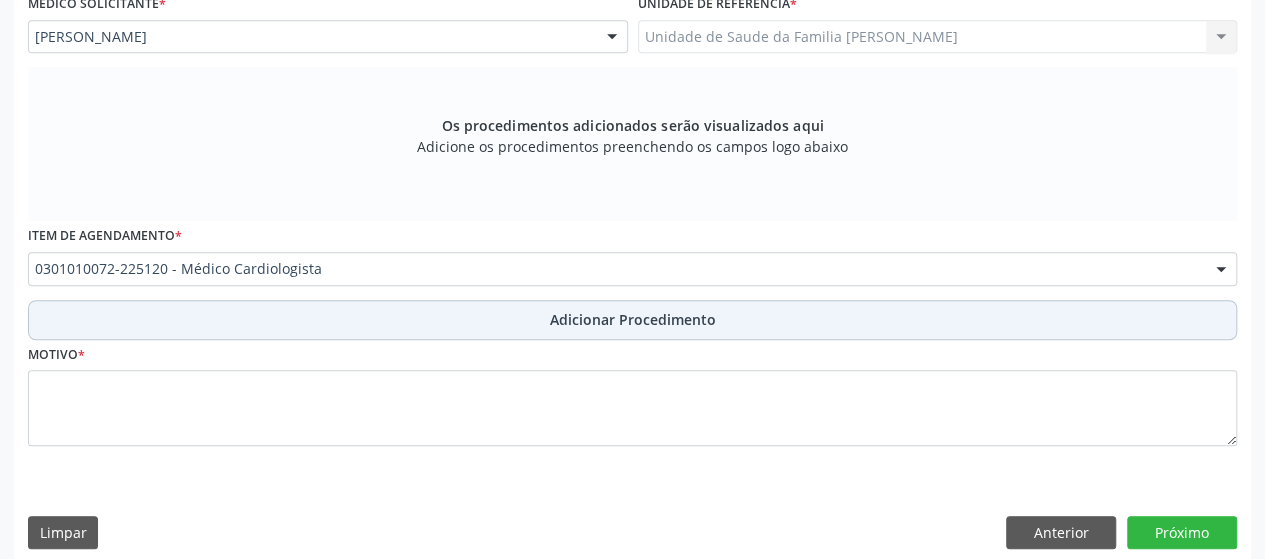 click on "Adicionar Procedimento" at bounding box center (632, 320) 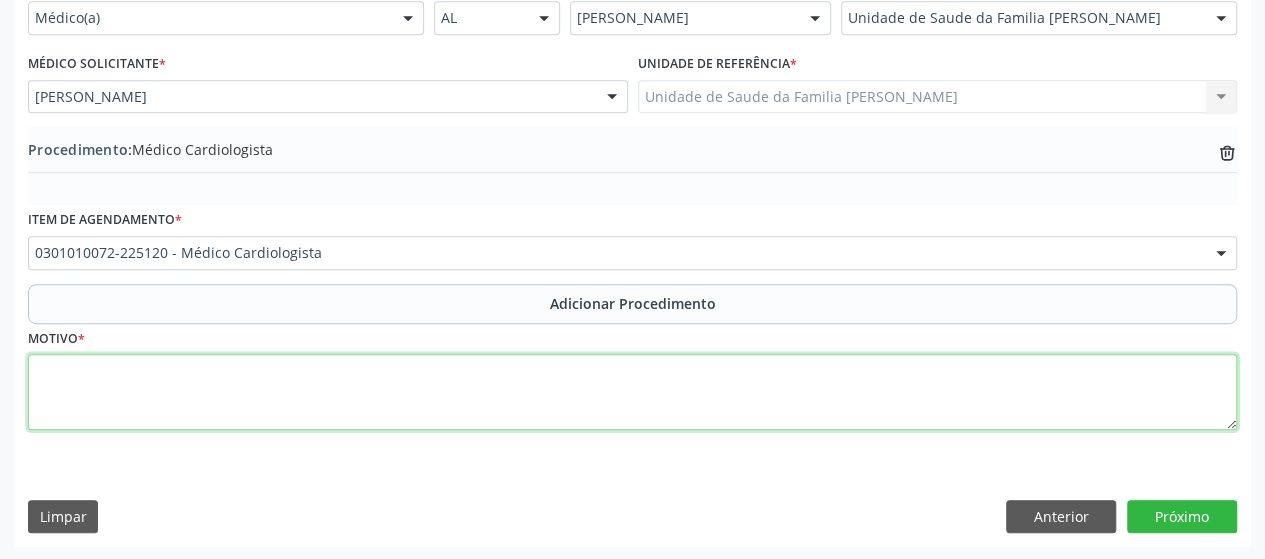 click at bounding box center [632, 392] 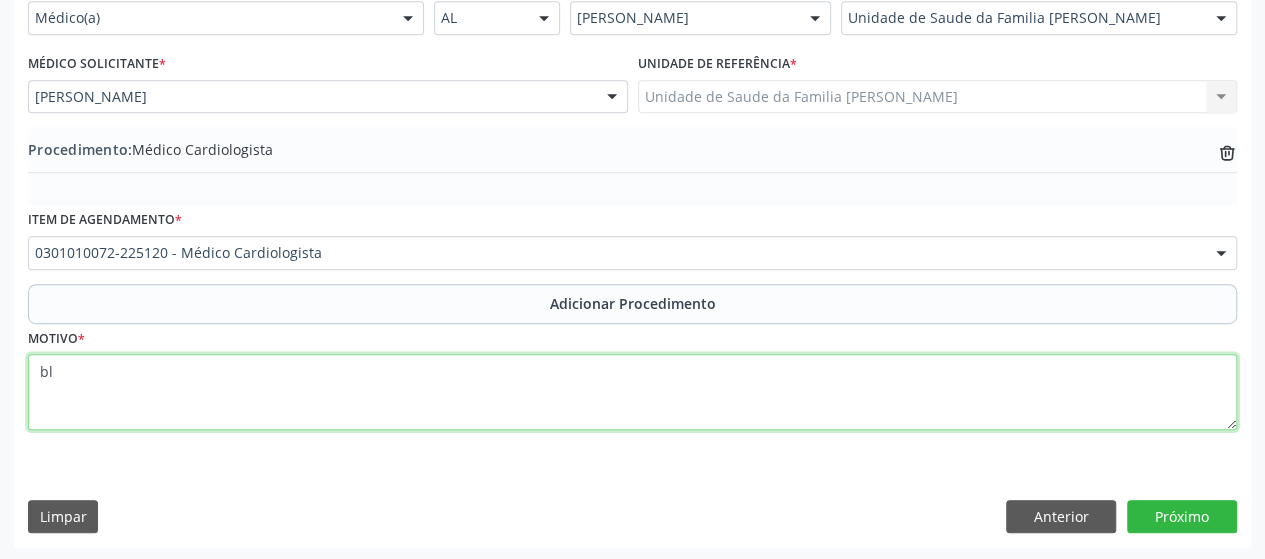 type on "b" 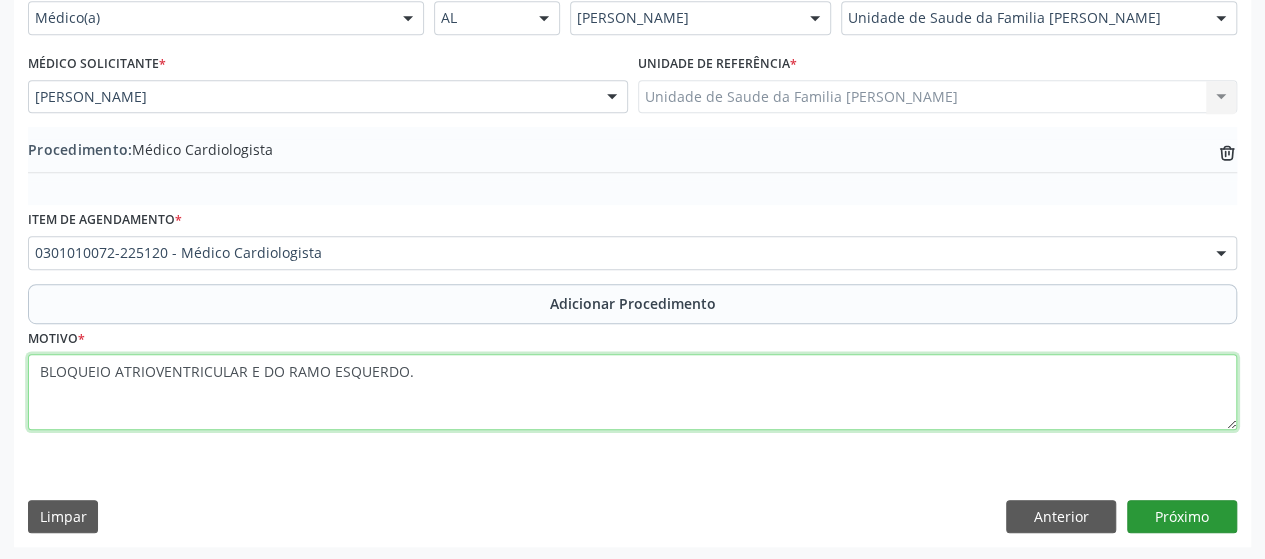 type on "BLOQUEIO ATRIOVENTRICULAR E DO RAMO ESQUERDO." 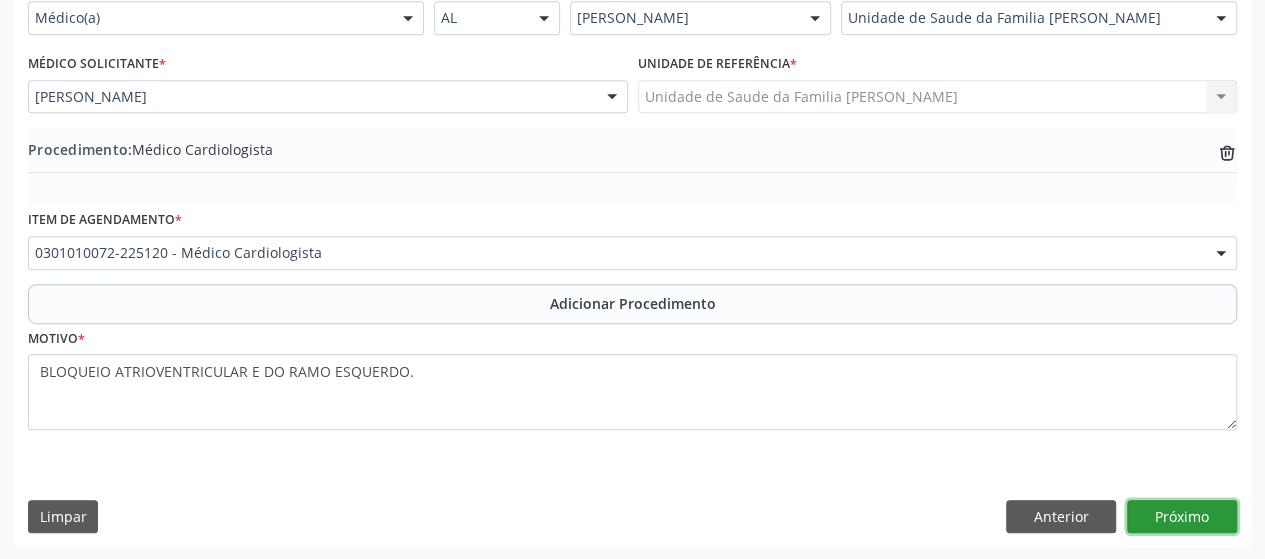 click on "Próximo" at bounding box center [1182, 517] 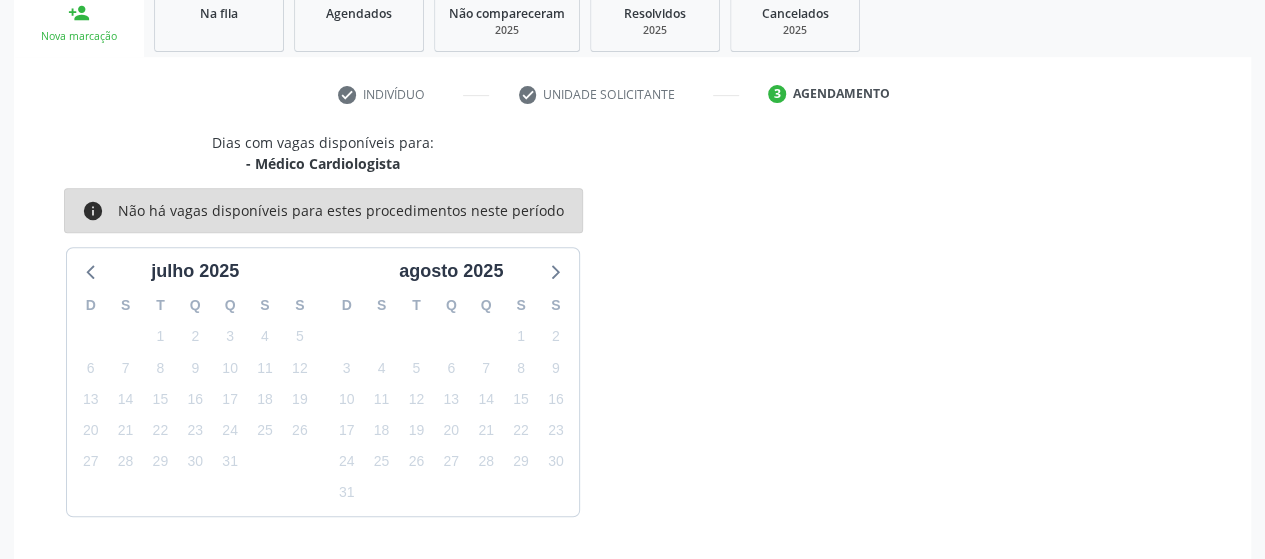 scroll, scrollTop: 396, scrollLeft: 0, axis: vertical 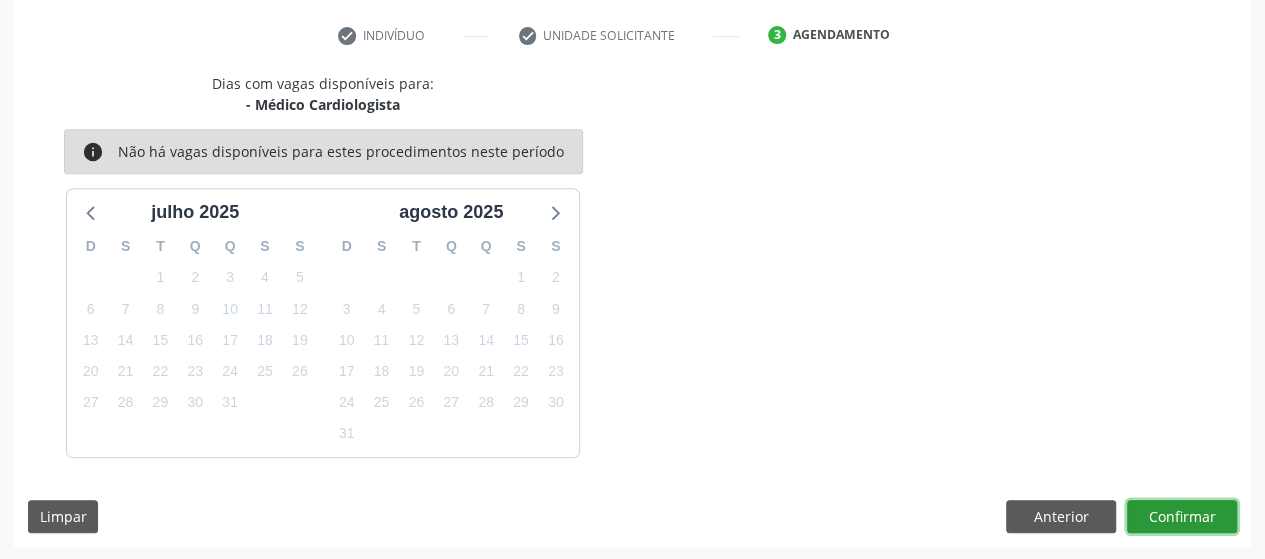 click on "Confirmar" at bounding box center (1182, 517) 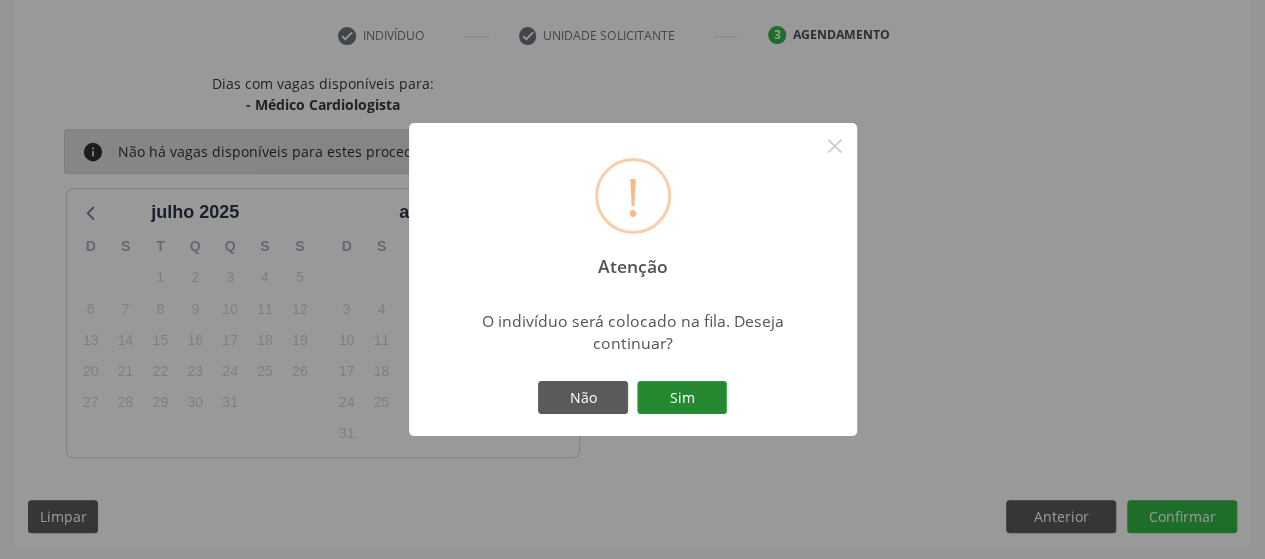 click on "Sim" at bounding box center [682, 398] 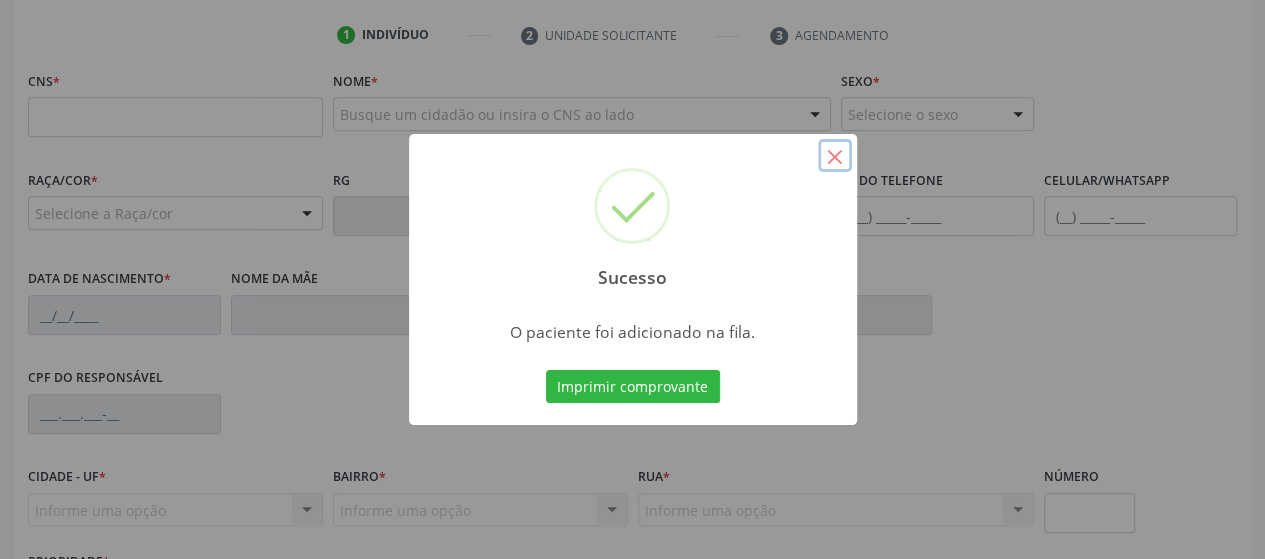 click on "×" at bounding box center [835, 156] 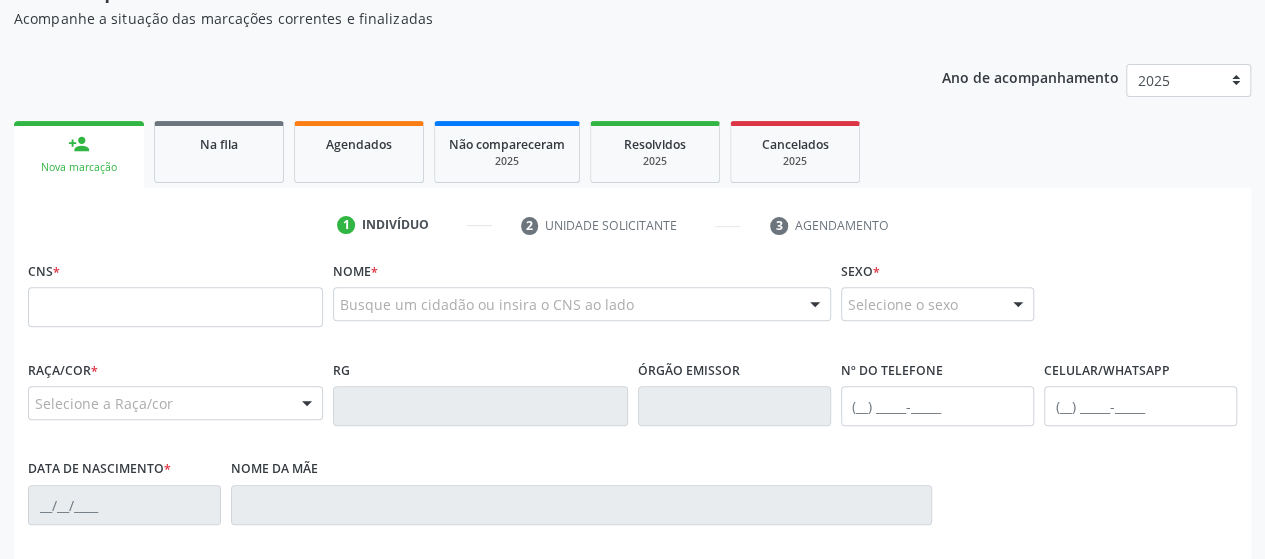 scroll, scrollTop: 0, scrollLeft: 0, axis: both 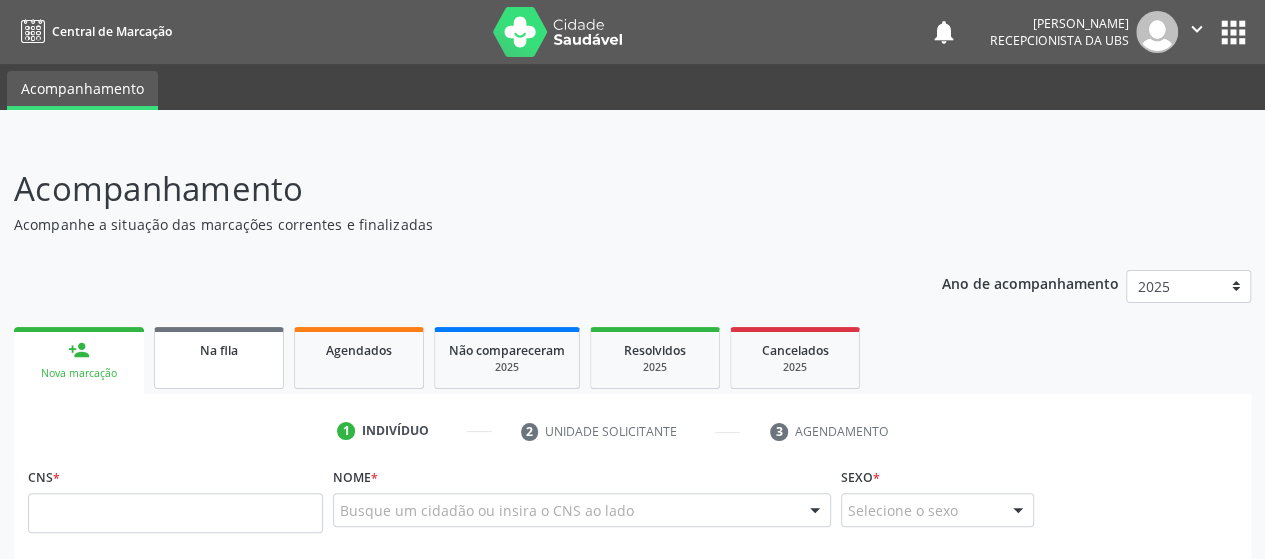 click on "Na fila" at bounding box center [219, 349] 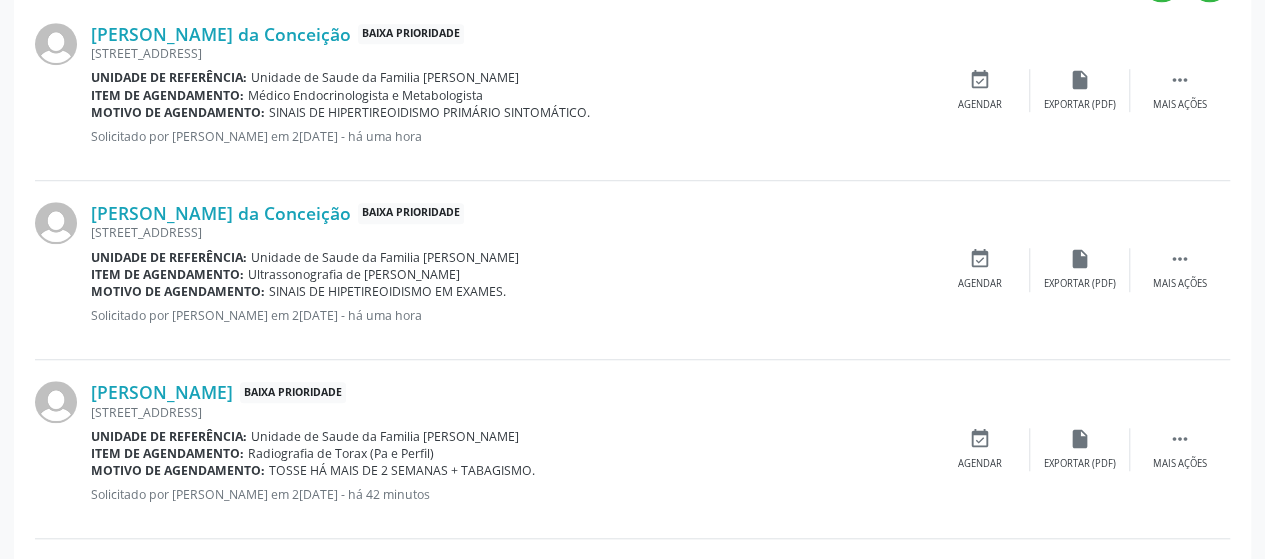 scroll, scrollTop: 756, scrollLeft: 0, axis: vertical 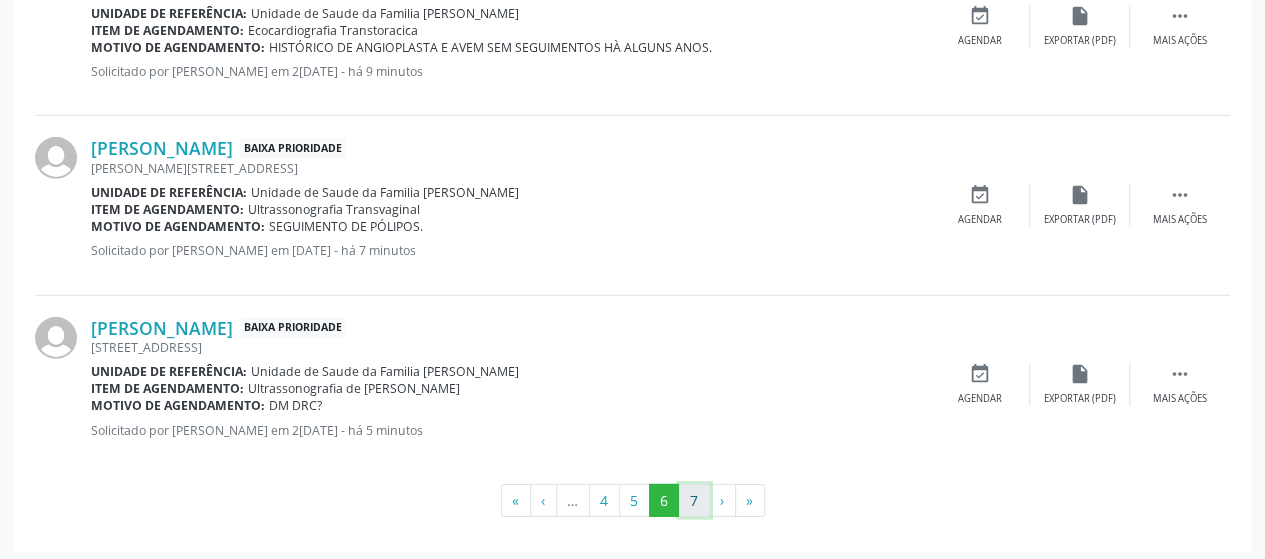 click on "7" at bounding box center (694, 501) 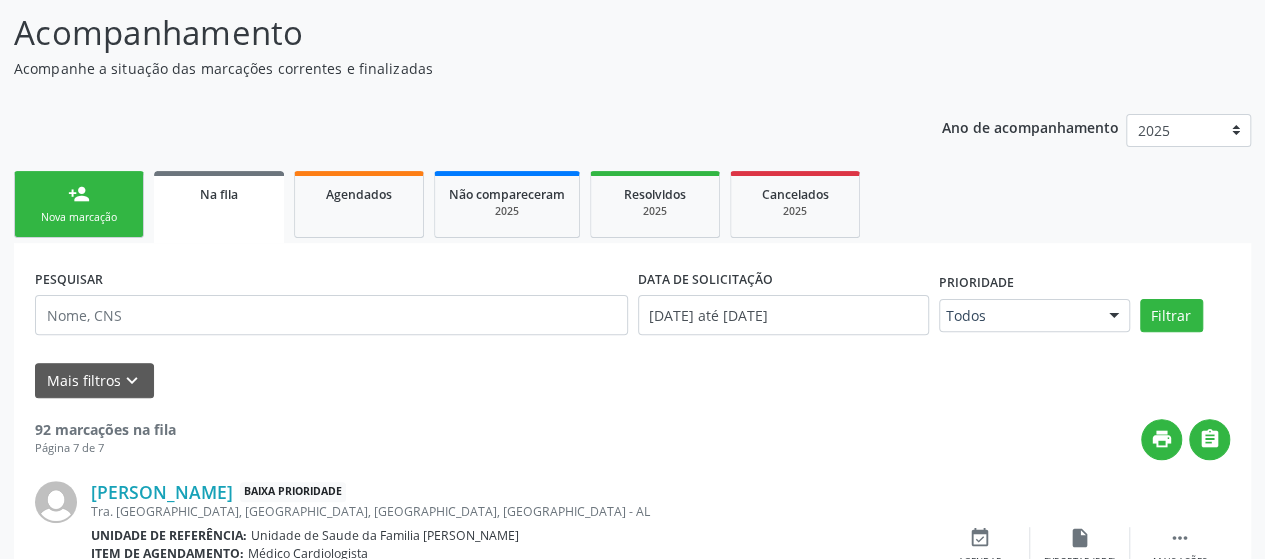 scroll, scrollTop: 504, scrollLeft: 0, axis: vertical 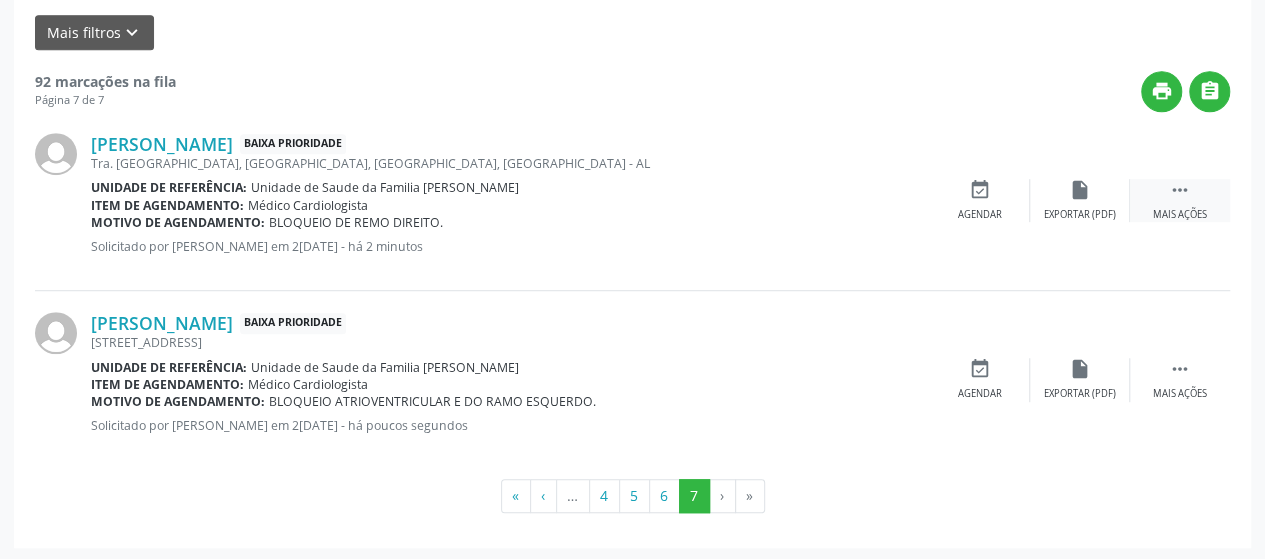 click on "Mais ações" at bounding box center [1180, 215] 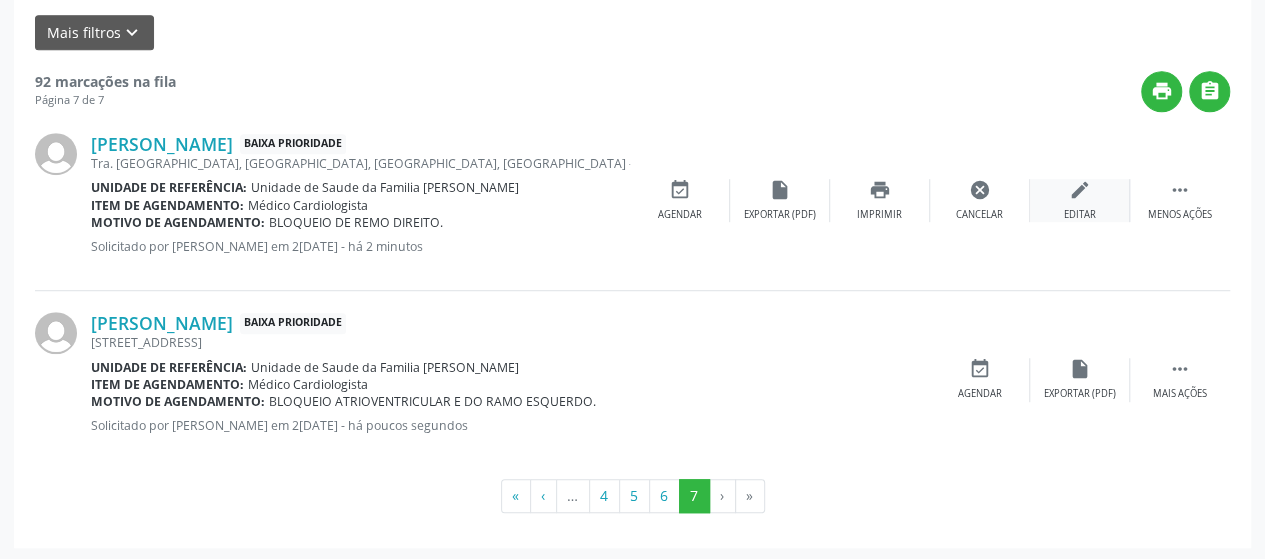 click on "Editar" at bounding box center [1080, 215] 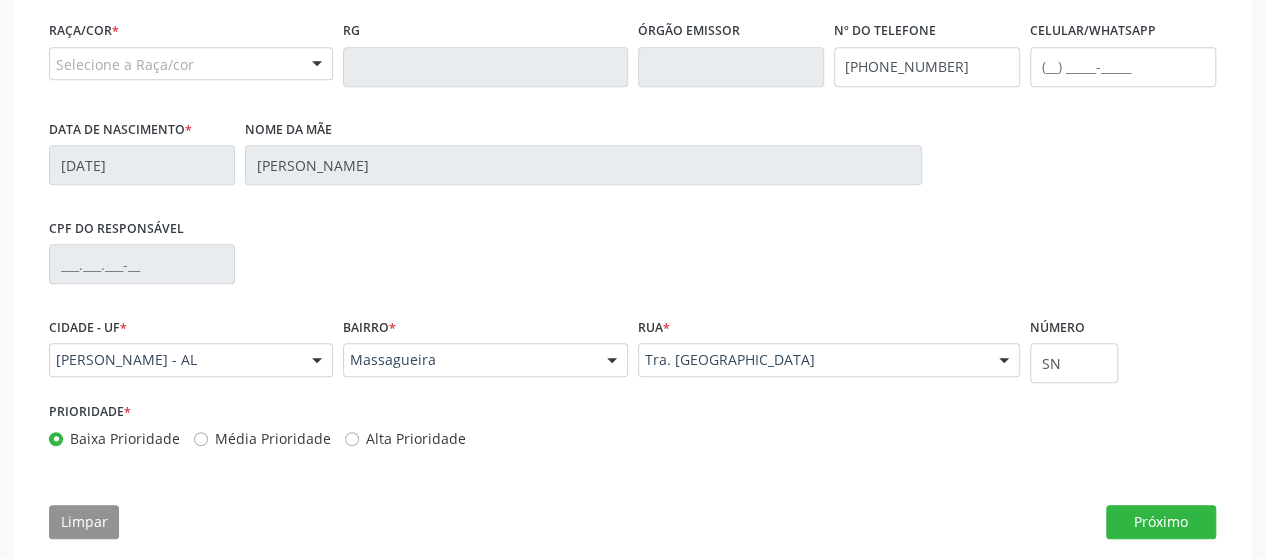 scroll, scrollTop: 578, scrollLeft: 0, axis: vertical 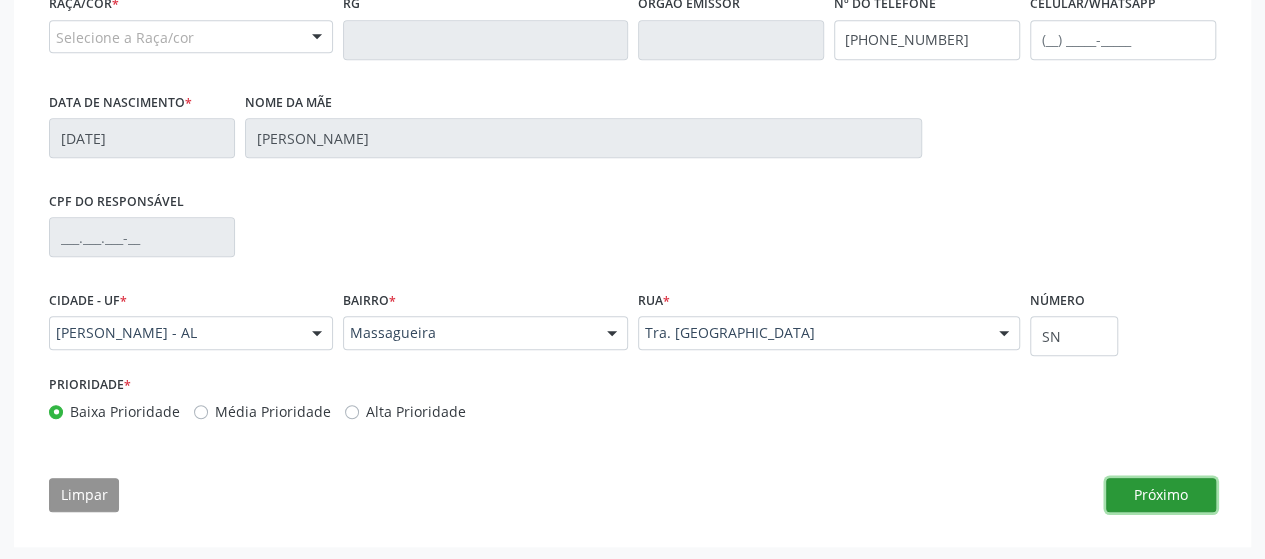 click on "Próximo" at bounding box center [1161, 495] 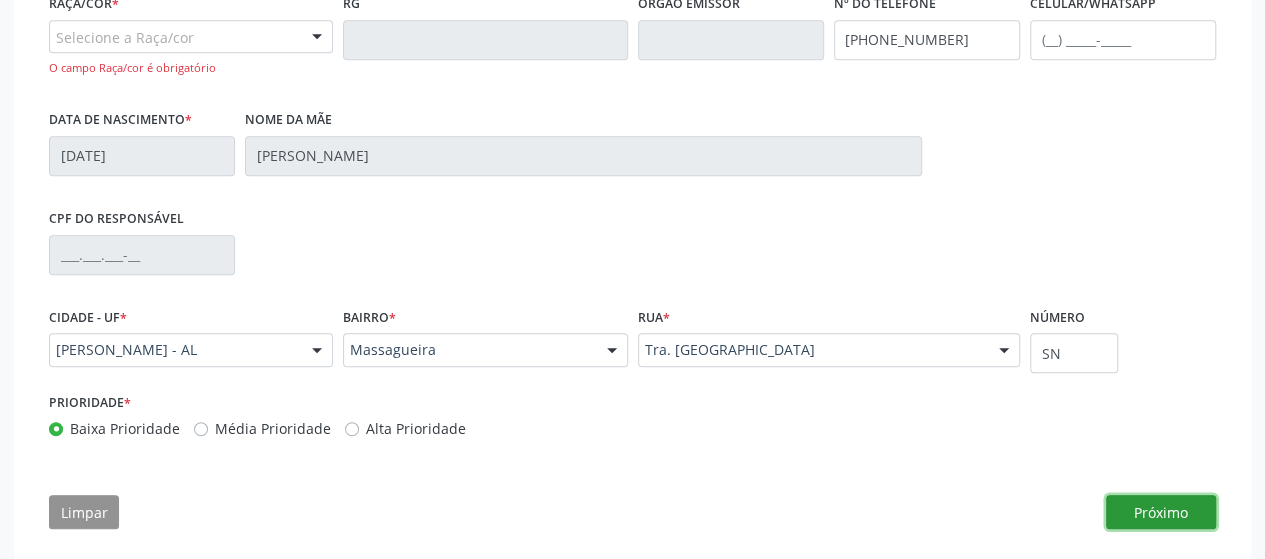 scroll, scrollTop: 596, scrollLeft: 0, axis: vertical 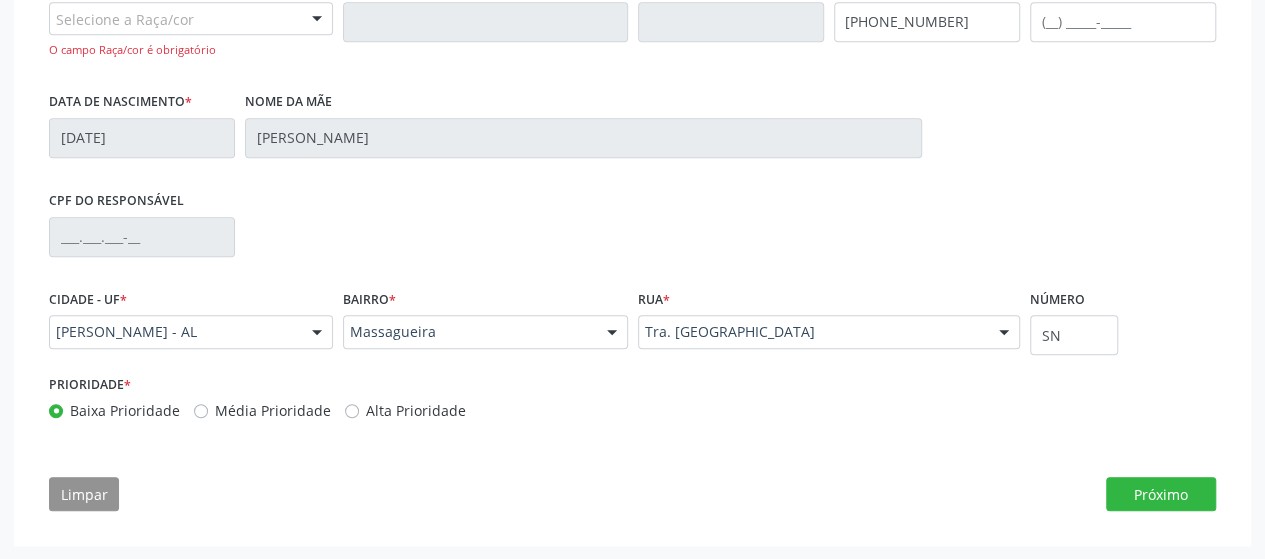 click on "Selecione a Raça/cor" at bounding box center [191, 19] 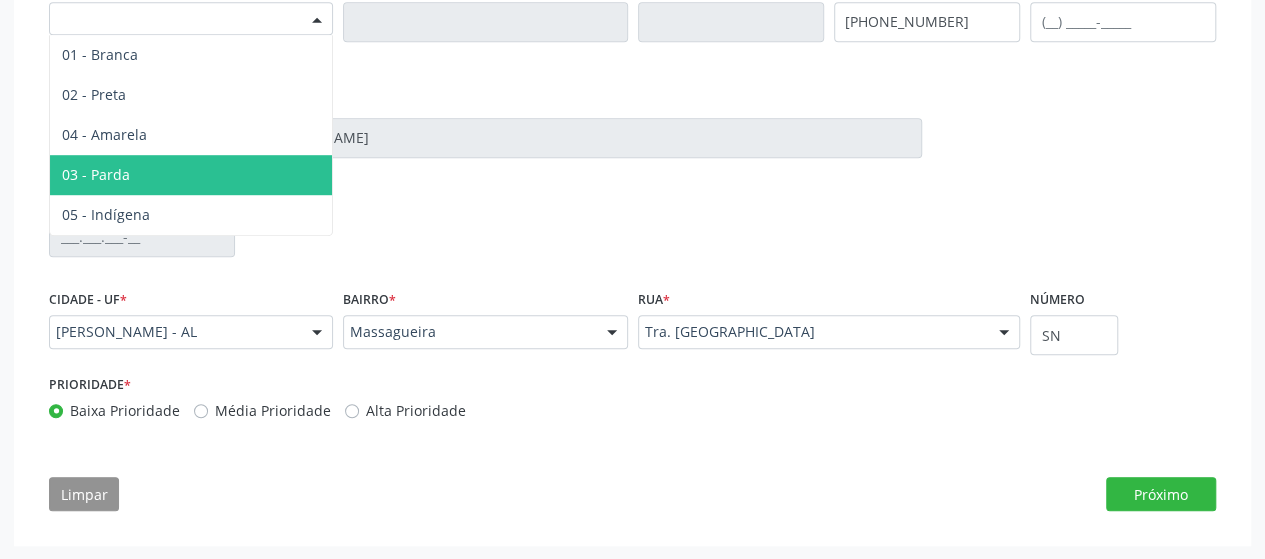 click on "03 - Parda" at bounding box center (191, 175) 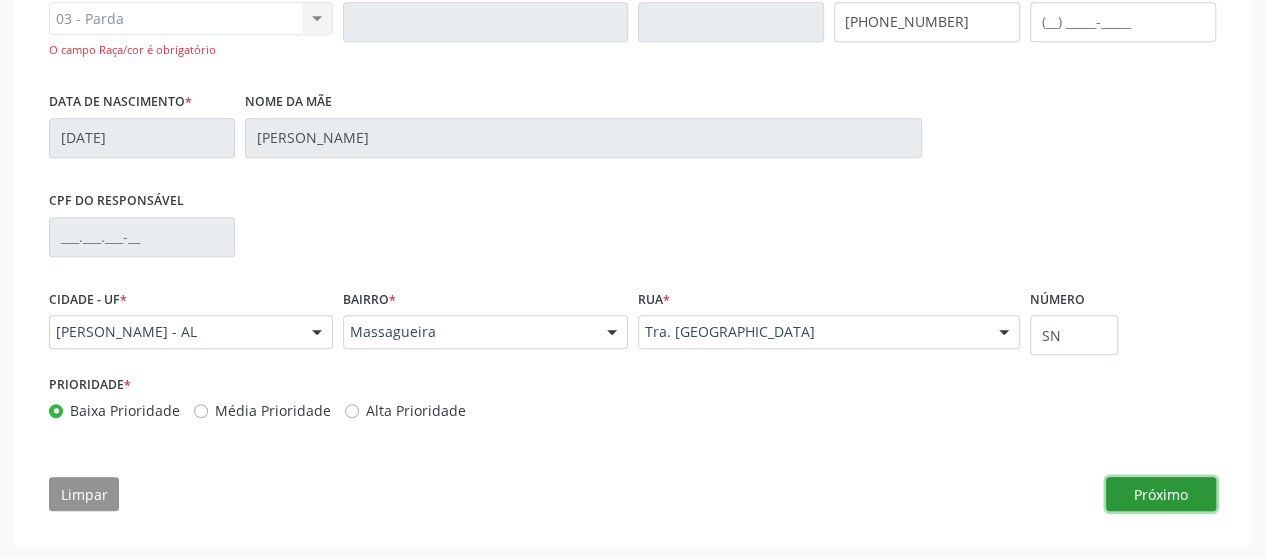 click on "Próximo" at bounding box center (1161, 494) 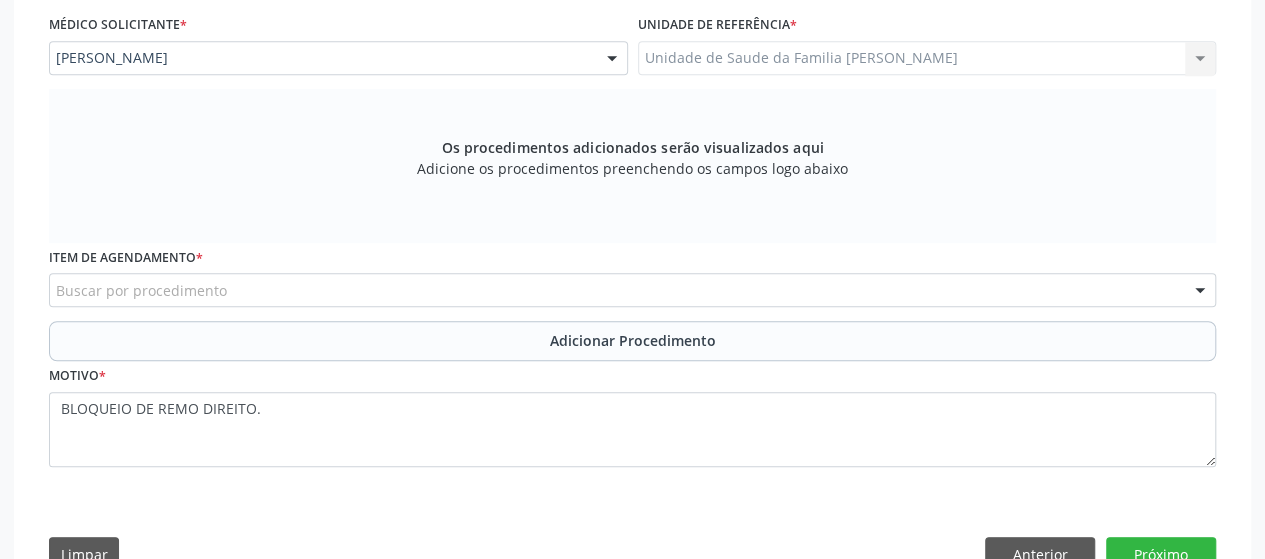 scroll, scrollTop: 595, scrollLeft: 0, axis: vertical 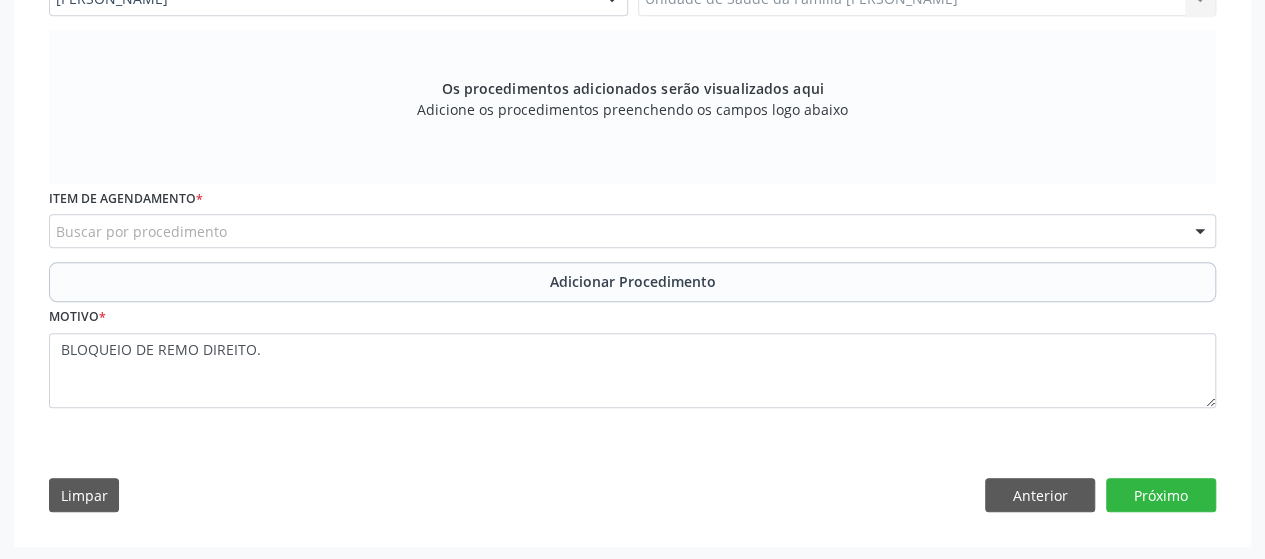 click on "Buscar por procedimento" at bounding box center [632, 231] 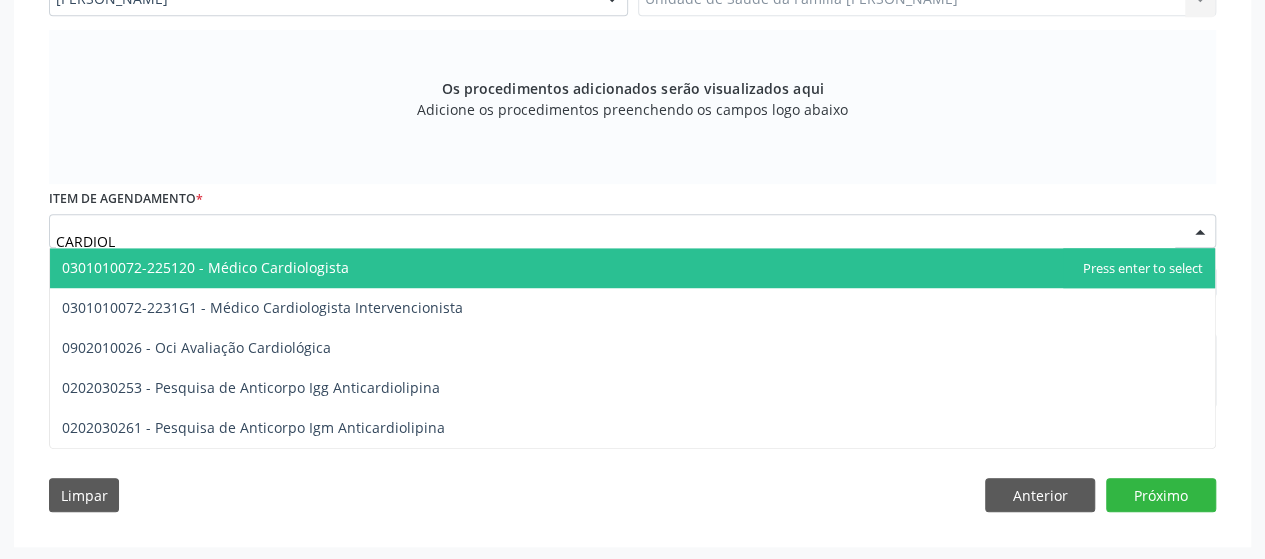 type on "CARDIOLO" 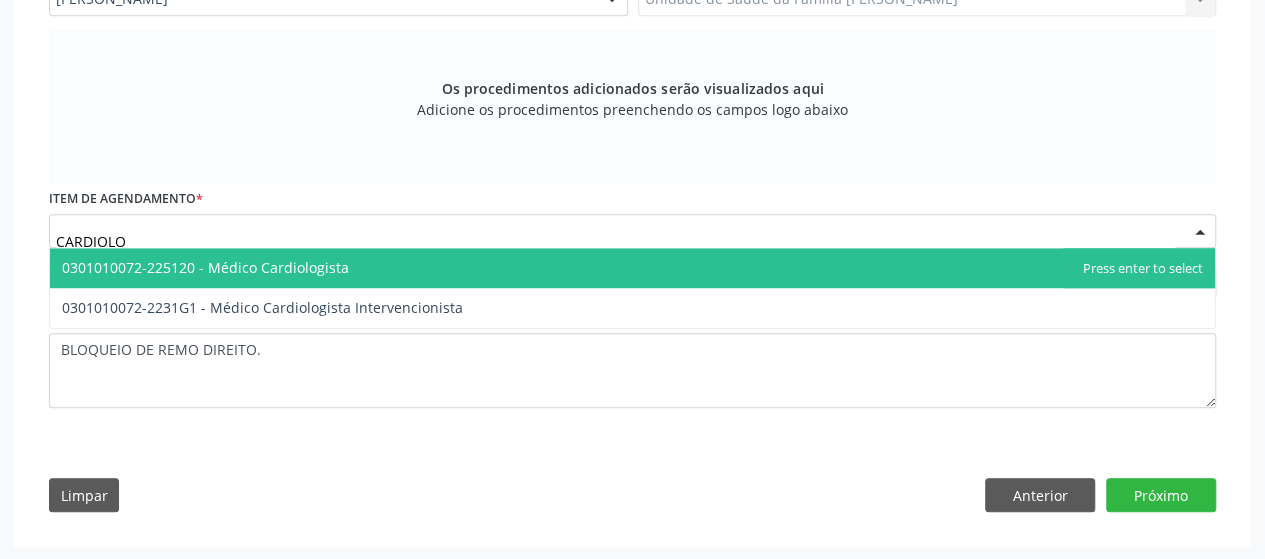 click on "0301010072-225120 - Médico Cardiologista" at bounding box center (632, 268) 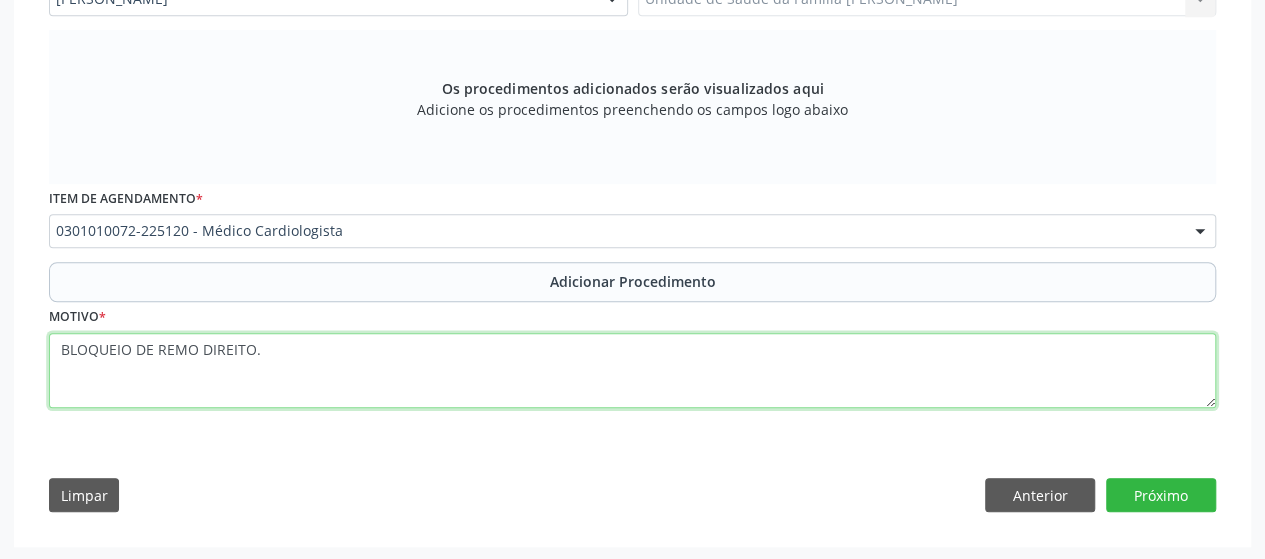 click on "BLOQUEIO DE REMO DIREITO." at bounding box center [632, 371] 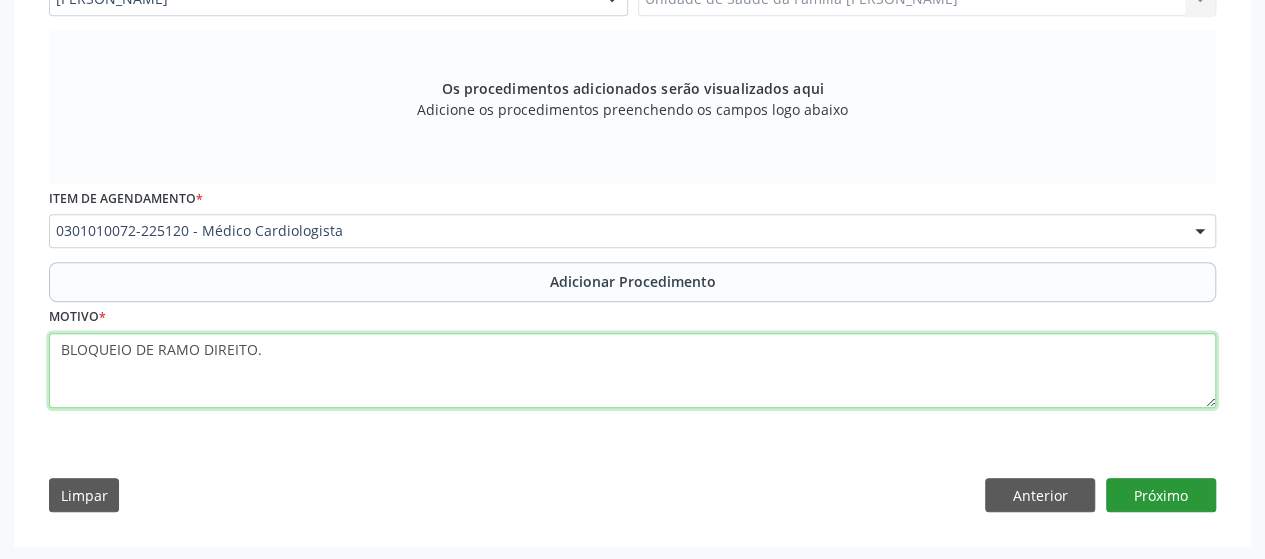 type on "BLOQUEIO DE RAMO DIREITO." 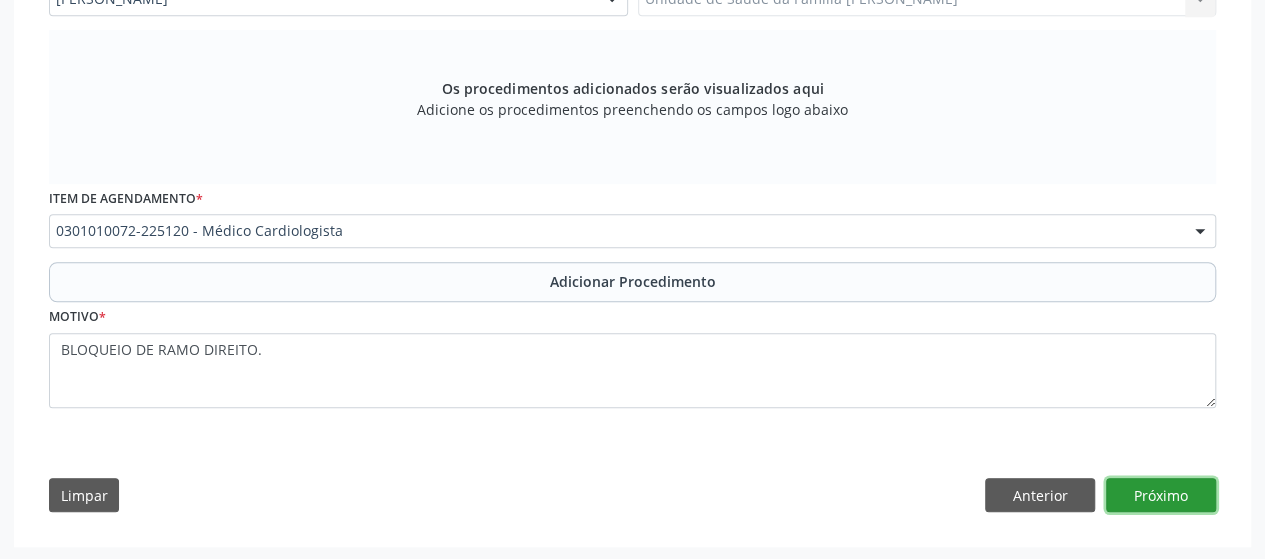 click on "Próximo" at bounding box center [1161, 495] 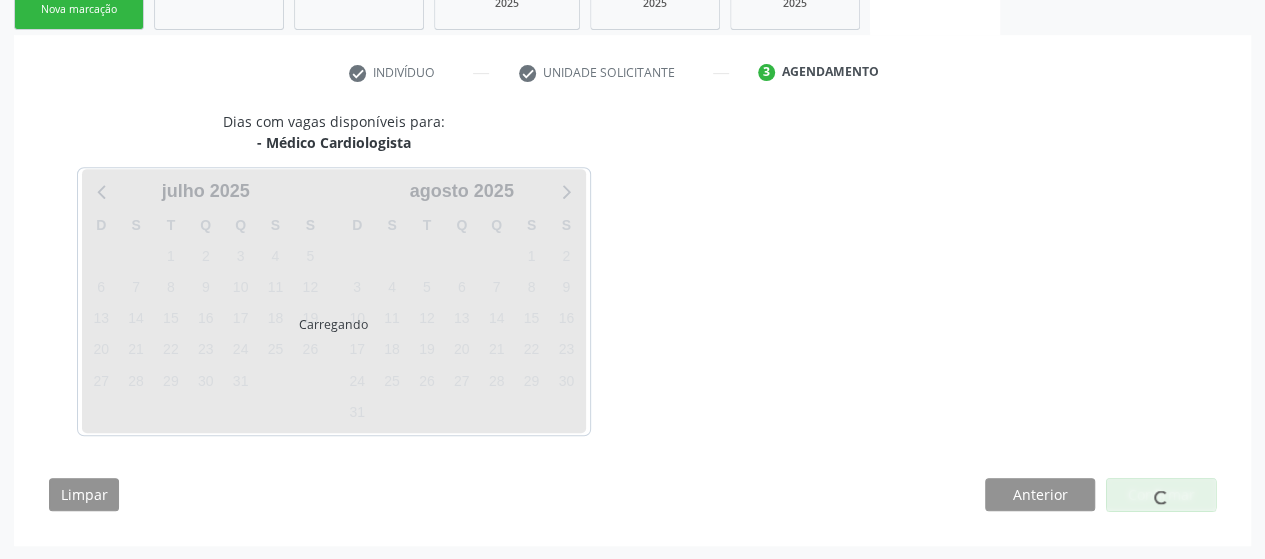 scroll, scrollTop: 422, scrollLeft: 0, axis: vertical 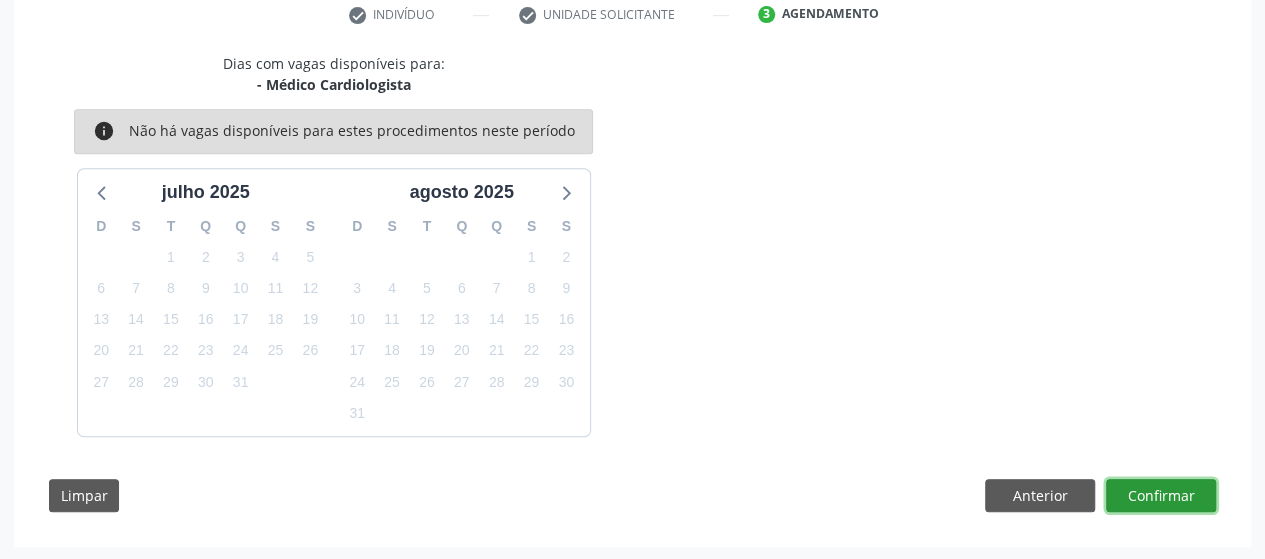 click on "Confirmar" at bounding box center [1161, 496] 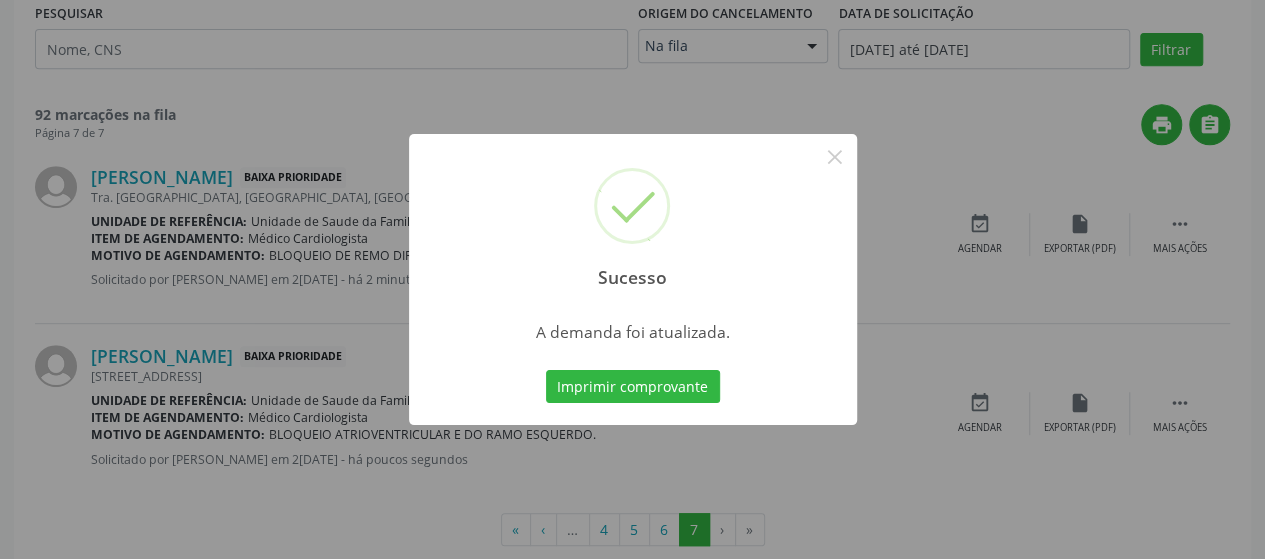 scroll, scrollTop: 0, scrollLeft: 0, axis: both 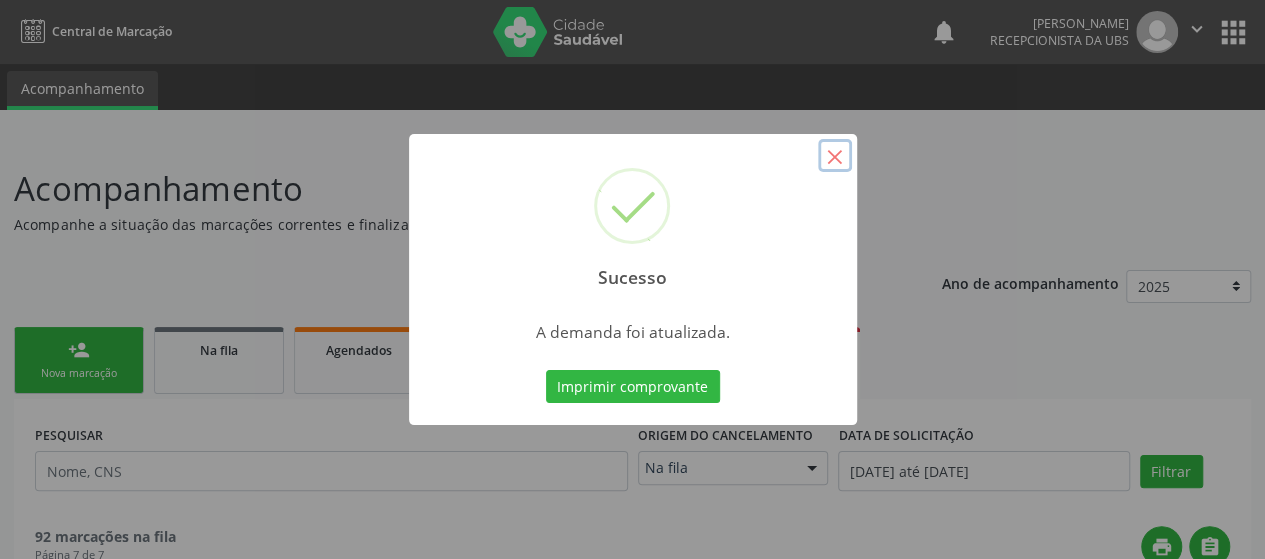 click on "×" at bounding box center (835, 156) 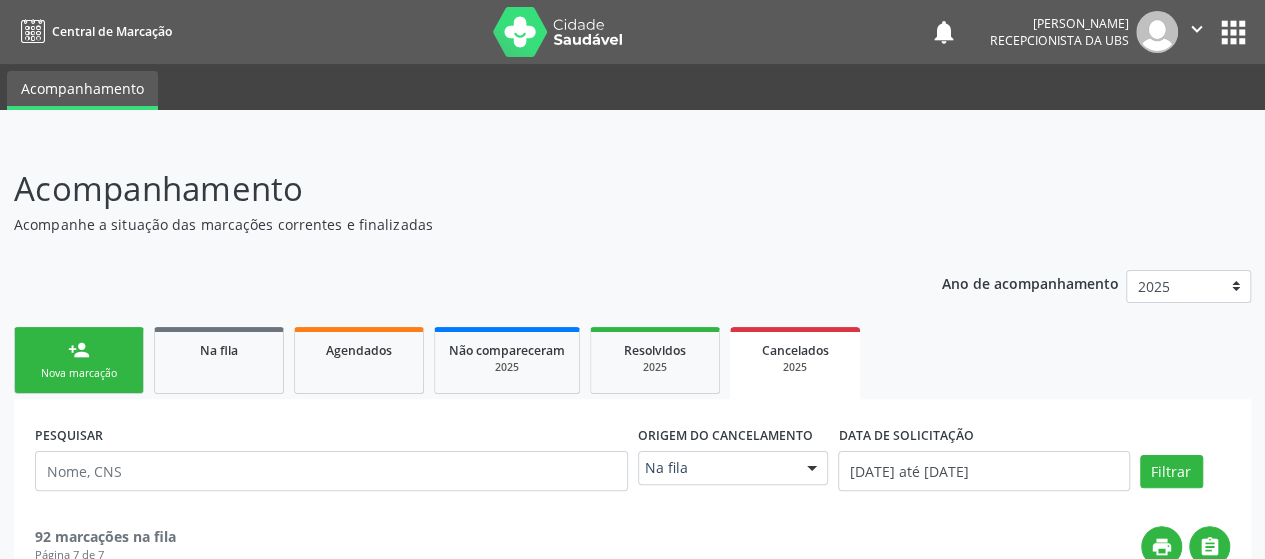 click on "person_add
Nova marcação" at bounding box center (79, 360) 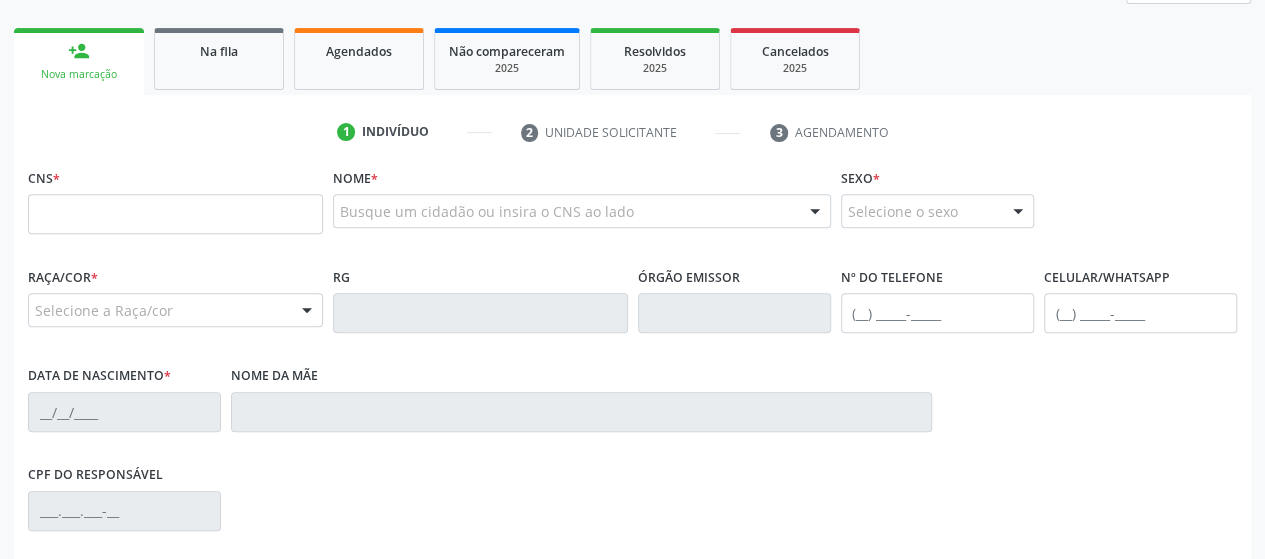 scroll, scrollTop: 300, scrollLeft: 0, axis: vertical 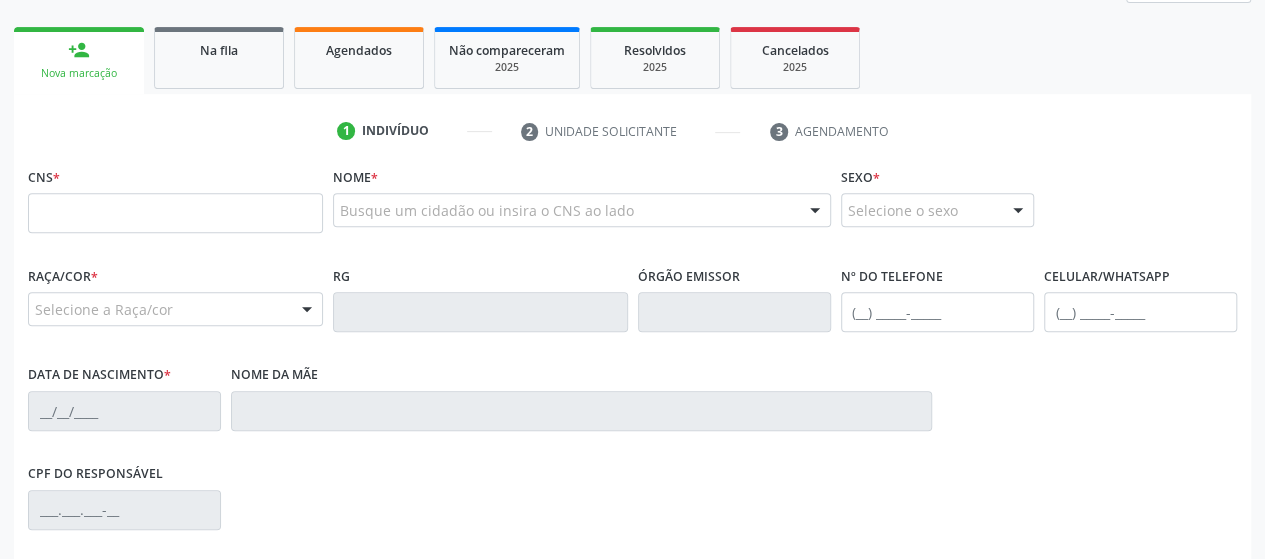 click on "CNS
*" at bounding box center [175, 197] 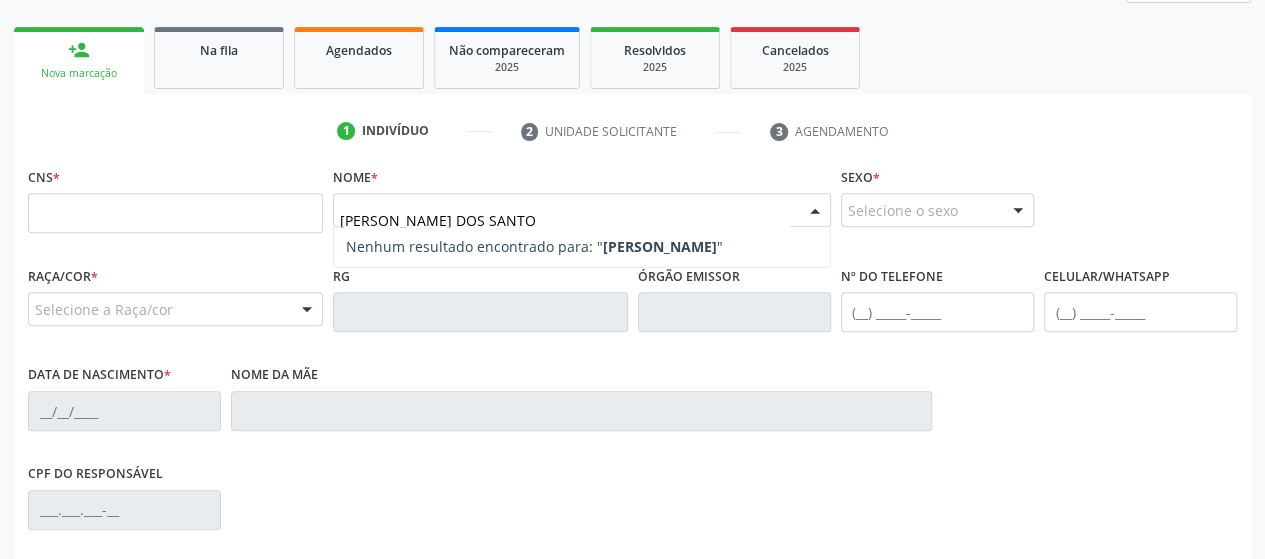 type on "[PERSON_NAME]" 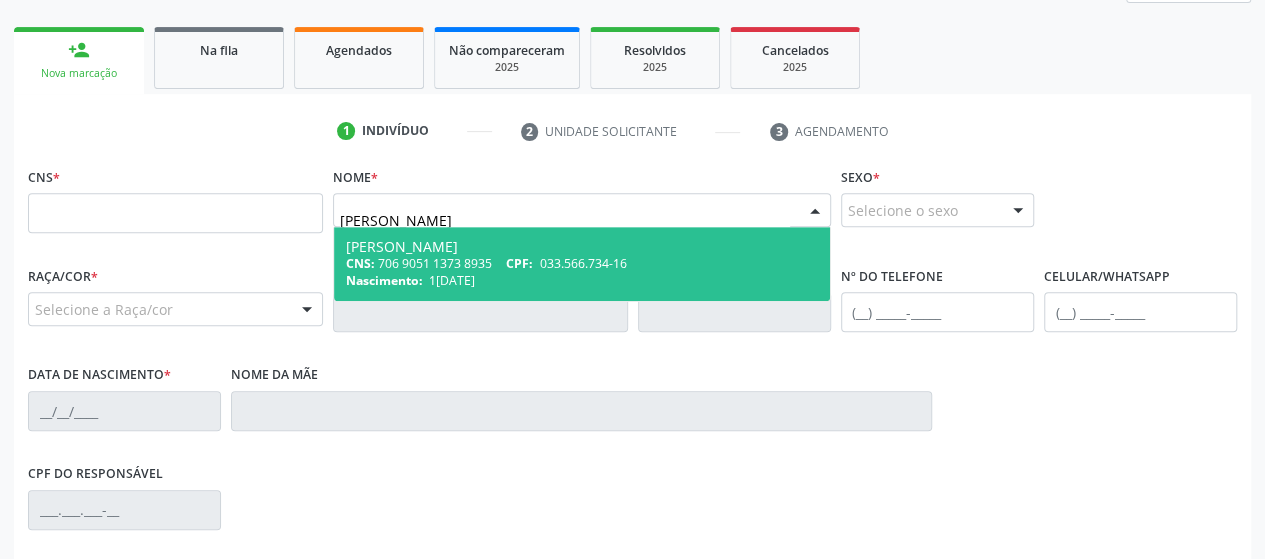 click on "CPF:" at bounding box center [519, 263] 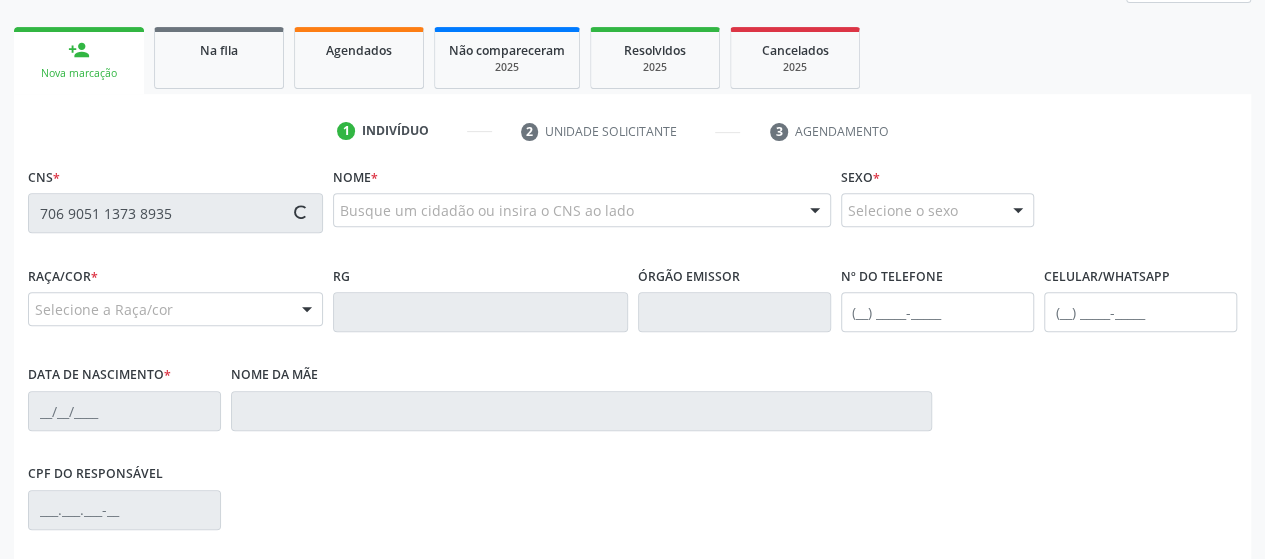 type on "706 9051 1373 8935" 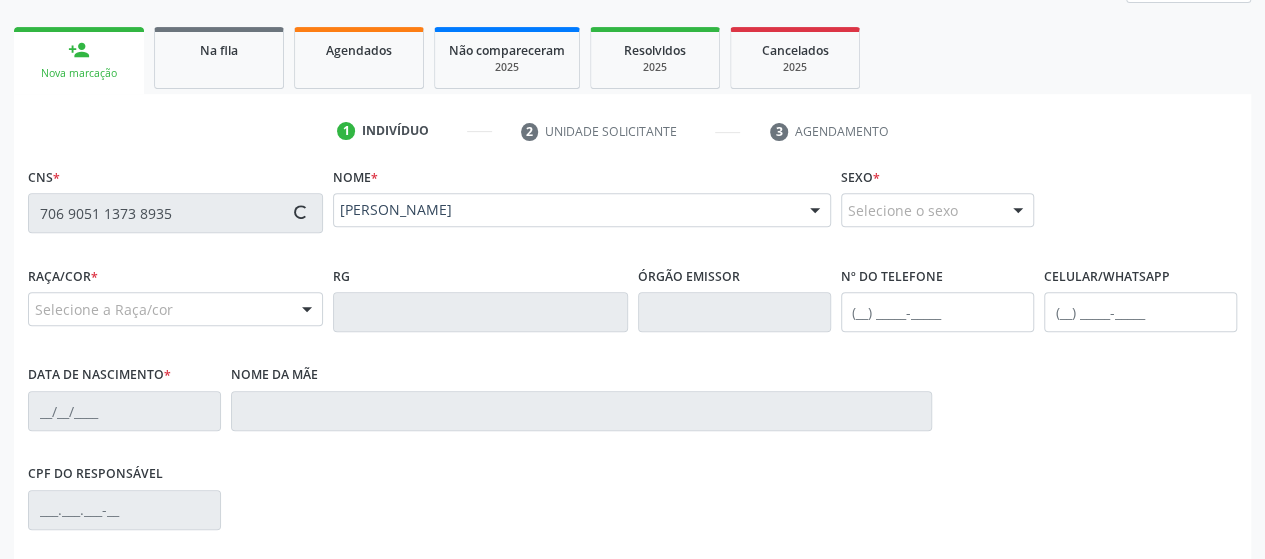 type on "[PHONE_NUMBER]" 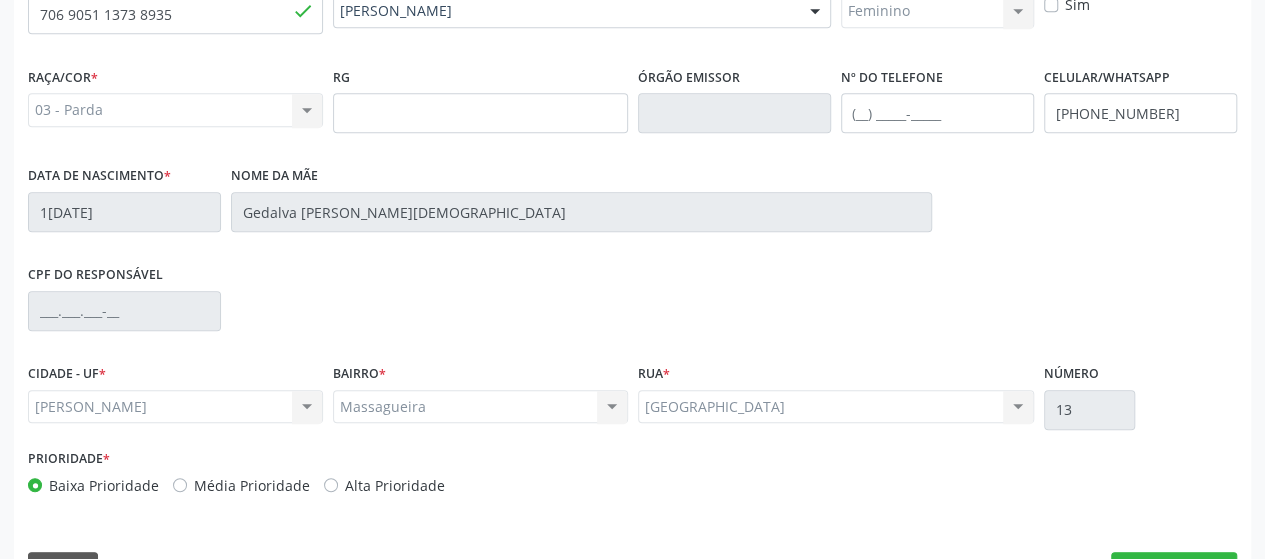 scroll, scrollTop: 500, scrollLeft: 0, axis: vertical 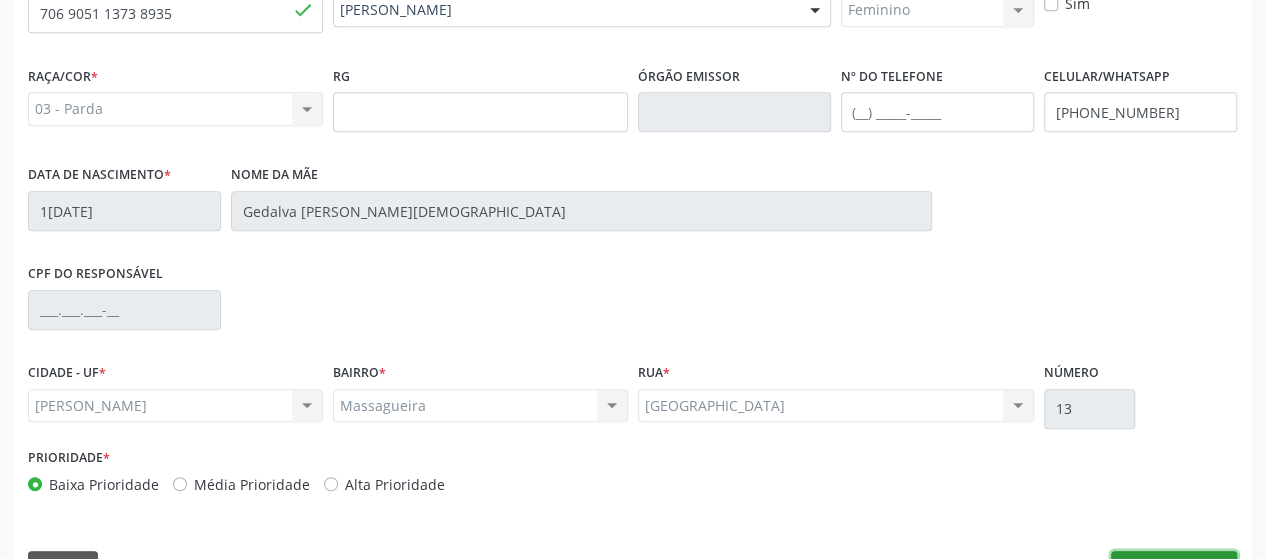 click on "Nova marcação" at bounding box center (1174, 568) 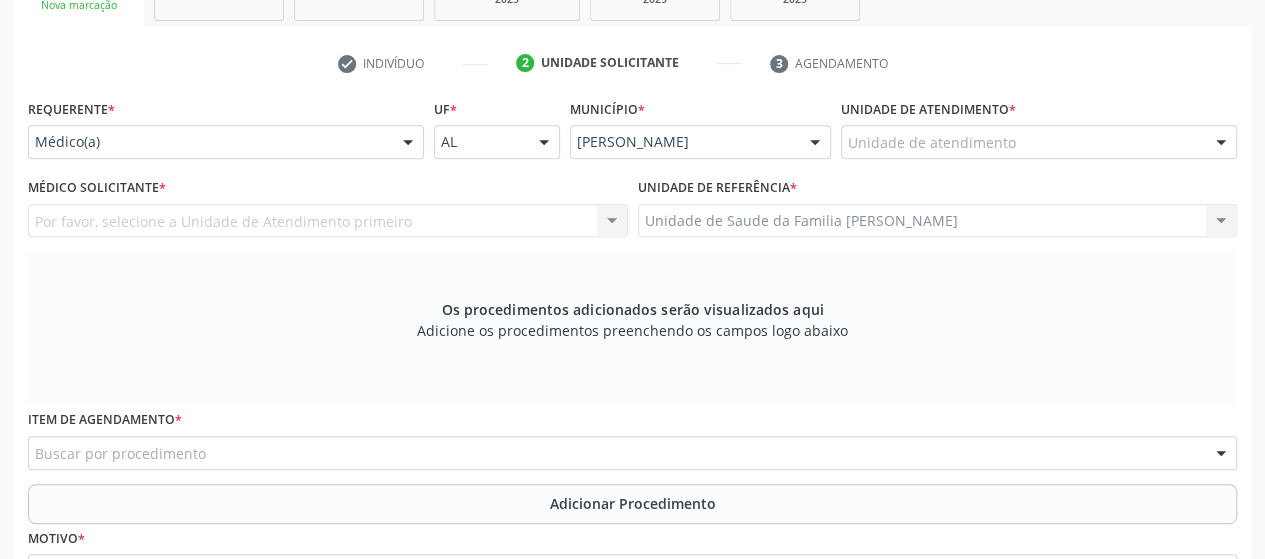 scroll, scrollTop: 300, scrollLeft: 0, axis: vertical 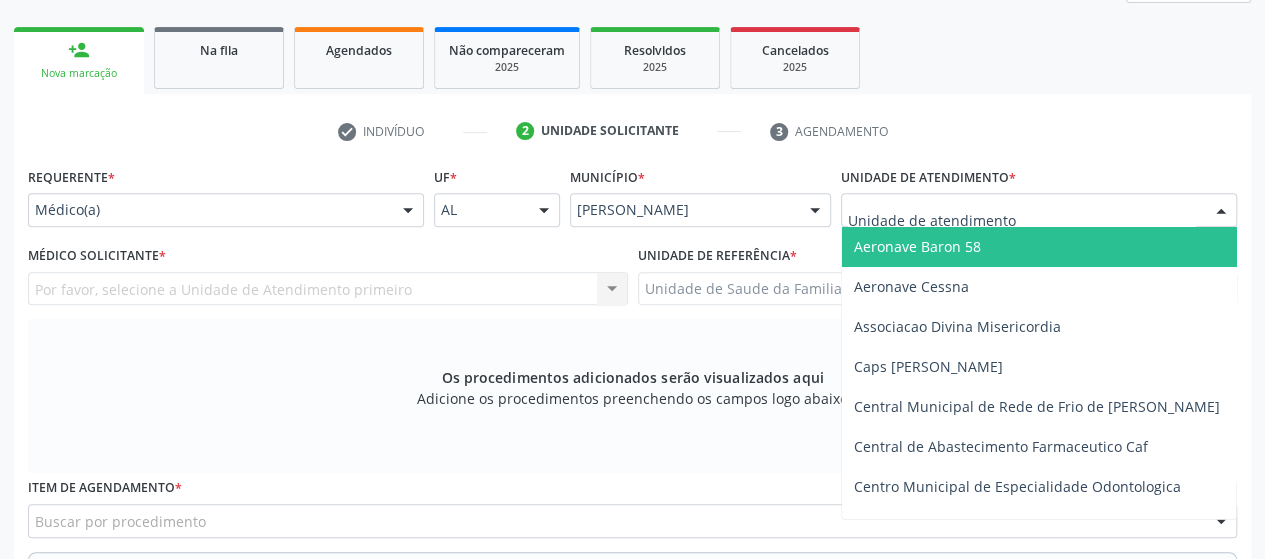 click at bounding box center [1039, 210] 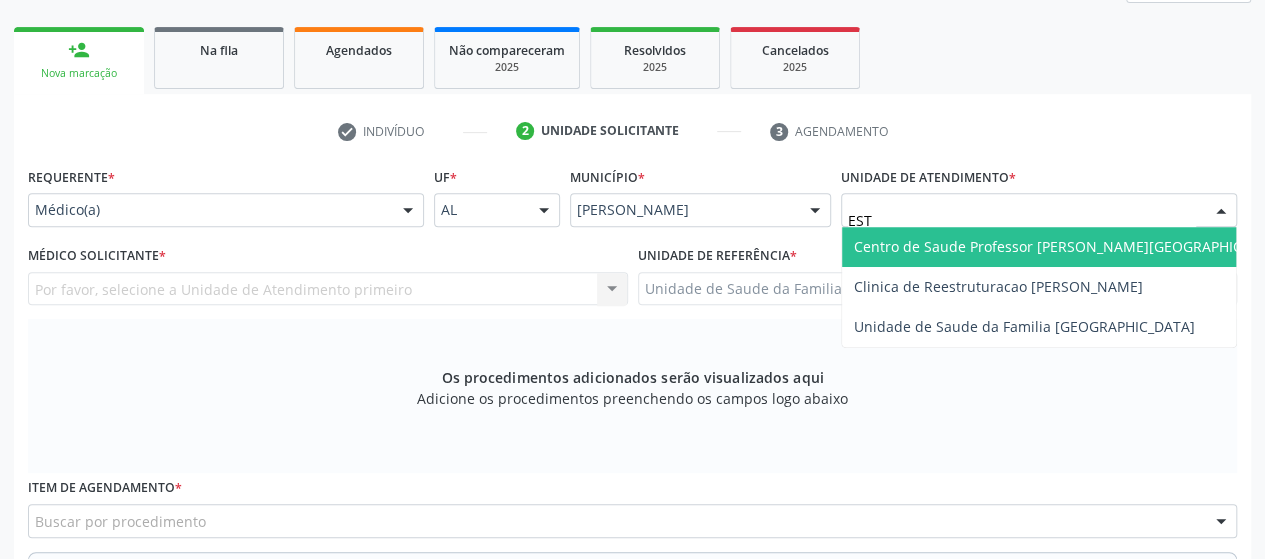 type on "ESTA" 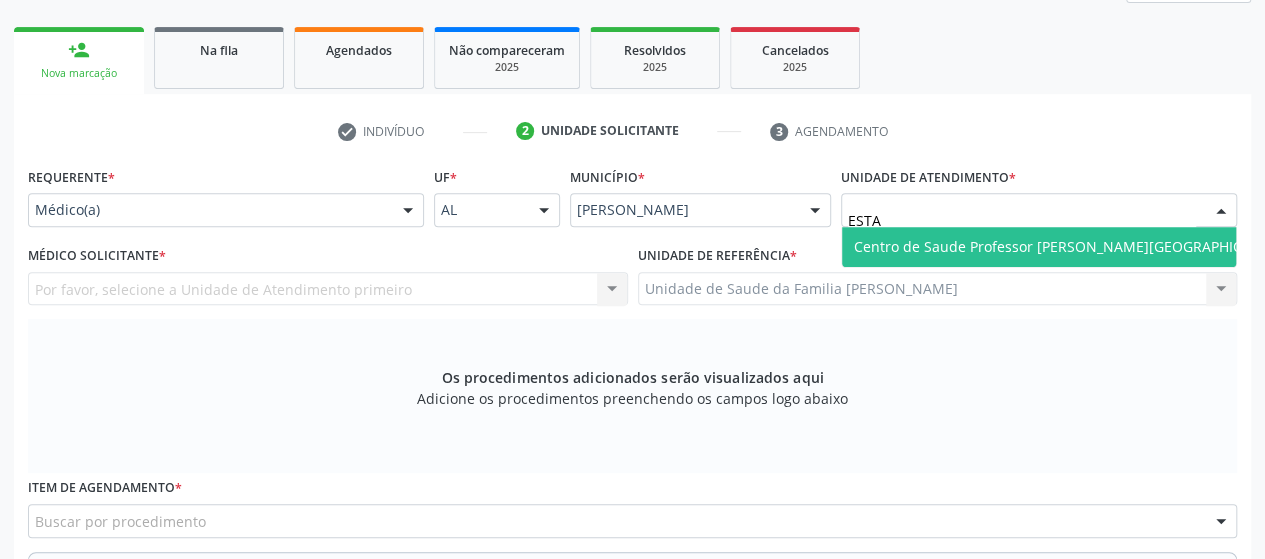 click on "Centro de Saude Professor [PERSON_NAME][GEOGRAPHIC_DATA]" at bounding box center [1071, 246] 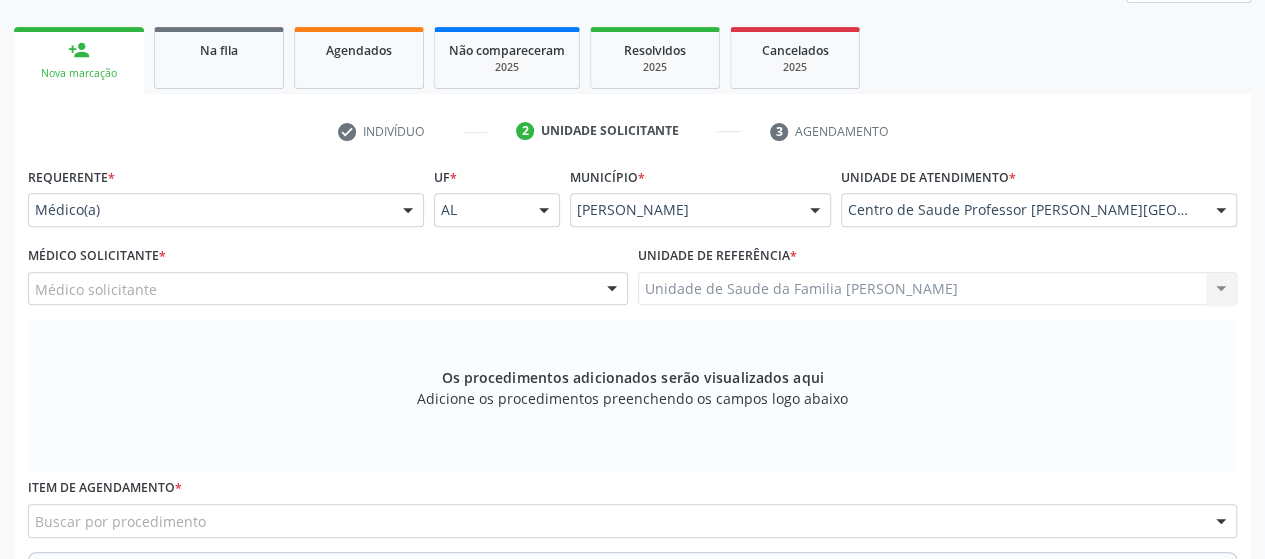 click on "Médico solicitante" at bounding box center [328, 289] 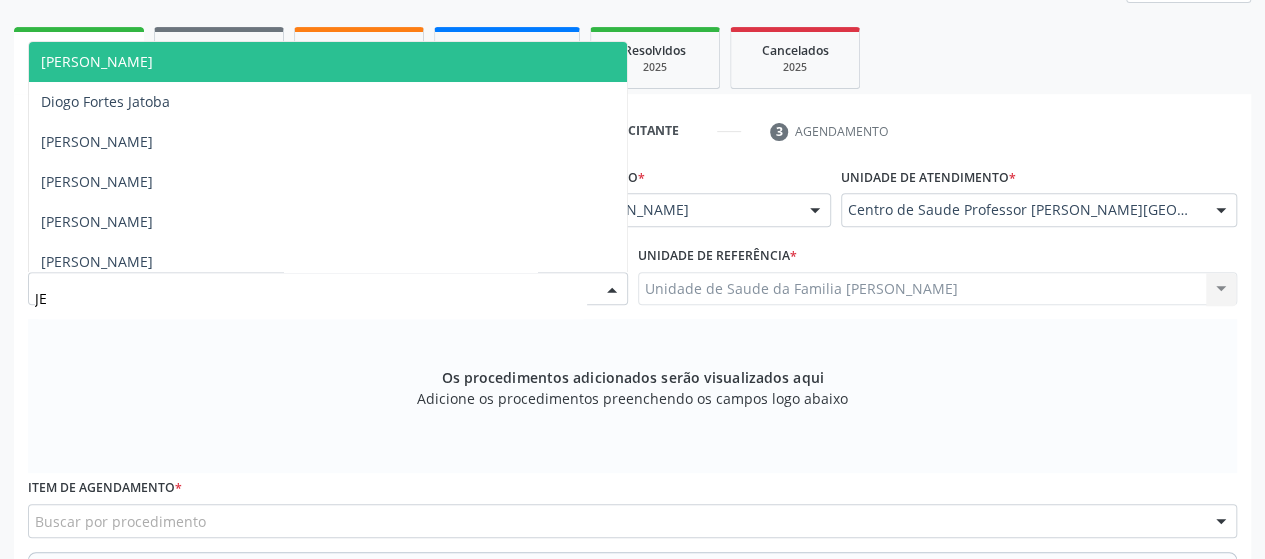 type on "JES" 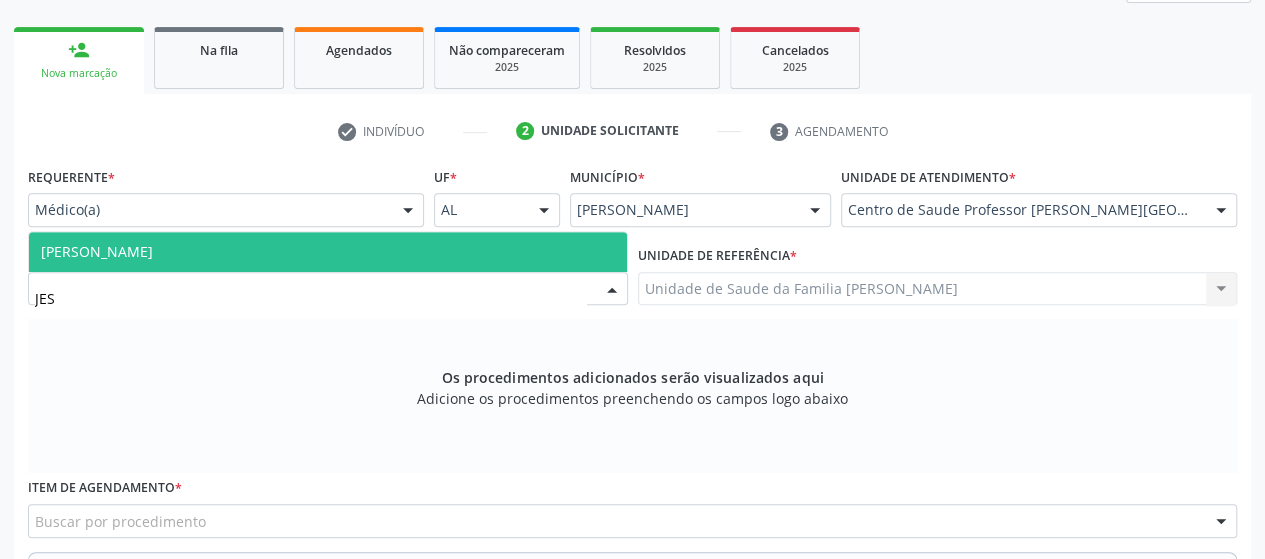 click on "[PERSON_NAME]" at bounding box center [328, 252] 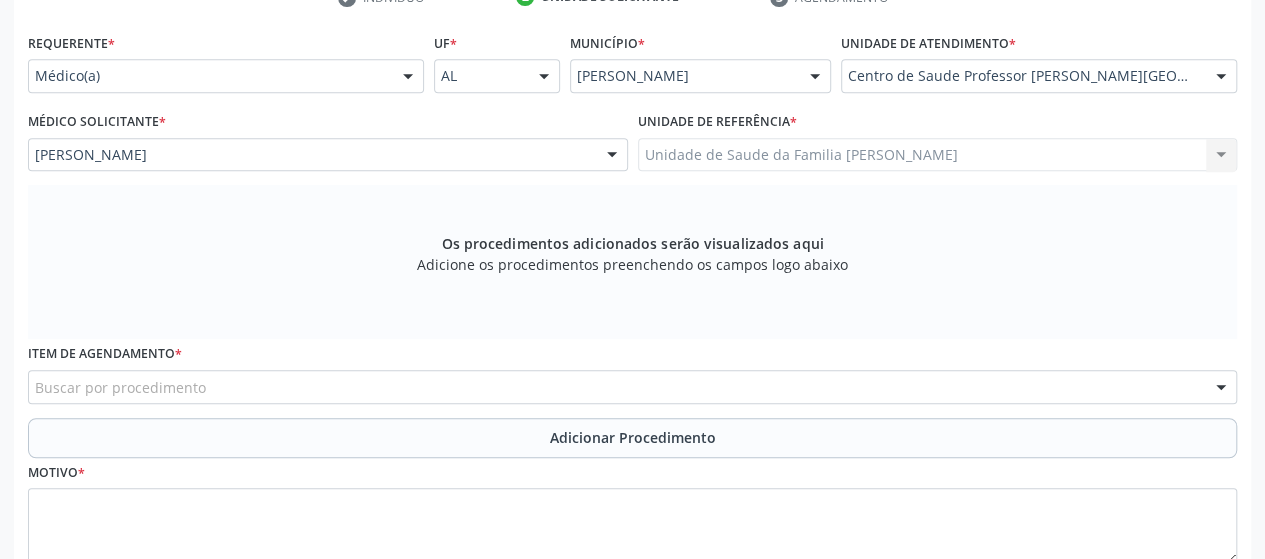 scroll, scrollTop: 500, scrollLeft: 0, axis: vertical 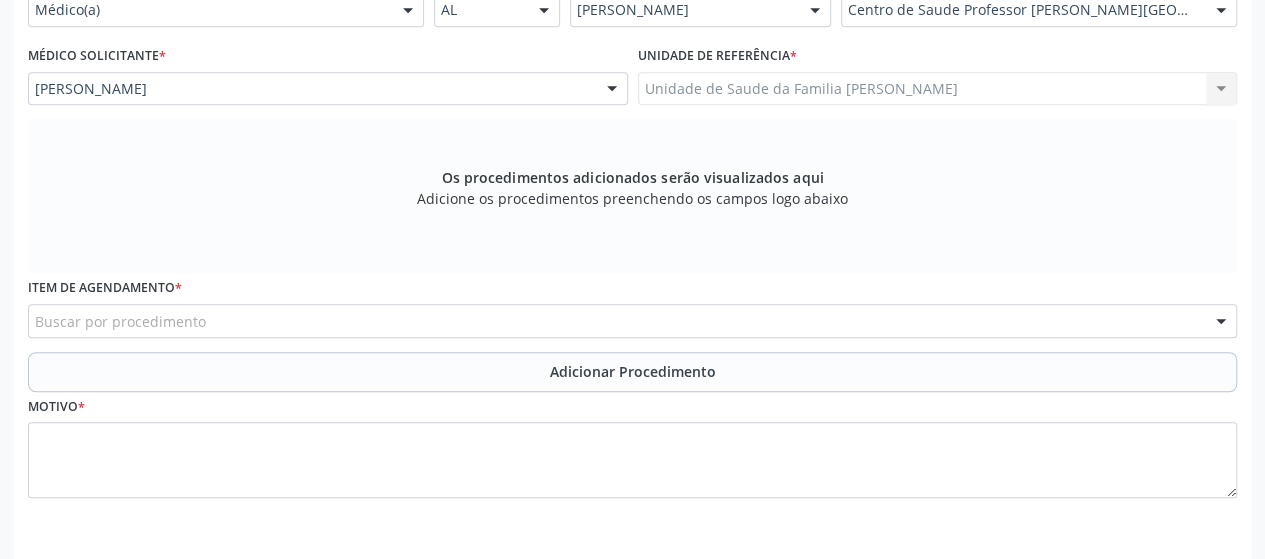 click on "Buscar por procedimento" at bounding box center [632, 321] 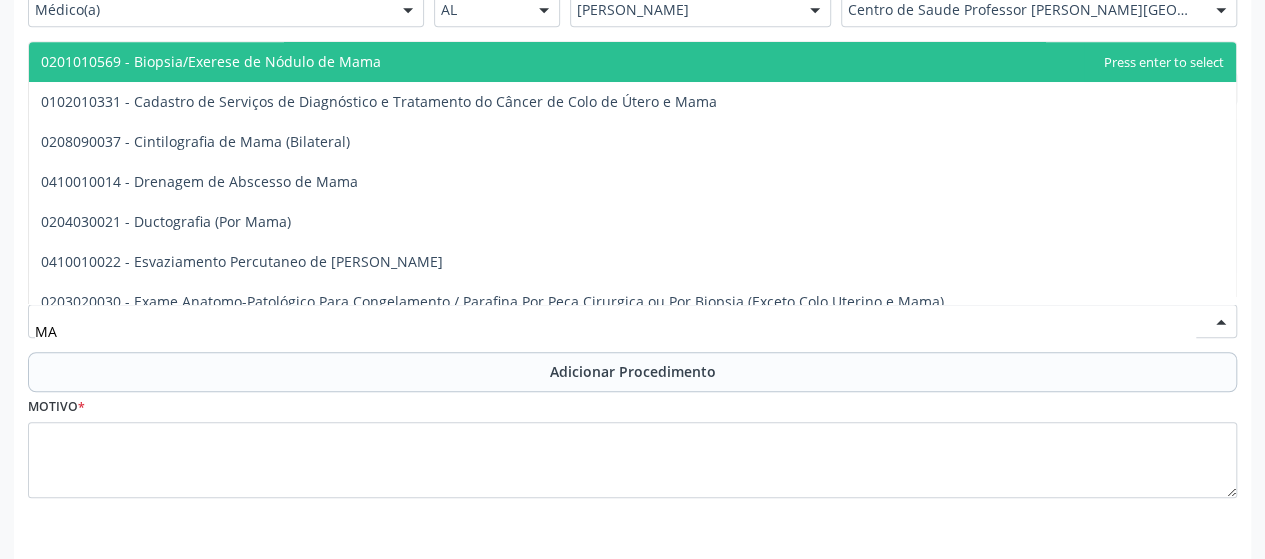 type on "M" 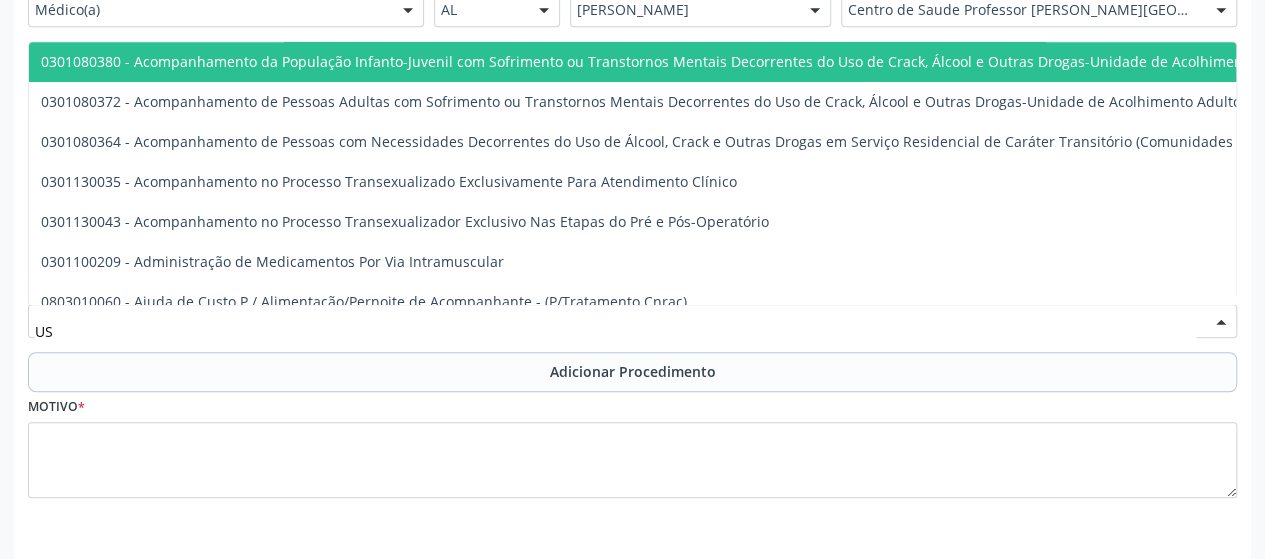 type on "U" 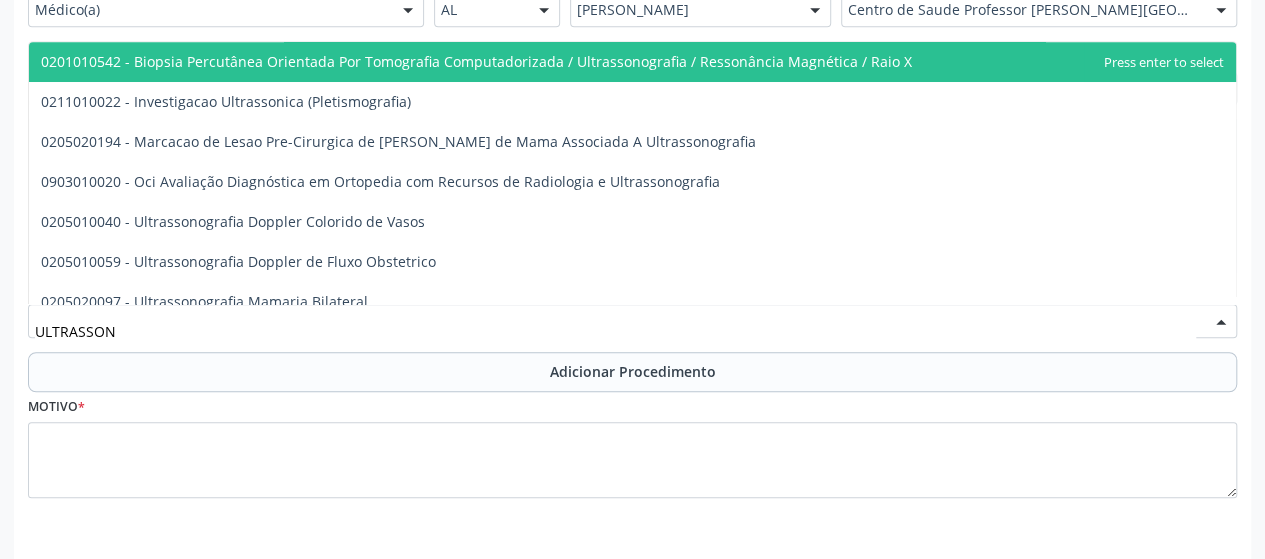 type on "ULTRASSONO" 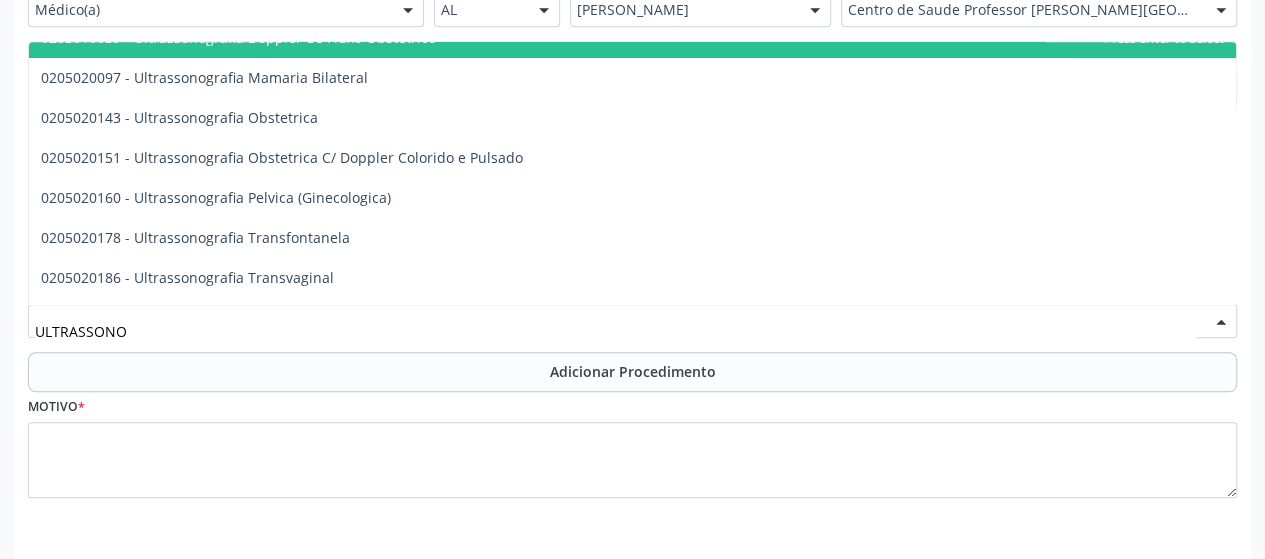 scroll, scrollTop: 200, scrollLeft: 0, axis: vertical 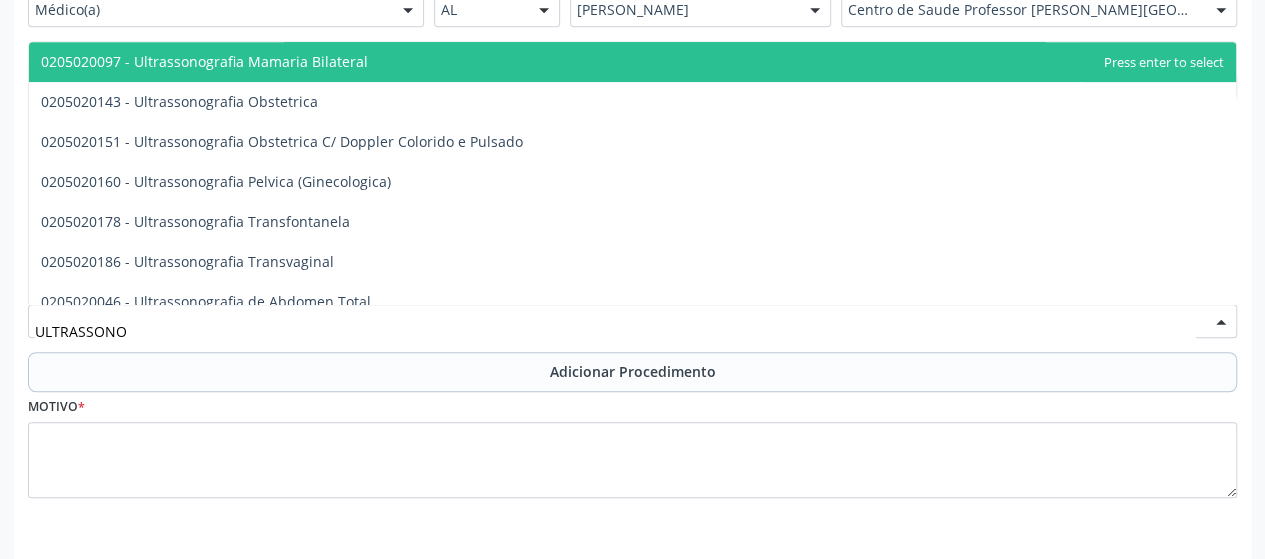 click on "0205020097 - Ultrassonografia Mamaria Bilateral" at bounding box center (204, 61) 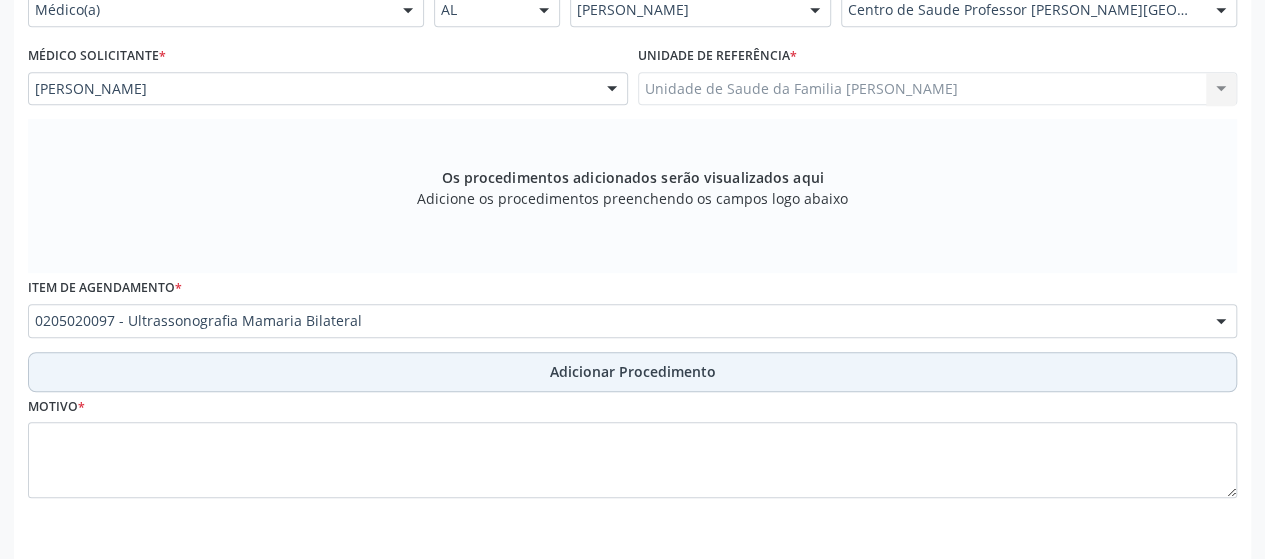 click on "Adicionar Procedimento" at bounding box center [632, 372] 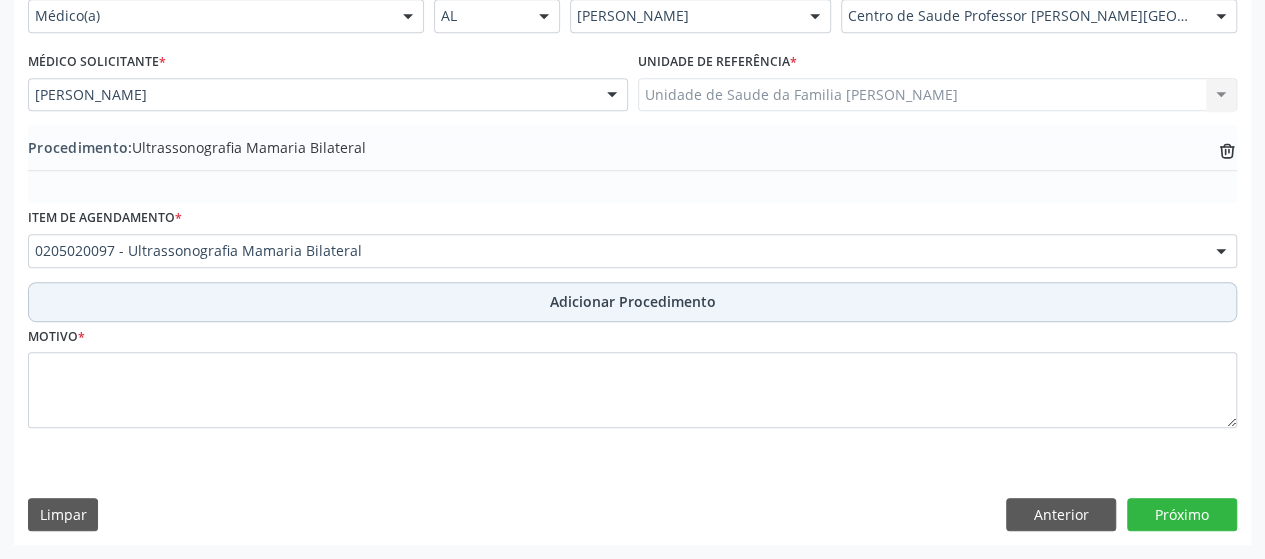 scroll, scrollTop: 492, scrollLeft: 0, axis: vertical 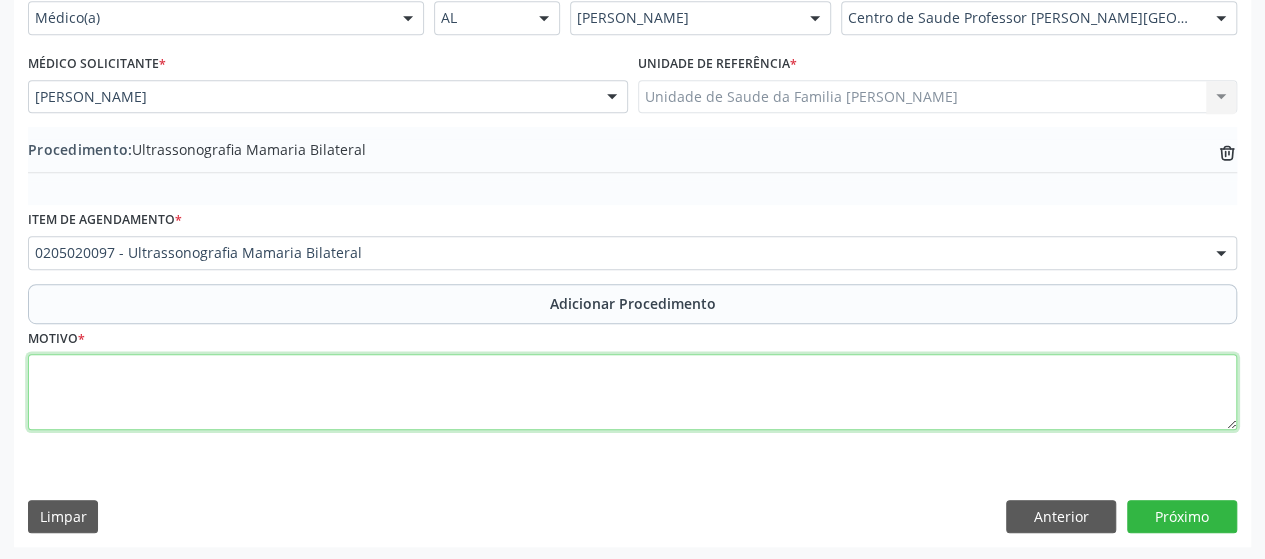 click at bounding box center (632, 392) 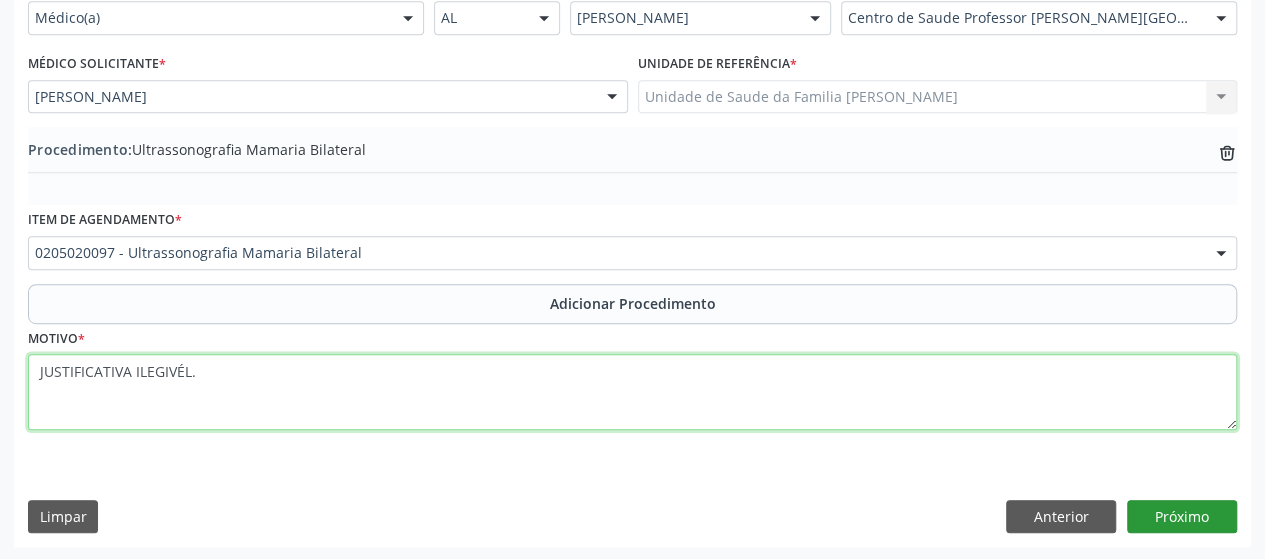 type on "JUSTIFICATIVA ILEGIVÉL." 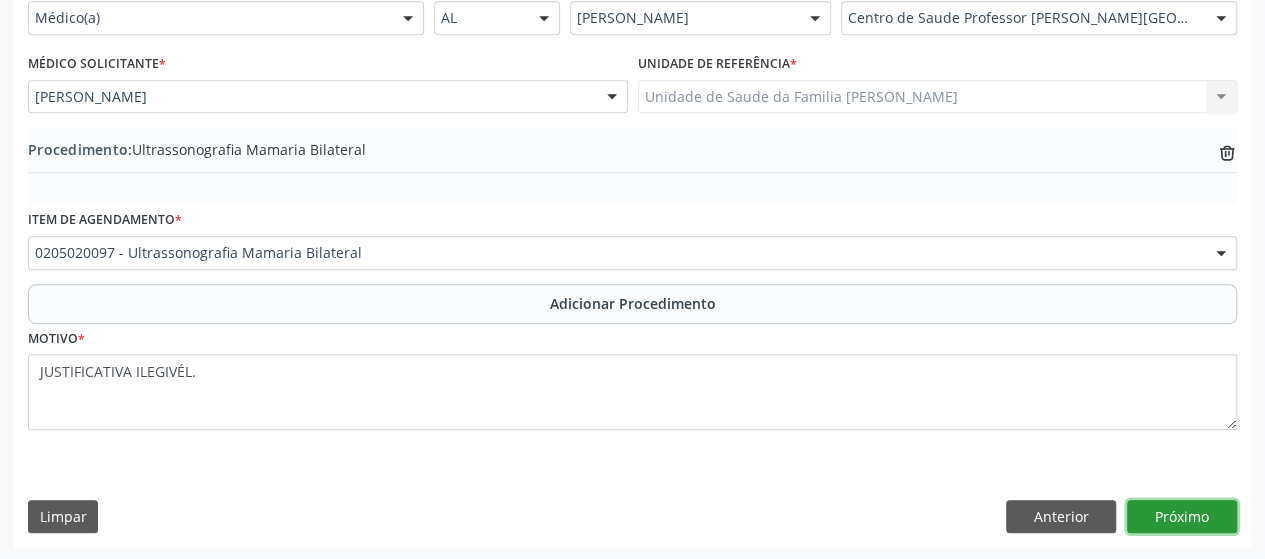 click on "Próximo" at bounding box center [1182, 517] 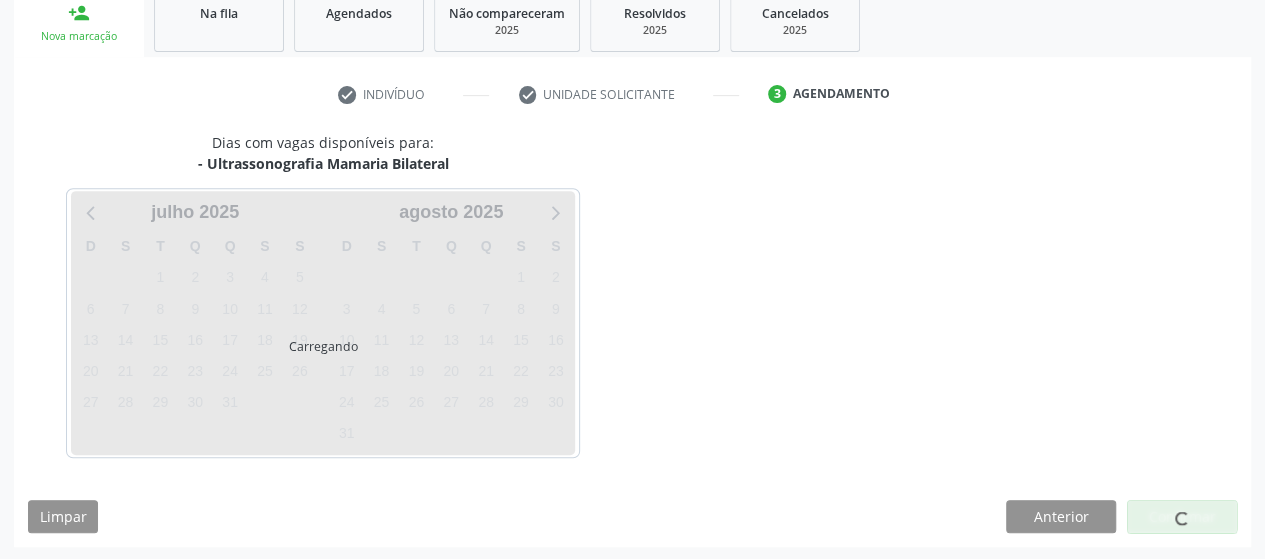 scroll, scrollTop: 396, scrollLeft: 0, axis: vertical 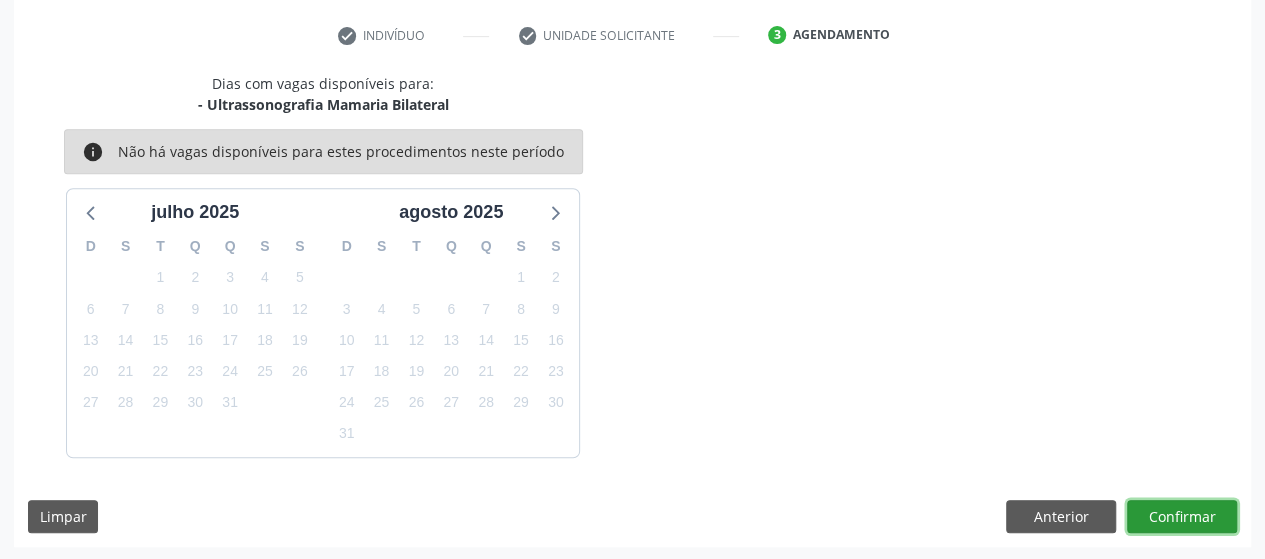 click on "Confirmar" at bounding box center (1182, 517) 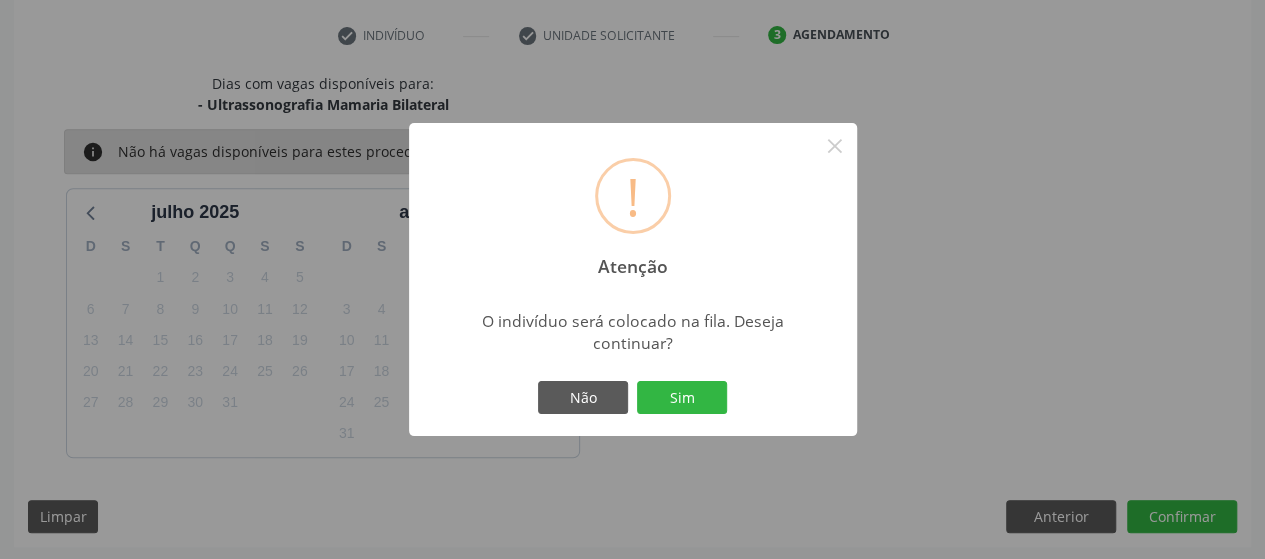 click on "! Atenção × O indivíduo será colocado na fila. Deseja continuar? Não Sim" at bounding box center (633, 280) 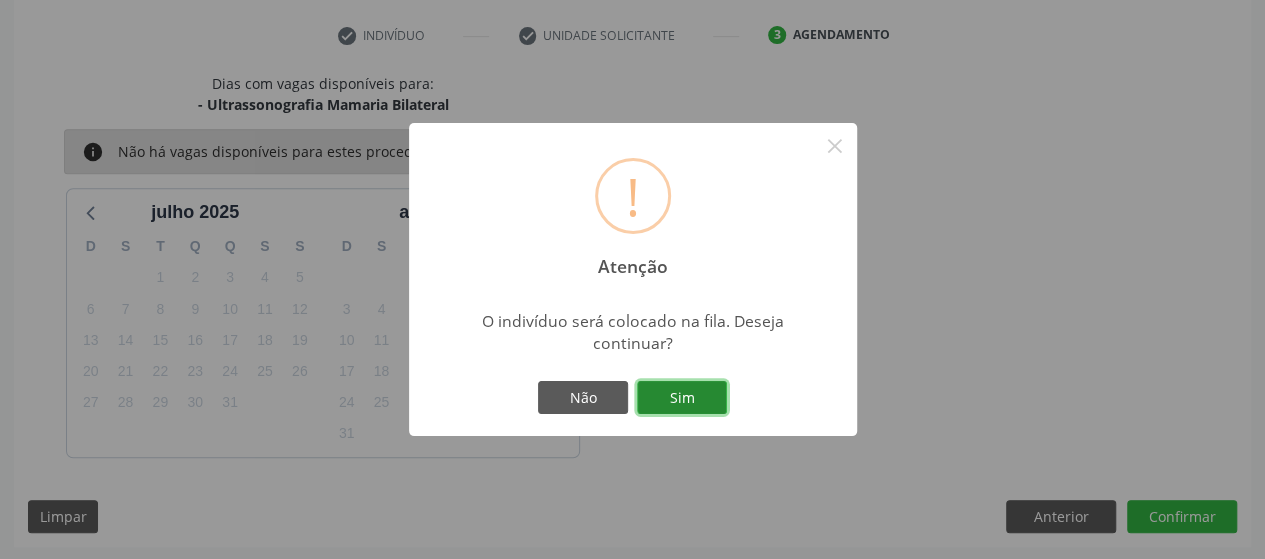 click on "Sim" at bounding box center (682, 398) 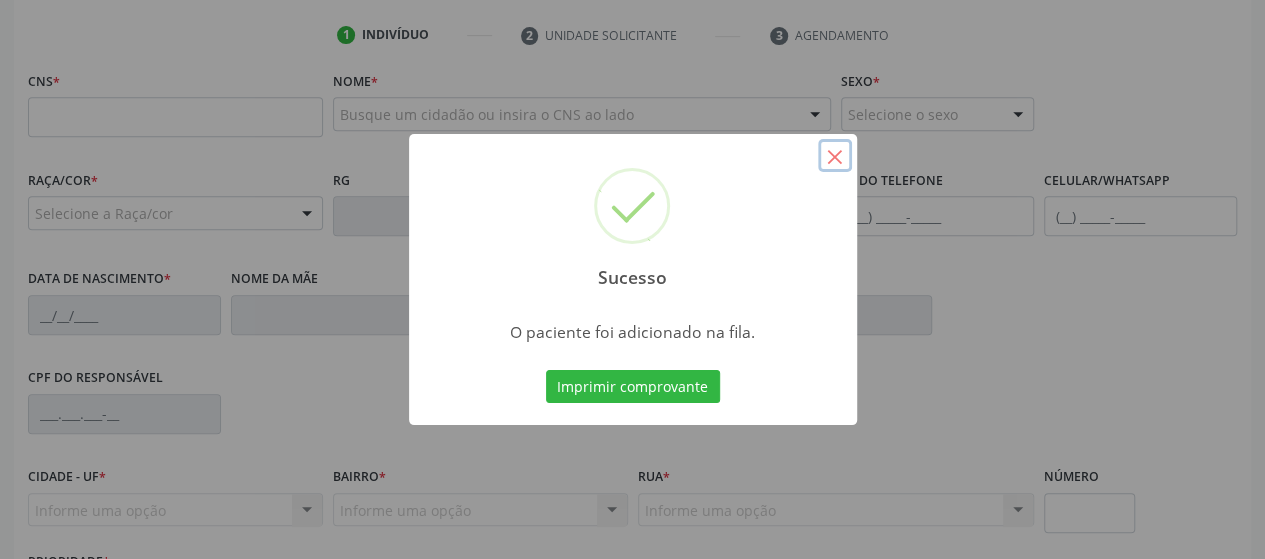 click on "×" at bounding box center [835, 156] 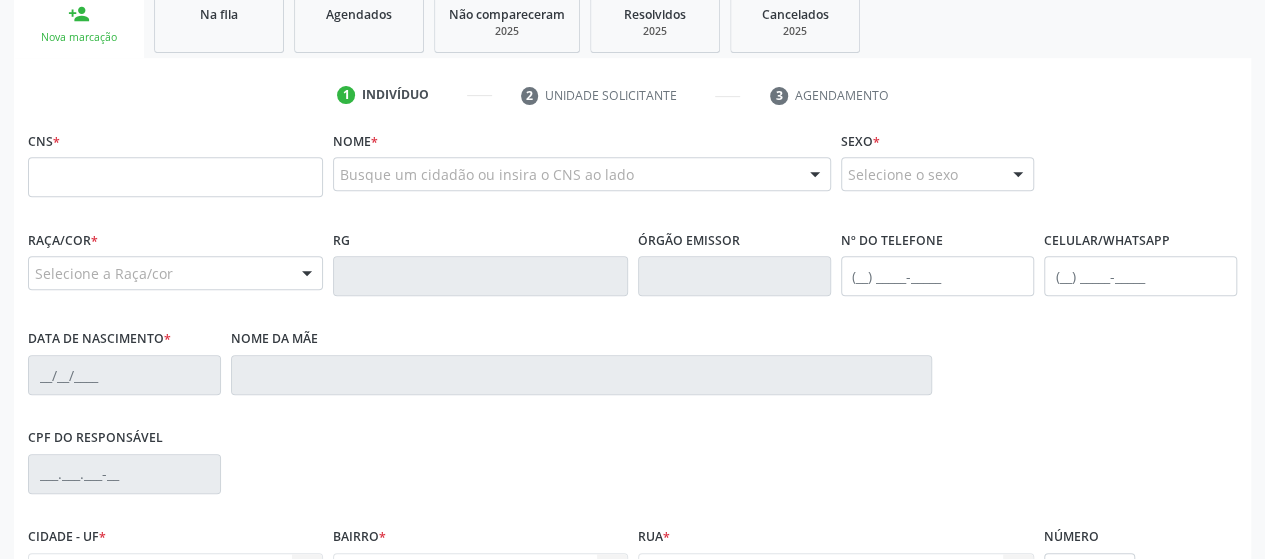 scroll, scrollTop: 96, scrollLeft: 0, axis: vertical 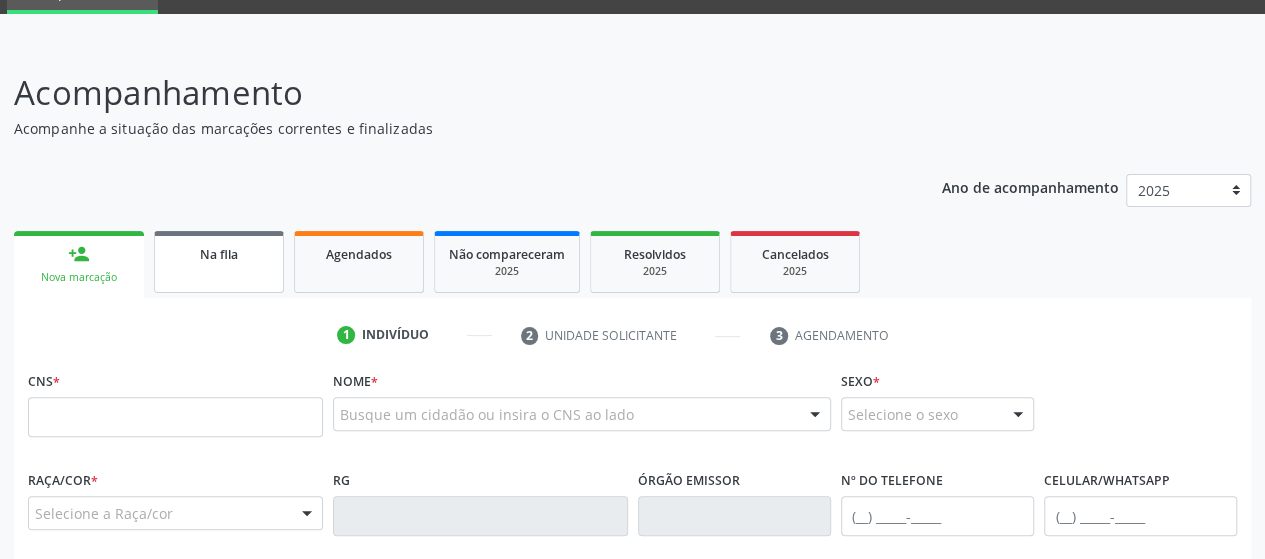 click on "Na fila" at bounding box center (219, 253) 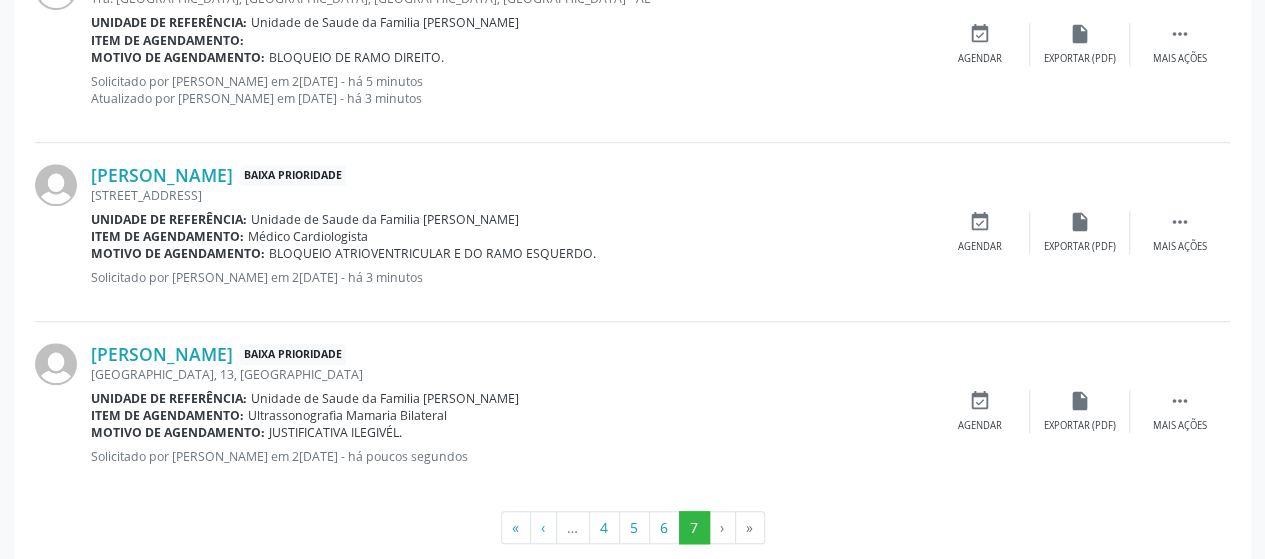 scroll, scrollTop: 700, scrollLeft: 0, axis: vertical 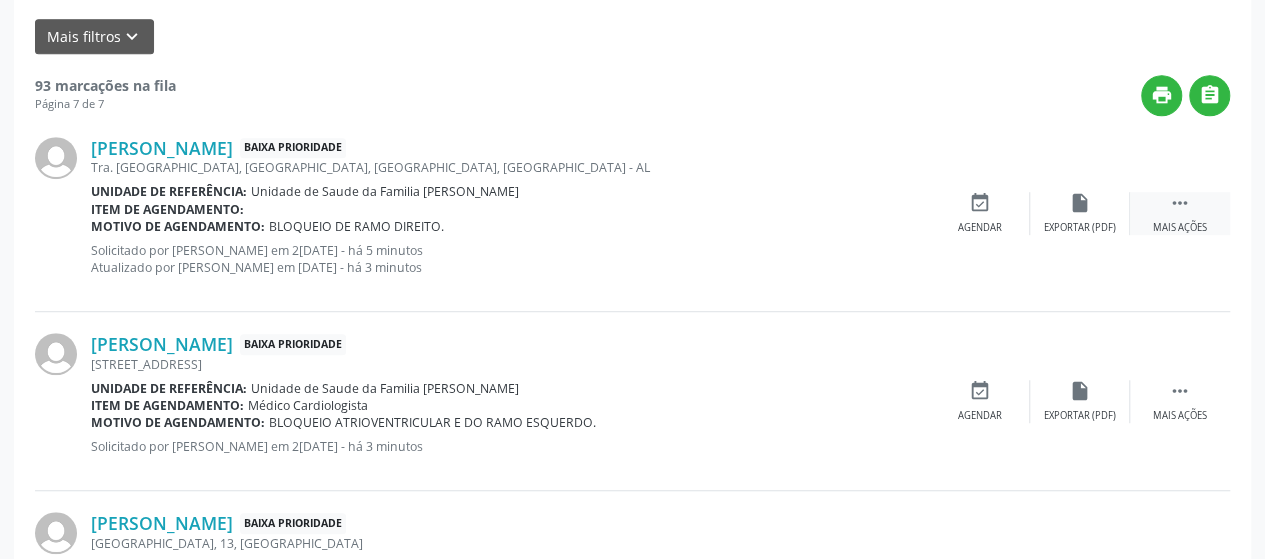 click on "Mais ações" at bounding box center (1180, 228) 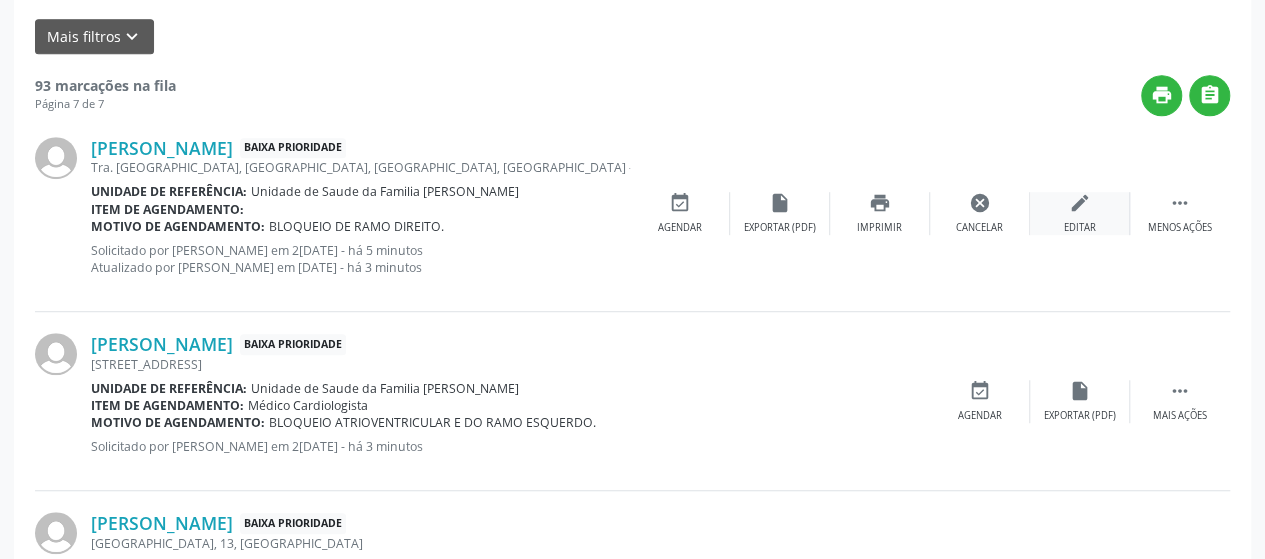 click on "Editar" at bounding box center (1080, 228) 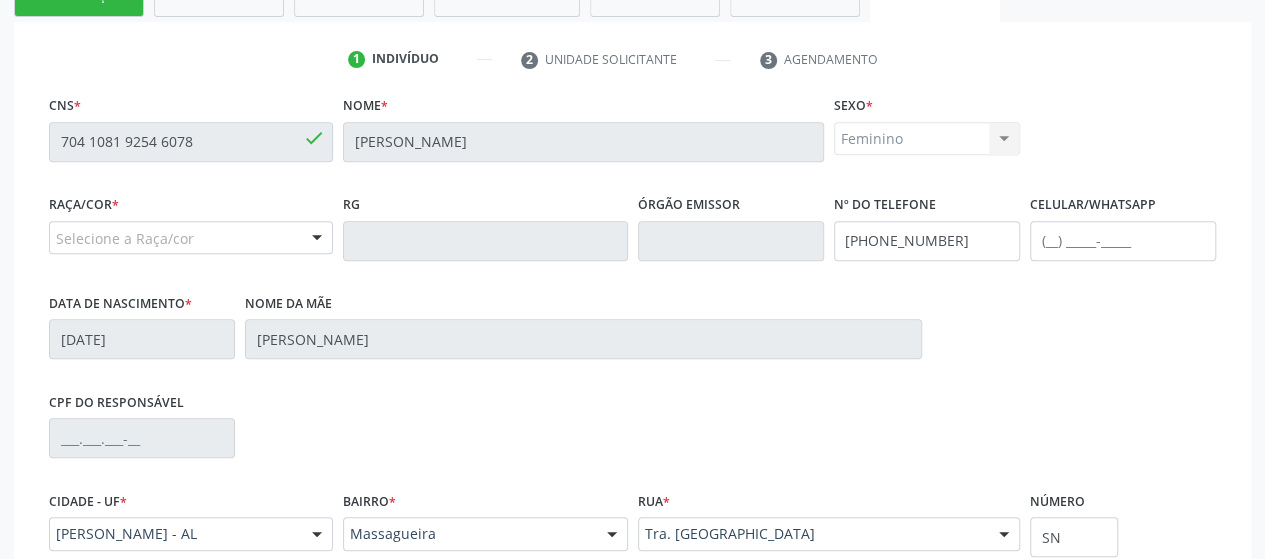scroll, scrollTop: 400, scrollLeft: 0, axis: vertical 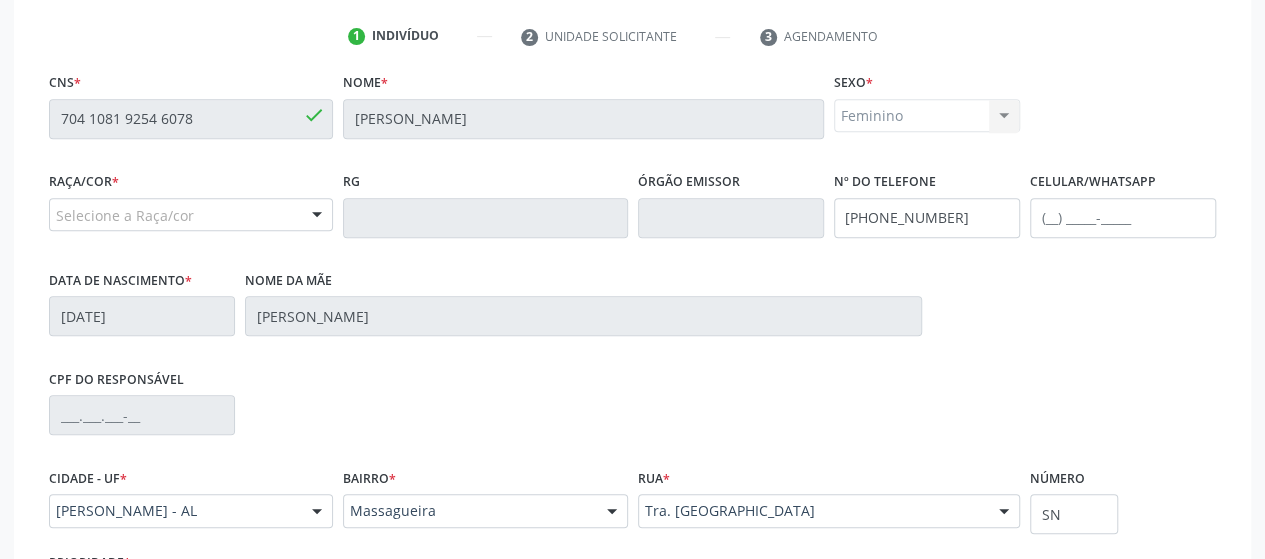 click on "Selecione a Raça/cor" at bounding box center (191, 215) 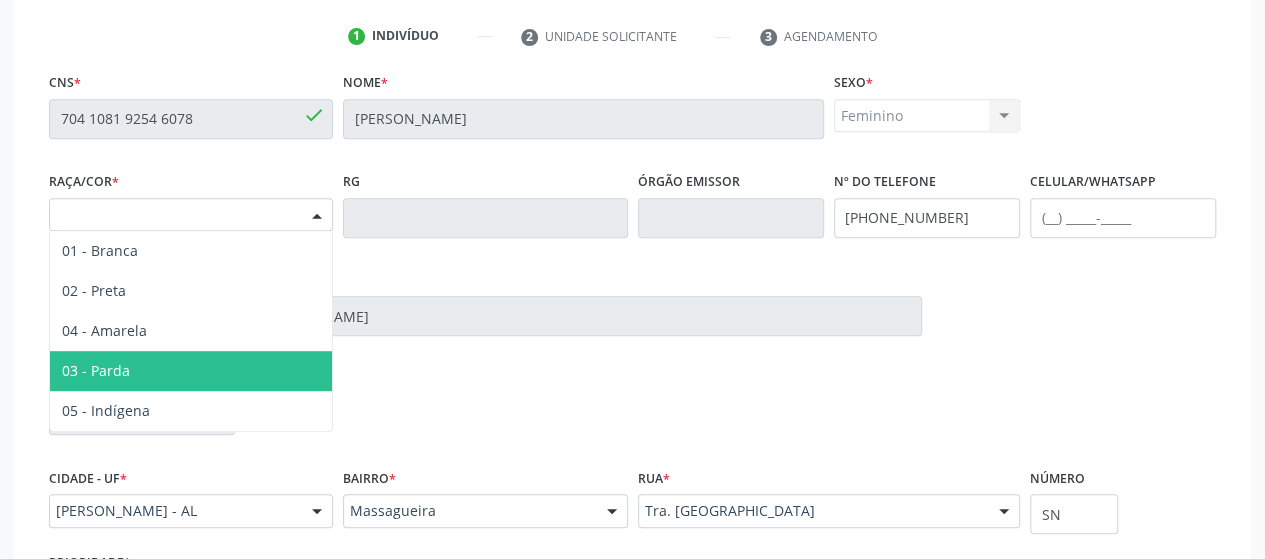 click on "03 - Parda" at bounding box center (191, 371) 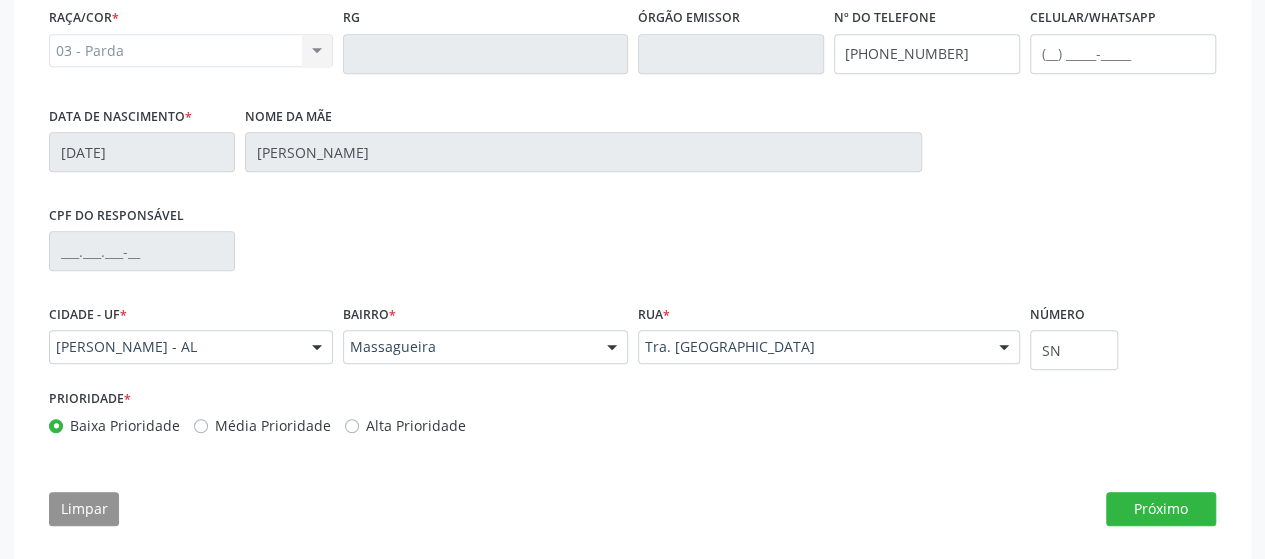 scroll, scrollTop: 578, scrollLeft: 0, axis: vertical 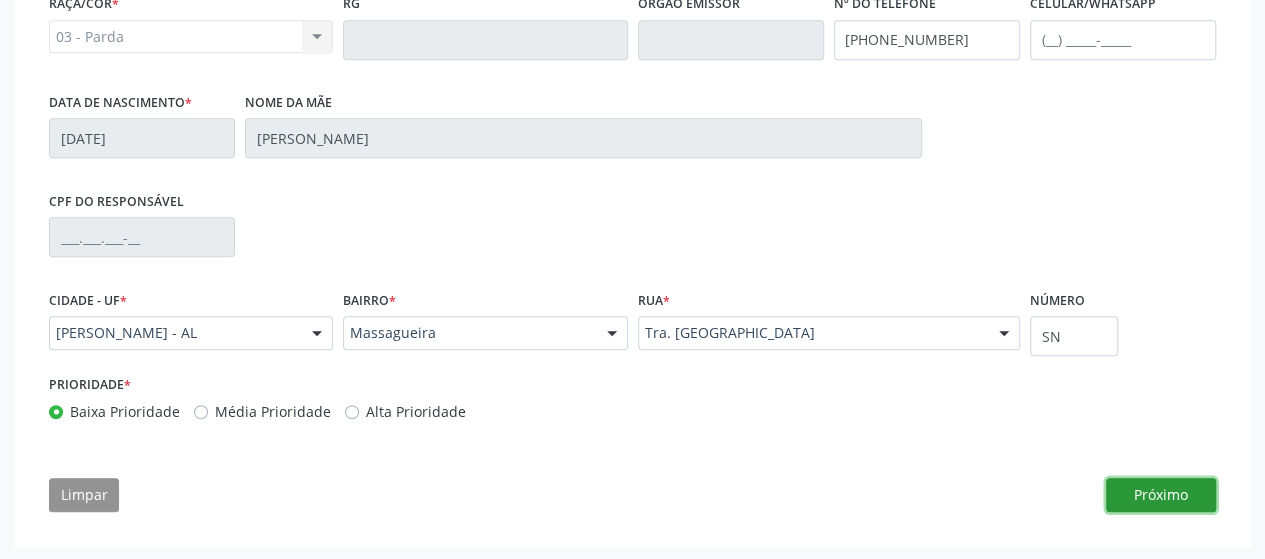 click on "Próximo" at bounding box center (1161, 495) 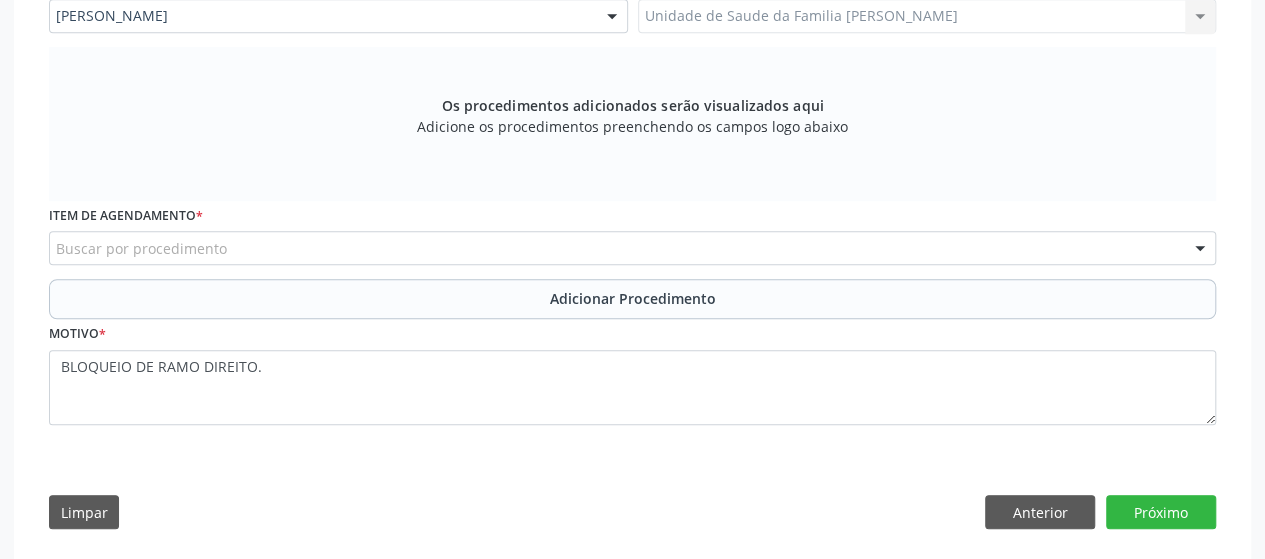 click on "Buscar por procedimento" at bounding box center [632, 248] 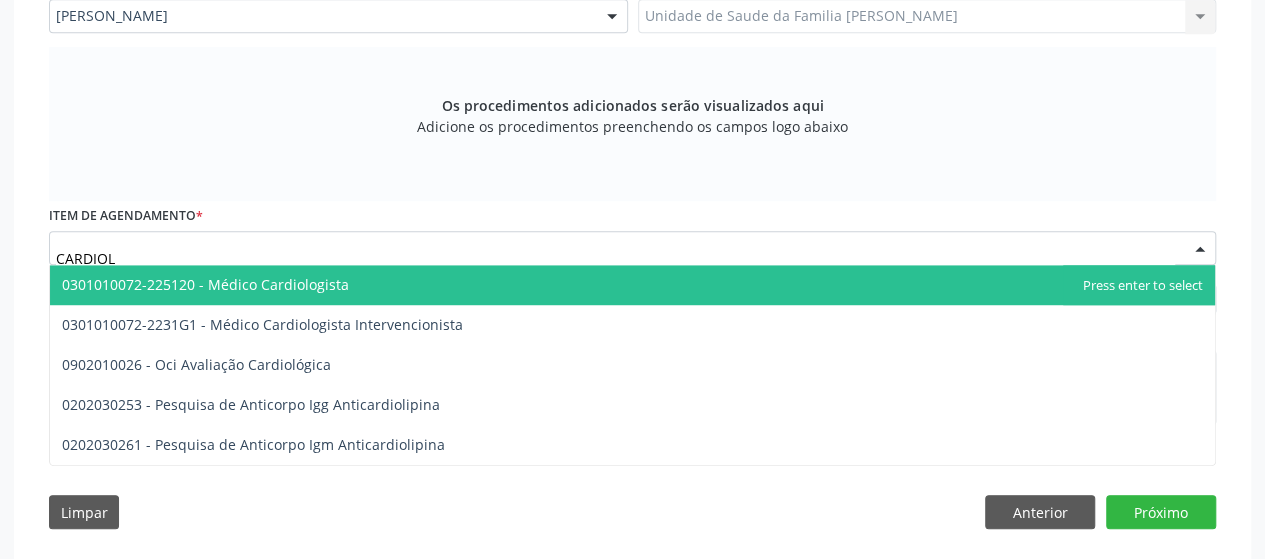 type on "CARDIOLO" 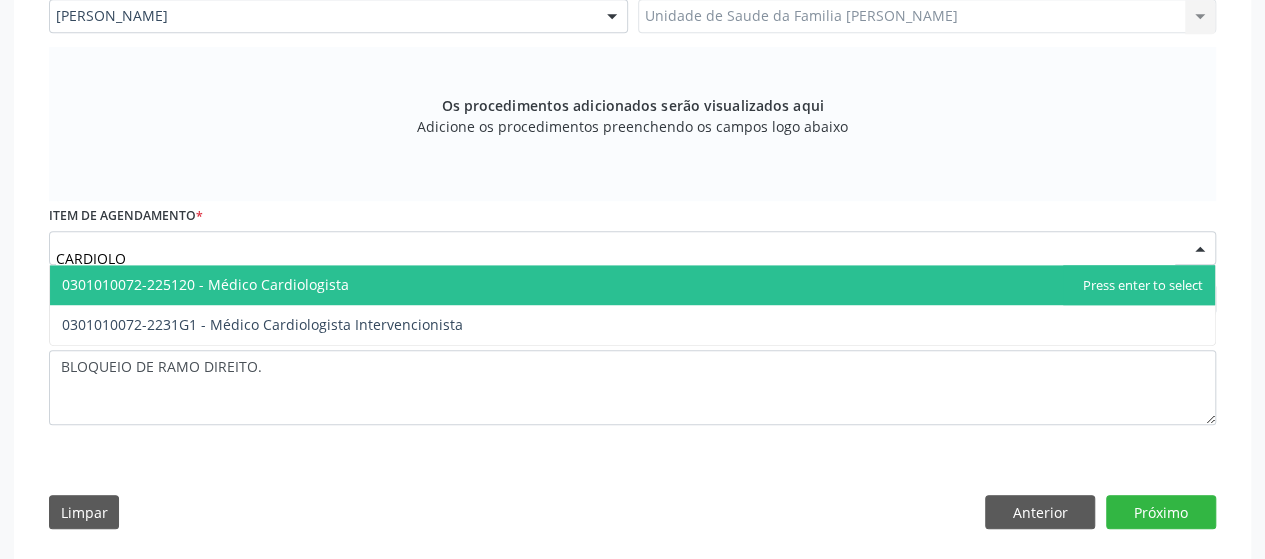 click on "0301010072-225120 - Médico Cardiologista" at bounding box center (632, 285) 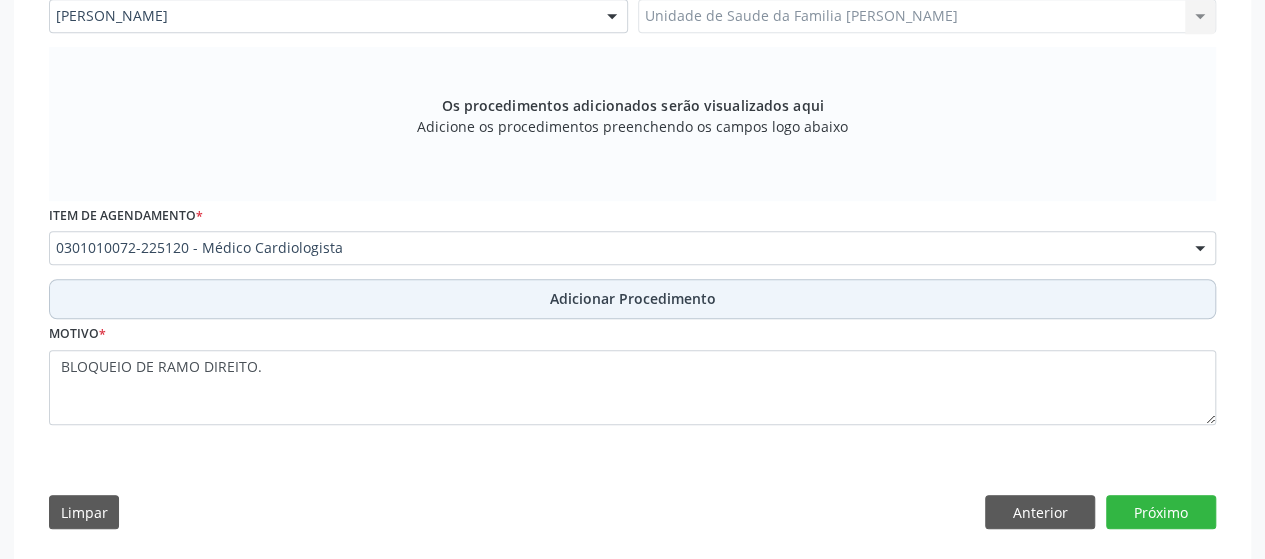 click on "Adicionar Procedimento" at bounding box center [633, 298] 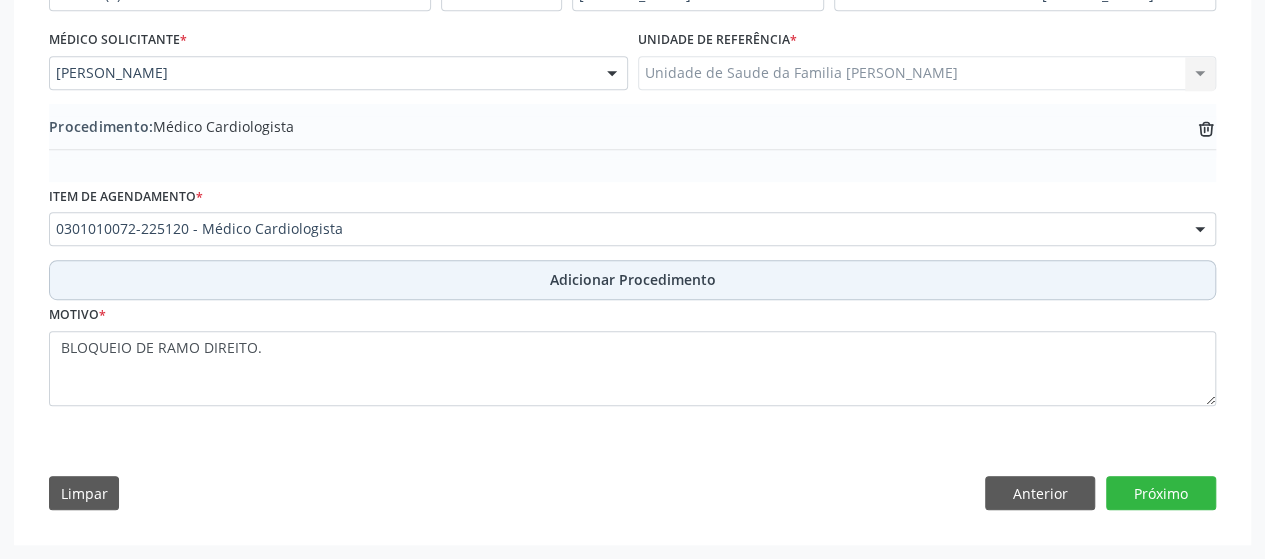 scroll, scrollTop: 518, scrollLeft: 0, axis: vertical 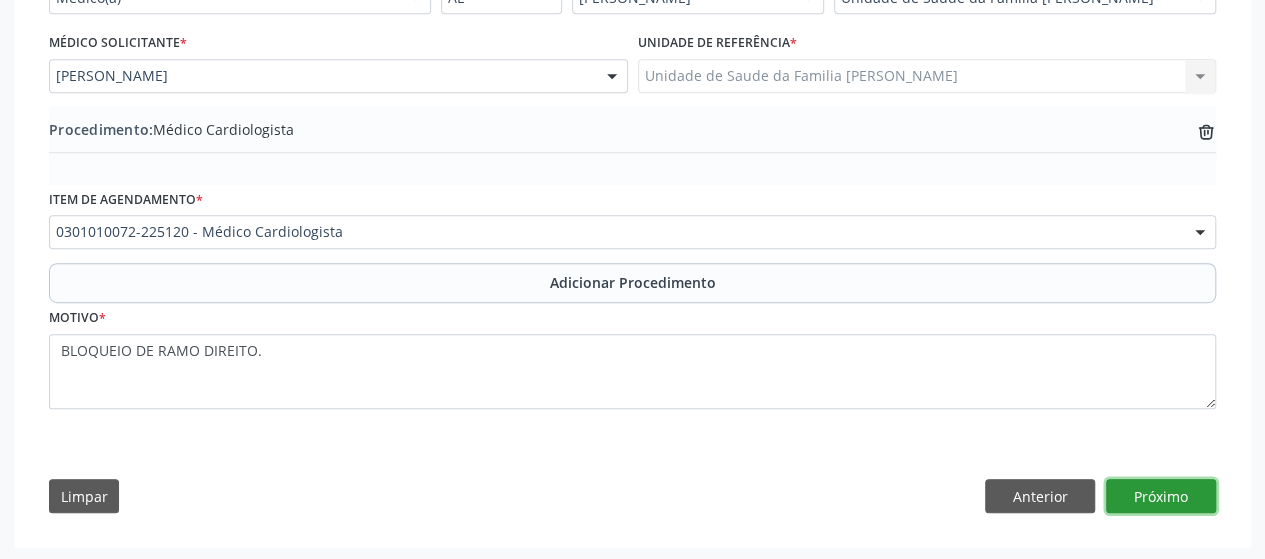 click on "Próximo" at bounding box center (1161, 496) 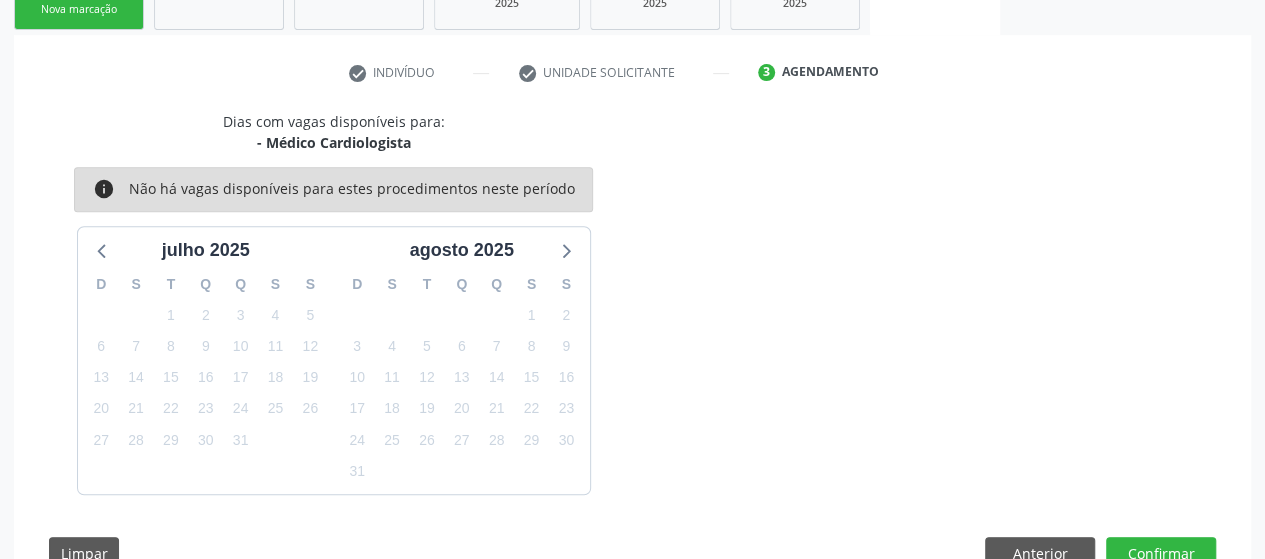 scroll, scrollTop: 422, scrollLeft: 0, axis: vertical 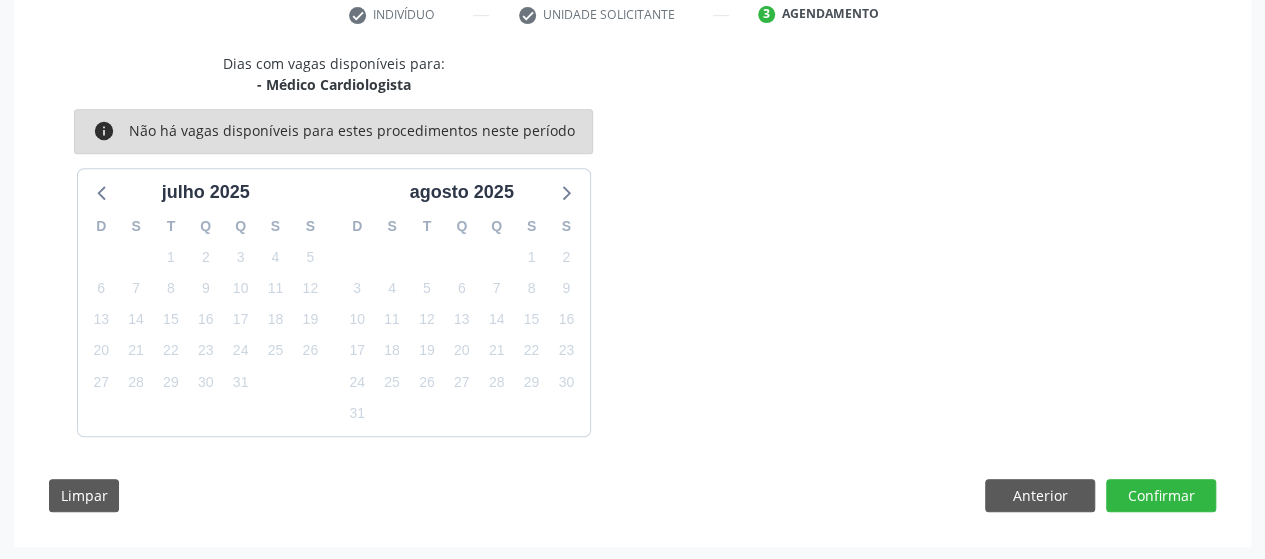 click on "Dias com vagas disponíveis para:
- Médico Cardiologista
info
Não há vagas disponíveis para estes procedimentos neste período
j[DATE] D S T Q Q S S 29 30 1 2 3 4 5 6 7 8 9 10 11 12 13 14 15 16 17 18 19 20 21 22 23 24 25 26 27 28 29 30 31 1 2 3 4 5 6 7 8 9 [DATE] D S T Q Q S S 27 28 29 30 31 1 2 3 4 5 6 7 8 9 10 11 12 13 14 15 16 17 18 19 20 21 22 23 24 25 26 27 28 29 30 31 1 2 3 4 5 6
Limpar
Anterior
Confirmar" at bounding box center (632, 290) 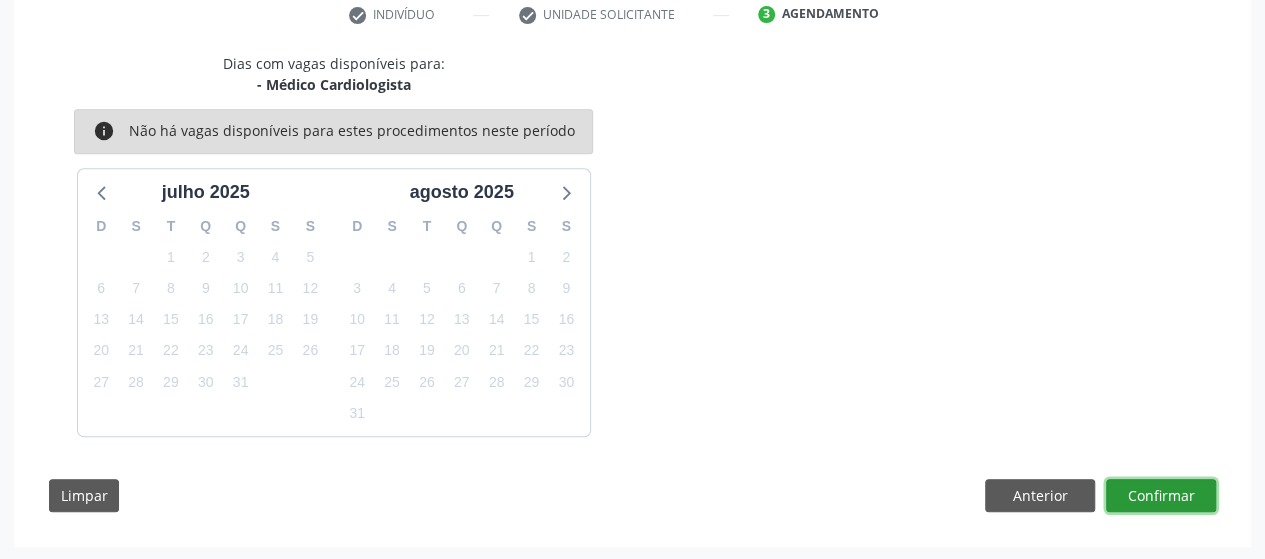 click on "Confirmar" at bounding box center (1161, 496) 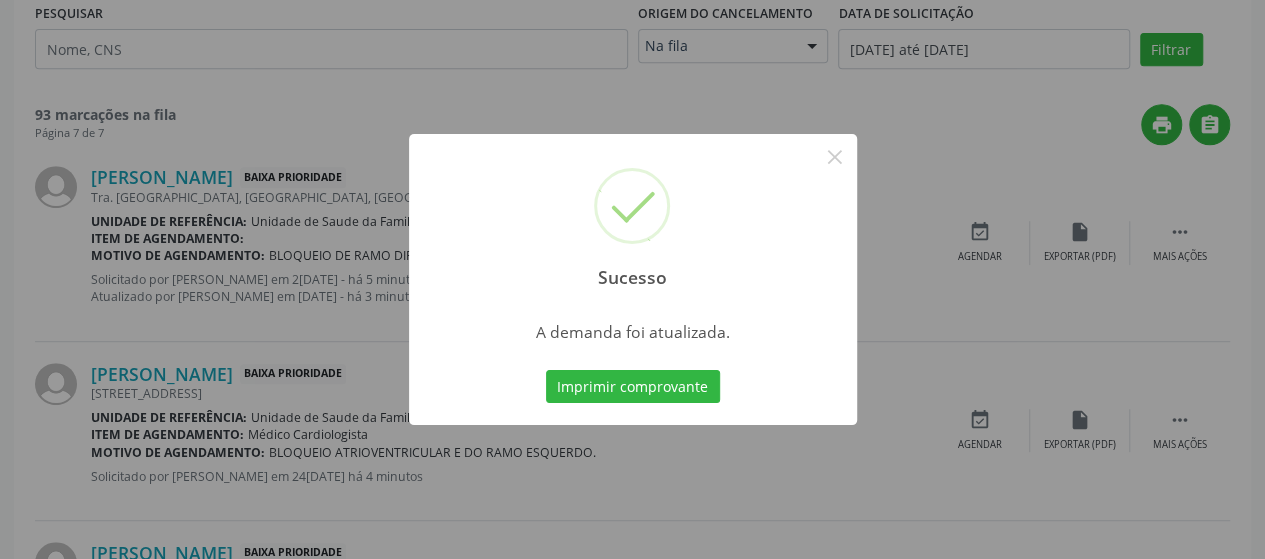 scroll, scrollTop: 0, scrollLeft: 0, axis: both 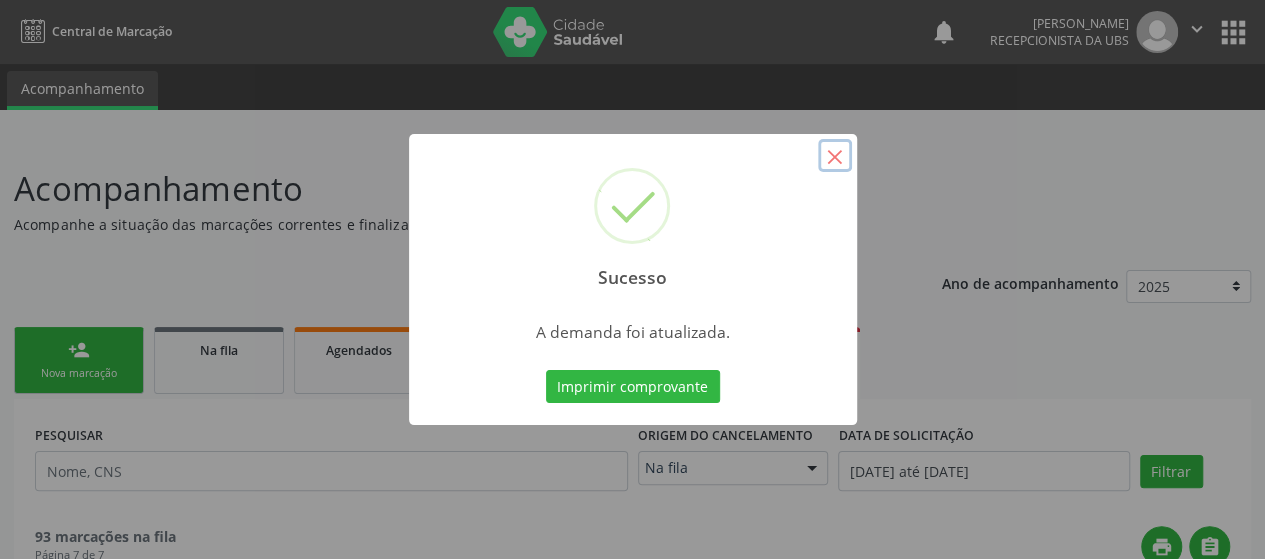click on "×" at bounding box center [835, 156] 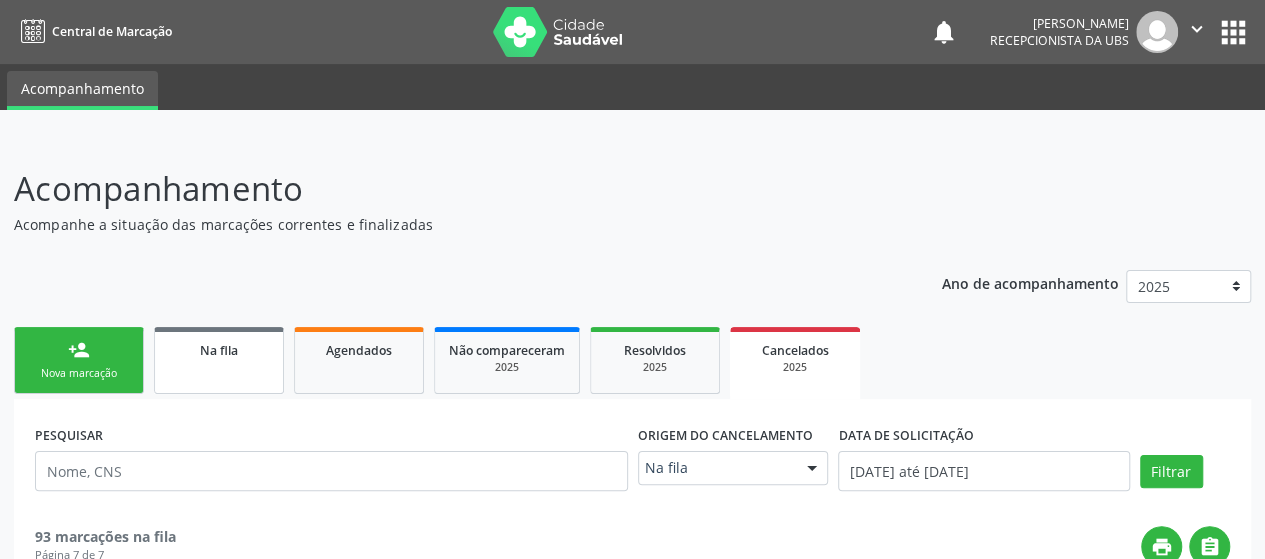 click on "Na fila" at bounding box center [219, 350] 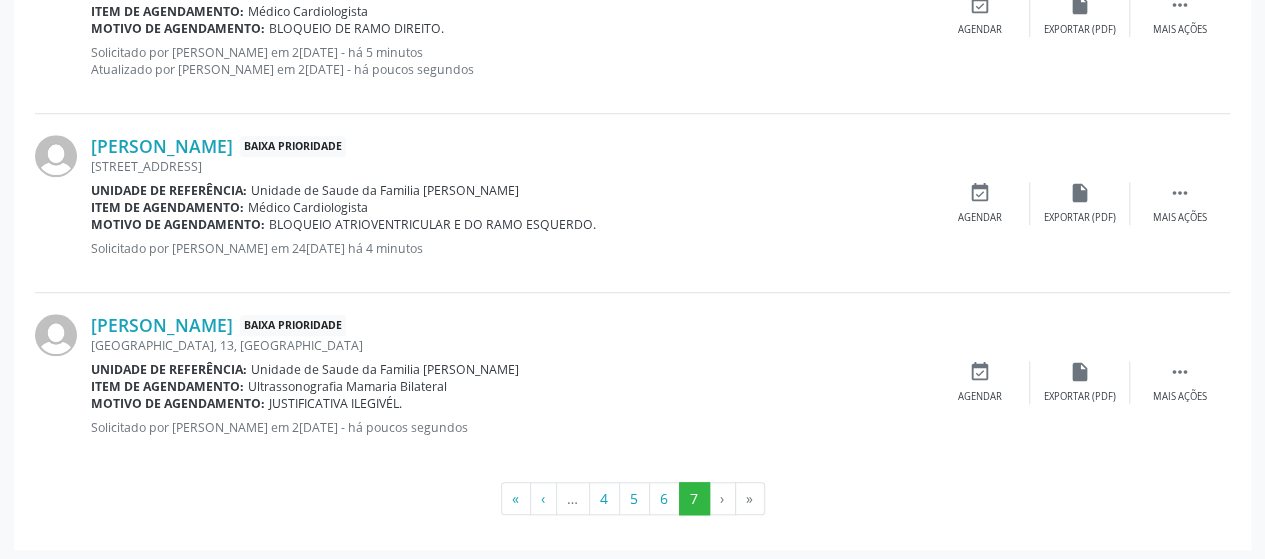 scroll, scrollTop: 700, scrollLeft: 0, axis: vertical 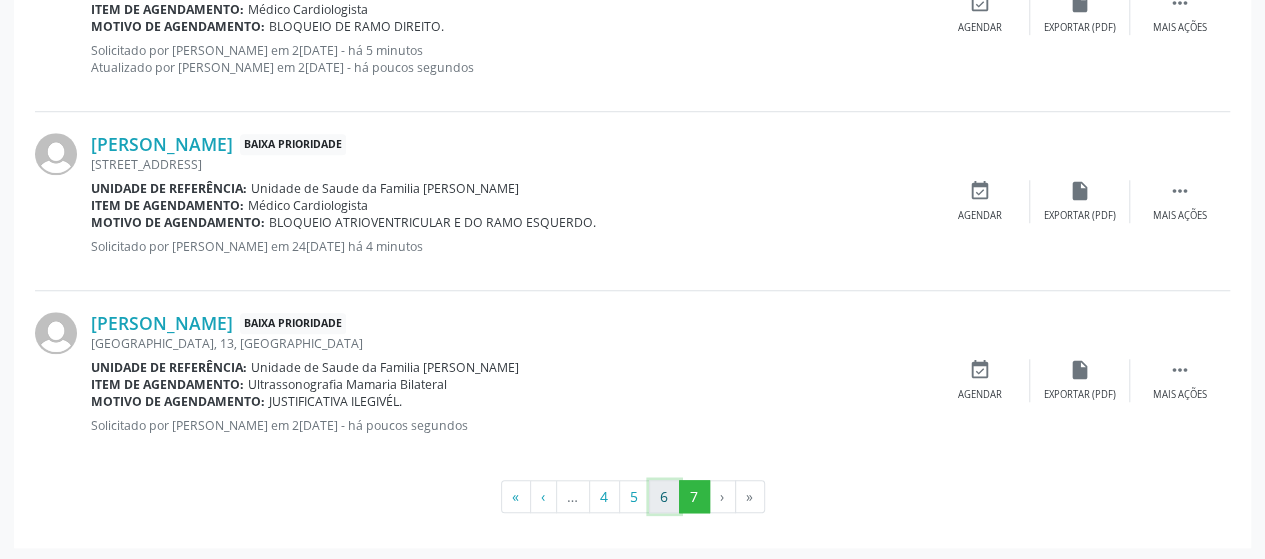 click on "6" at bounding box center [664, 497] 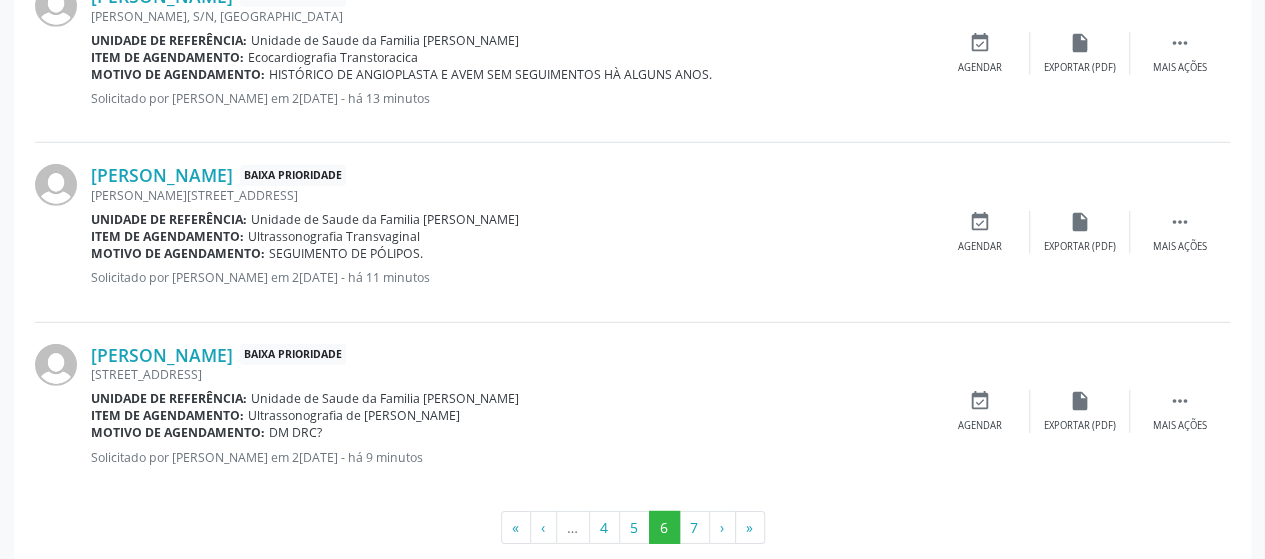scroll, scrollTop: 2827, scrollLeft: 0, axis: vertical 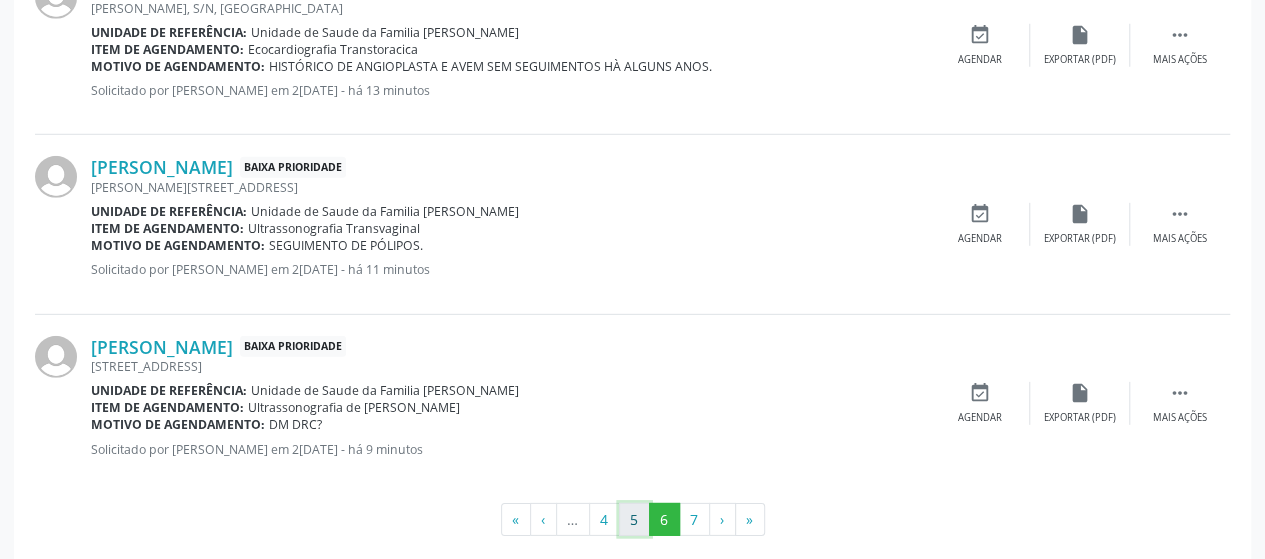 click on "5" at bounding box center (634, 520) 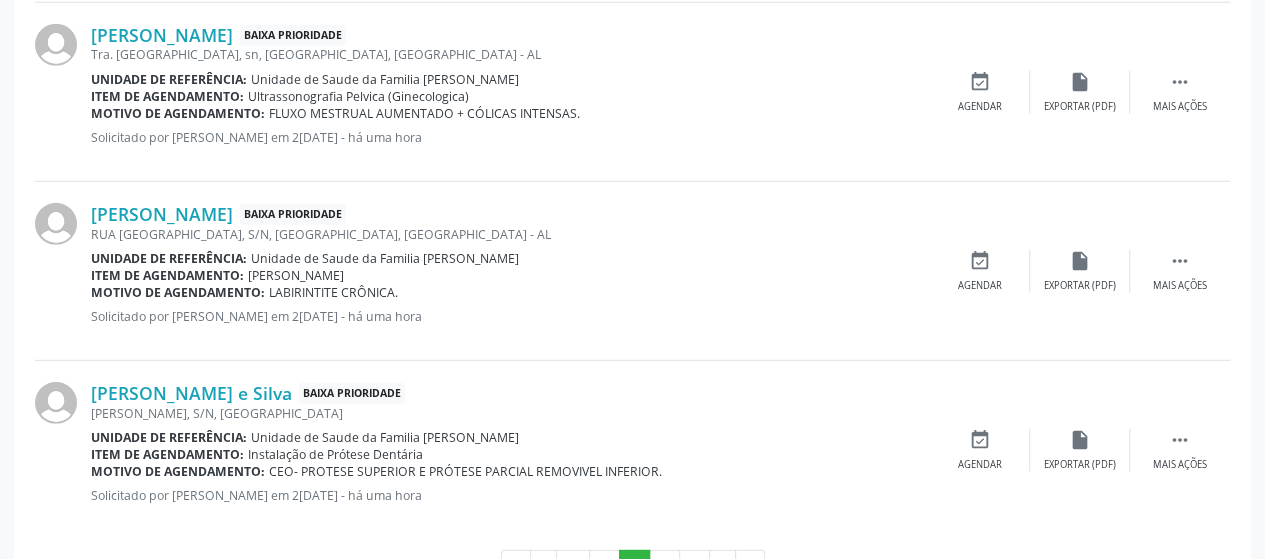 scroll, scrollTop: 2828, scrollLeft: 0, axis: vertical 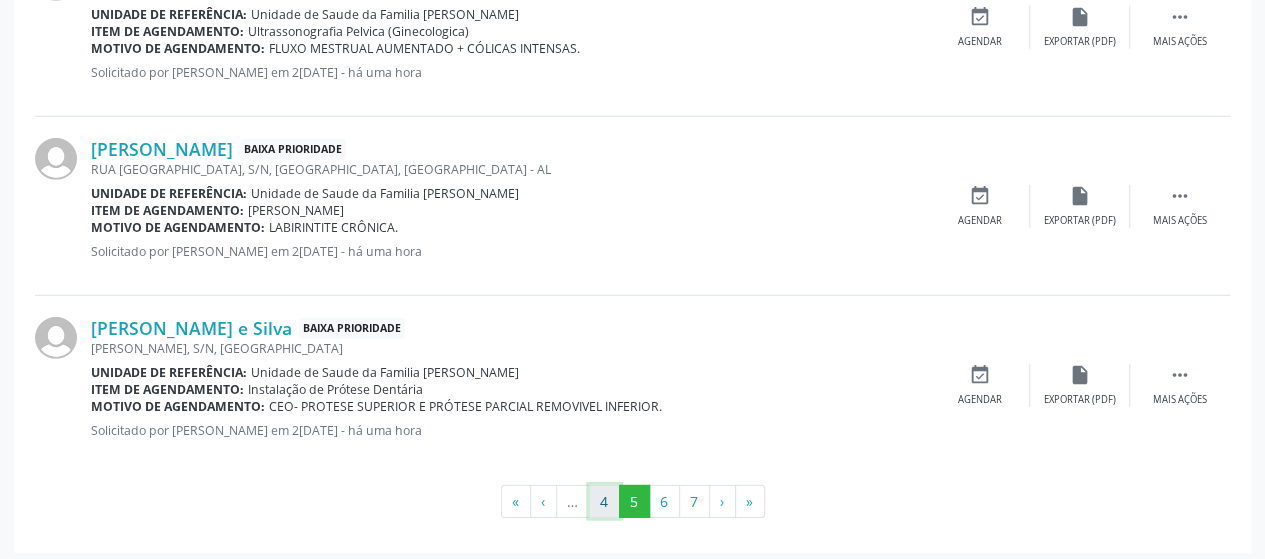 click on "4" at bounding box center [604, 502] 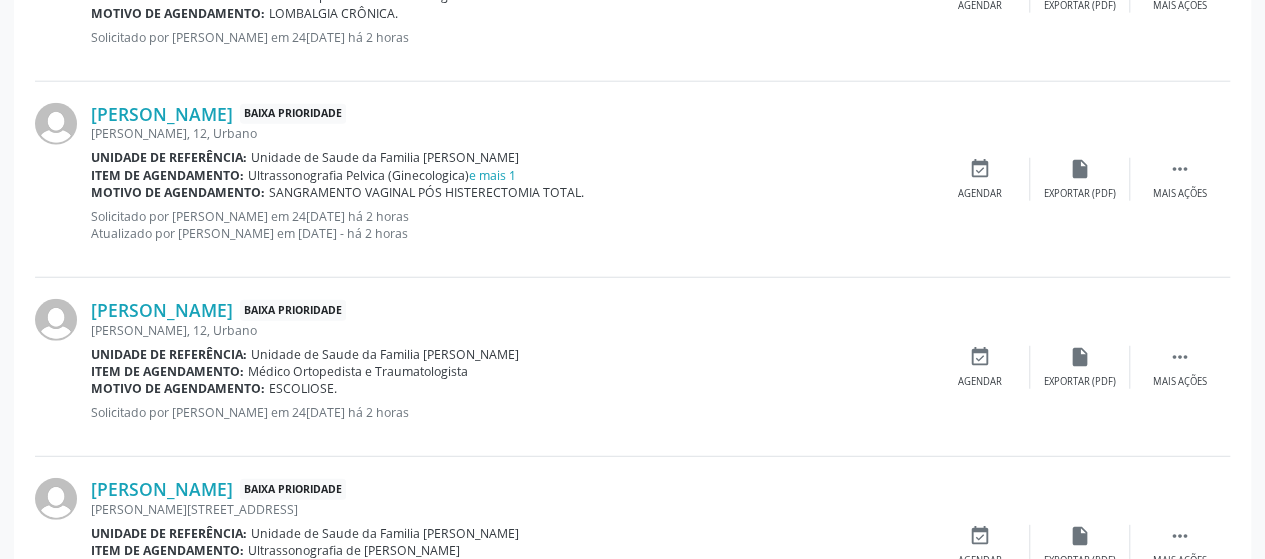 scroll, scrollTop: 2446, scrollLeft: 0, axis: vertical 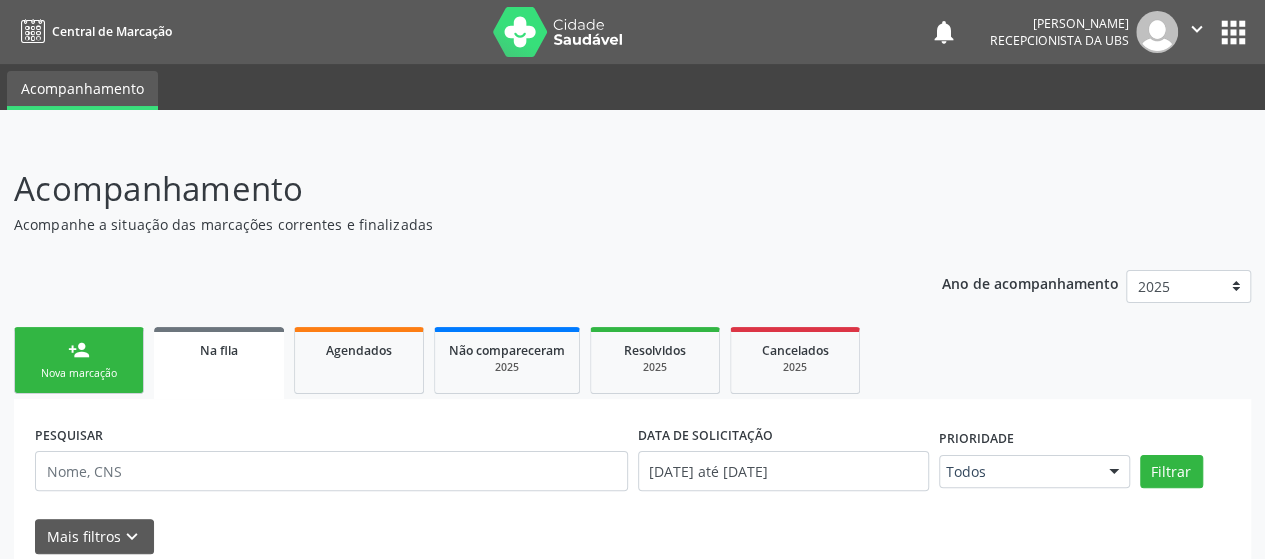 click on "Nova marcação" at bounding box center (79, 373) 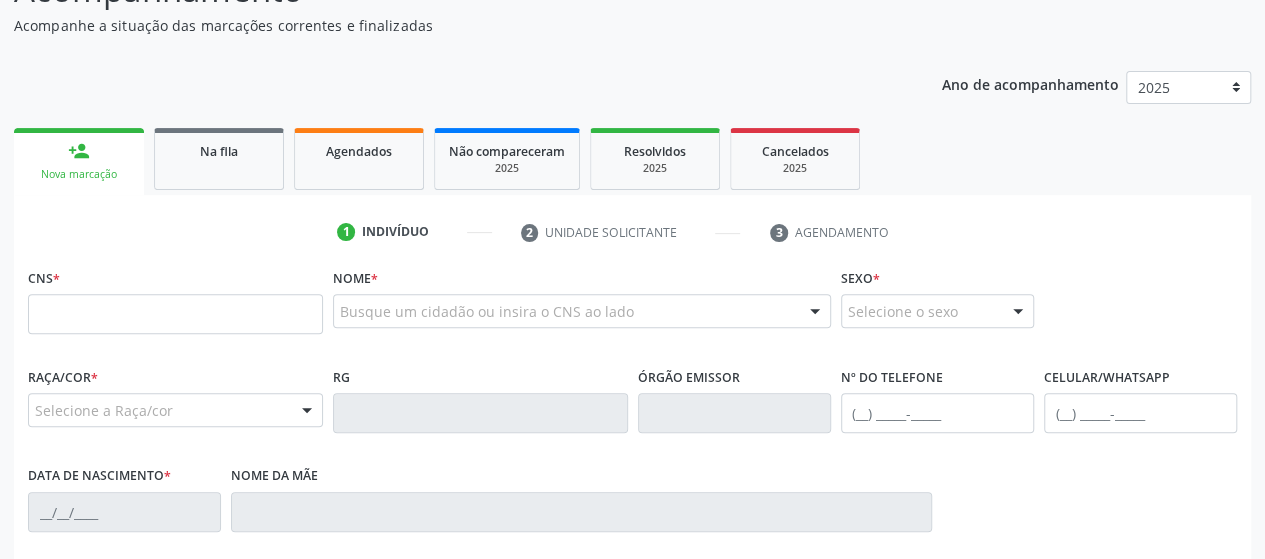 scroll, scrollTop: 200, scrollLeft: 0, axis: vertical 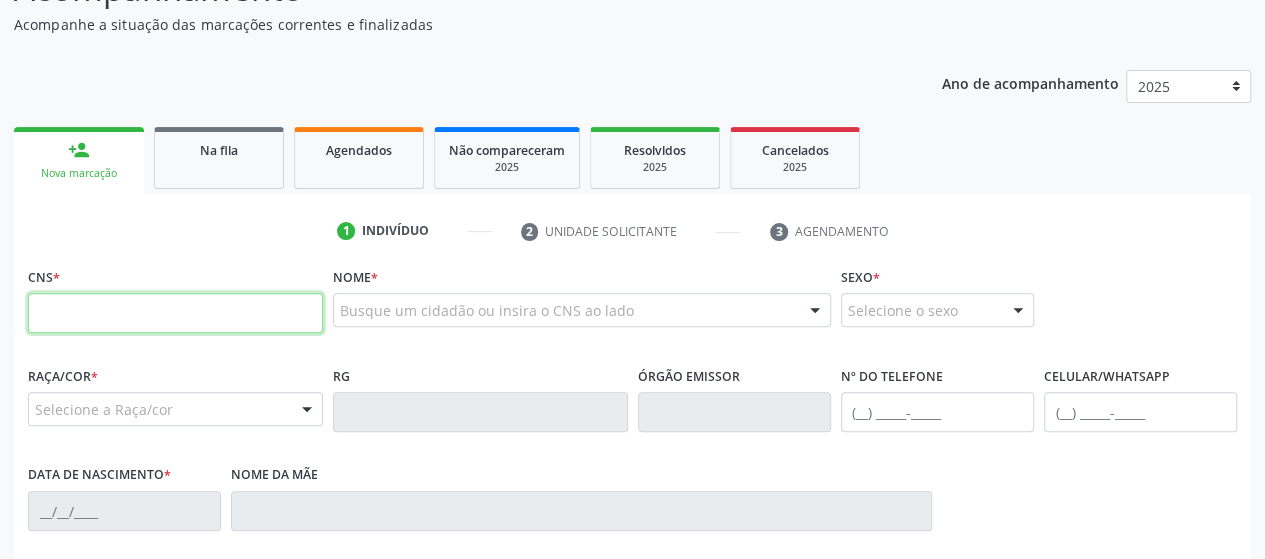 click at bounding box center [175, 313] 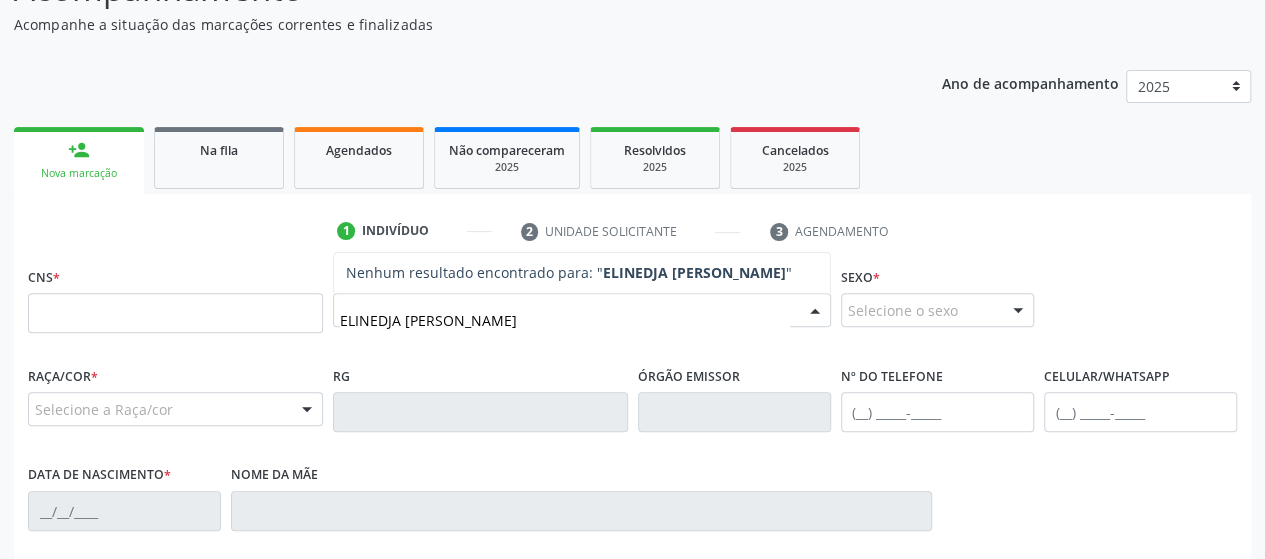 type on "ELINEDJA [PERSON_NAME]" 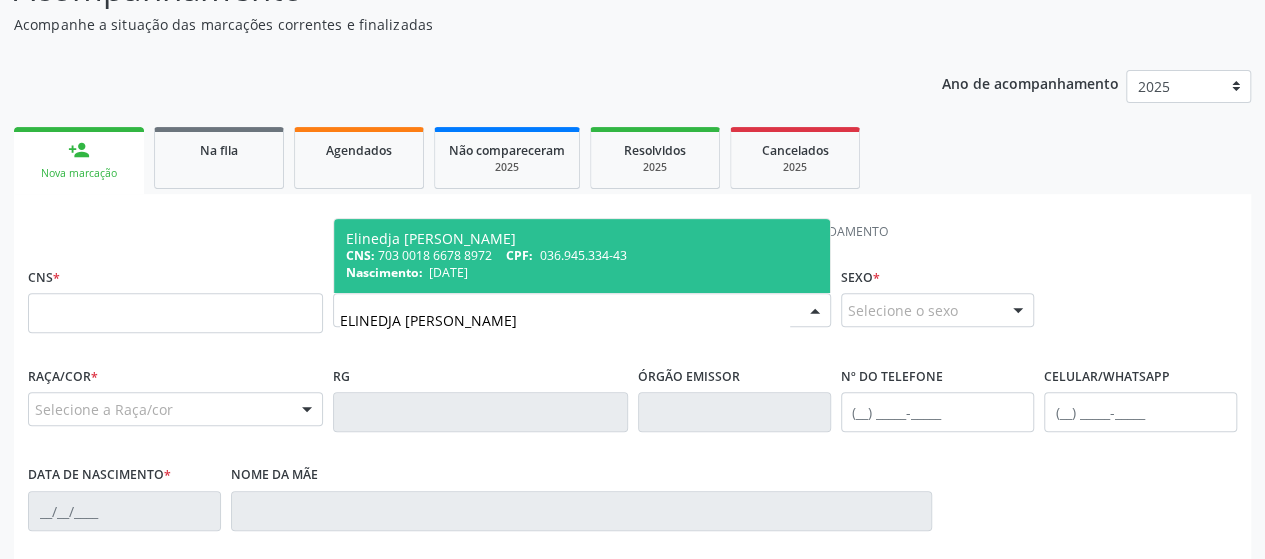 click on "036.945.334-43" at bounding box center [583, 255] 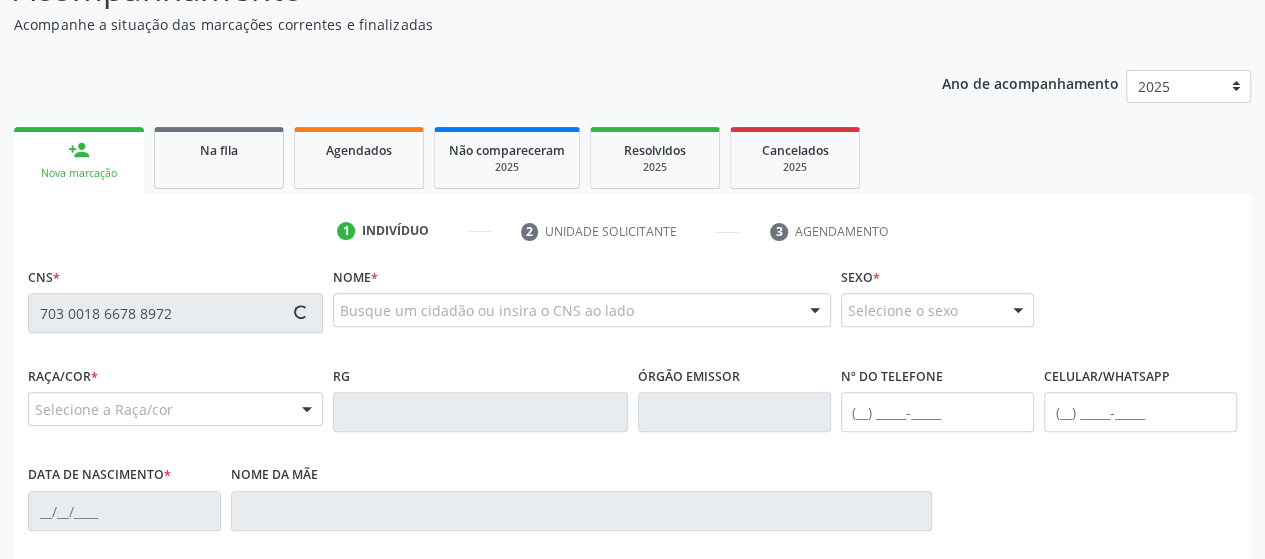 type on "703 0018 6678 8972" 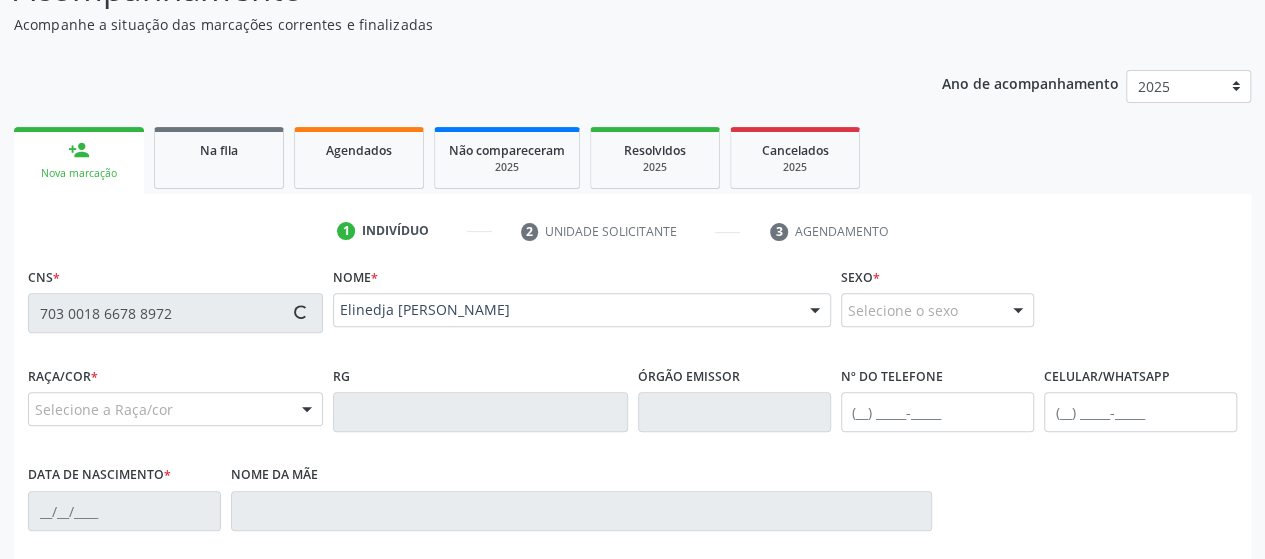 type on "[PHONE_NUMBER]" 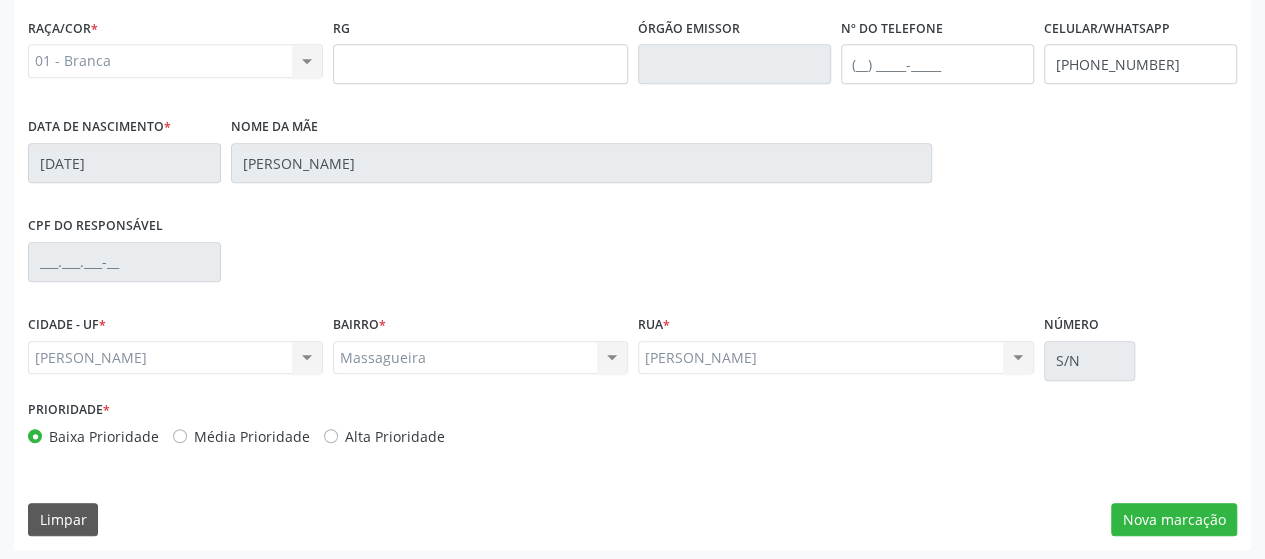 scroll, scrollTop: 552, scrollLeft: 0, axis: vertical 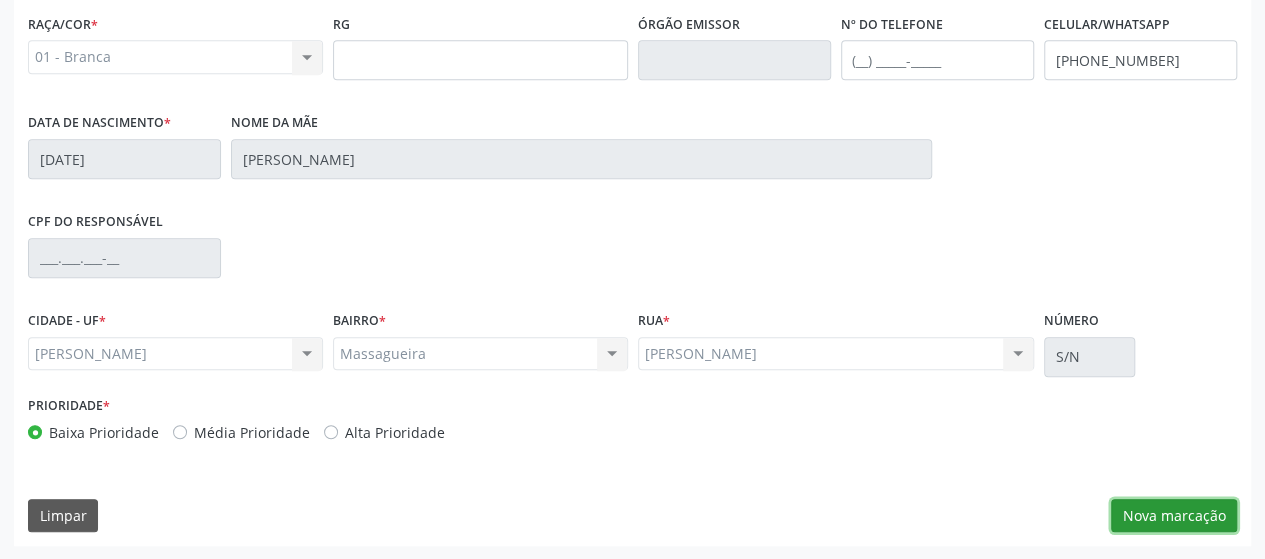 click on "Nova marcação" at bounding box center [1174, 516] 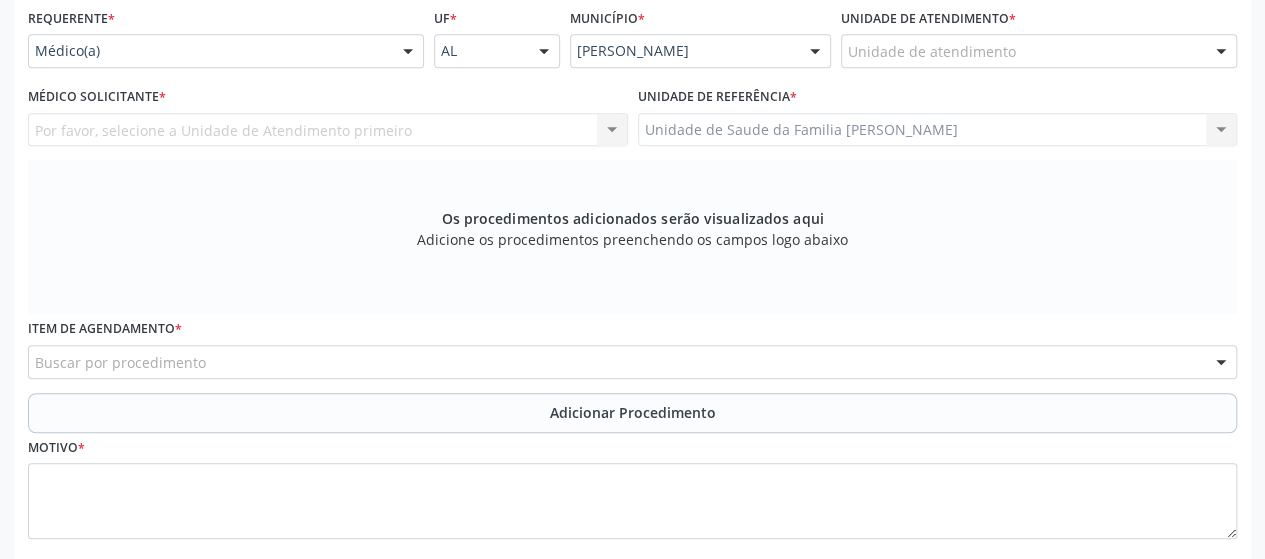 scroll, scrollTop: 452, scrollLeft: 0, axis: vertical 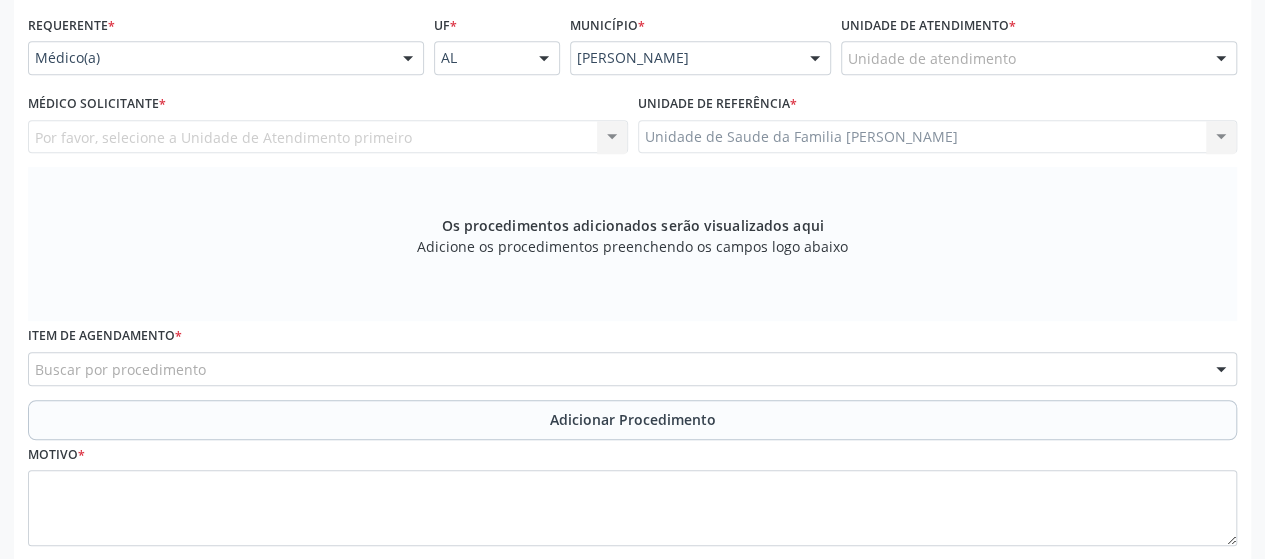 click on "Unidade de atendimento" at bounding box center [1039, 58] 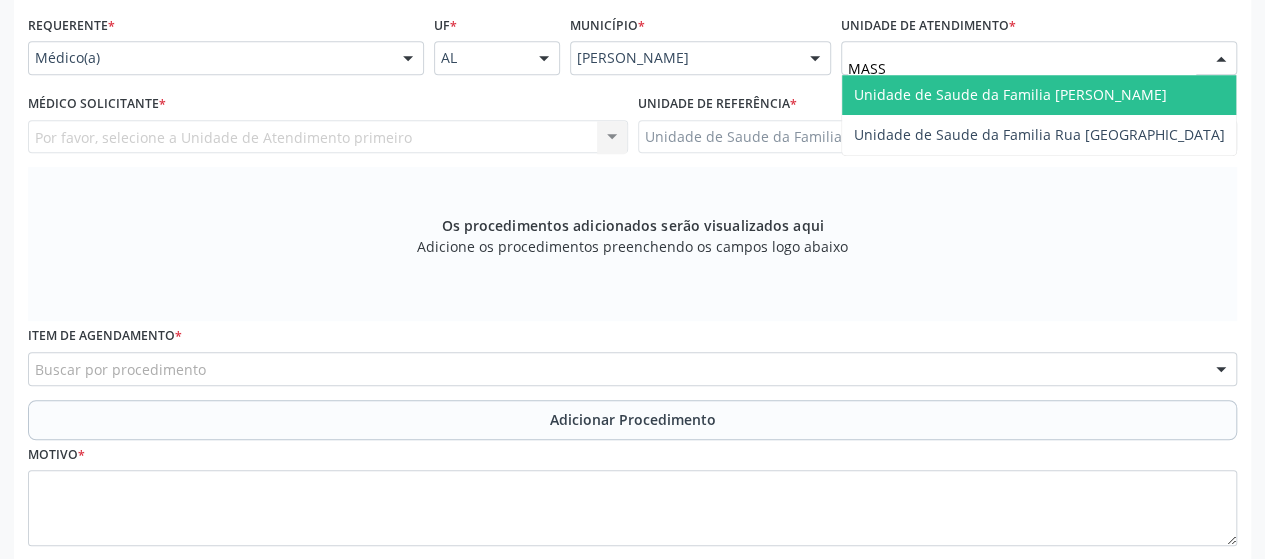 type on "MASSA" 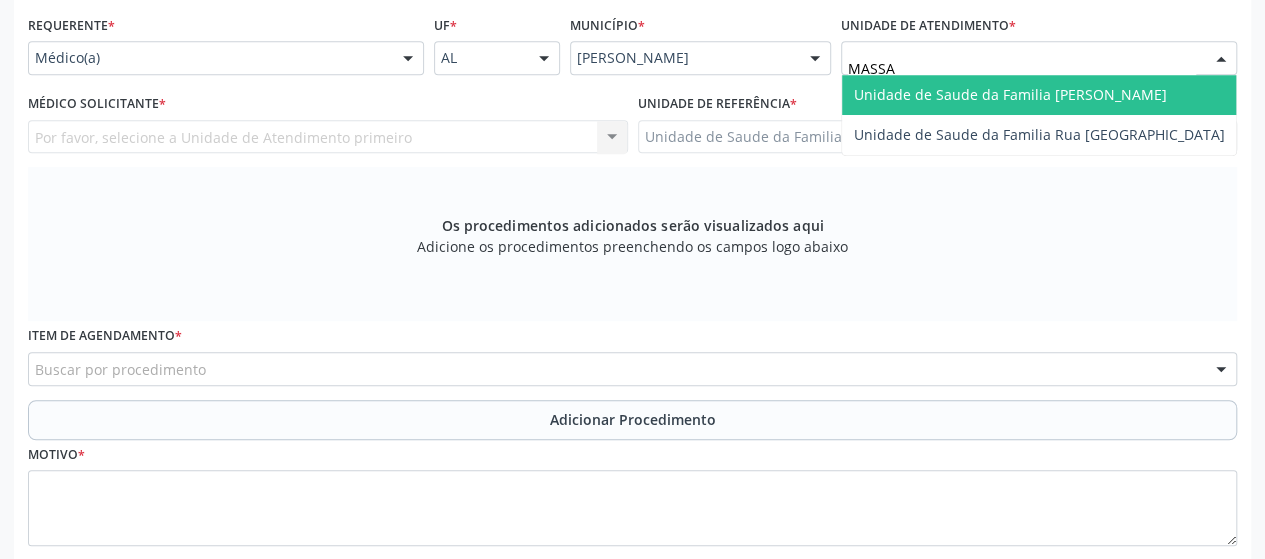 click on "Unidade de Saude da Familia [PERSON_NAME]" at bounding box center [1039, 95] 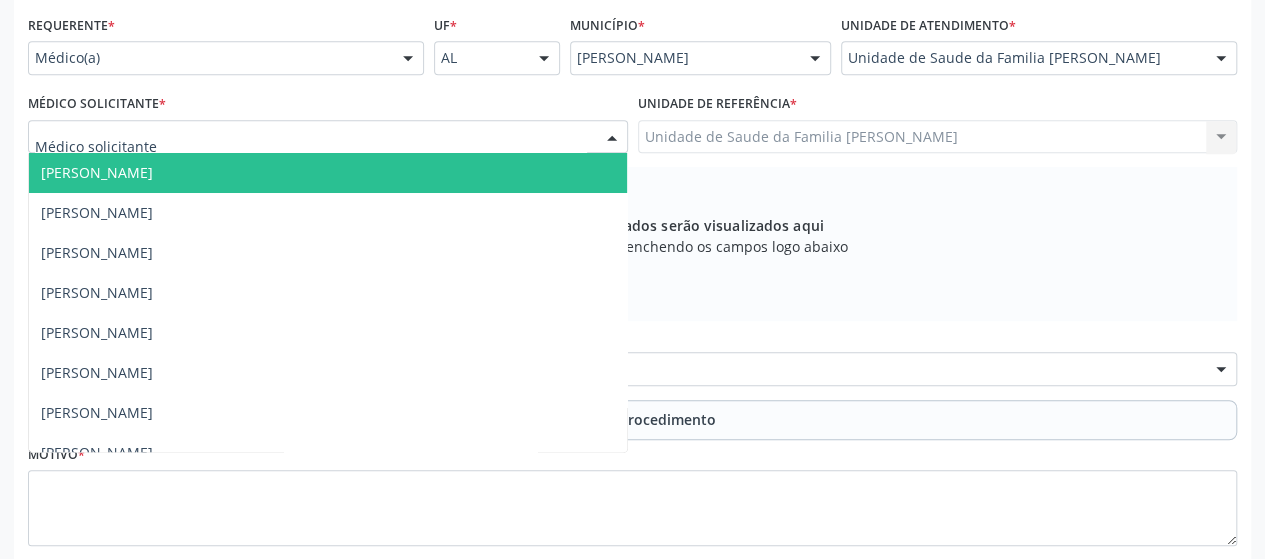 click at bounding box center (328, 137) 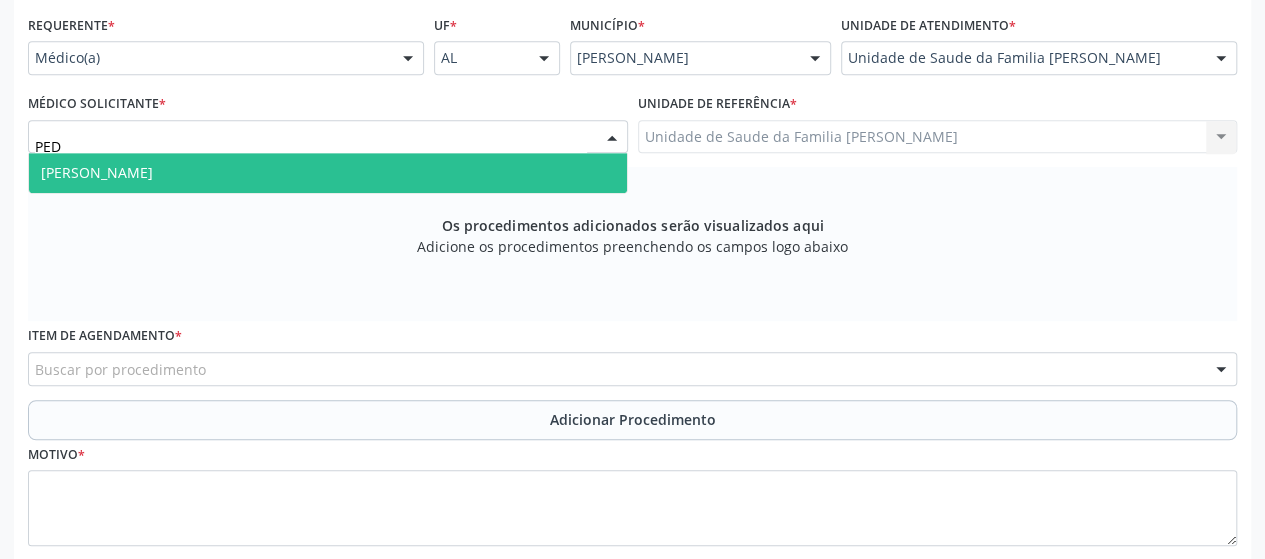 type on "PEDR" 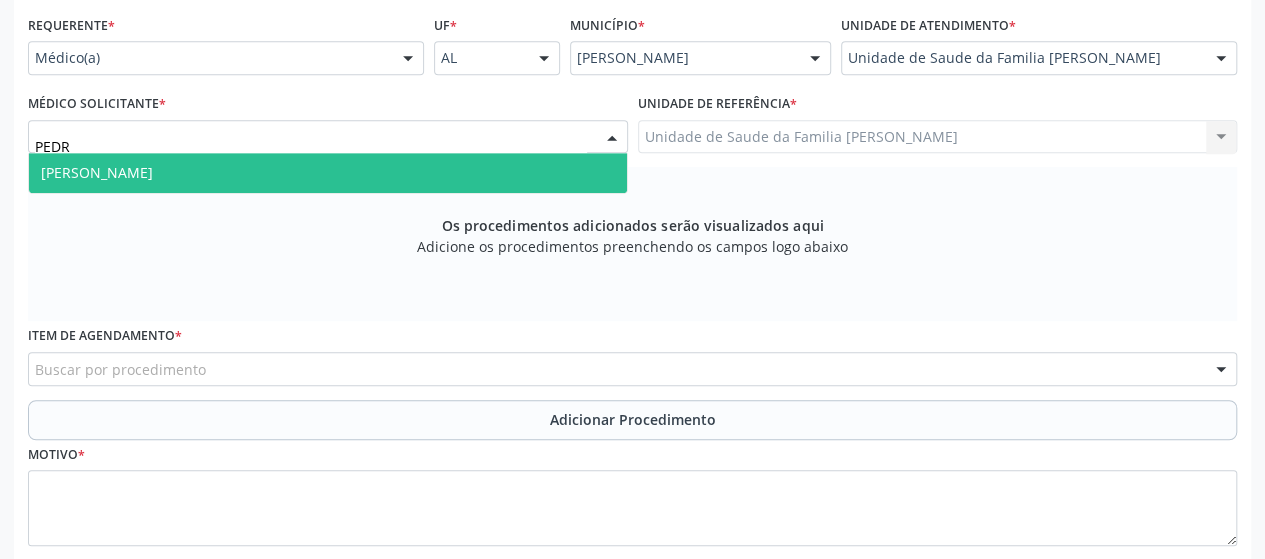 click on "[PERSON_NAME]" at bounding box center (328, 173) 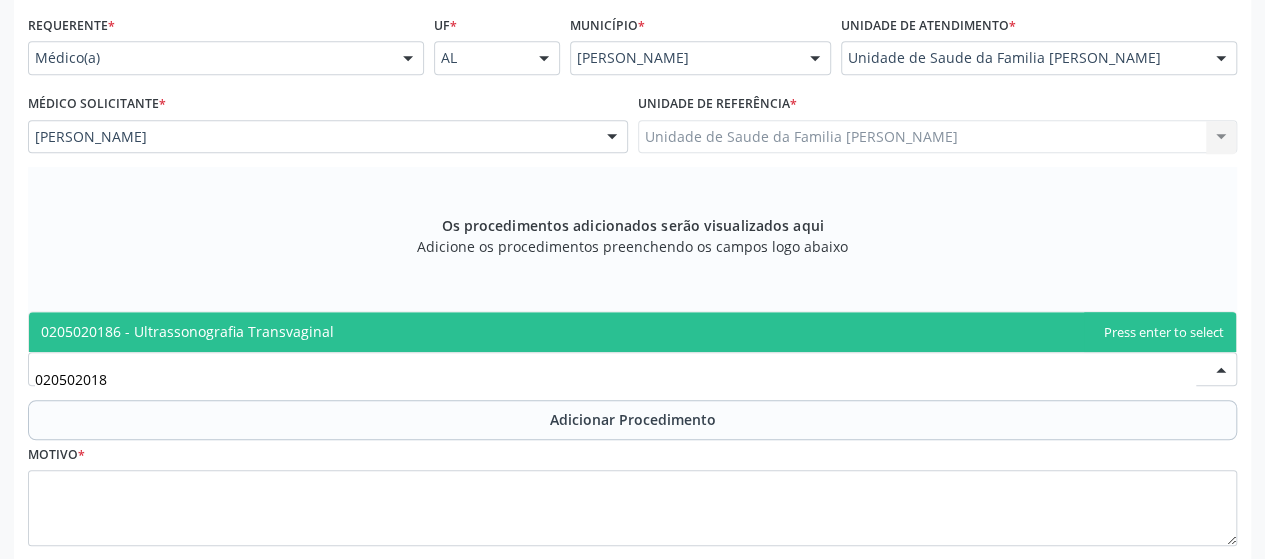 type on "0205020186" 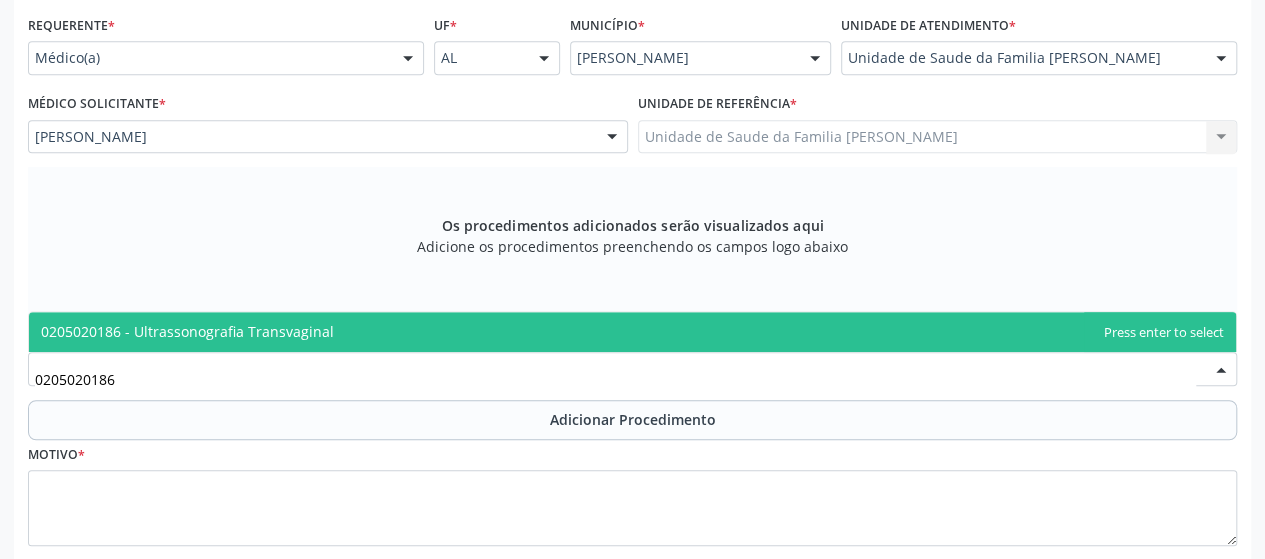 click on "0205020186 - Ultrassonografia Transvaginal" at bounding box center [187, 331] 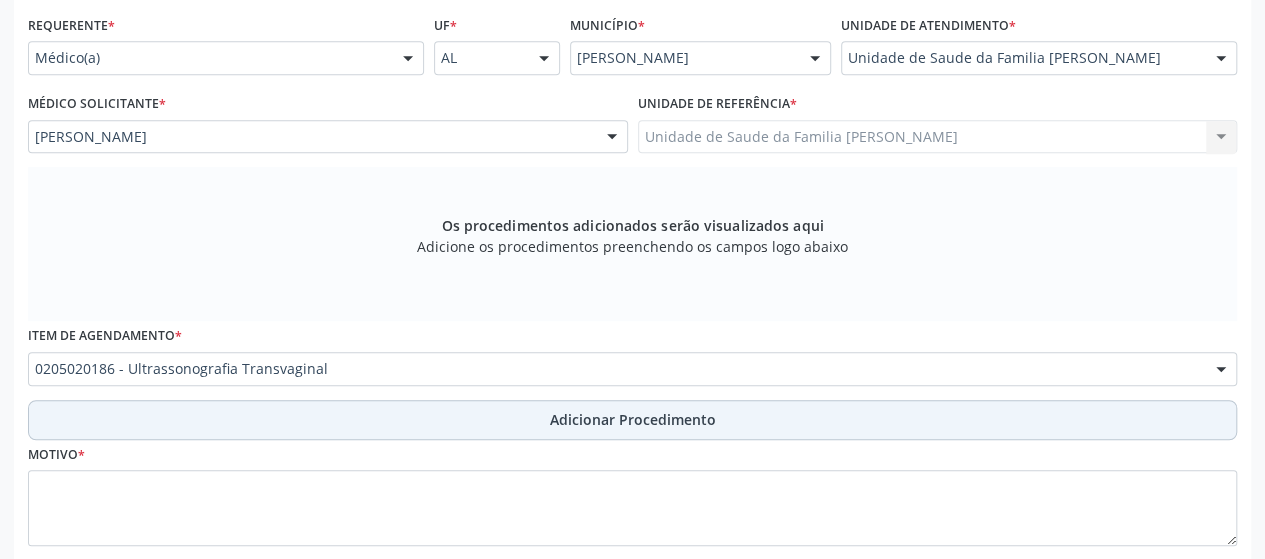click on "Adicionar Procedimento" at bounding box center (632, 420) 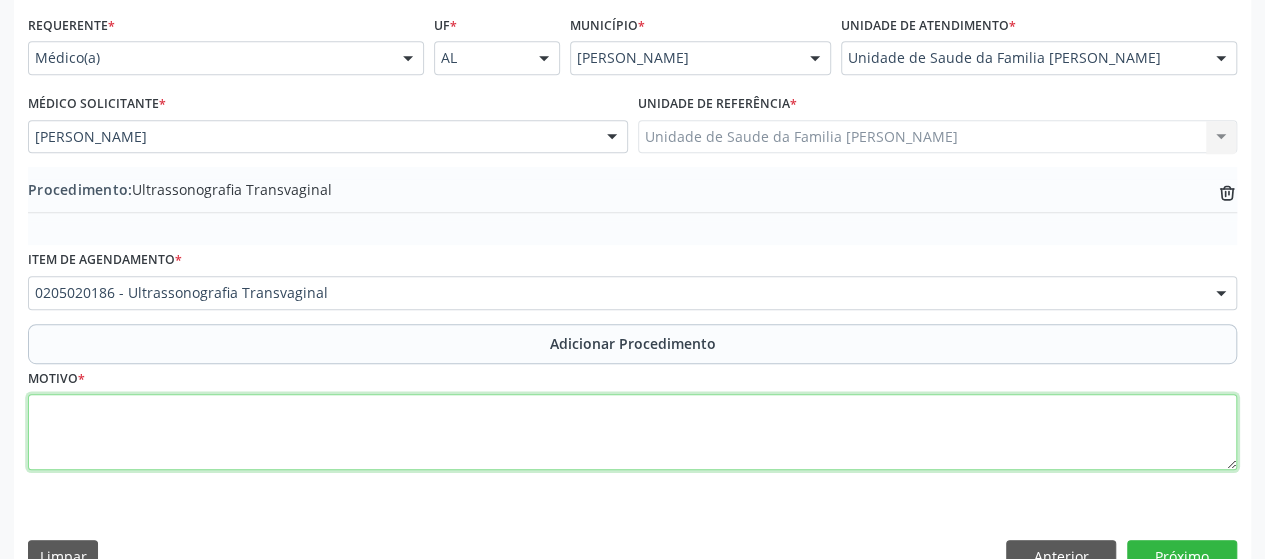 click at bounding box center (632, 432) 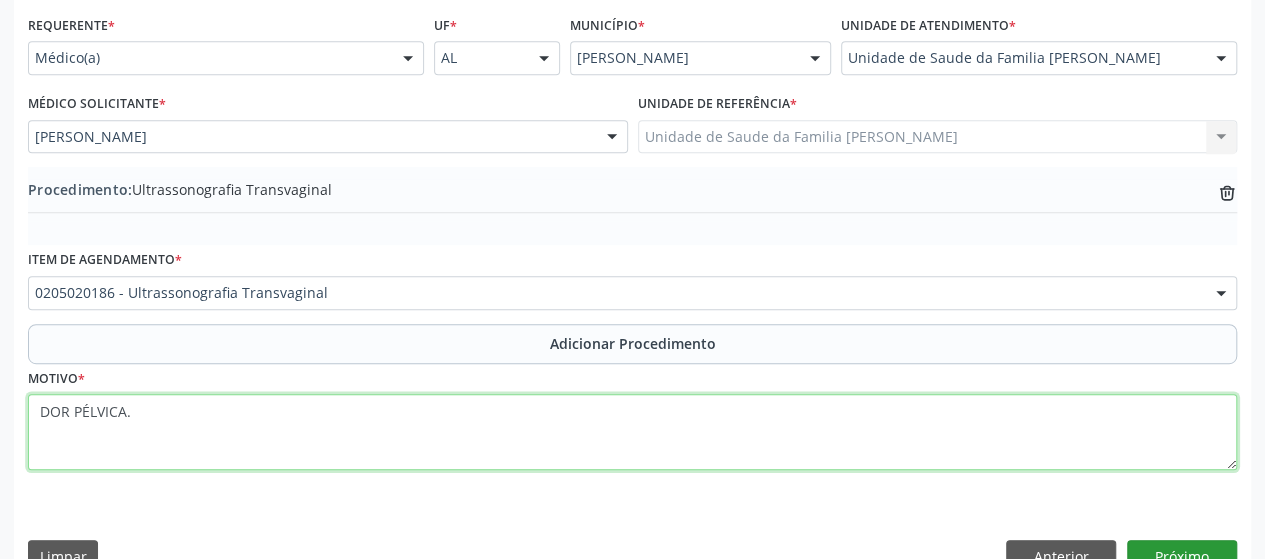 type on "DOR PÉLVICA." 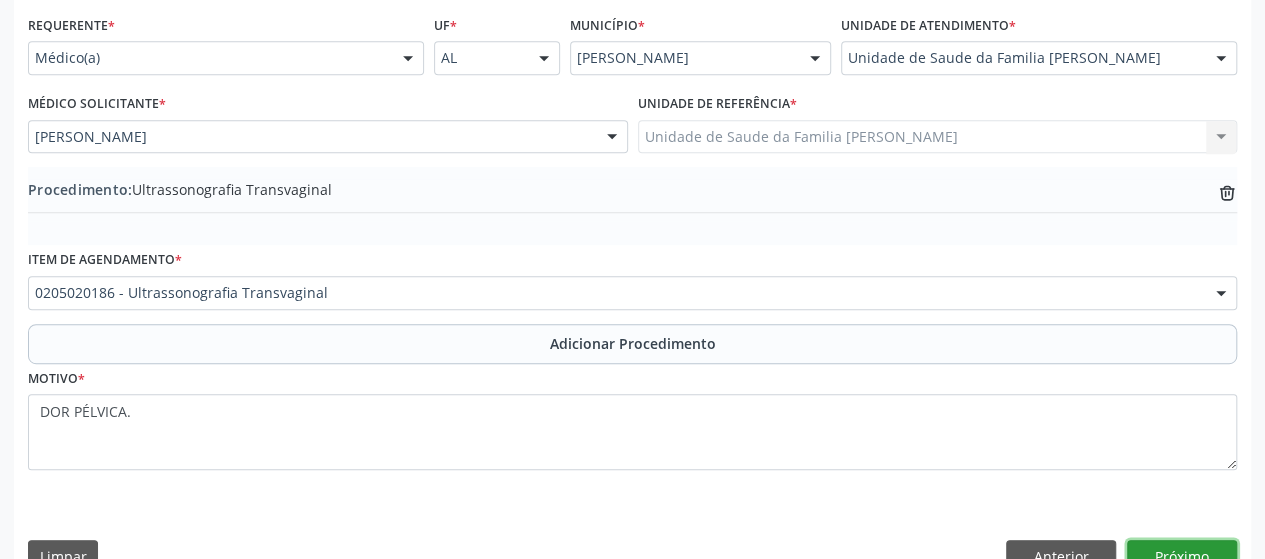 click on "Próximo" at bounding box center [1182, 557] 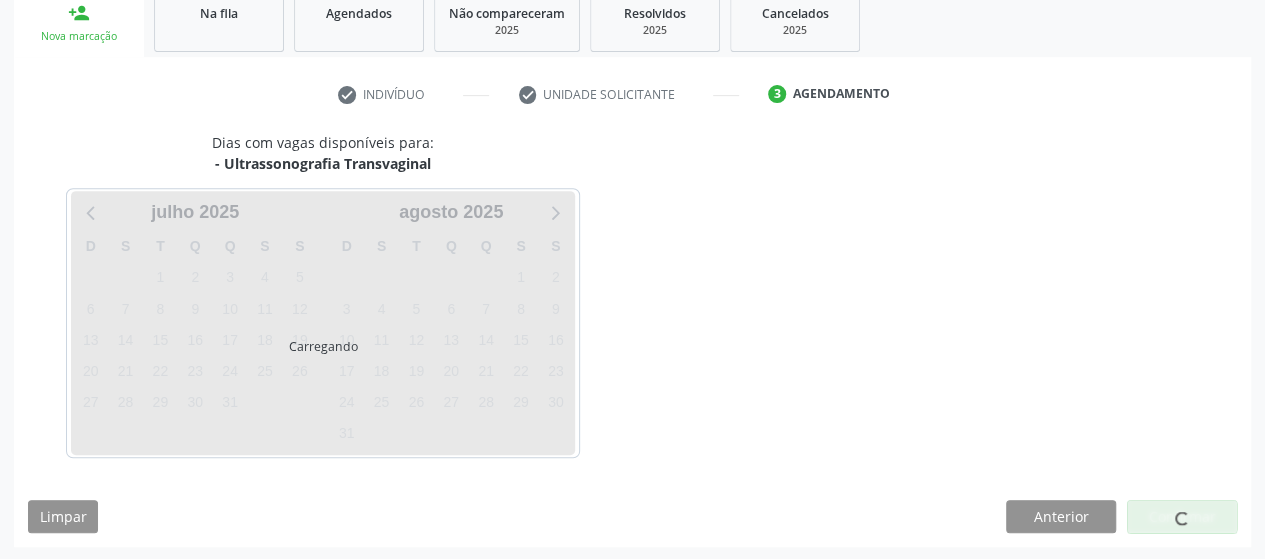 scroll, scrollTop: 396, scrollLeft: 0, axis: vertical 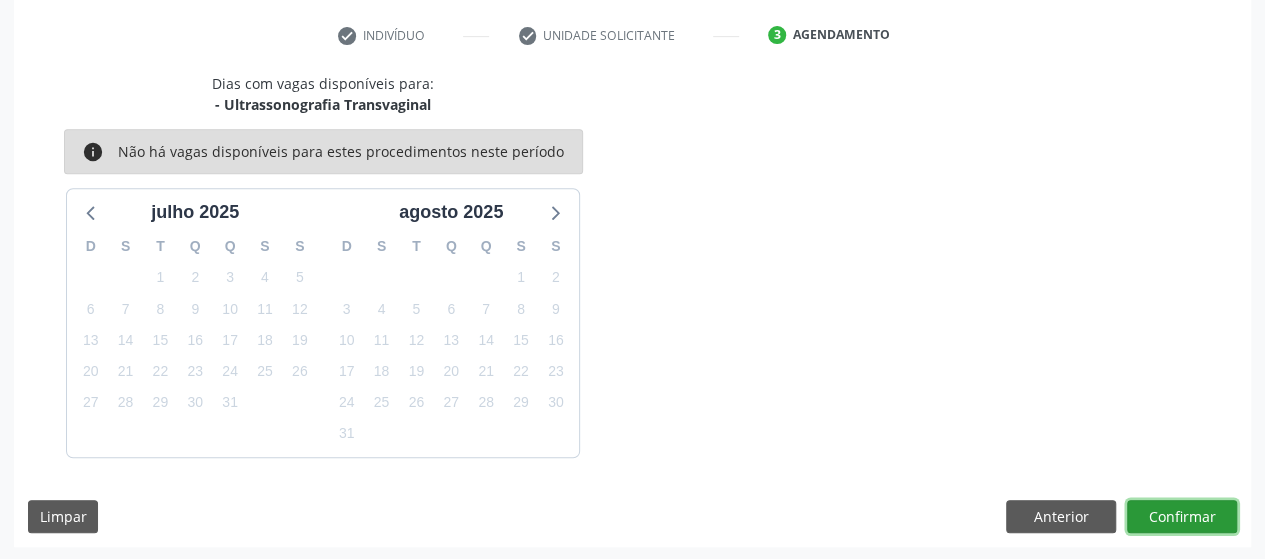 click on "Confirmar" at bounding box center (1182, 517) 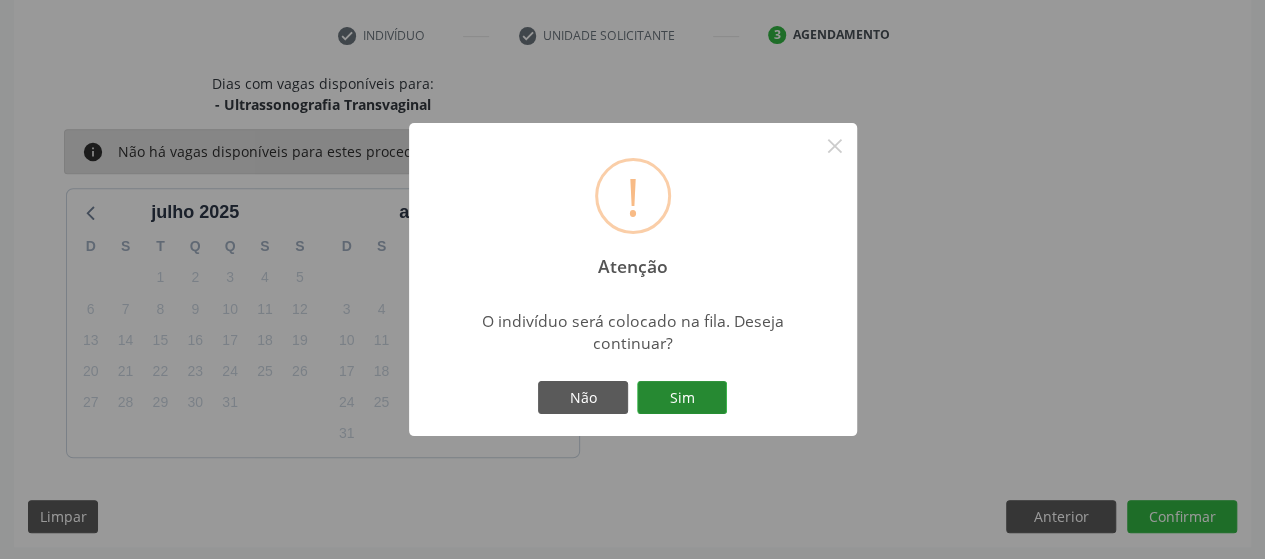 click on "Sim" at bounding box center (682, 398) 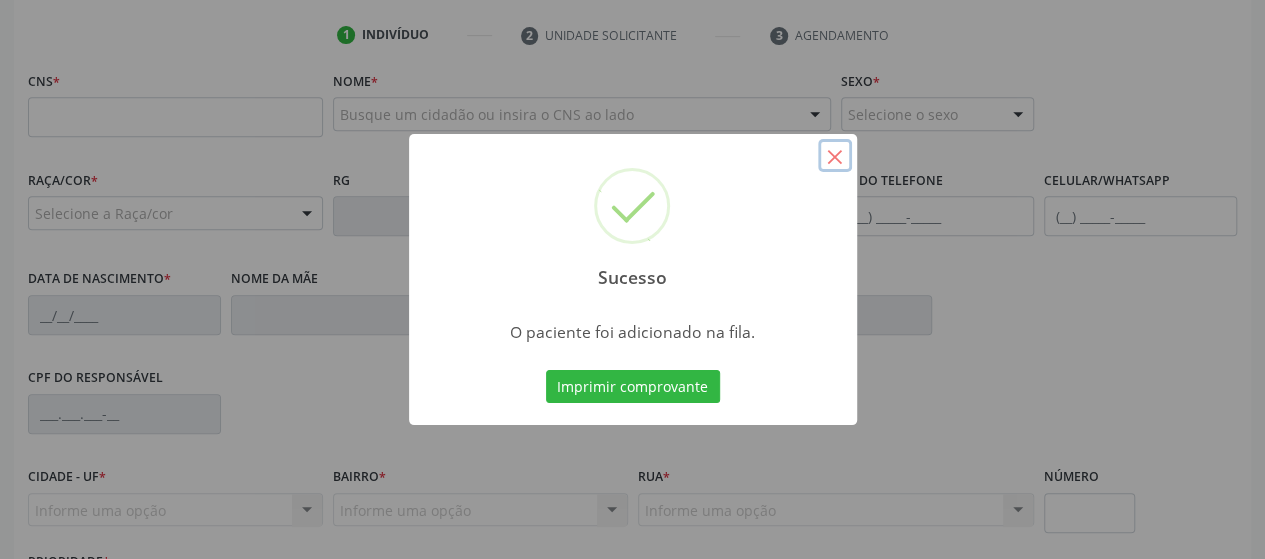 click on "×" at bounding box center [835, 156] 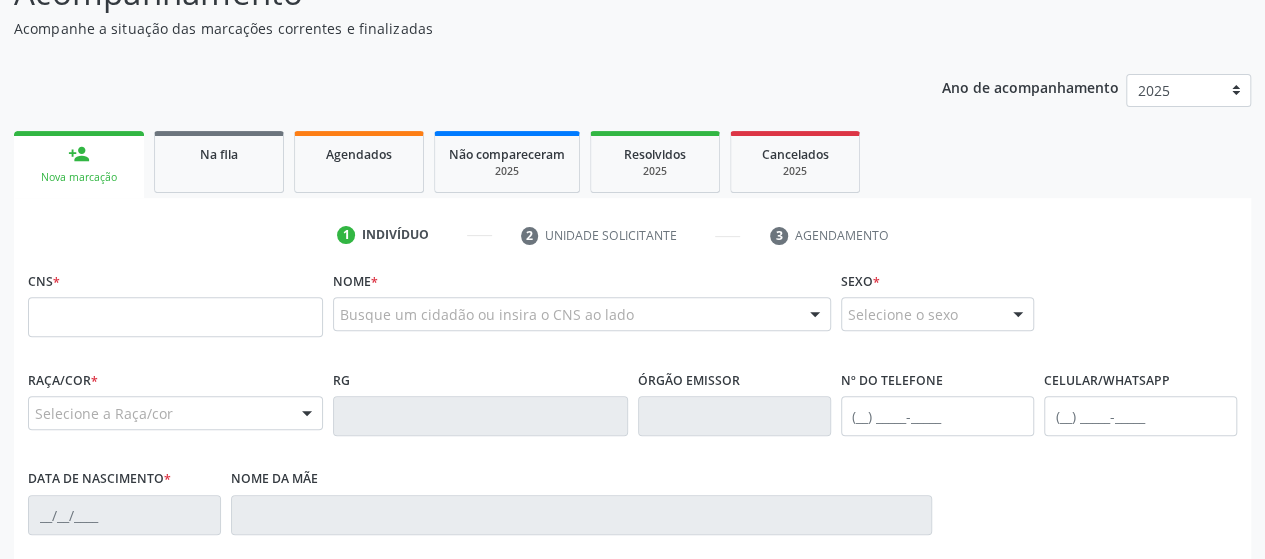 scroll, scrollTop: 196, scrollLeft: 0, axis: vertical 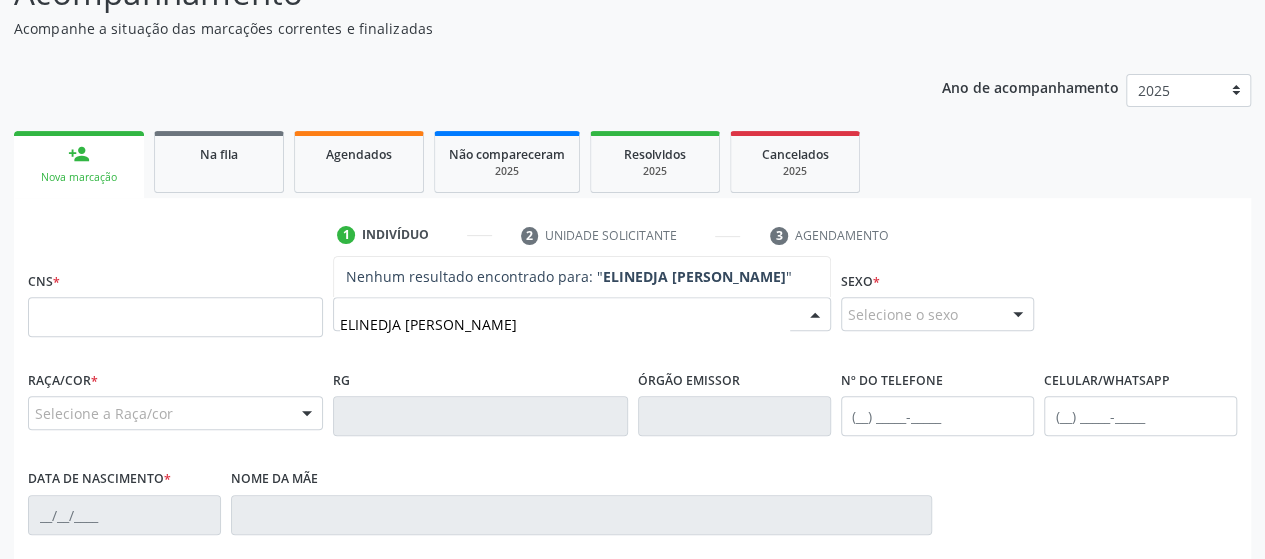 type on "ELINEDJA [PERSON_NAME]" 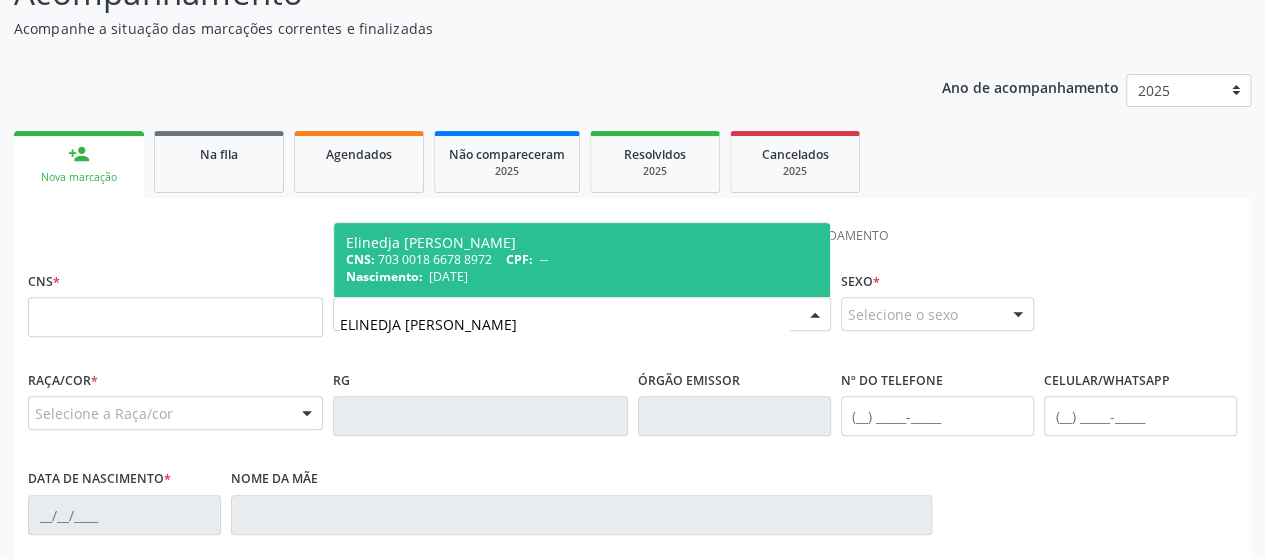 click on "CPF:" at bounding box center [519, 259] 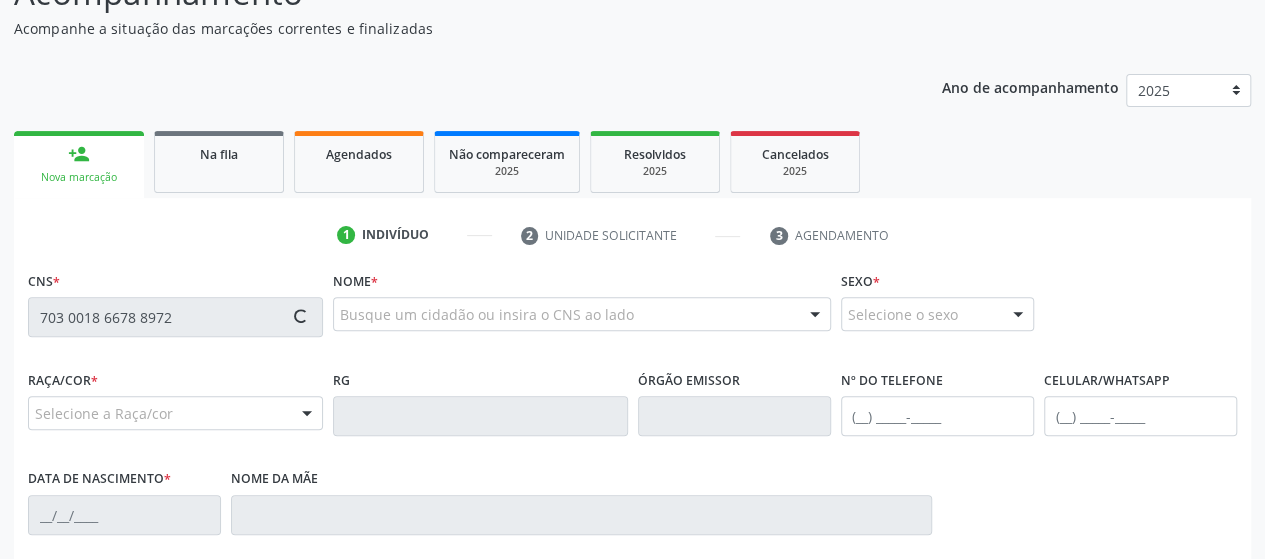 type on "703 0018 6678 8972" 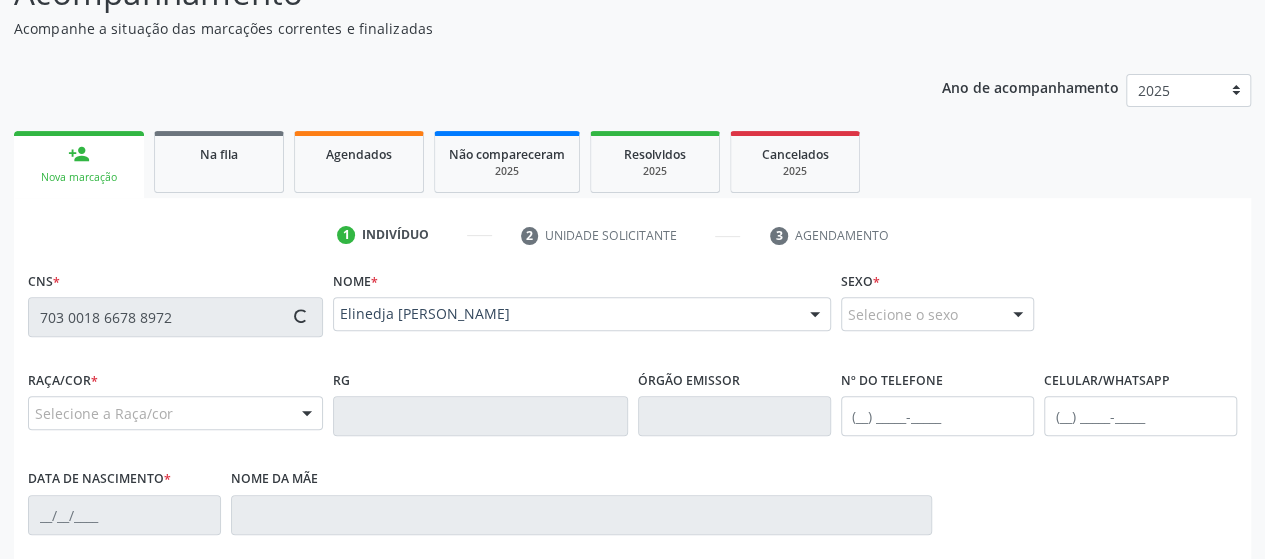 type on "[PHONE_NUMBER]" 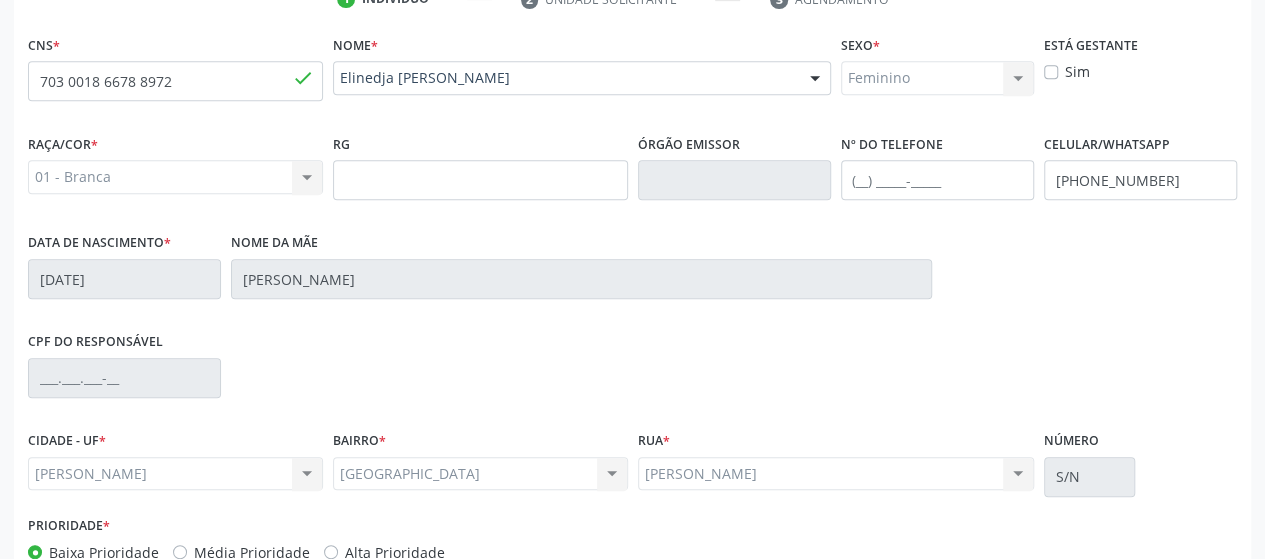 scroll, scrollTop: 552, scrollLeft: 0, axis: vertical 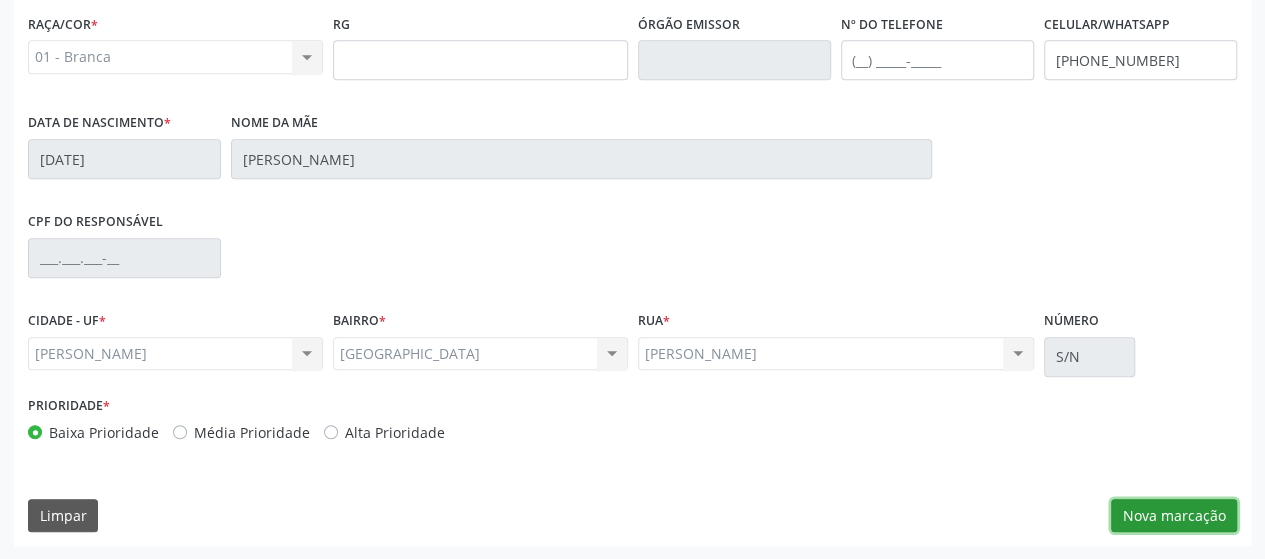 click on "Nova marcação" at bounding box center [1174, 516] 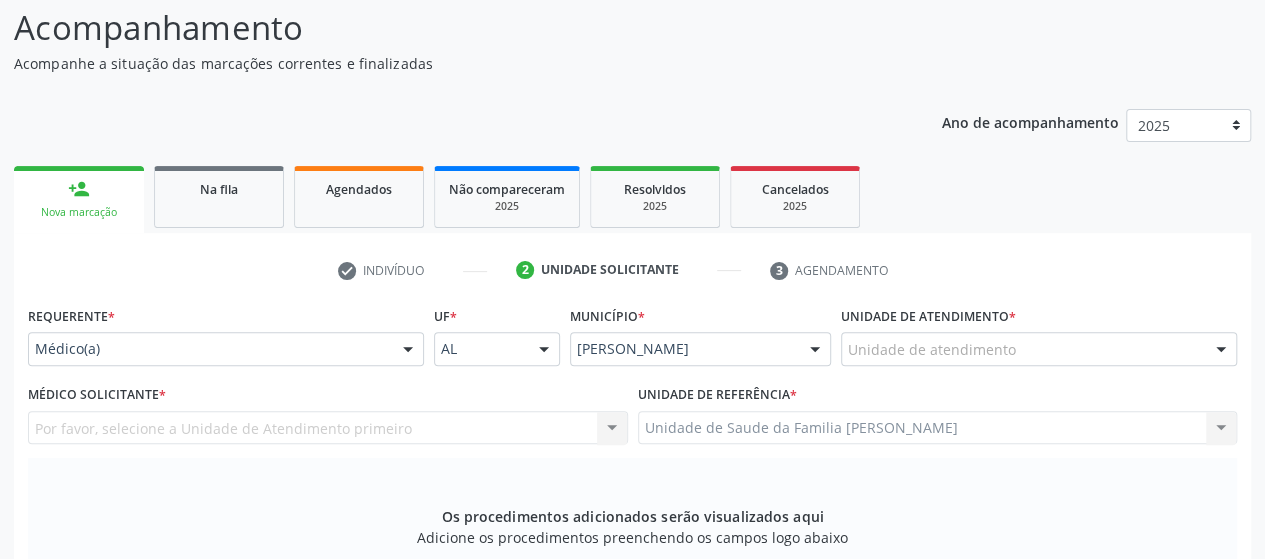 scroll, scrollTop: 152, scrollLeft: 0, axis: vertical 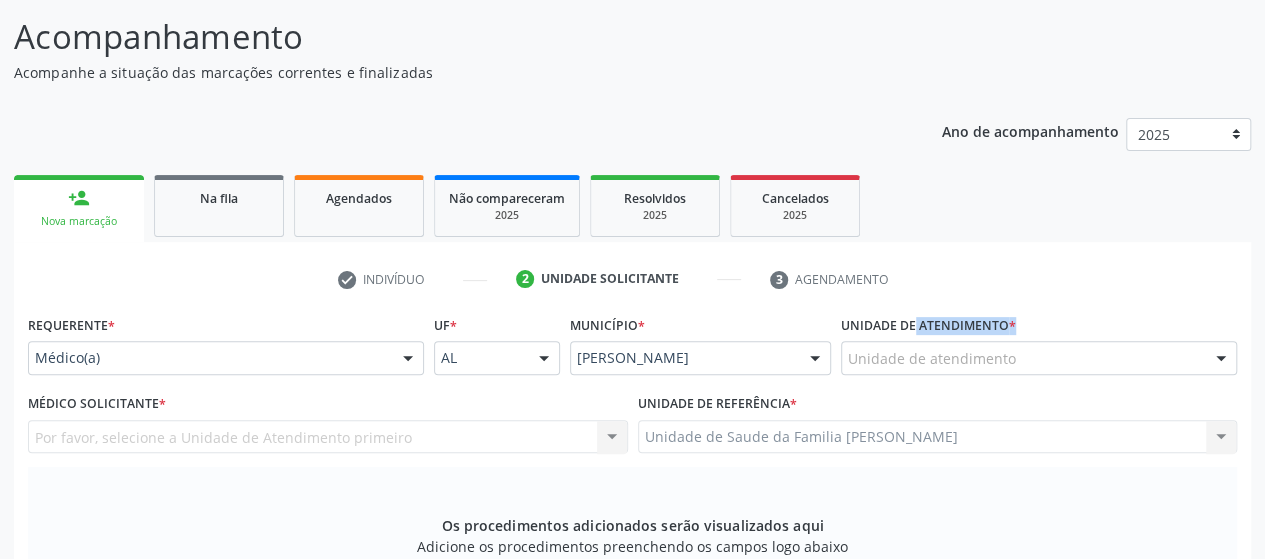 click on "Unidade de atendimento
*
Unidade de atendimento
Aeronave Baron 58   Aeronave Cessna   Associacao Divina Misericordia   Caps [PERSON_NAME] Sarmento   Central Municipal de Rede de Frio de Marechal Deodoro   Central de Abastecimento Farmaceutico Caf   Centro Municipal de Especialidade Odontologica   Centro de Parto Normal Imaculada Conceicao   Centro de Saude Professor Estacio de [GEOGRAPHIC_DATA]   Certea Centro Esp de Ref em Transtorno do Espectro Autista   Clinica Escola de Medicina Veterinaria do Cesmac   Clinica de Reestruturacao Renovar Crer   Consultorio Odontologico [PERSON_NAME]   Crescer Espaco Terapeutico   Espaco Klecia Ribeiro   Fazenda da Esperanca [GEOGRAPHIC_DATA]   Helicoptero Falcao 5   Labmar   Laboratorio Marechal   Laboratorio Marechal Deodoro   Laboratorio de Protese Dentaria Marechal Deodoro   Melhor em Casa   Posto de Apoio Mucuri   Posto de Saude Saco   Posto de Saude do Riacho Velho   Secretaria Municipal de Saude" at bounding box center (1039, 342) 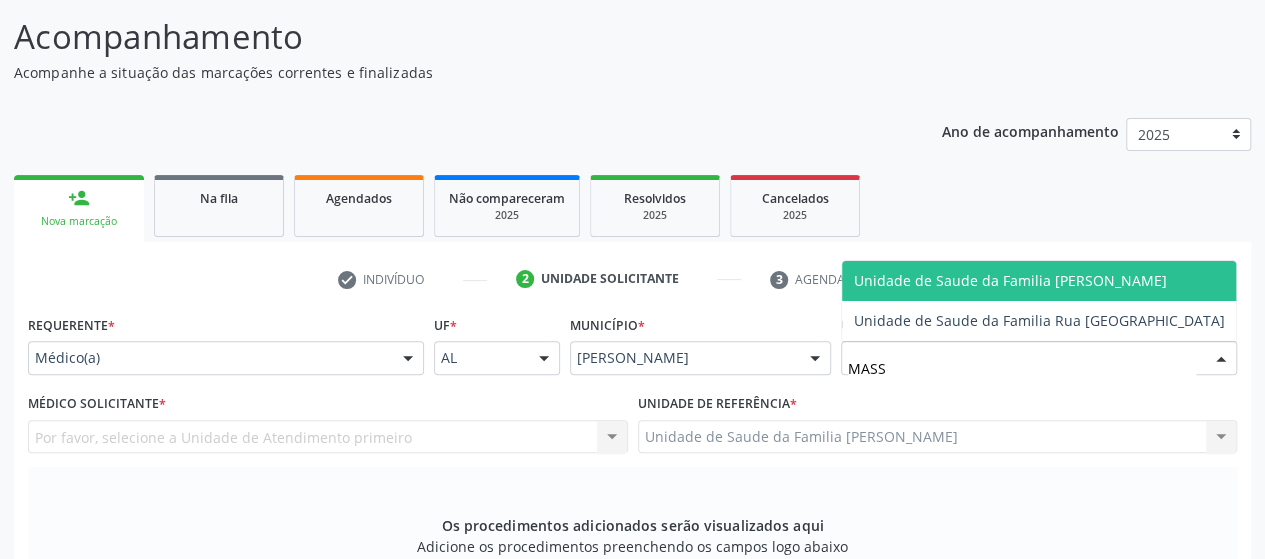 type on "MASSA" 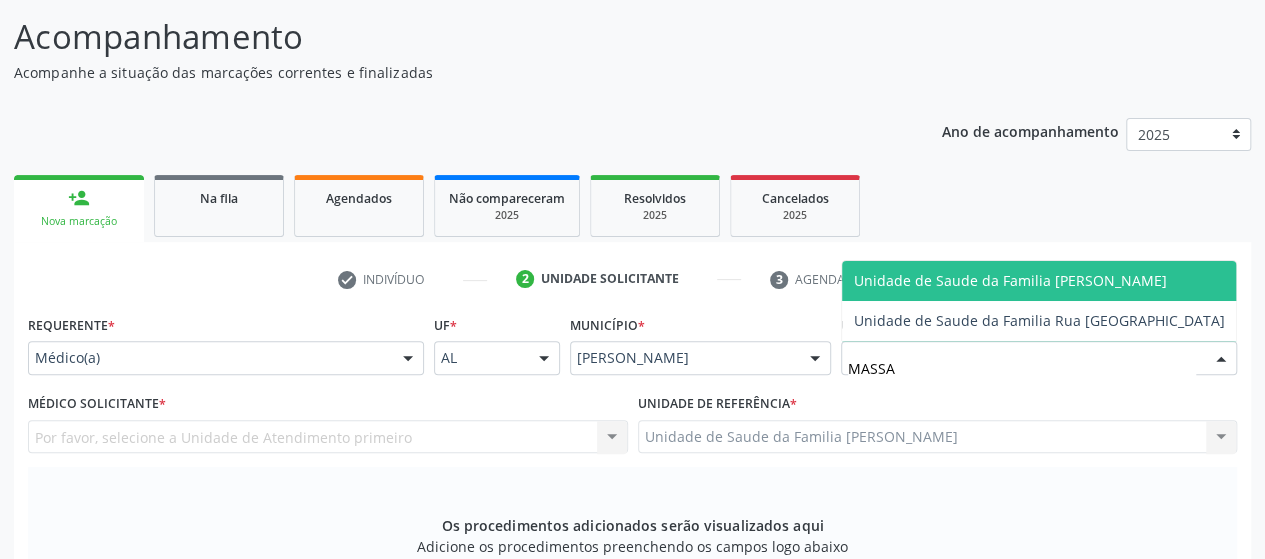 click on "Unidade de Saude da Familia [PERSON_NAME]" at bounding box center [1010, 280] 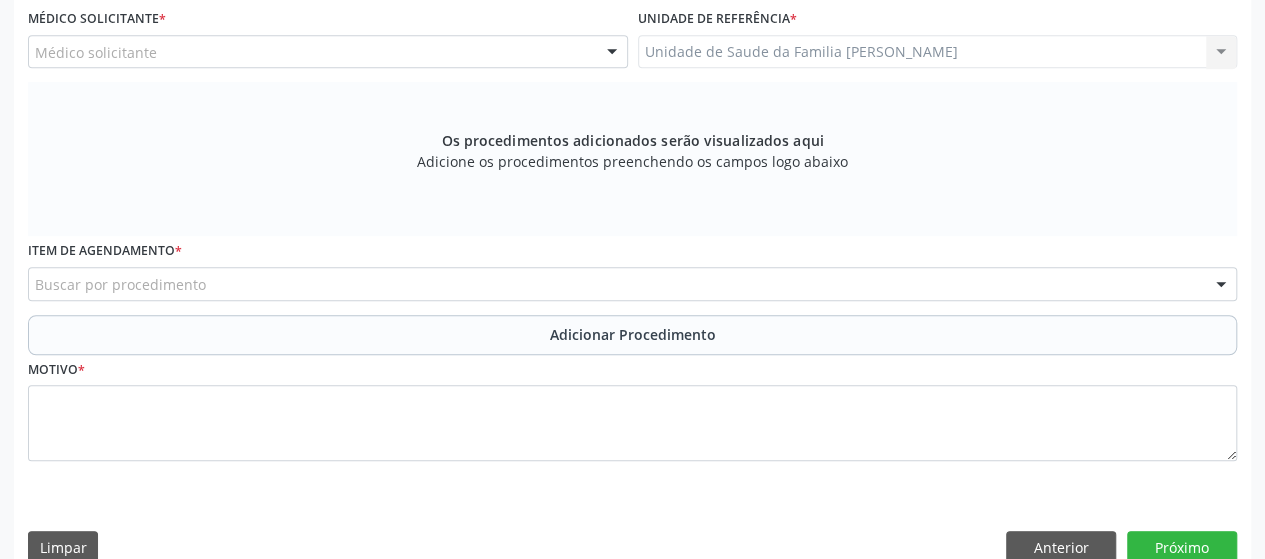 scroll, scrollTop: 552, scrollLeft: 0, axis: vertical 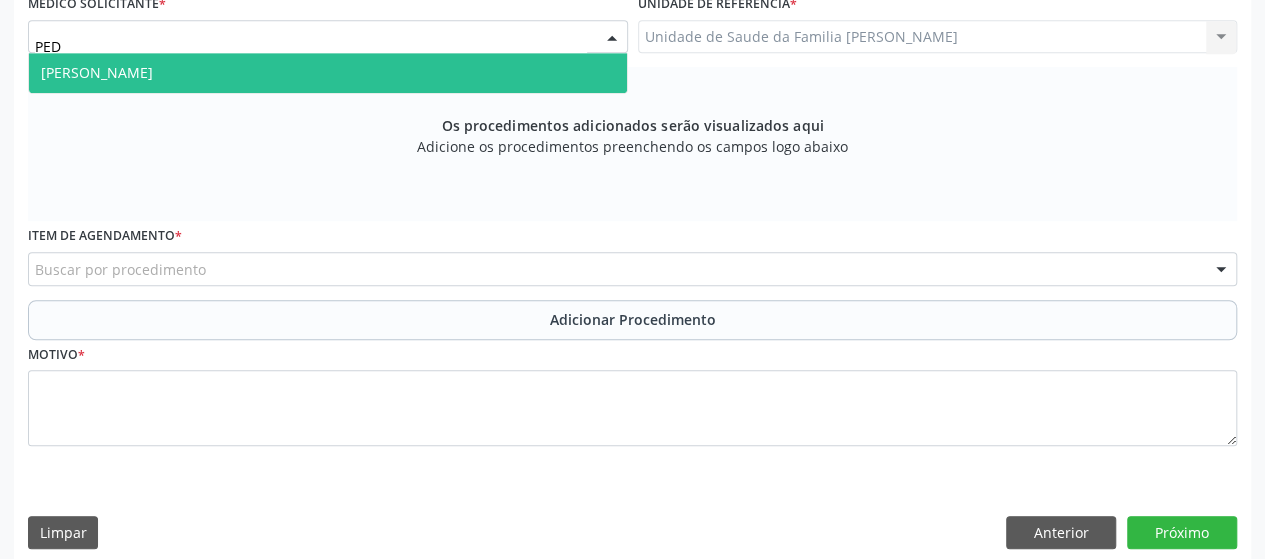 type on "PEDR" 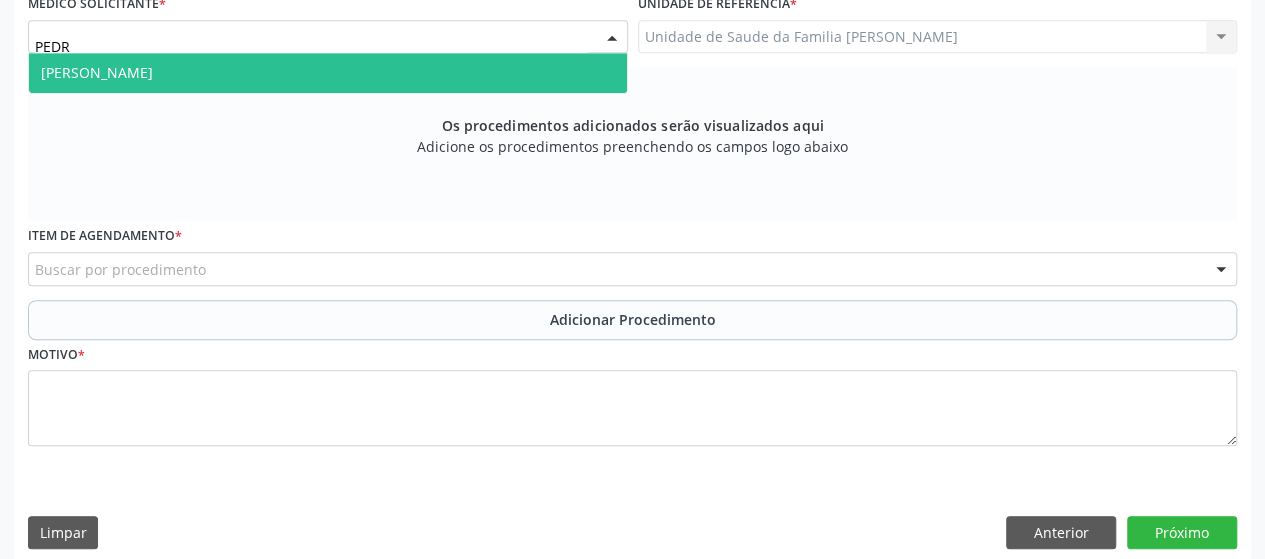 click on "[PERSON_NAME]" at bounding box center [328, 73] 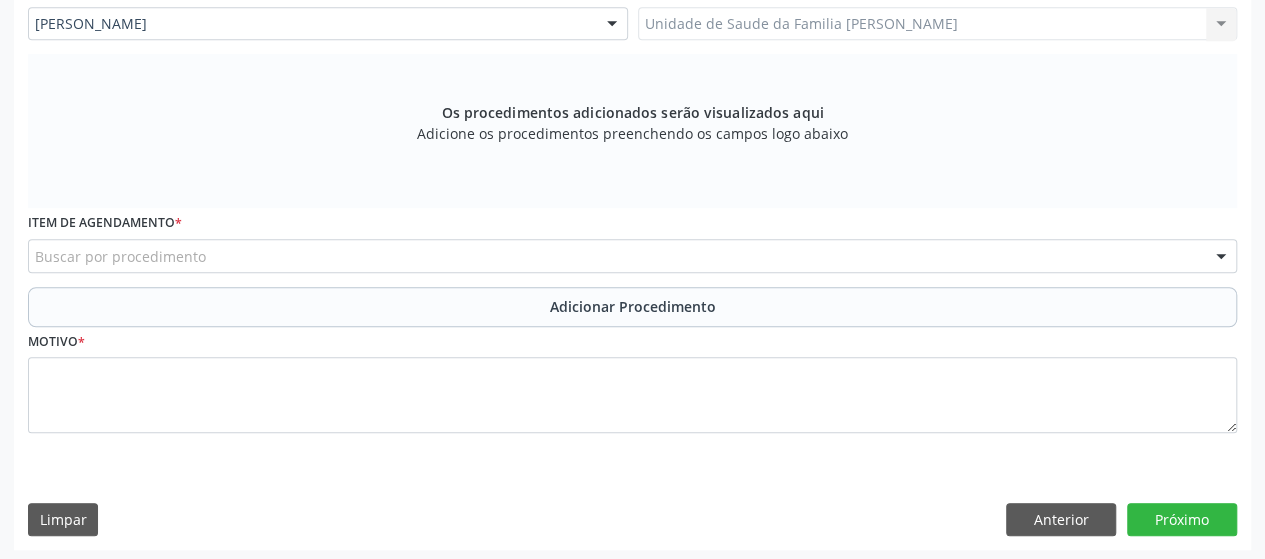 scroll, scrollTop: 568, scrollLeft: 0, axis: vertical 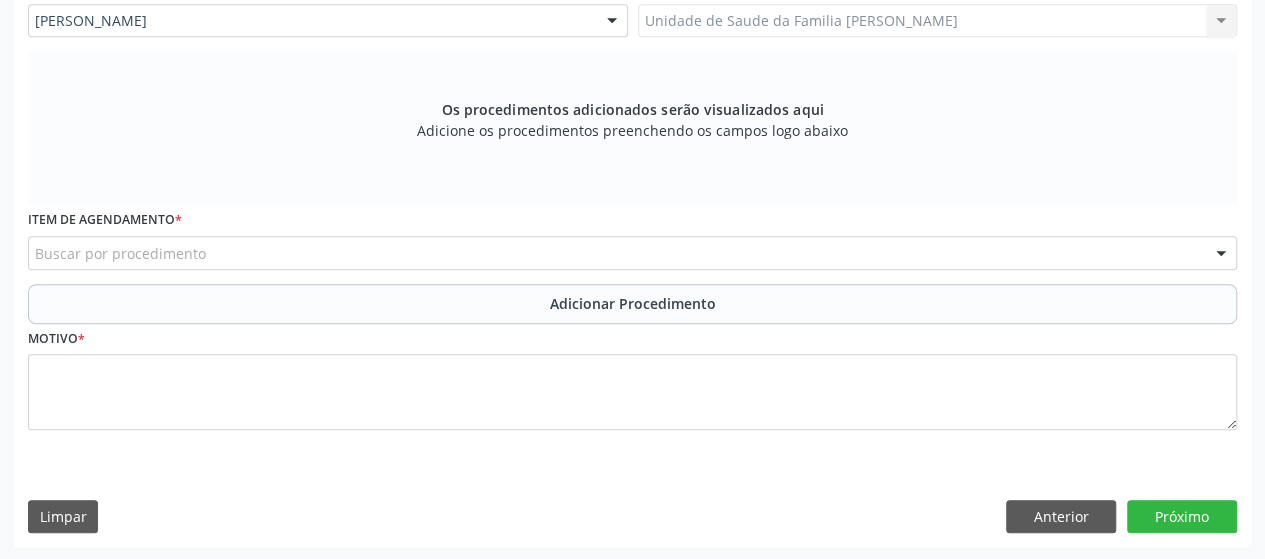 click on "Buscar por procedimento" at bounding box center (632, 253) 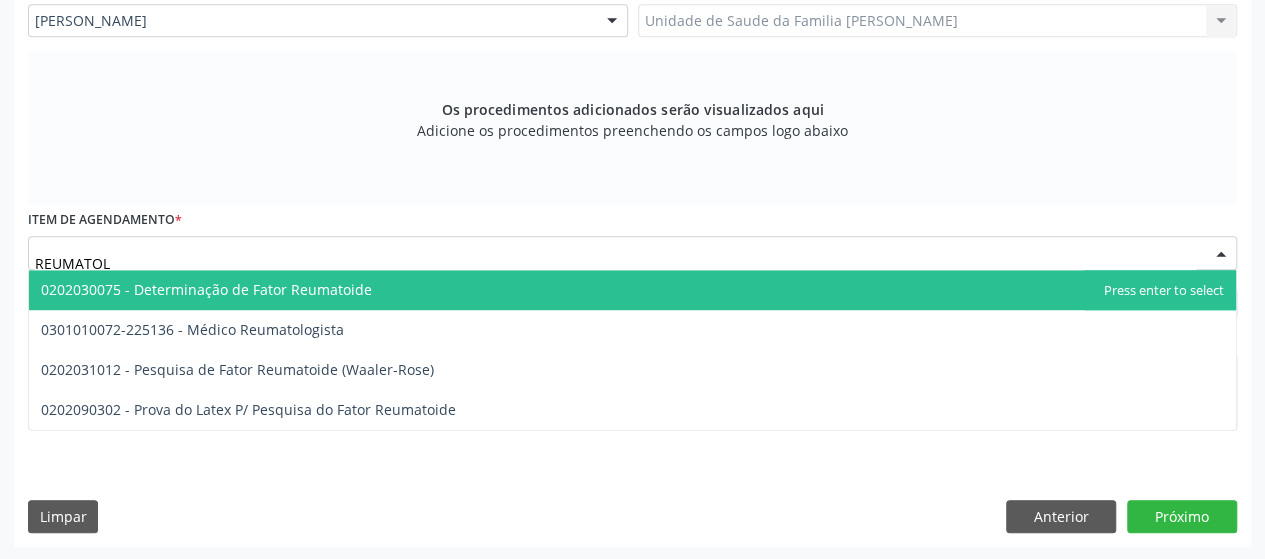 type on "REUMATOLO" 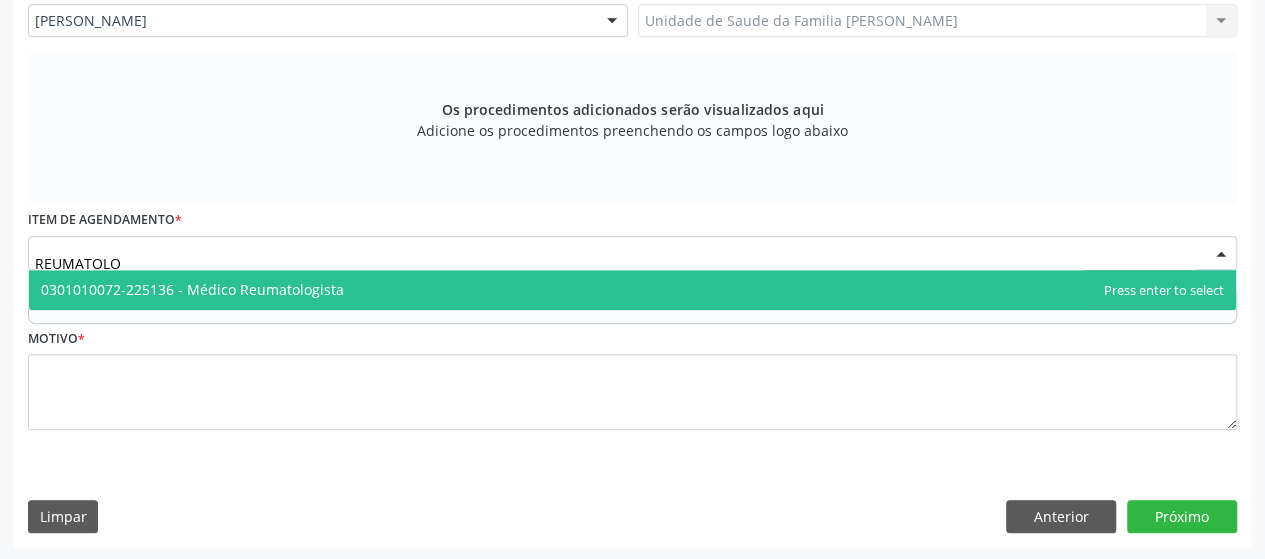 click on "0301010072-225136 - Médico Reumatologista" at bounding box center (192, 289) 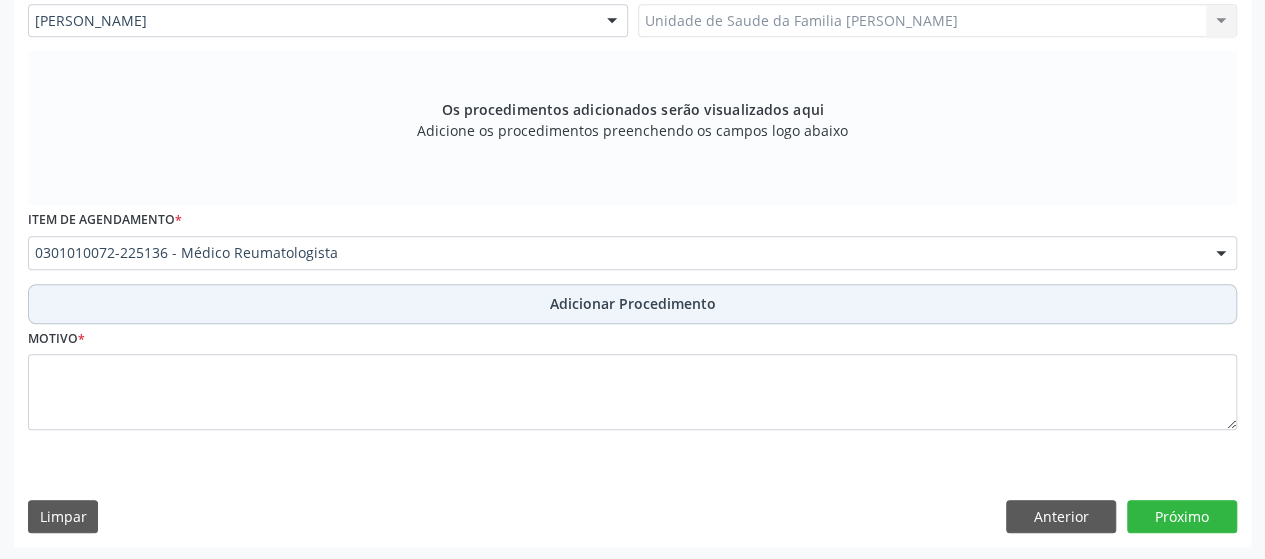 click on "Adicionar Procedimento" at bounding box center [632, 304] 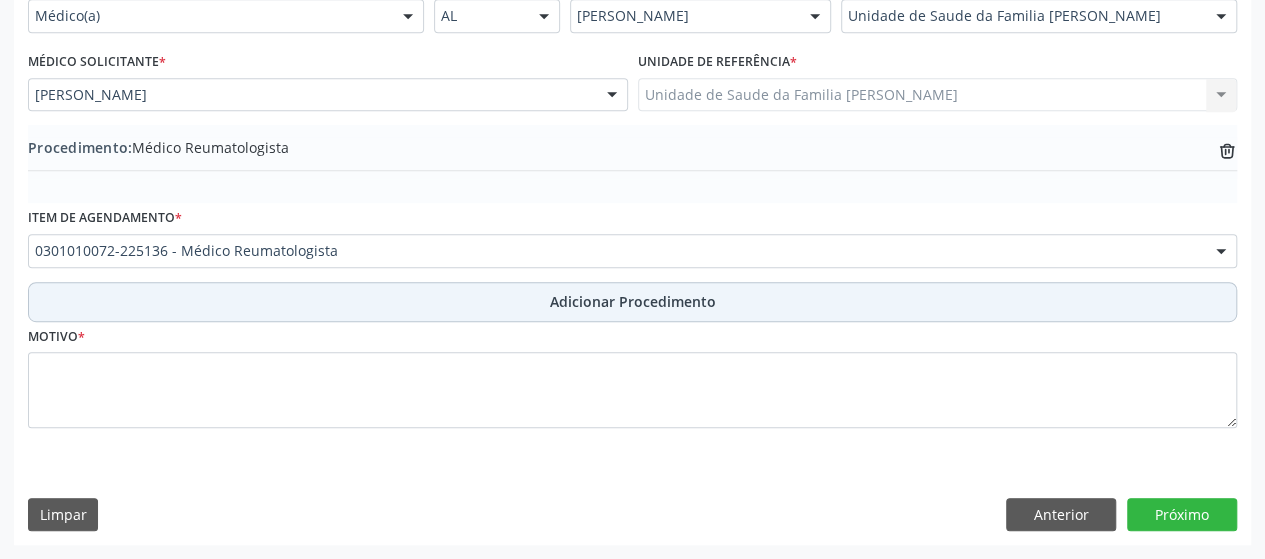scroll, scrollTop: 492, scrollLeft: 0, axis: vertical 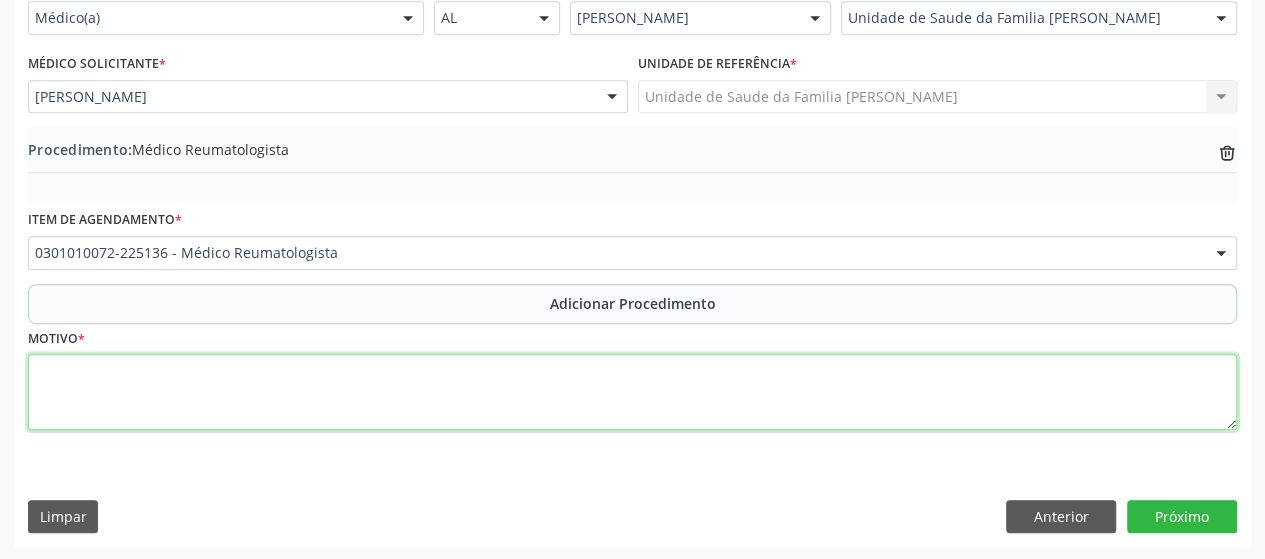 click at bounding box center (632, 392) 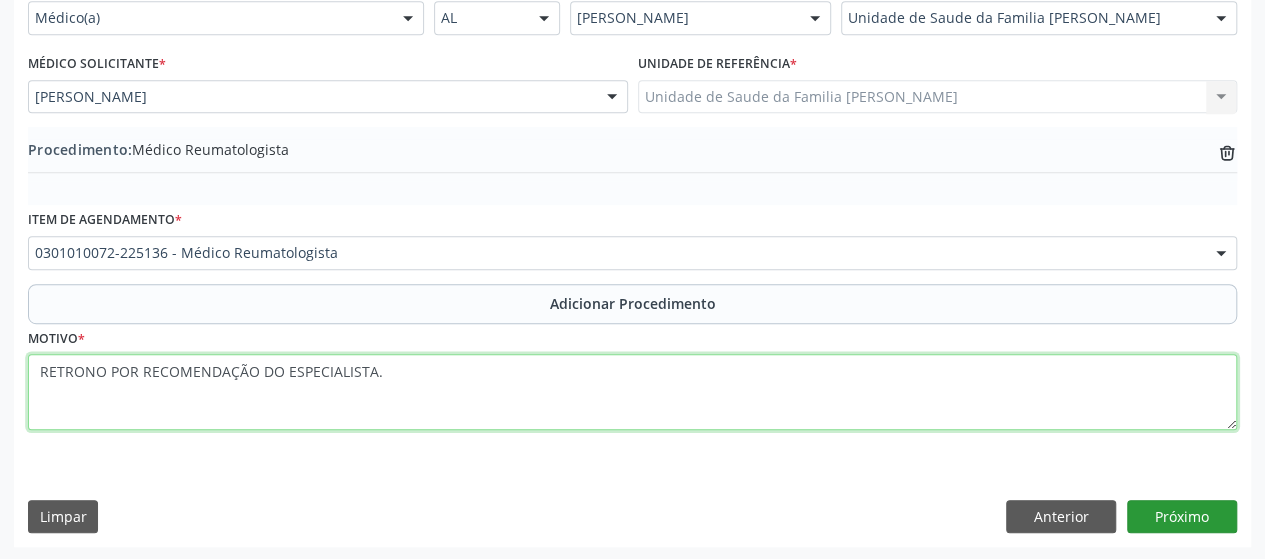 type on "RETRONO POR RECOMENDAÇÃO DO ESPECIALISTA." 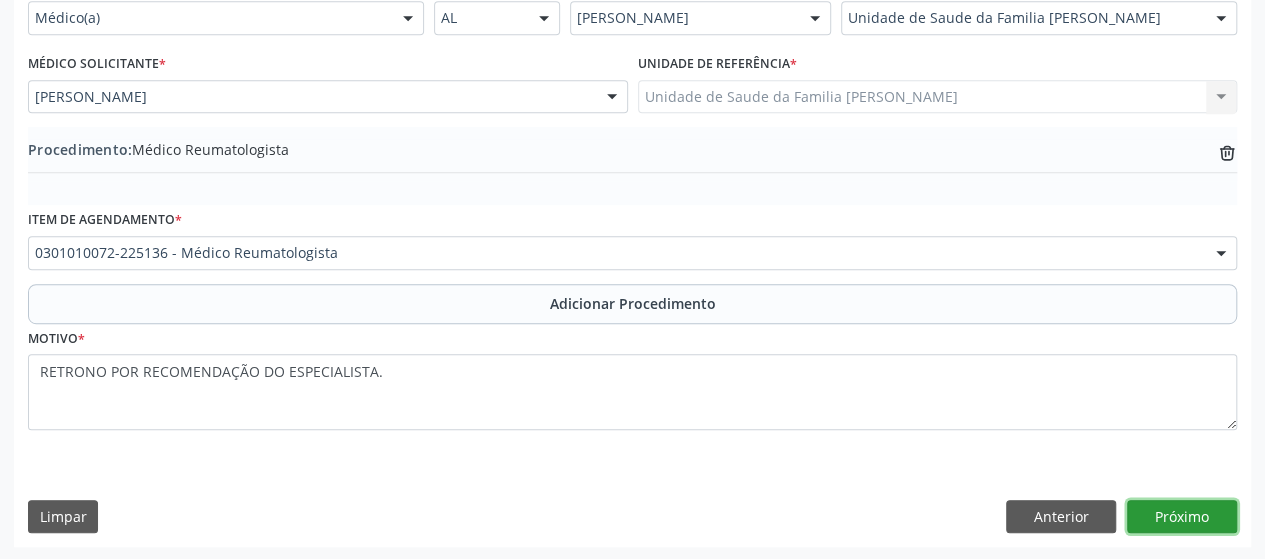 click on "Próximo" at bounding box center [1182, 517] 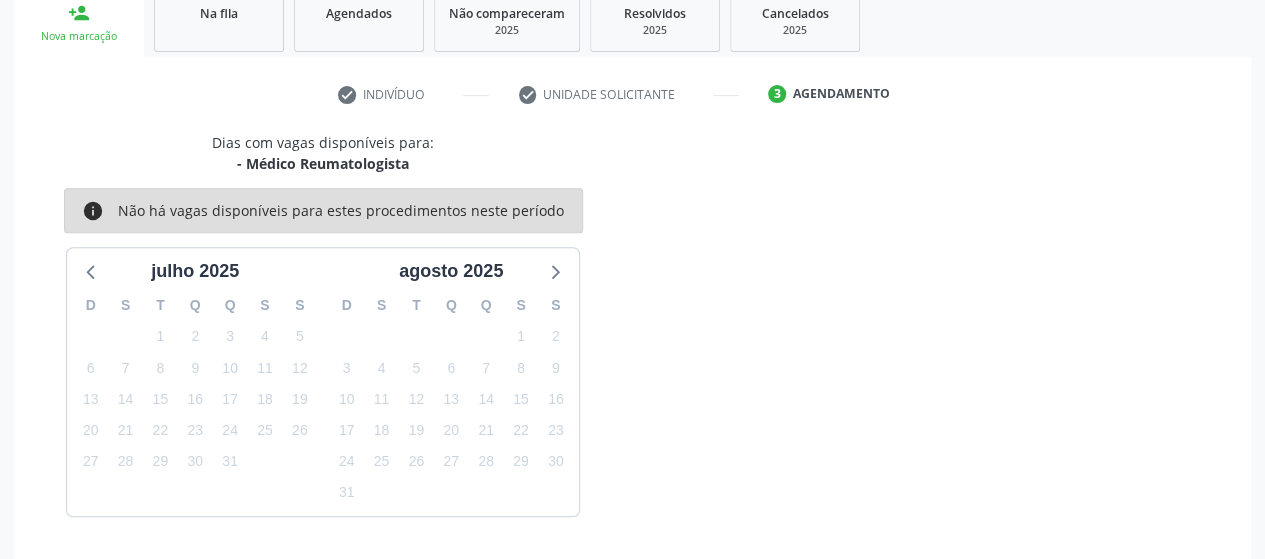 scroll, scrollTop: 396, scrollLeft: 0, axis: vertical 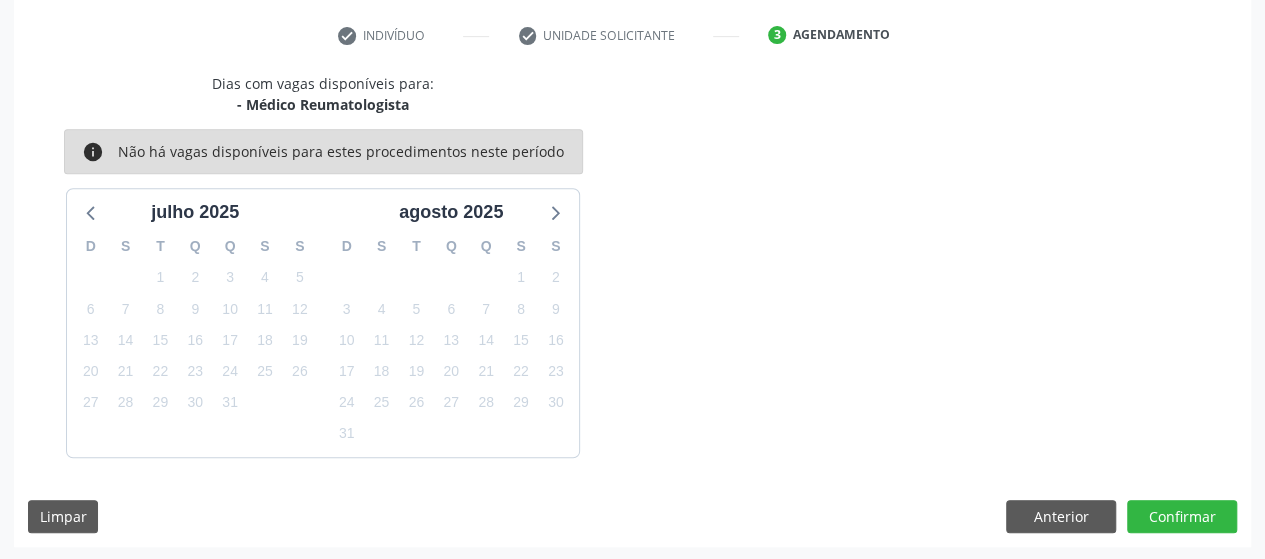 click on "Dias com vagas disponíveis para:
- Médico Reumatologista
info
Não há vagas disponíveis para estes procedimentos neste período
j[DATE] D S T Q Q S S 29 30 1 2 3 4 5 6 7 8 9 10 11 12 13 14 15 16 17 18 19 20 21 22 23 24 25 26 27 28 29 30 31 1 2 3 4 5 6 7 8 9 [DATE] D S T Q Q S S 27 28 29 30 31 1 2 3 4 5 6 7 8 9 10 11 12 13 14 15 16 17 18 19 20 21 22 23 24 25 26 27 28 29 30 31 1 2 3 4 5 6
Limpar
Anterior
Confirmar" at bounding box center [632, 310] 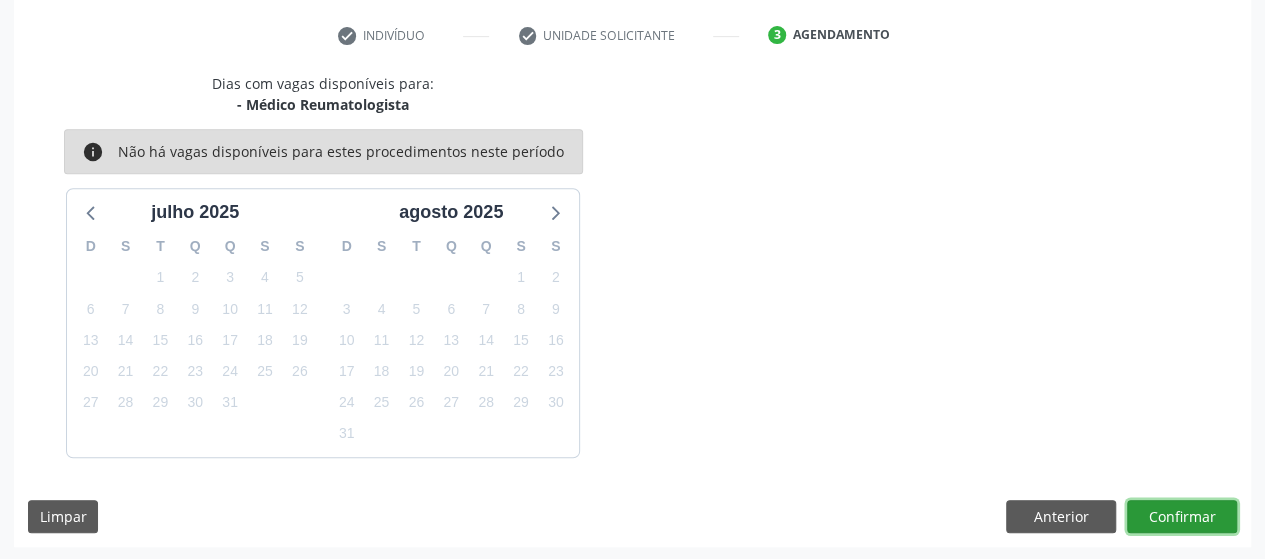 click on "Confirmar" at bounding box center (1182, 517) 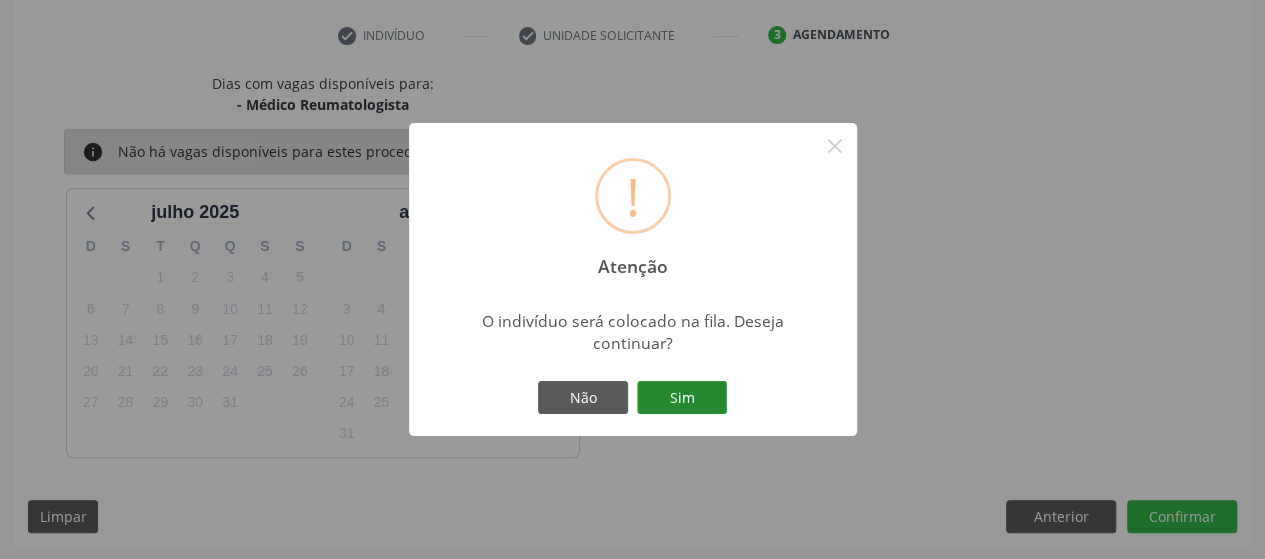 click on "Sim" at bounding box center [682, 398] 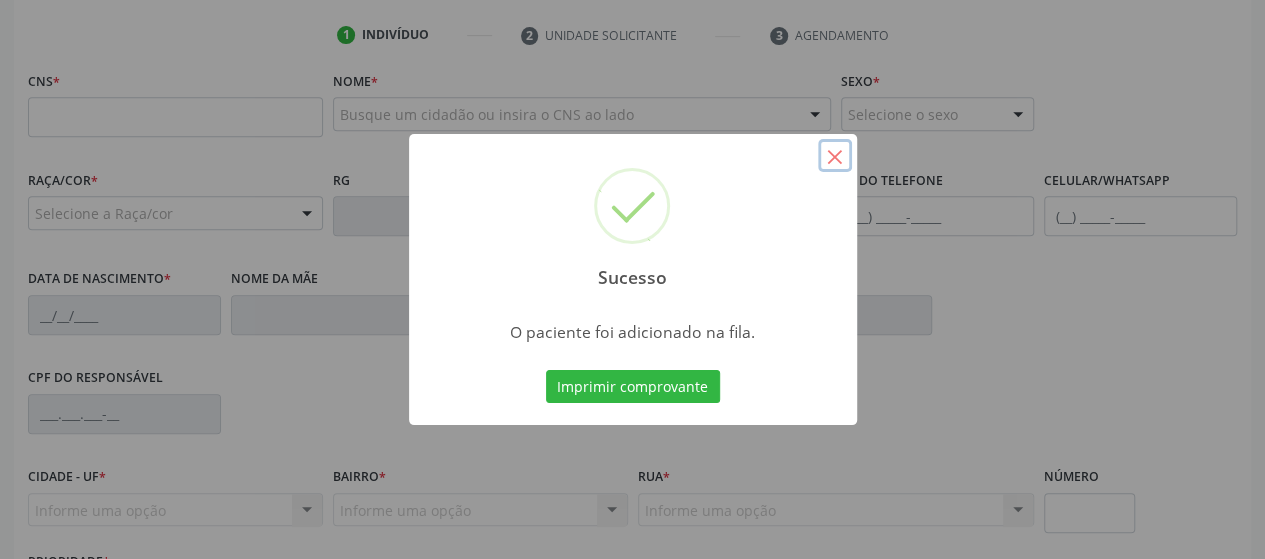 click on "×" at bounding box center (835, 156) 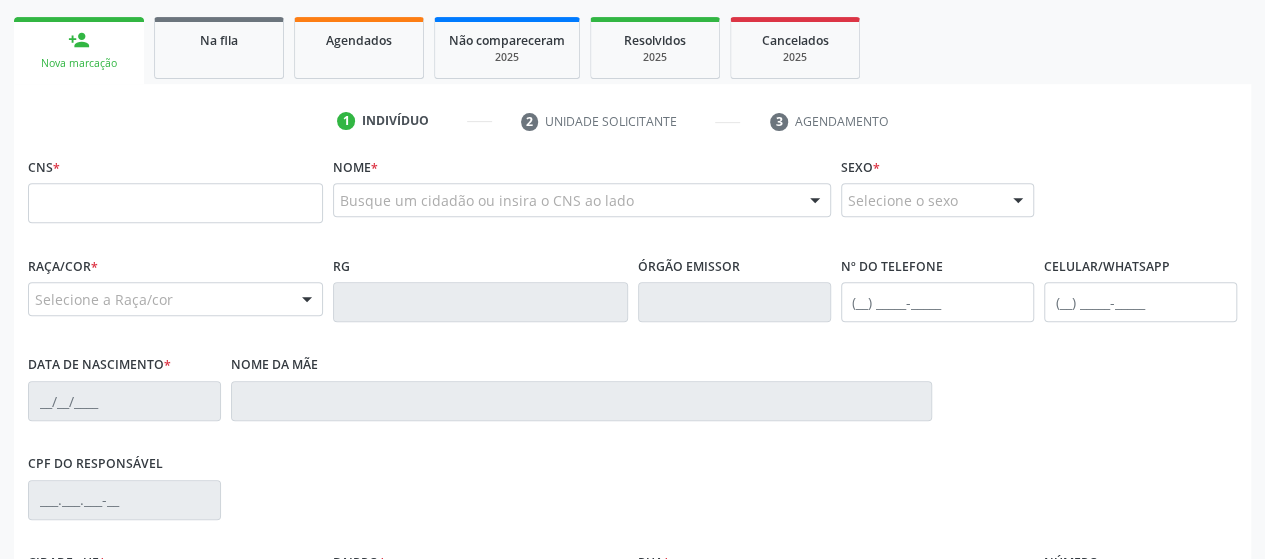 scroll, scrollTop: 196, scrollLeft: 0, axis: vertical 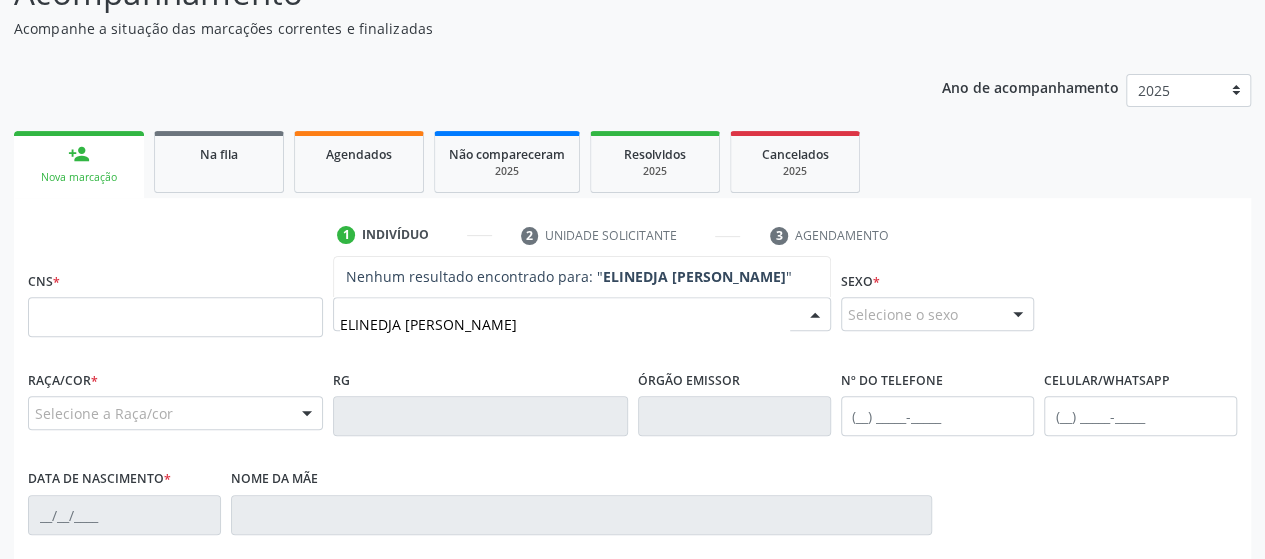 type on "ELINEDJA [PERSON_NAME]" 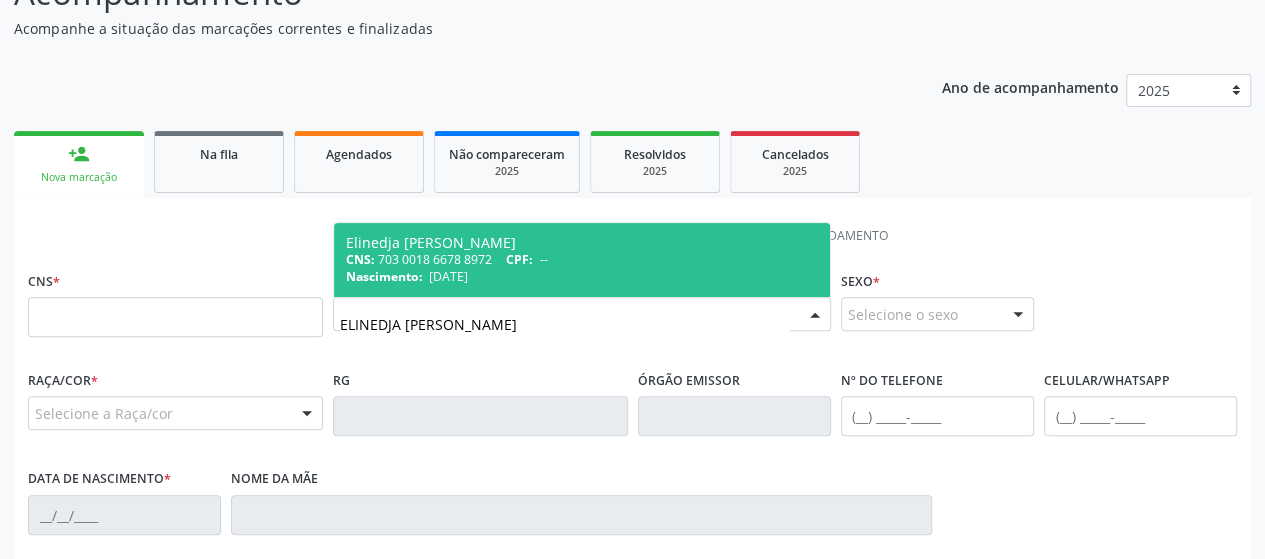 click on "Elinedja [PERSON_NAME]" at bounding box center (582, 243) 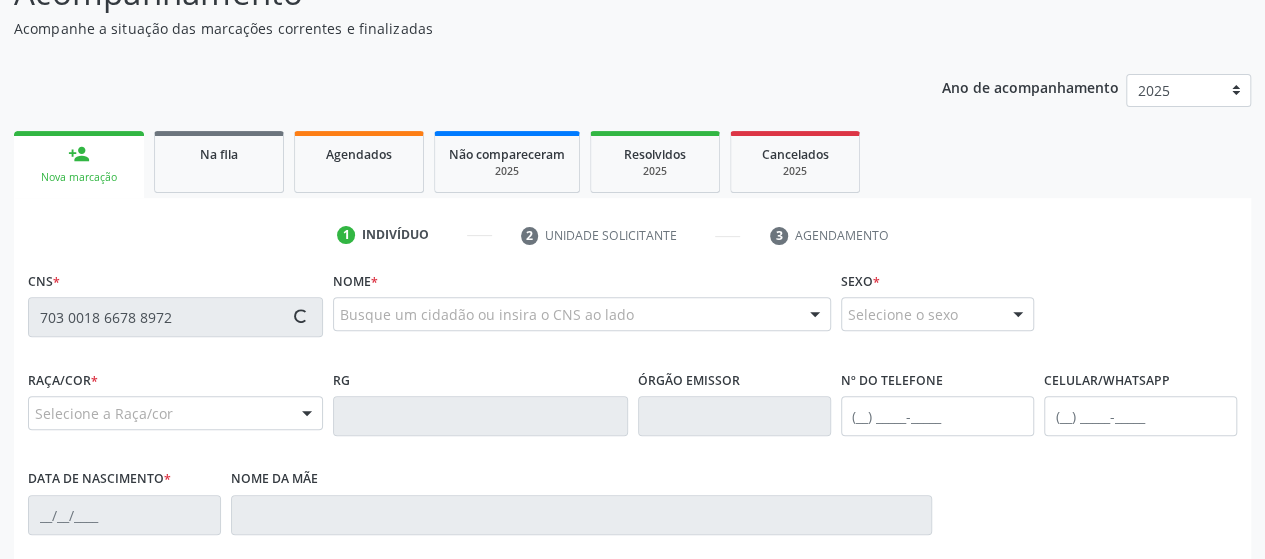 type on "703 0018 6678 8972" 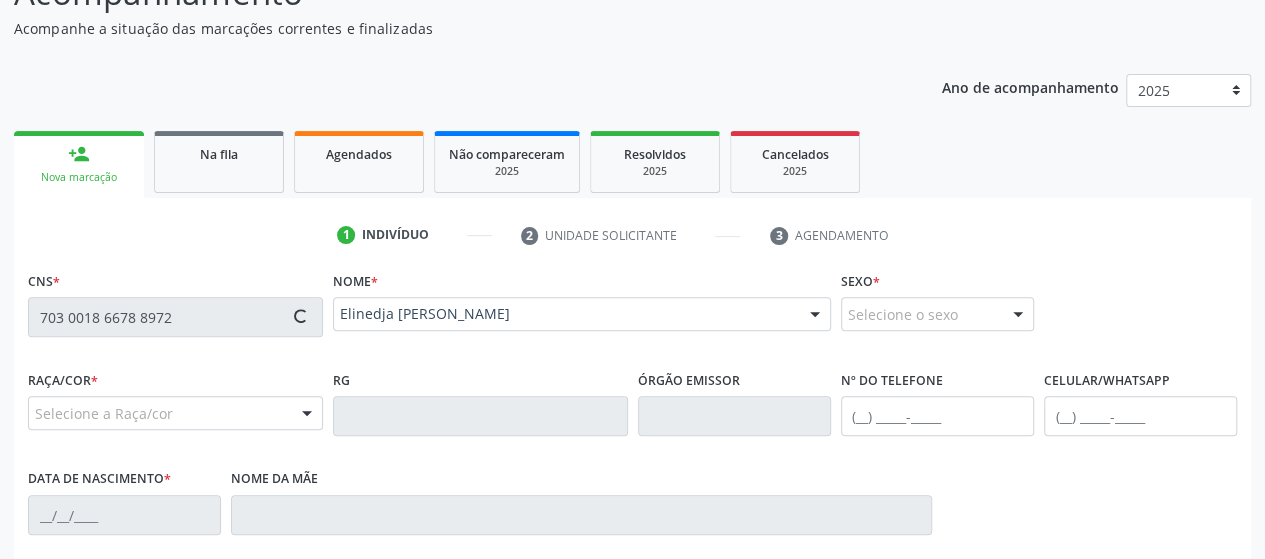 type on "[PHONE_NUMBER]" 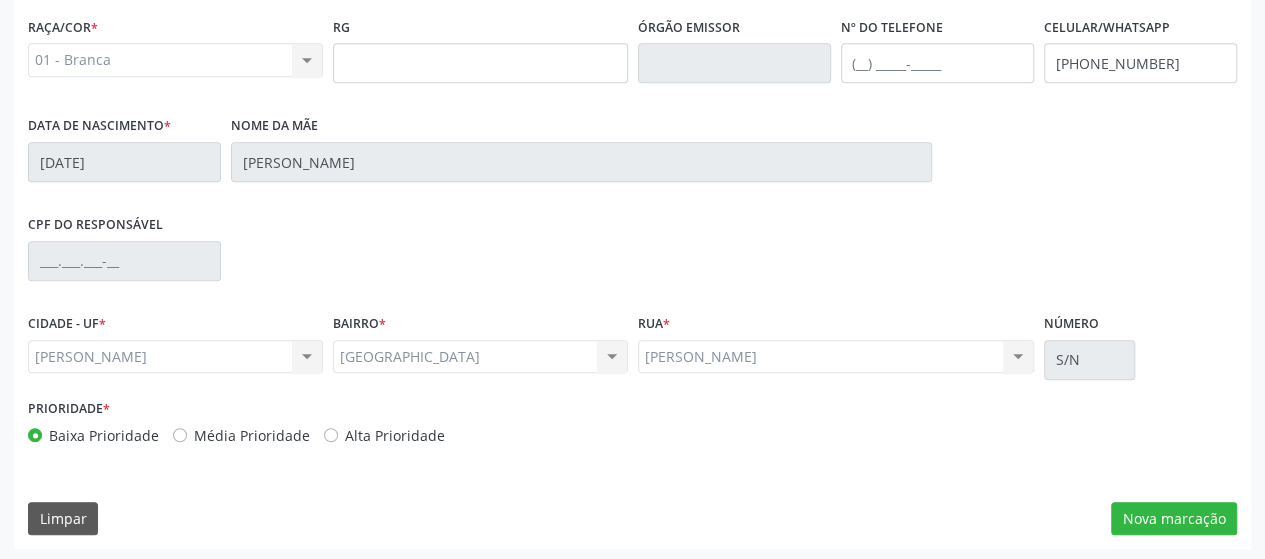 scroll, scrollTop: 552, scrollLeft: 0, axis: vertical 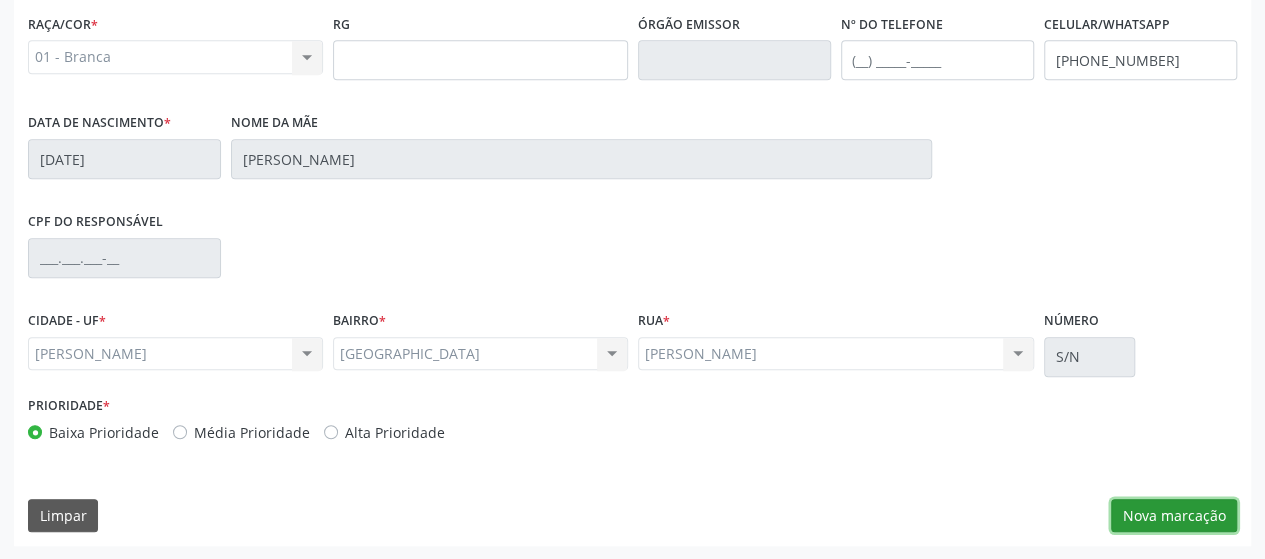 click on "Nova marcação" at bounding box center (1174, 516) 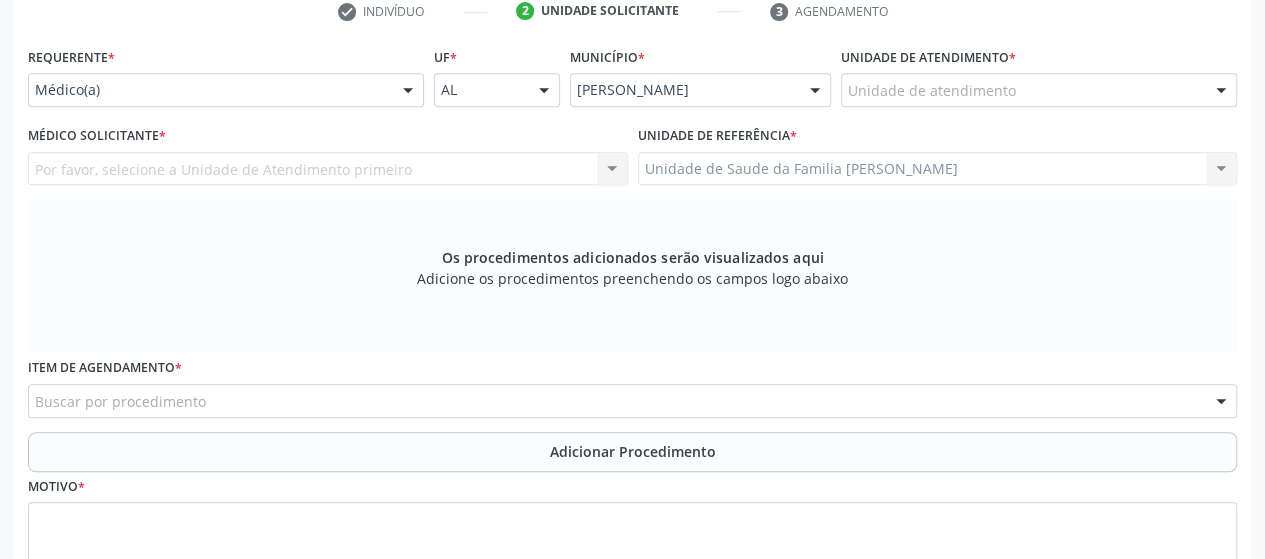 scroll, scrollTop: 152, scrollLeft: 0, axis: vertical 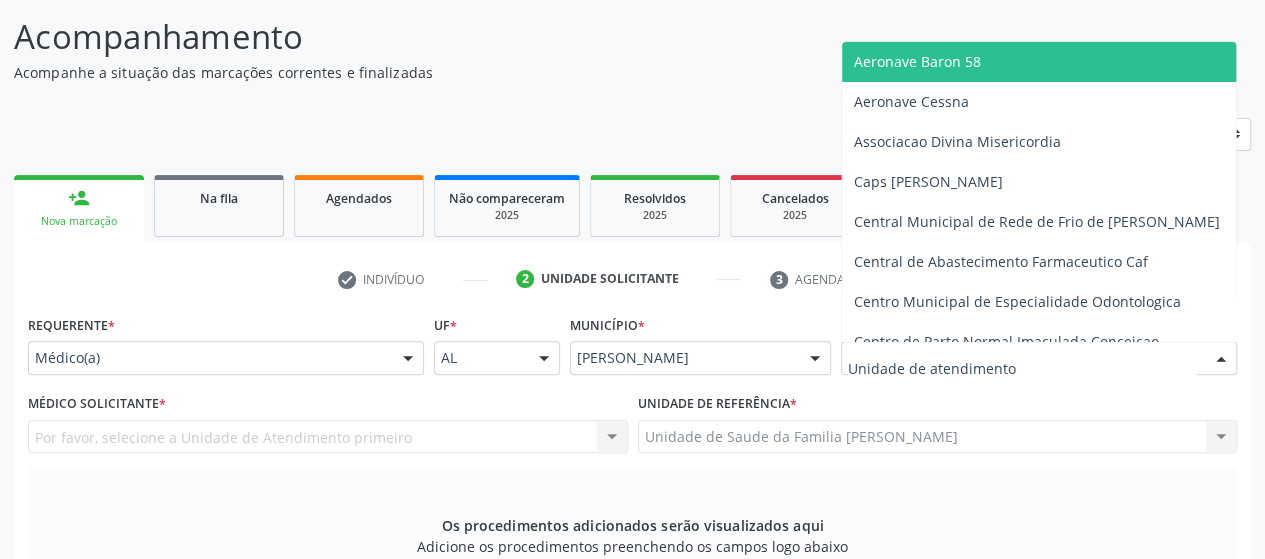 click at bounding box center (1039, 358) 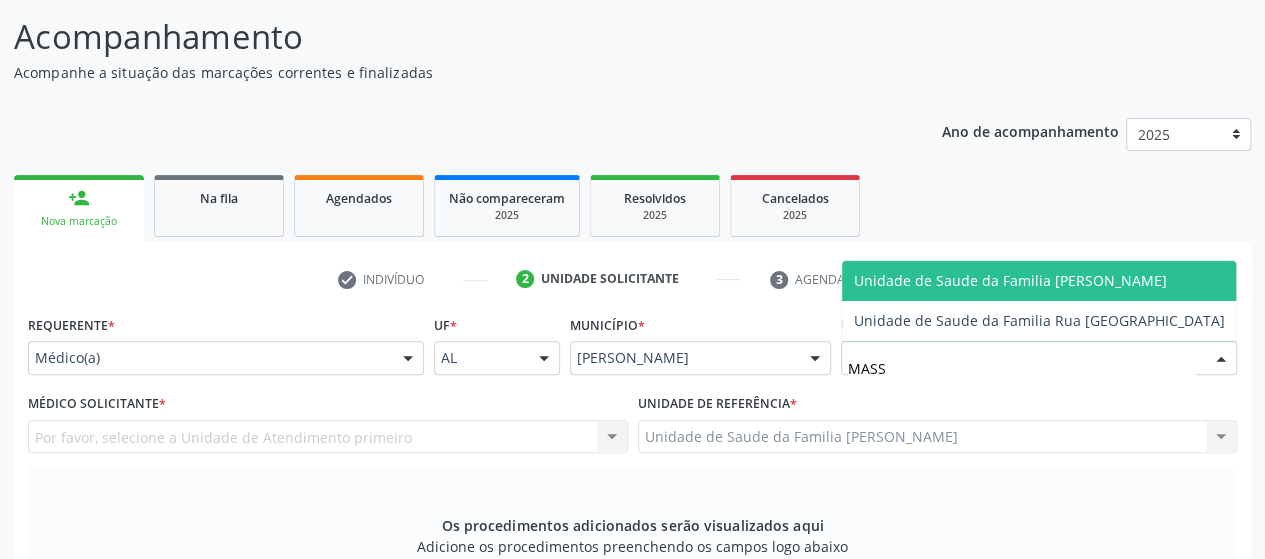type on "MASSA" 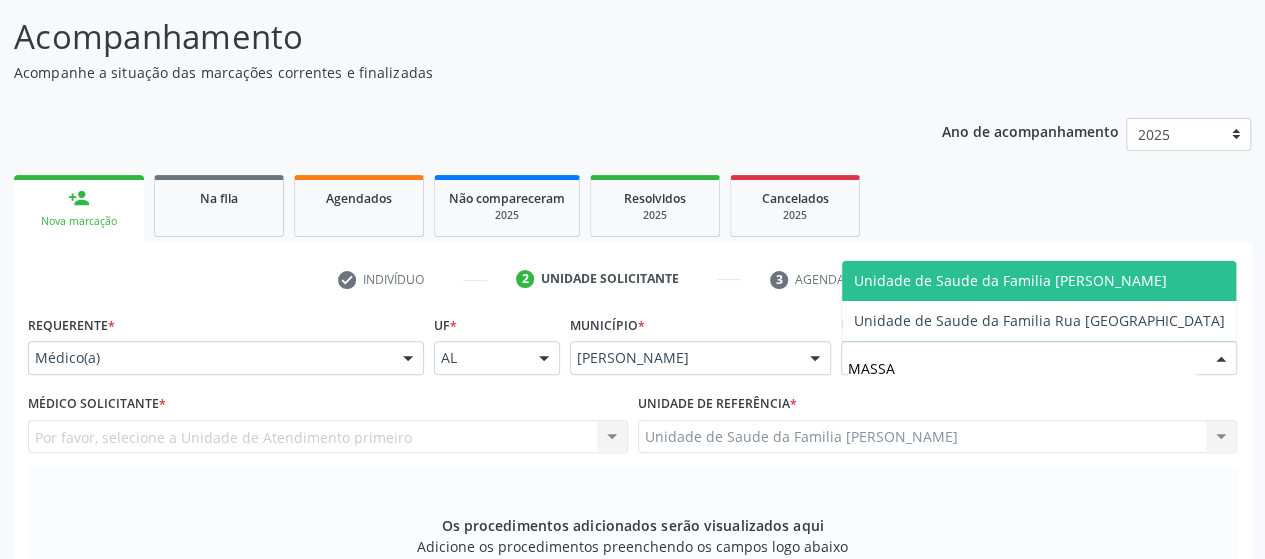 click on "Unidade de Saude da Familia [PERSON_NAME]" at bounding box center (1010, 280) 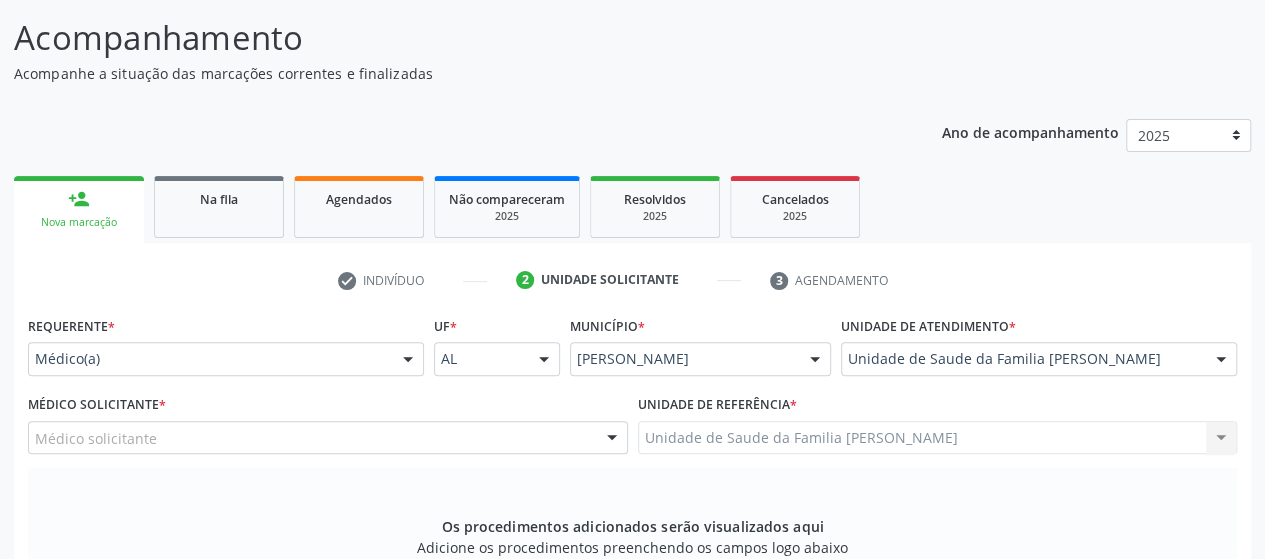 scroll, scrollTop: 152, scrollLeft: 0, axis: vertical 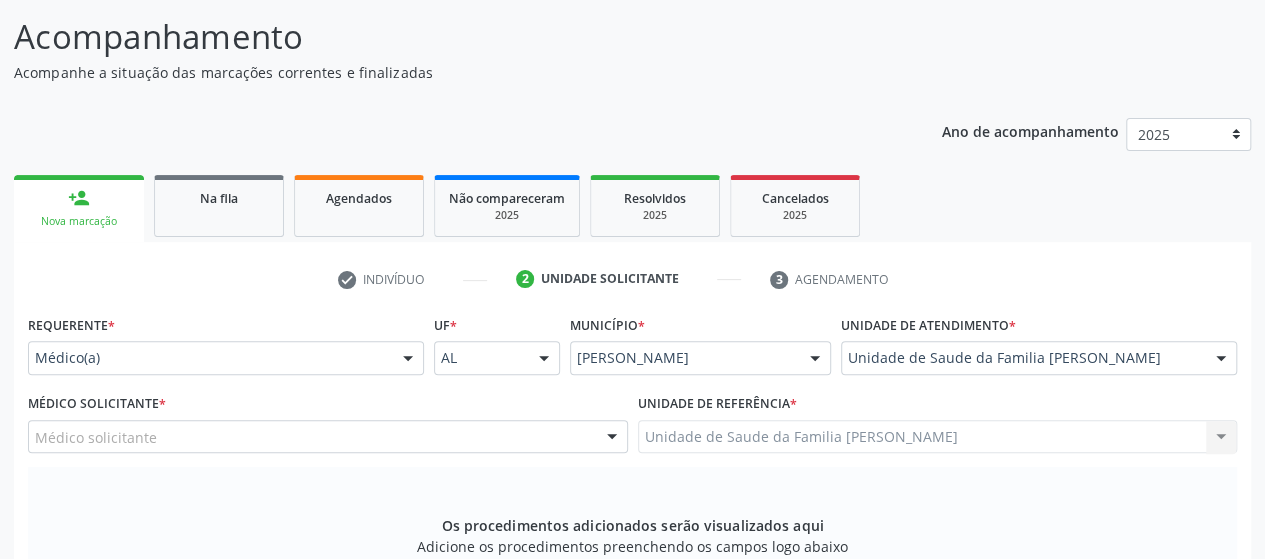 click on "Médico solicitante" at bounding box center (328, 437) 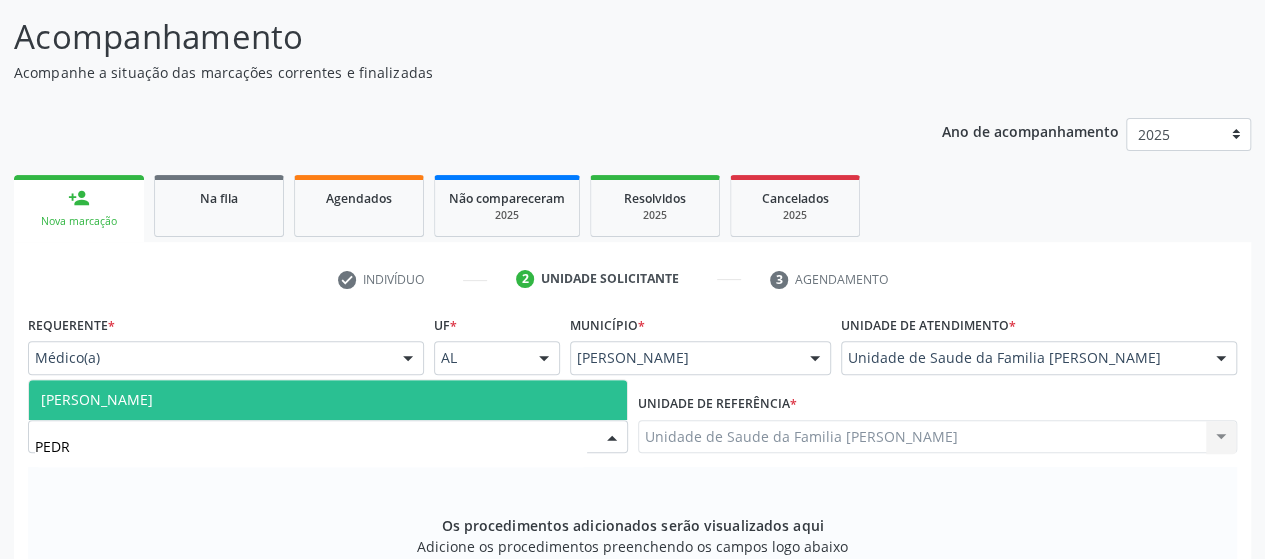 type on "[PERSON_NAME]" 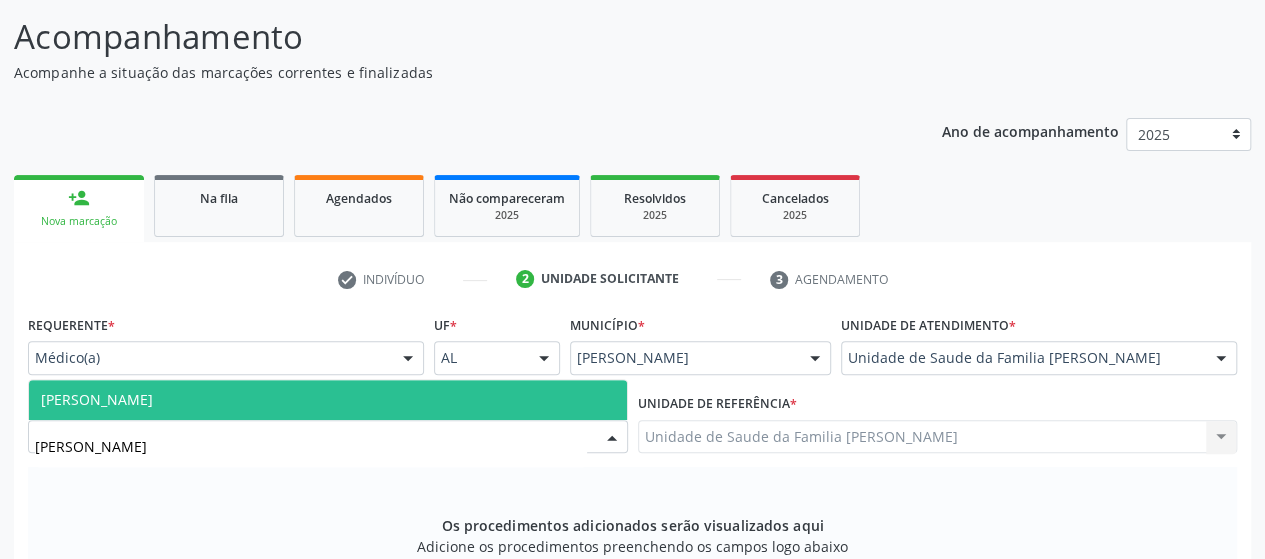 click on "[PERSON_NAME]" at bounding box center (97, 399) 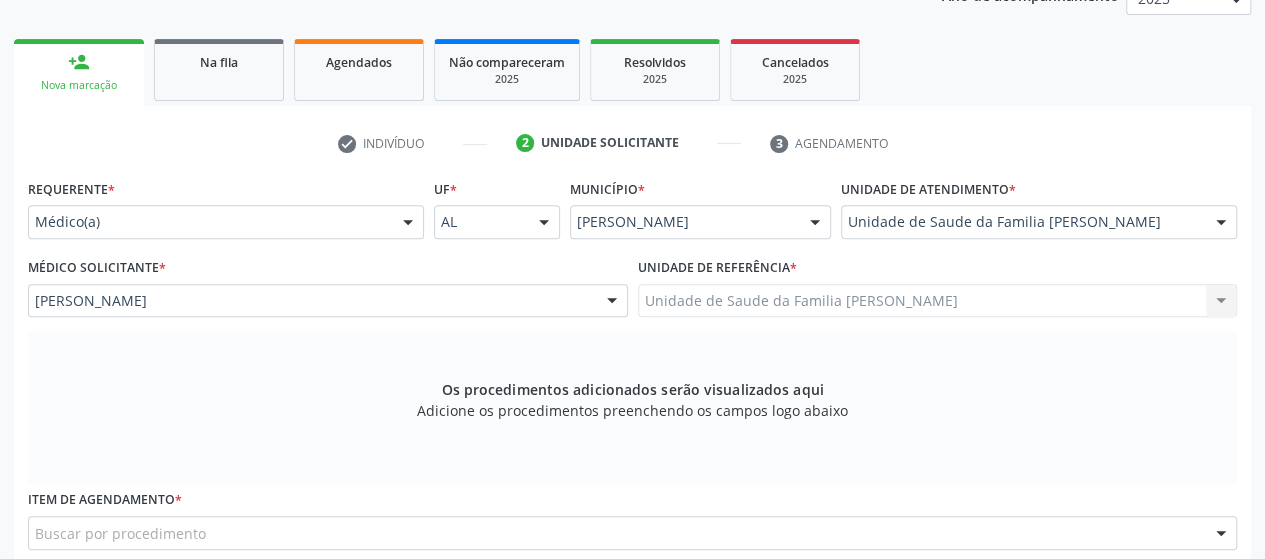 scroll, scrollTop: 352, scrollLeft: 0, axis: vertical 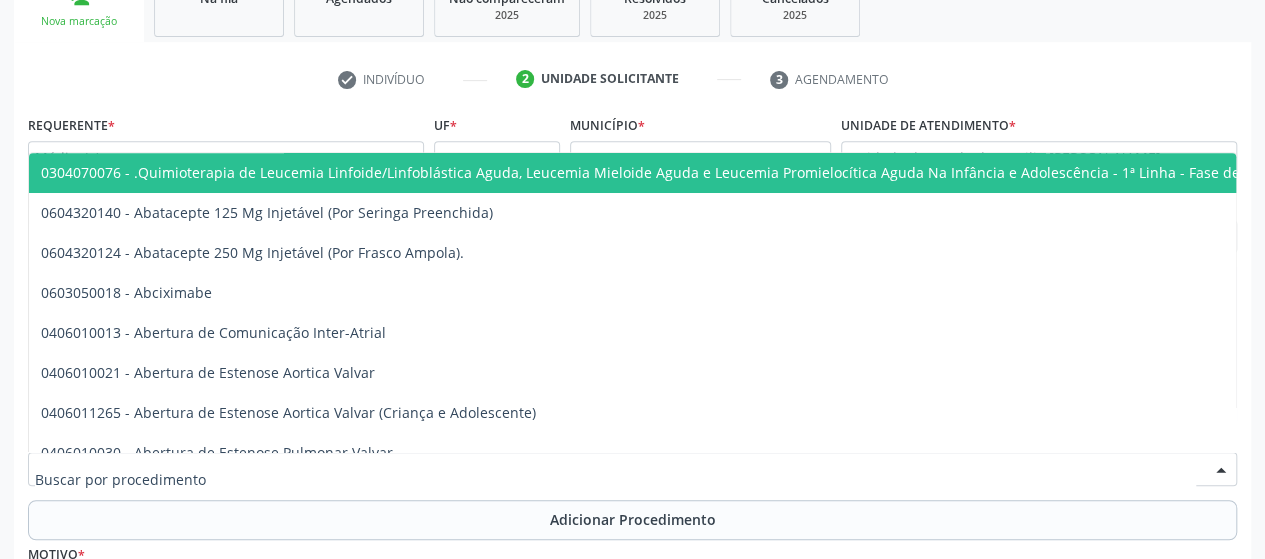 click at bounding box center [632, 469] 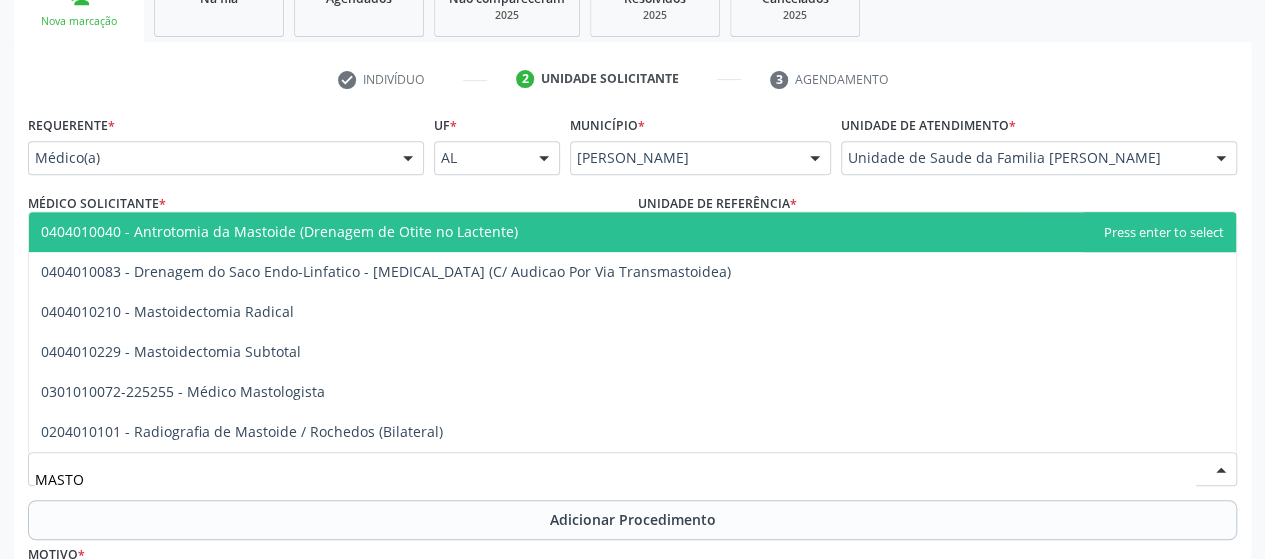 type on "MASTOL" 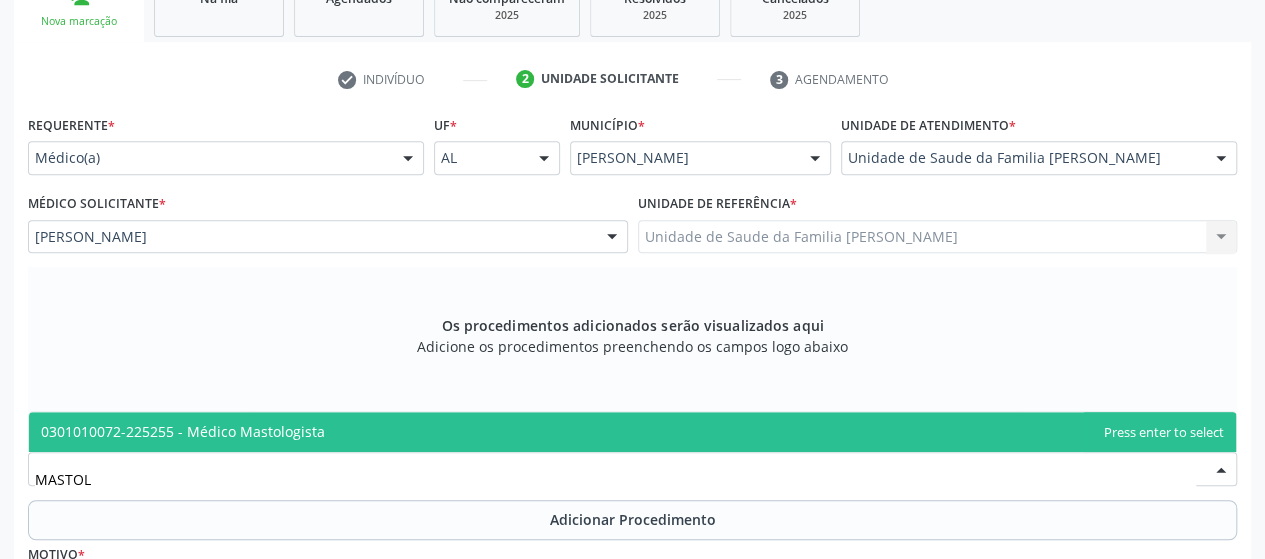 click on "0301010072-225255 - Médico Mastologista" at bounding box center [632, 432] 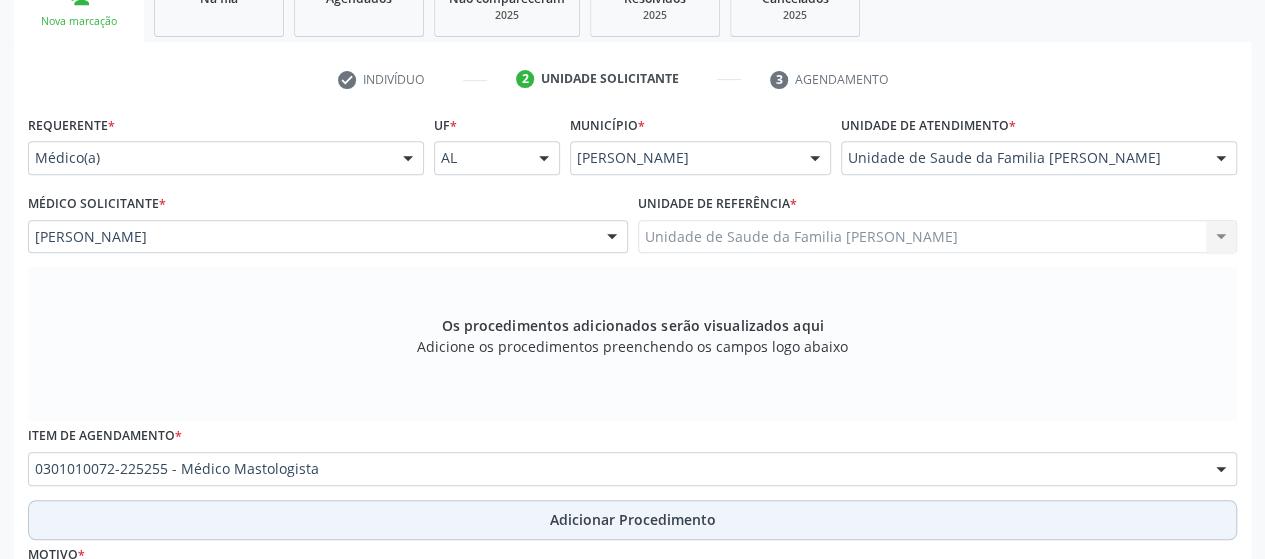 click on "Adicionar Procedimento" at bounding box center [632, 520] 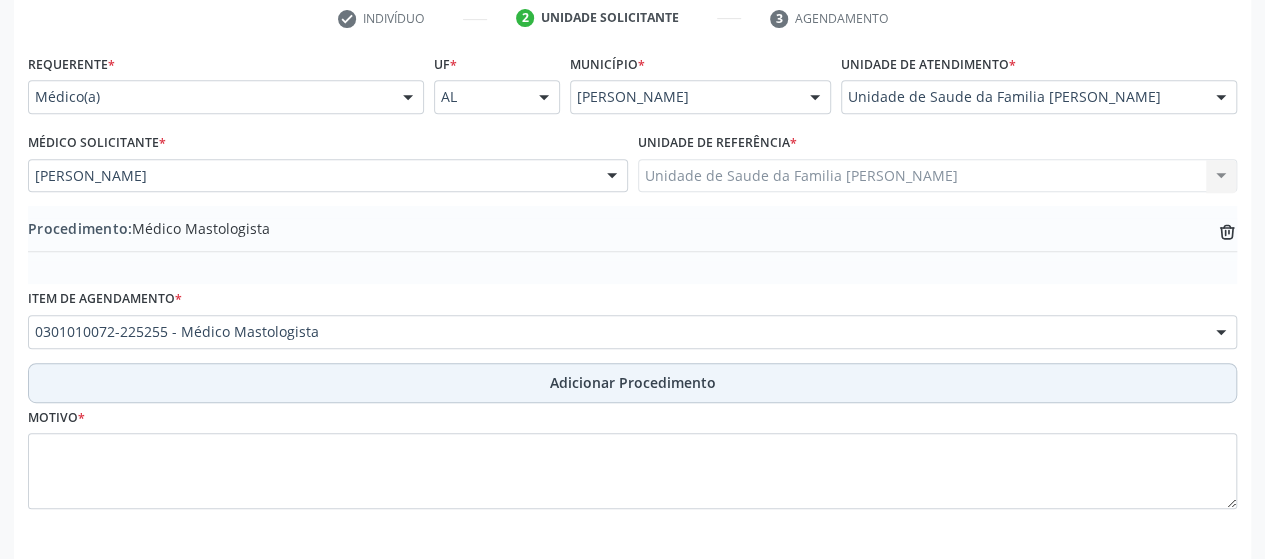 scroll, scrollTop: 492, scrollLeft: 0, axis: vertical 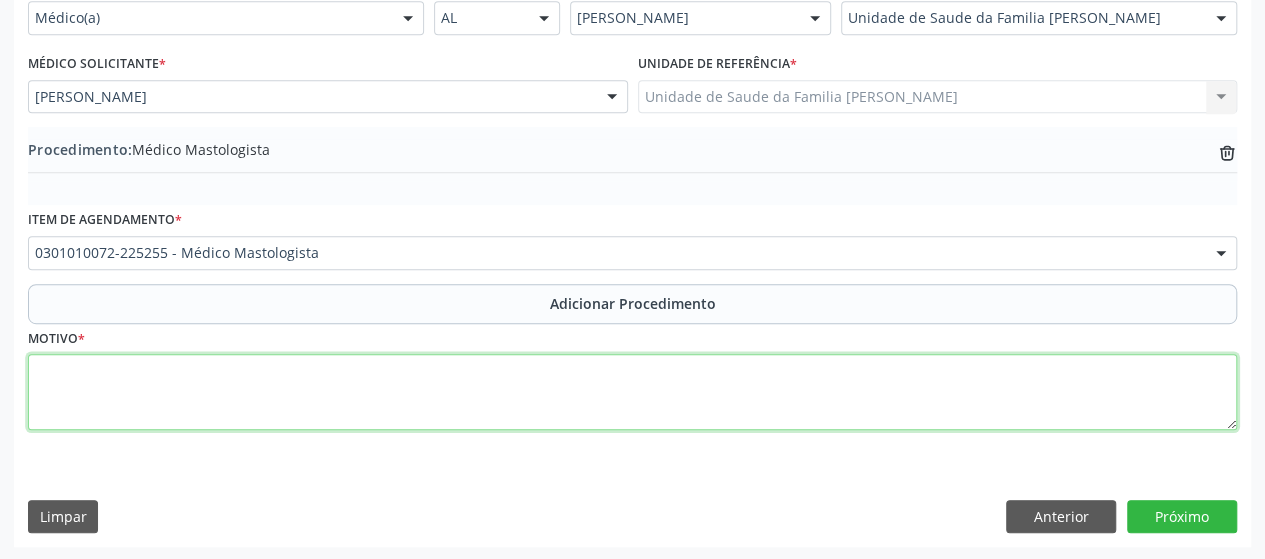 click at bounding box center [632, 392] 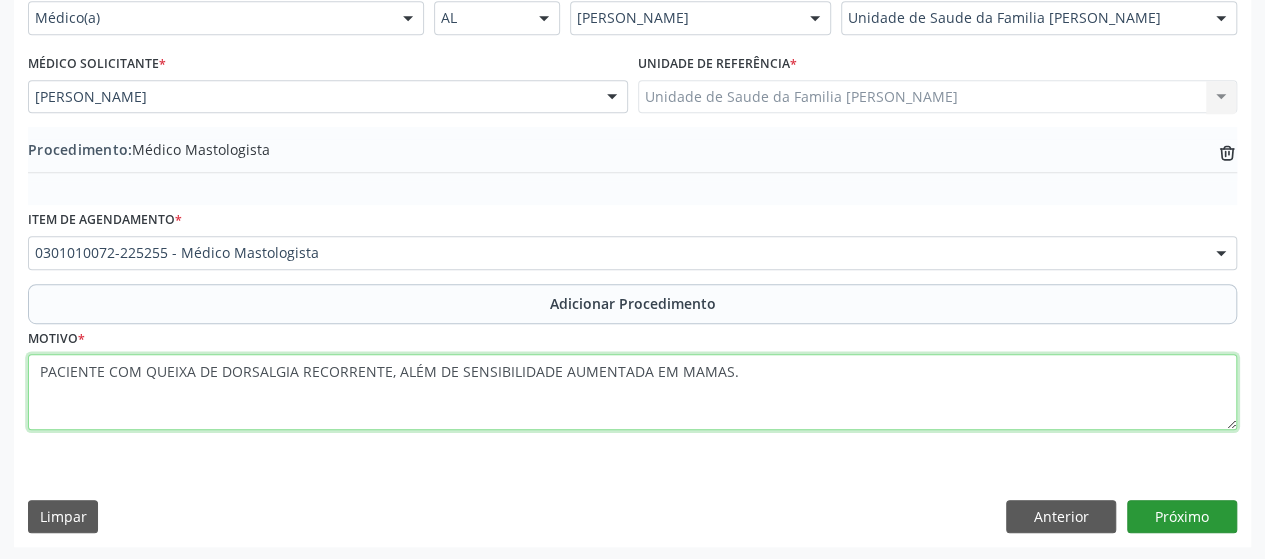 type on "PACIENTE COM QUEIXA DE DORSALGIA RECORRENTE, ALÉM DE SENSIBILIDADE AUMENTADA EM MAMAS." 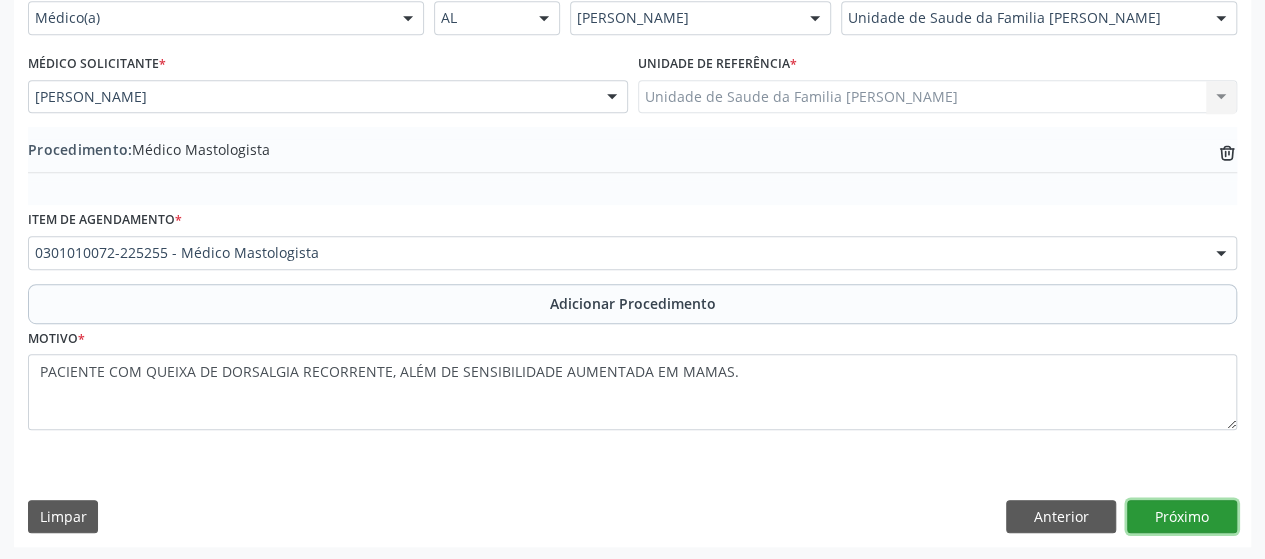 click on "Próximo" at bounding box center [1182, 517] 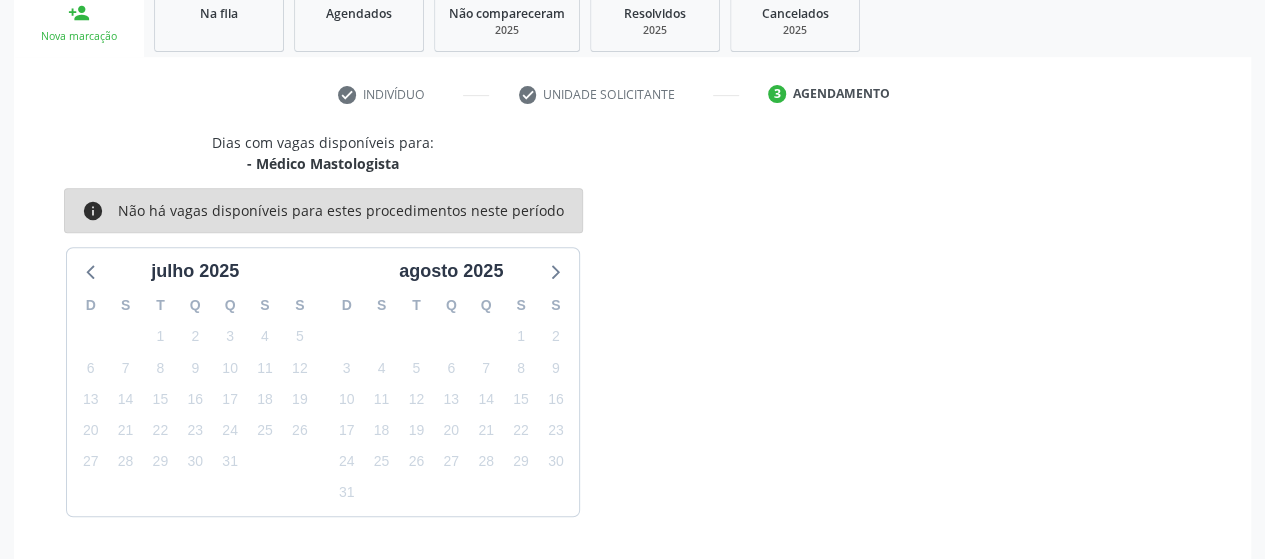 scroll, scrollTop: 396, scrollLeft: 0, axis: vertical 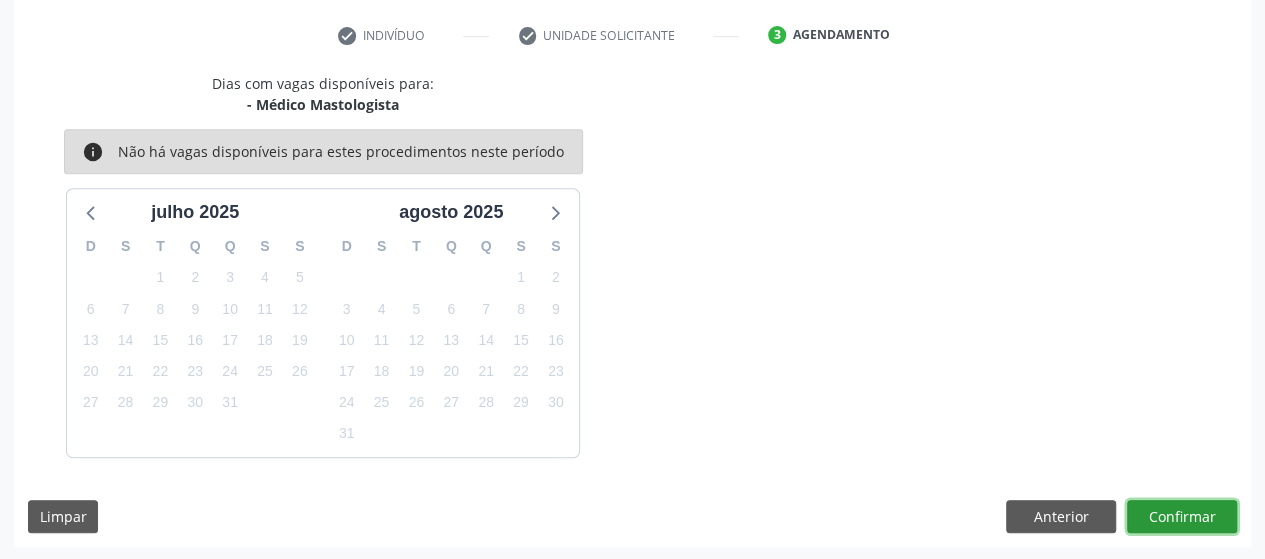 click on "Confirmar" at bounding box center [1182, 517] 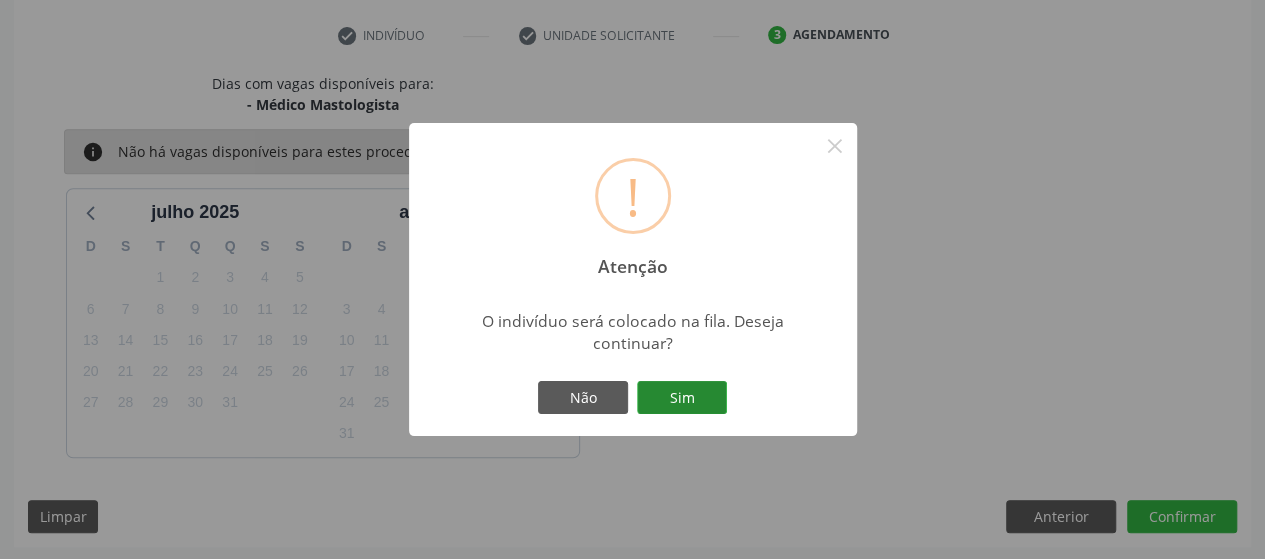 click on "Sim" at bounding box center (682, 398) 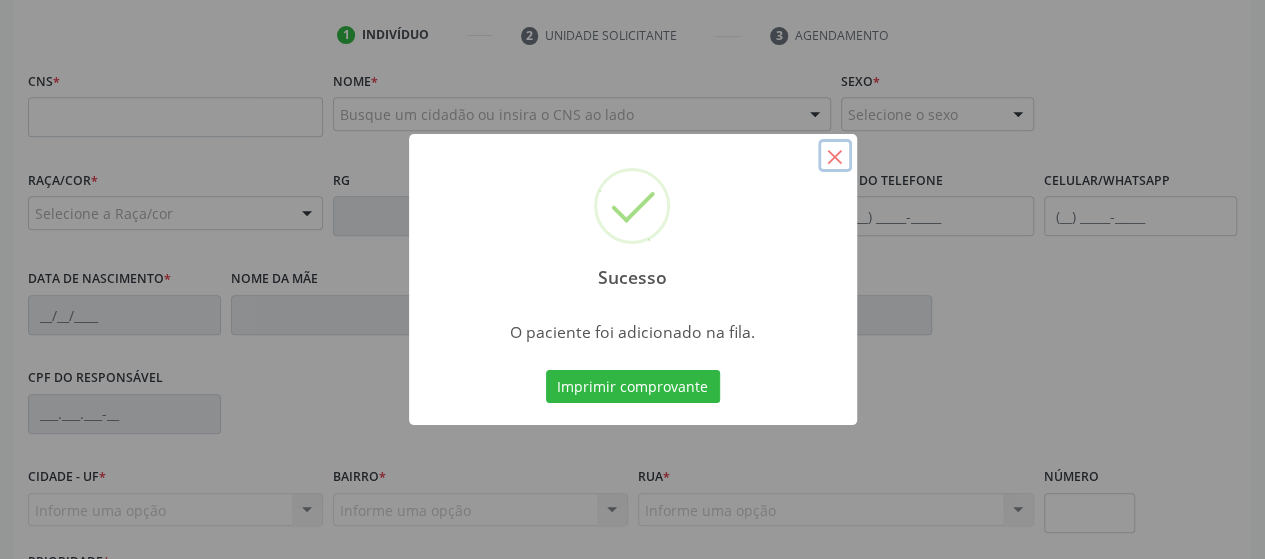 click on "×" at bounding box center [835, 156] 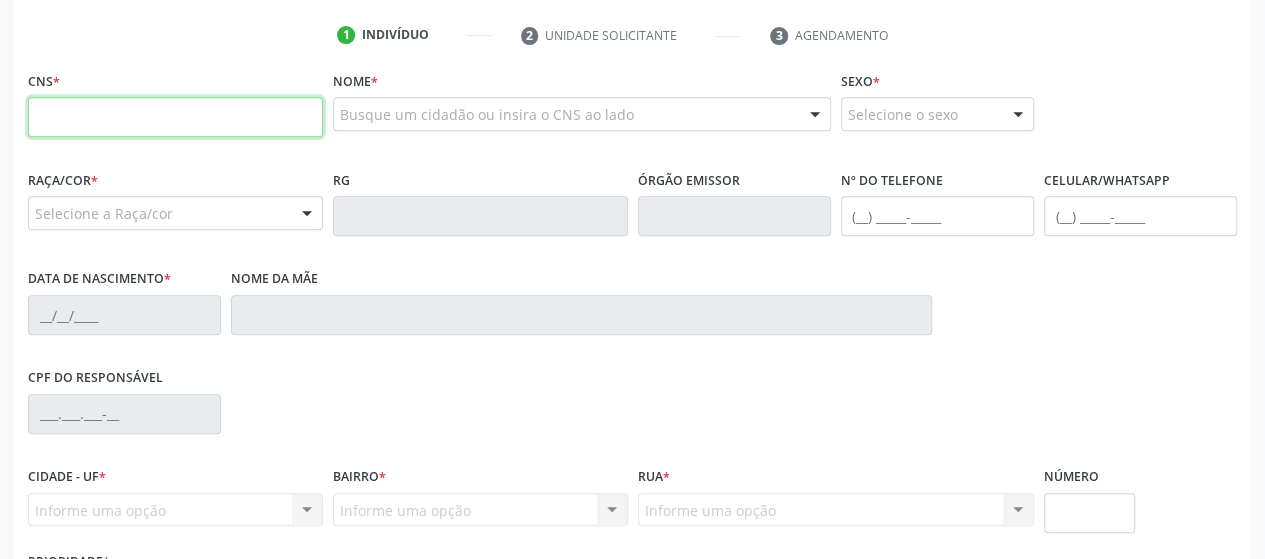 click at bounding box center [175, 117] 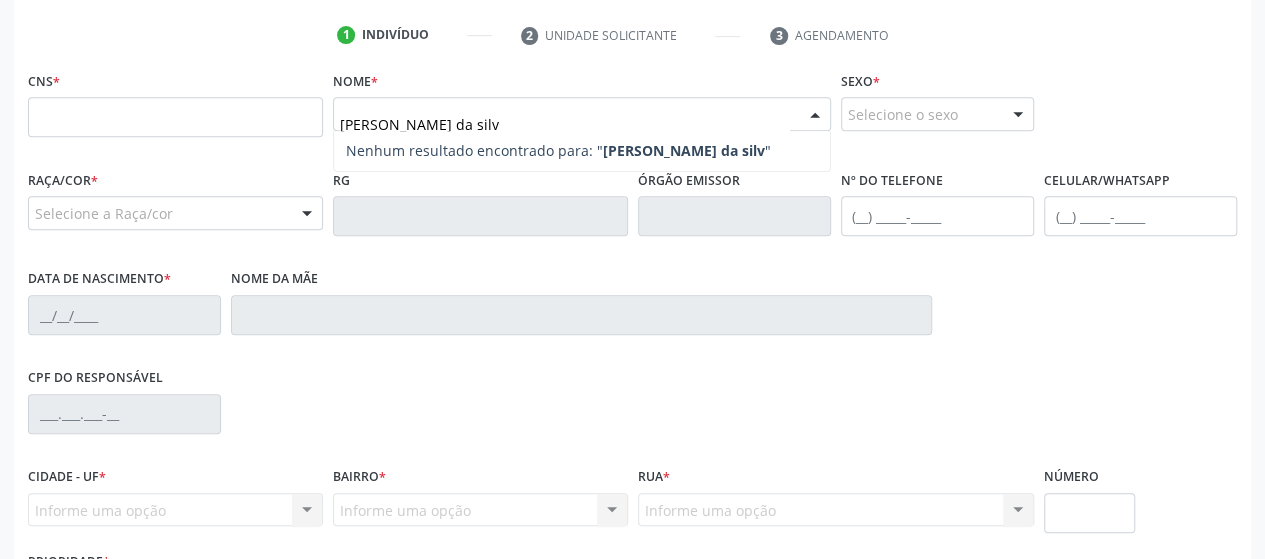 type on "[PERSON_NAME]" 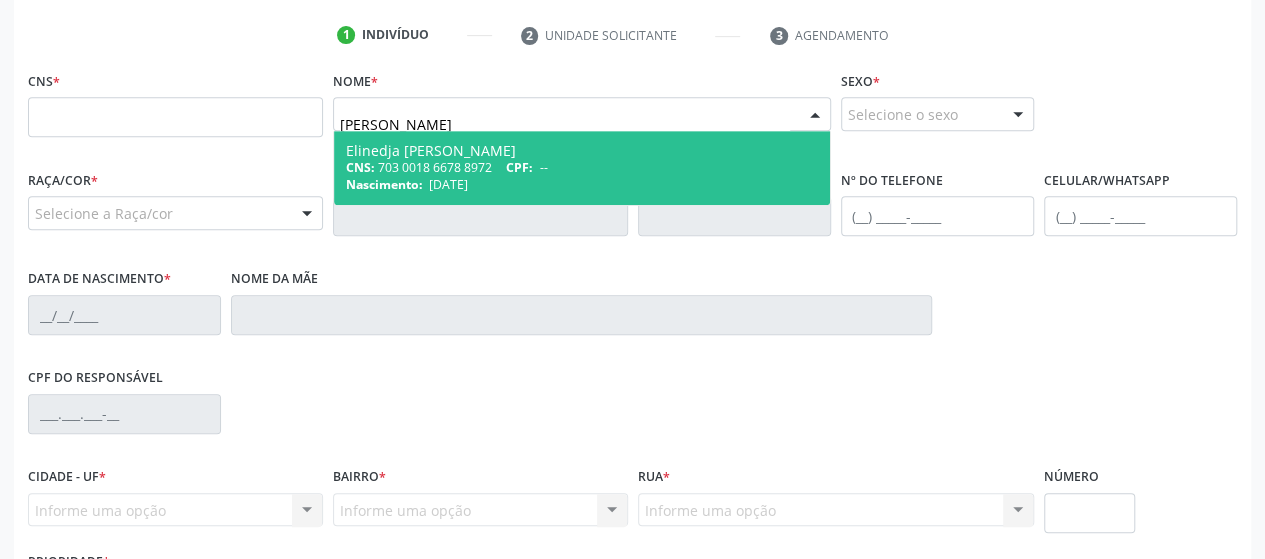 click on "Elinedja [PERSON_NAME]" at bounding box center [582, 151] 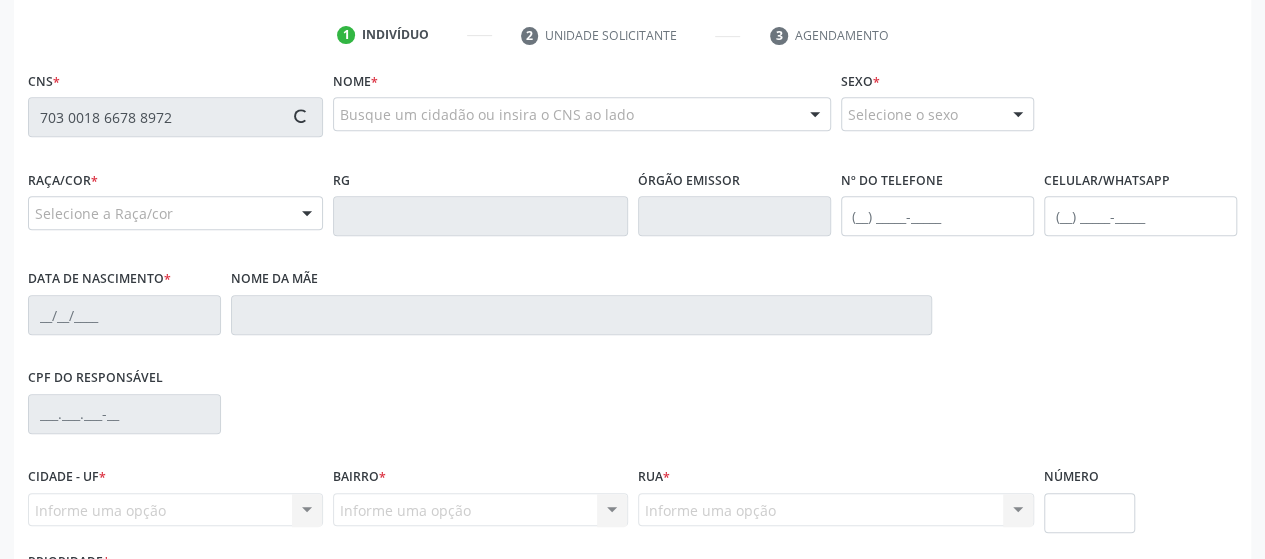 type on "703 0018 6678 8972" 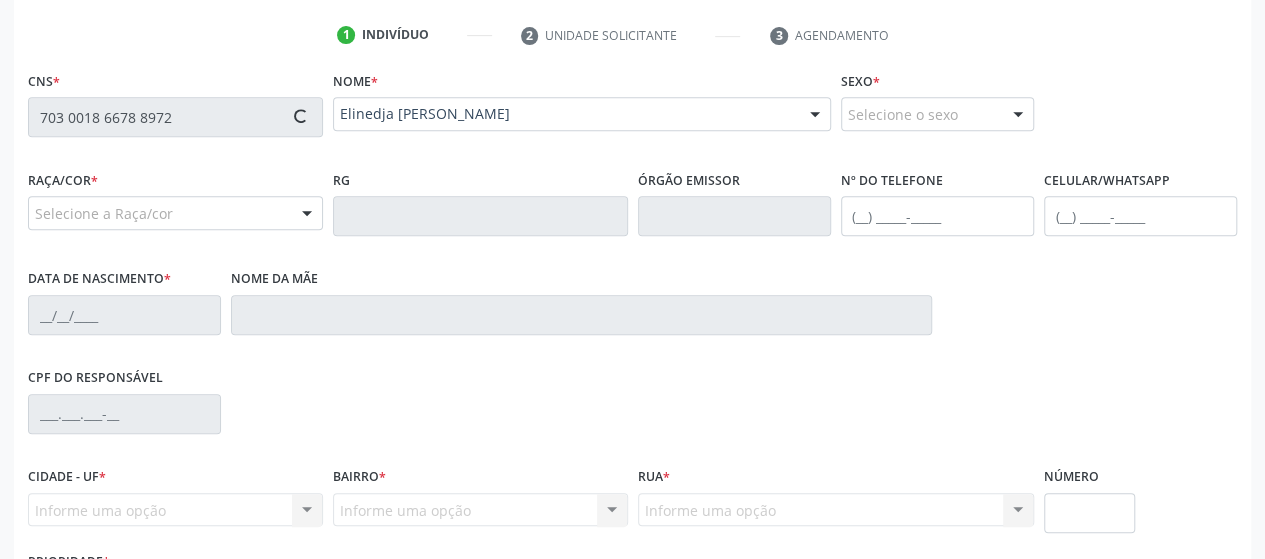 type on "[PHONE_NUMBER]" 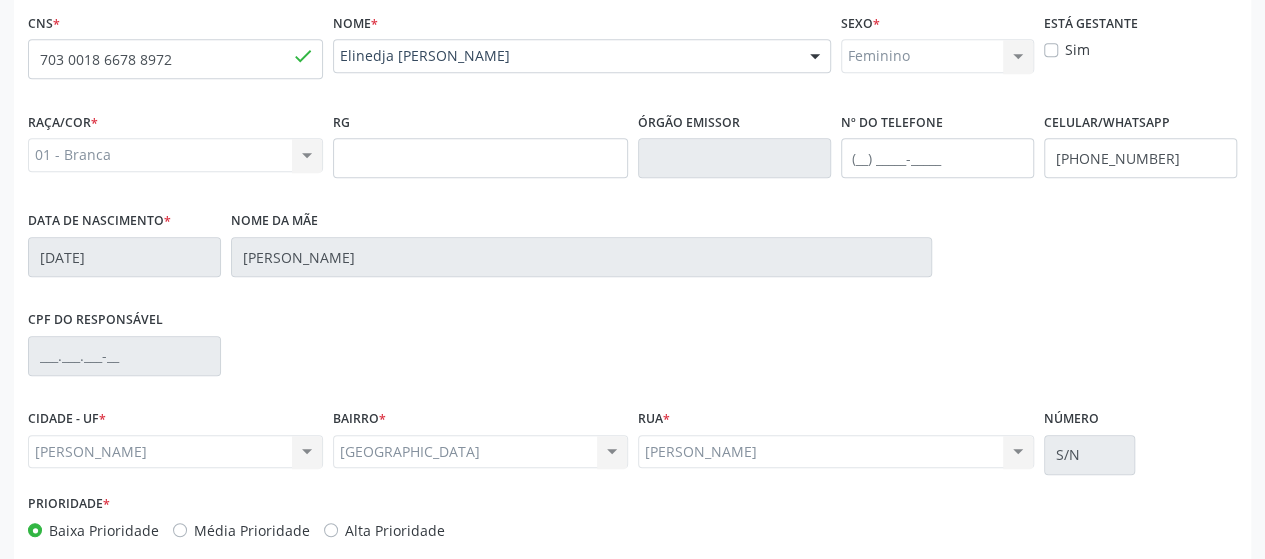 scroll, scrollTop: 252, scrollLeft: 0, axis: vertical 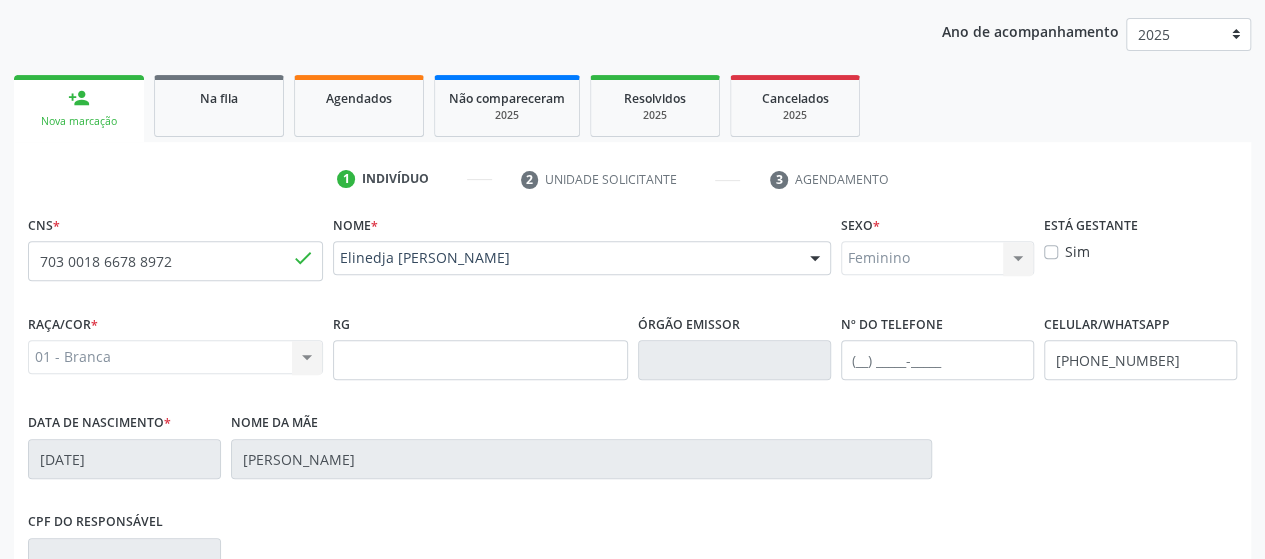 click at bounding box center (340, 268) 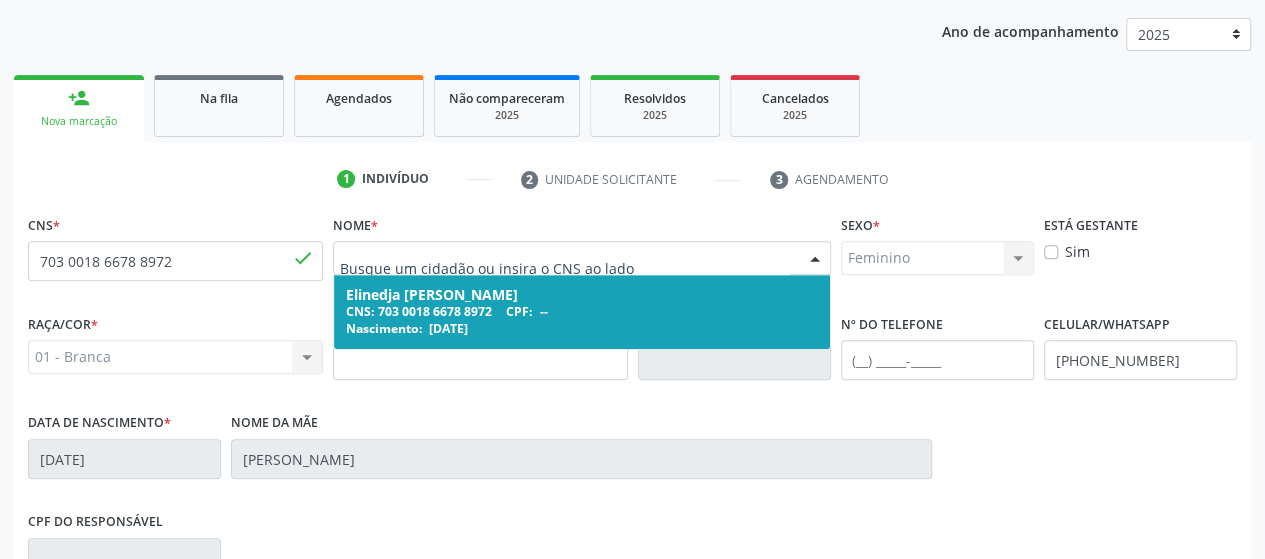 click at bounding box center (565, 268) 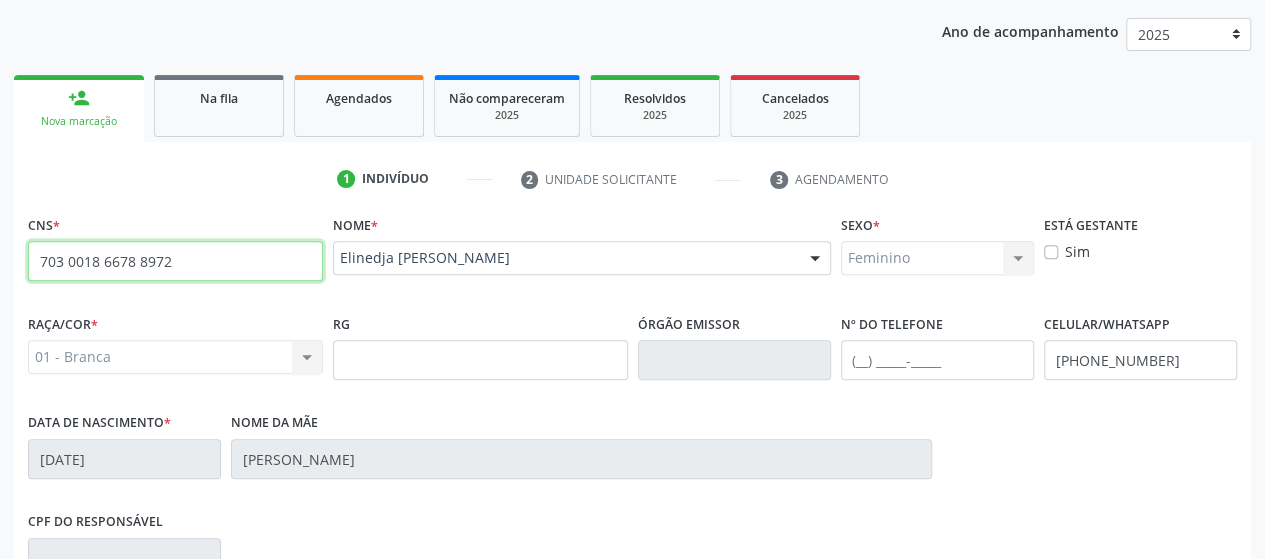 click on "703 0018 6678 8972" at bounding box center [175, 261] 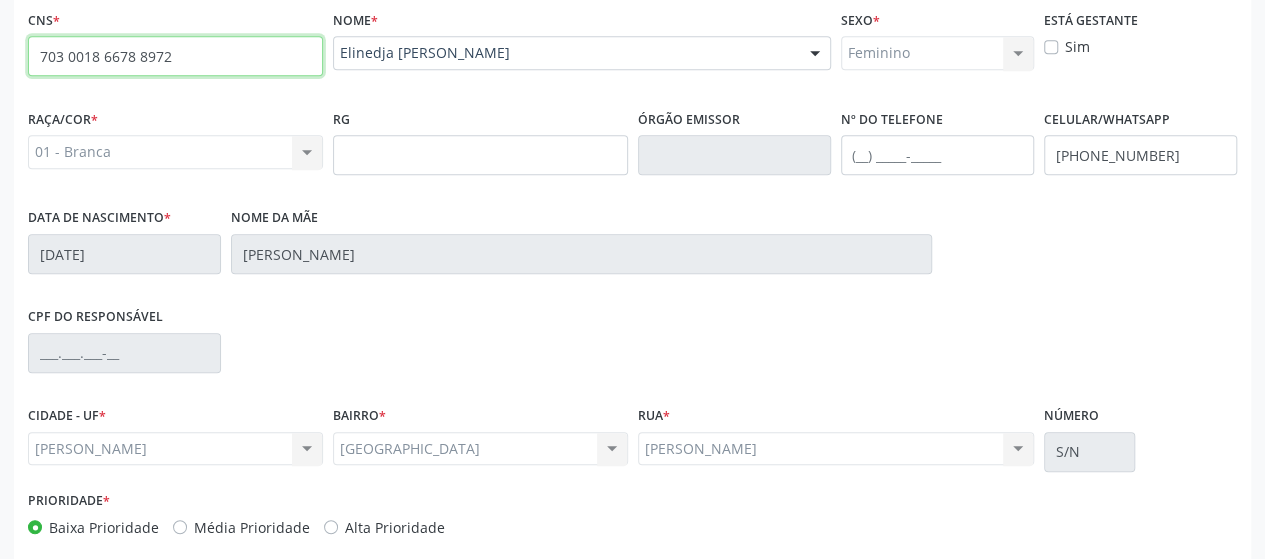 scroll, scrollTop: 552, scrollLeft: 0, axis: vertical 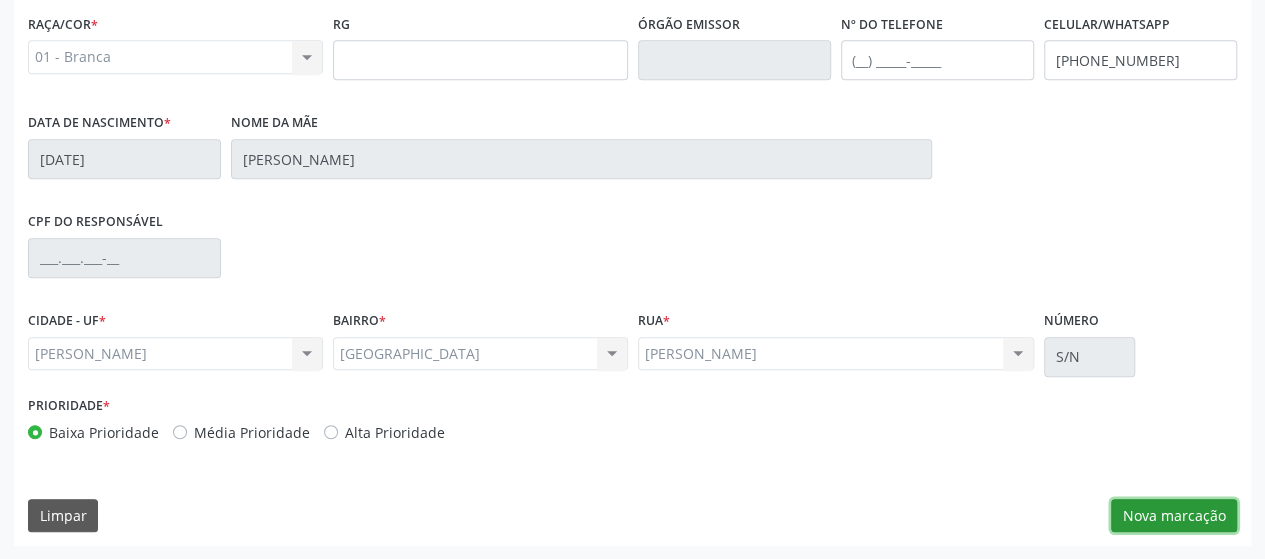 click on "Nova marcação" at bounding box center (1174, 516) 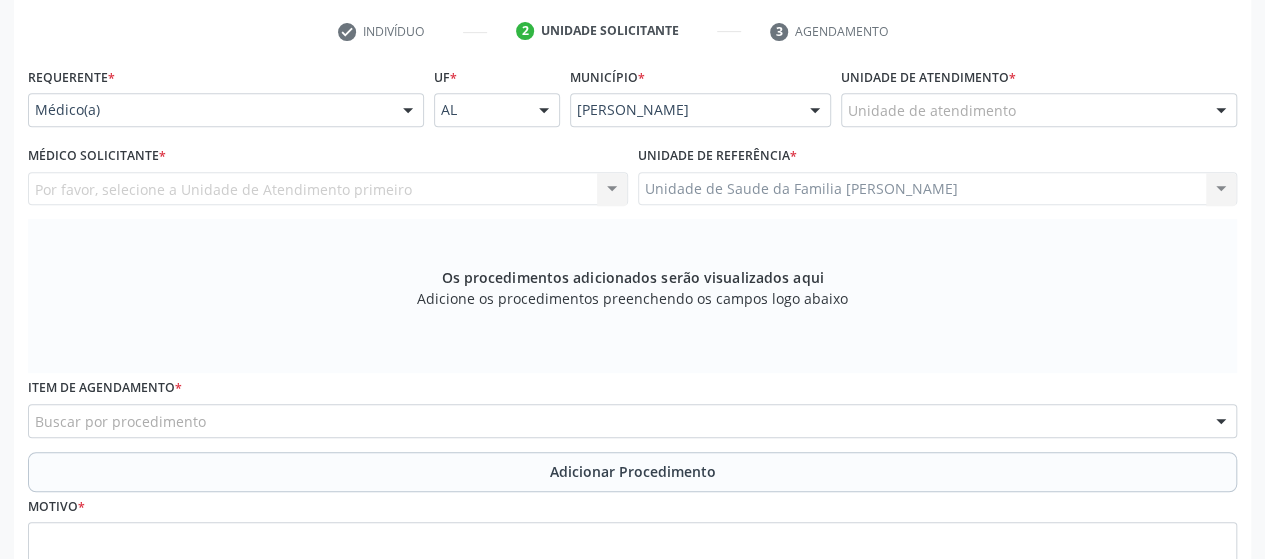scroll, scrollTop: 252, scrollLeft: 0, axis: vertical 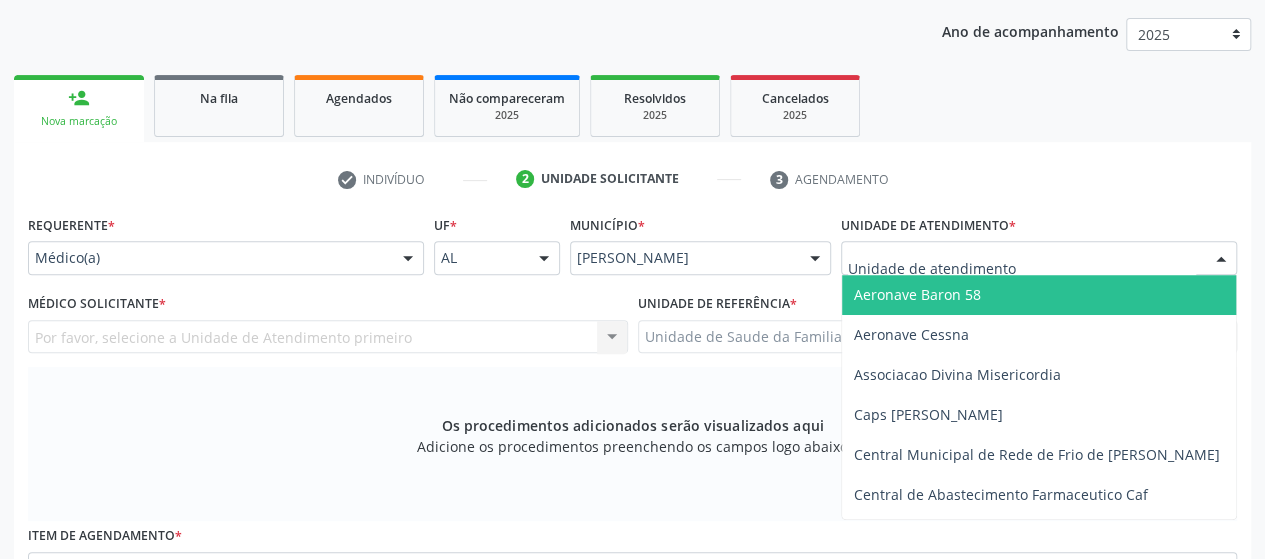 type on "a" 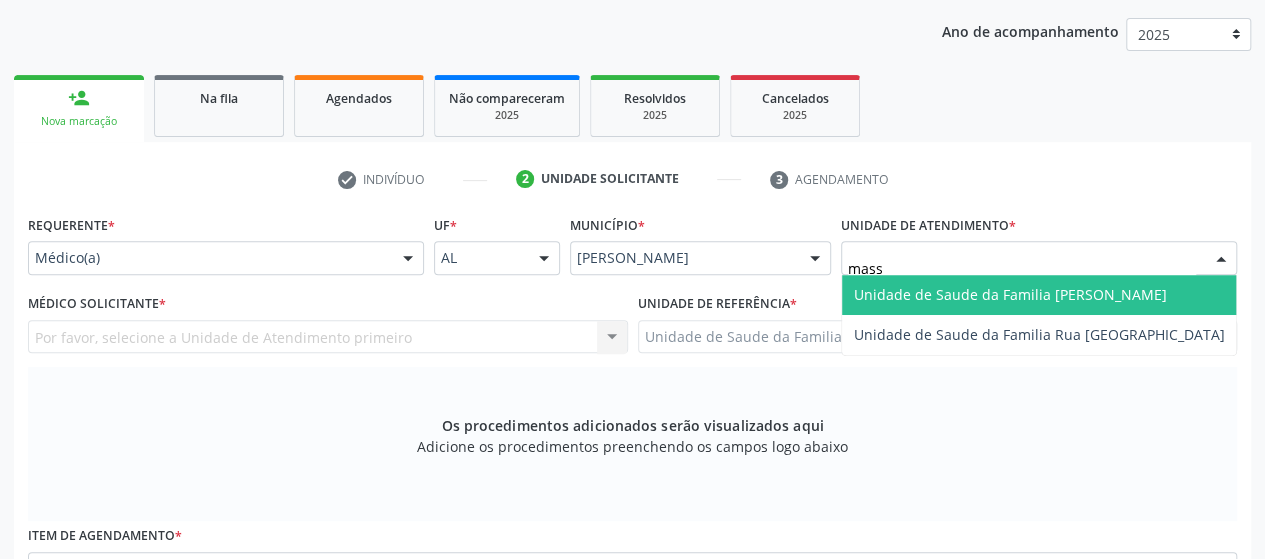 type on "massa" 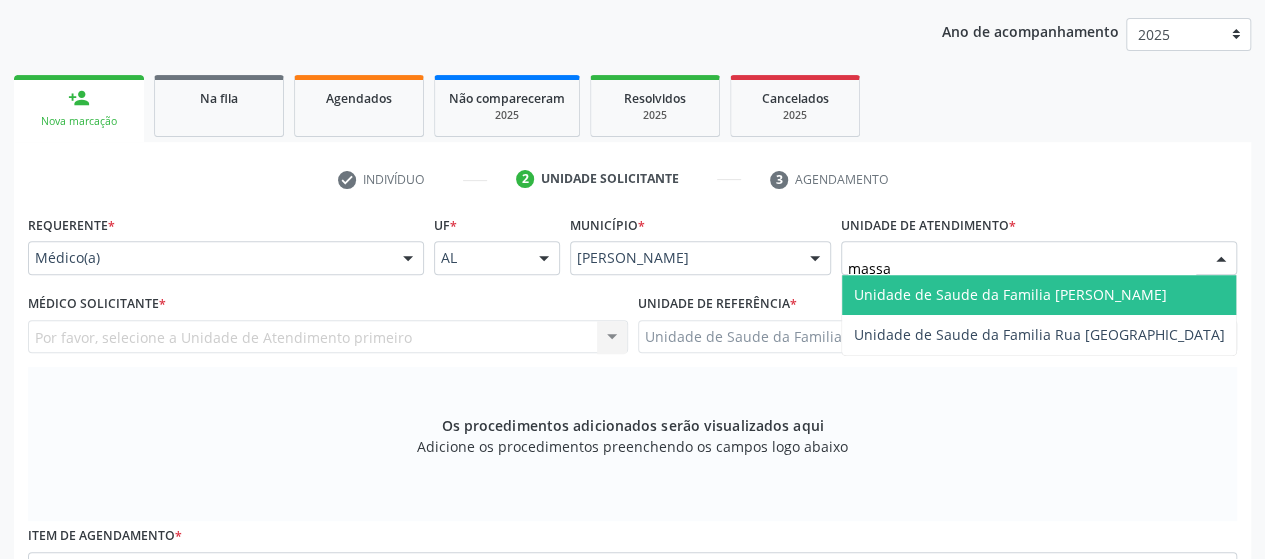 click on "Unidade de Saude da Familia [PERSON_NAME]" at bounding box center (1010, 294) 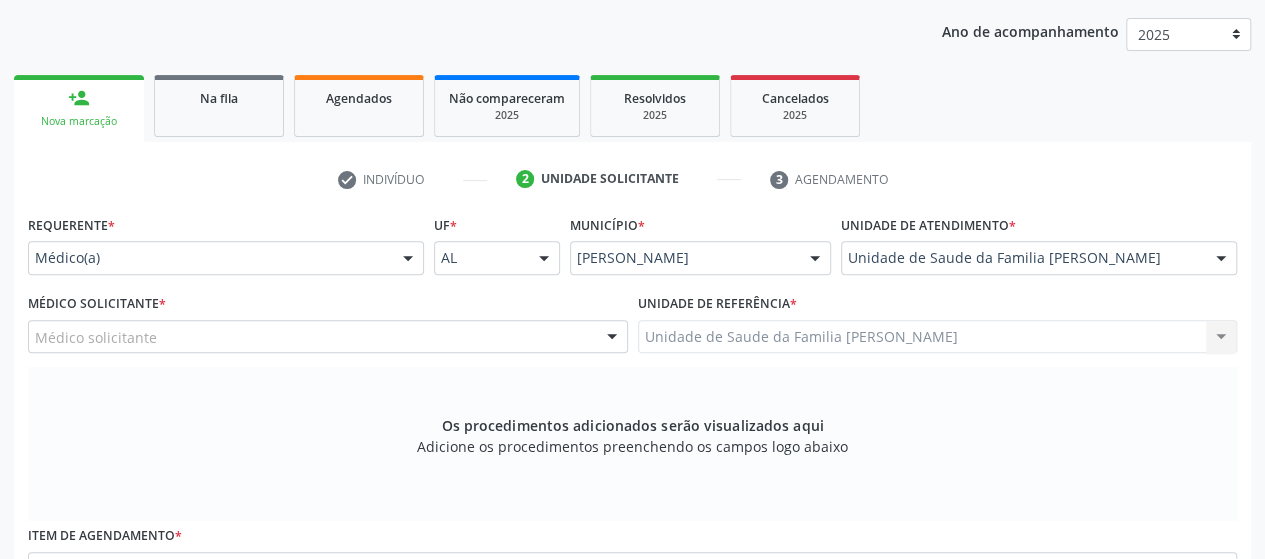click on "Médico solicitante" at bounding box center [328, 337] 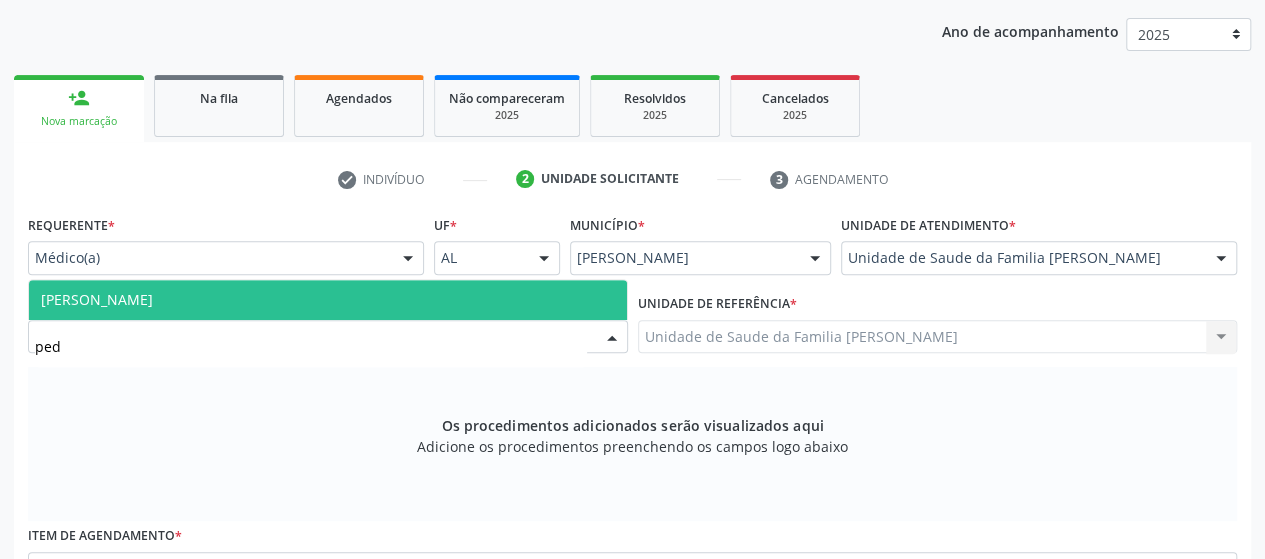 type on "pedr" 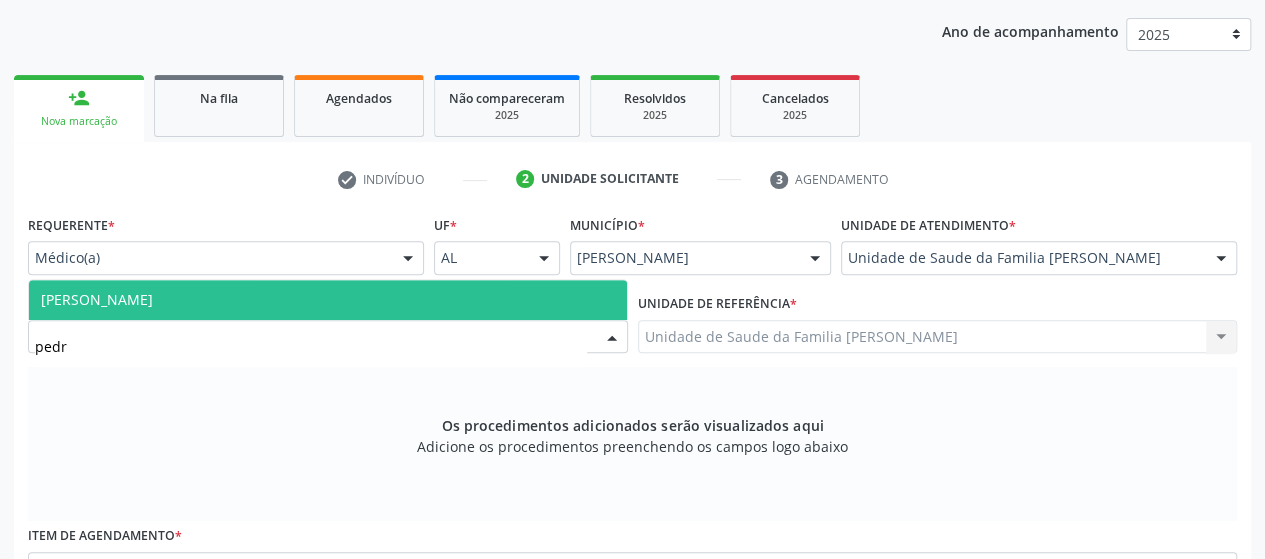 click on "[PERSON_NAME]" at bounding box center (328, 300) 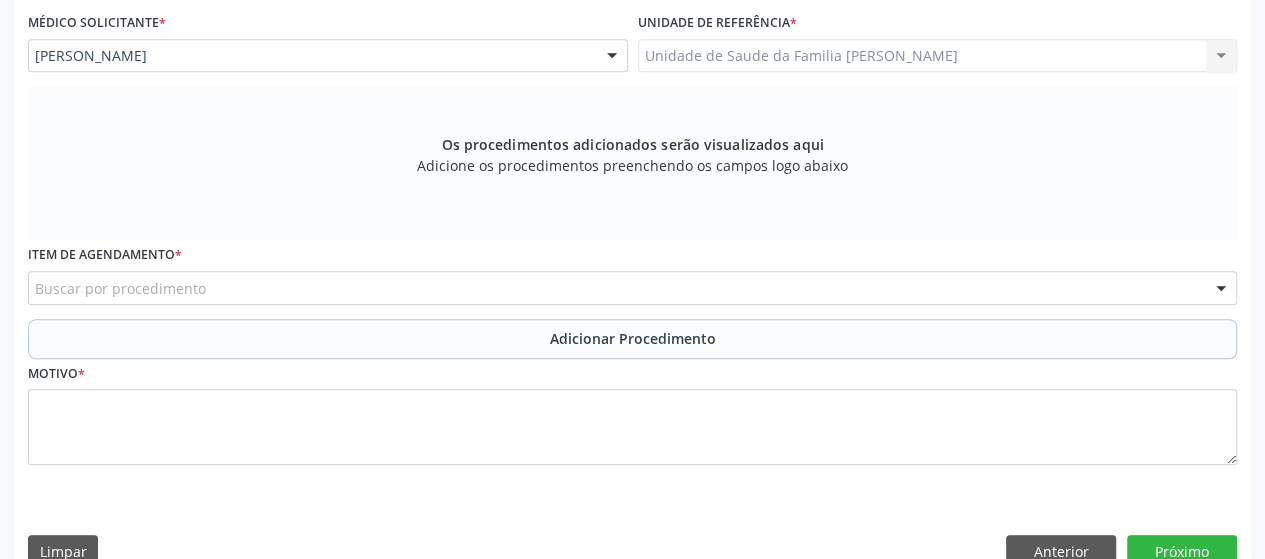 scroll, scrollTop: 552, scrollLeft: 0, axis: vertical 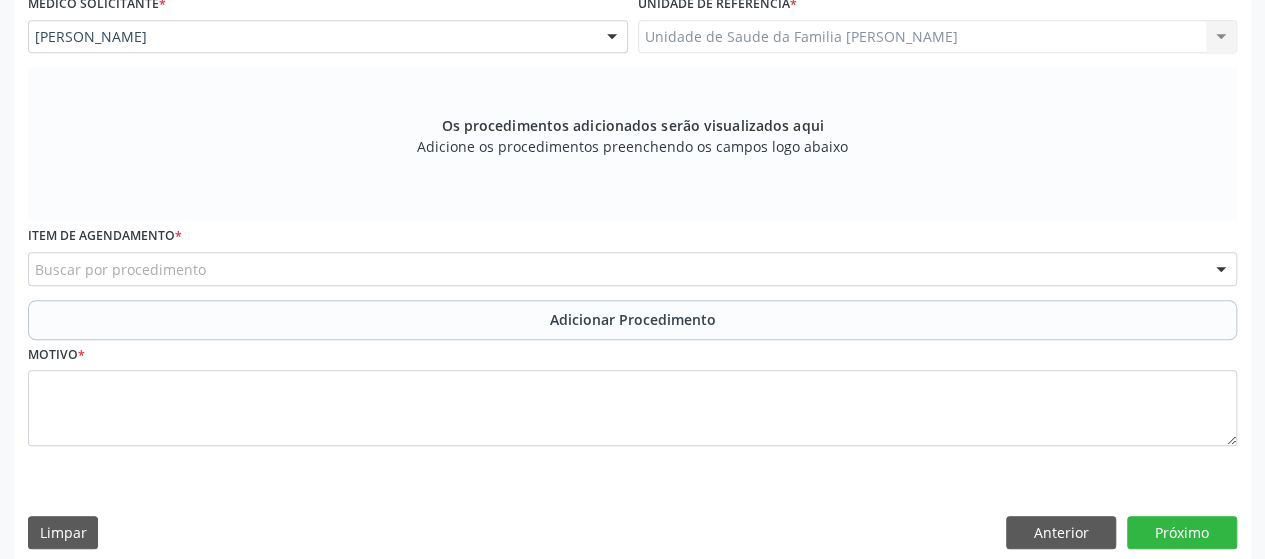 click on "Buscar por procedimento" at bounding box center (632, 269) 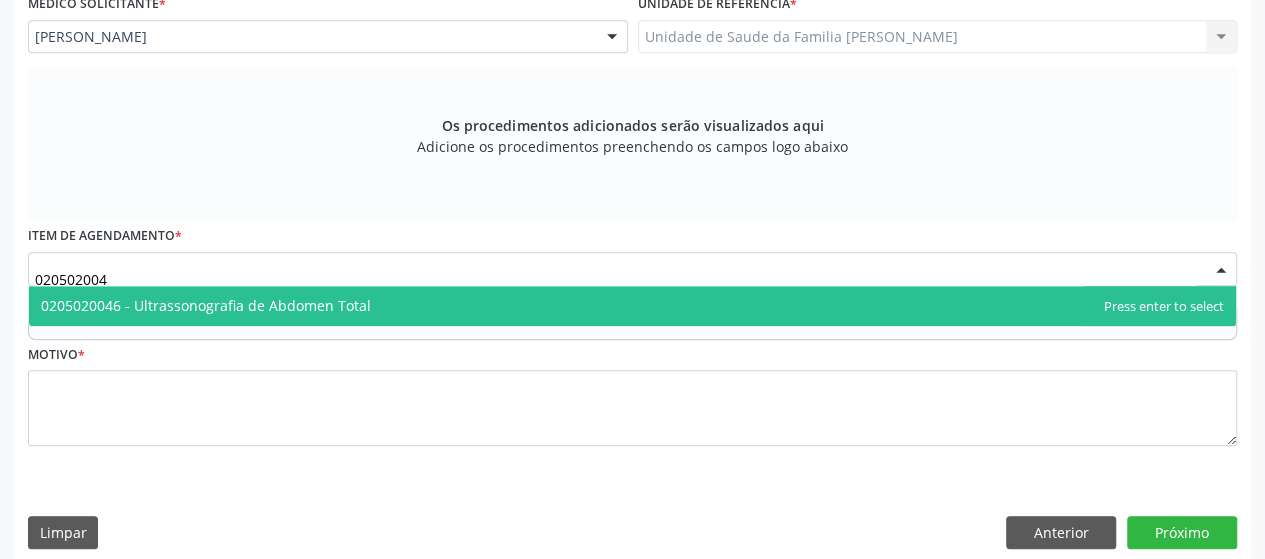 type on "0205020046" 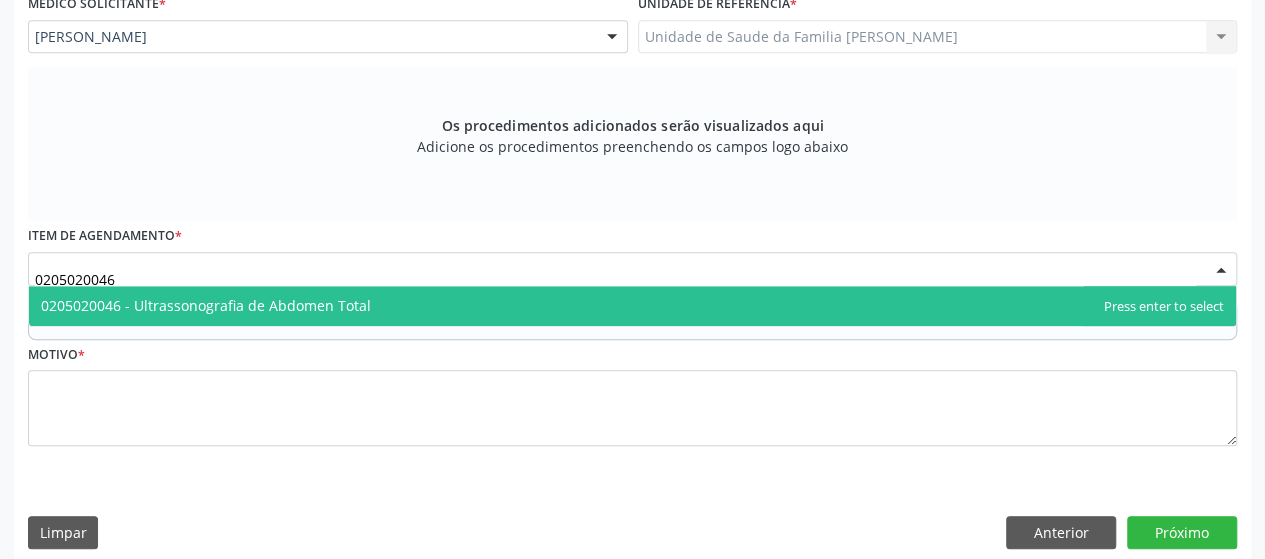 click on "0205020046 - Ultrassonografia de Abdomen Total" at bounding box center (632, 306) 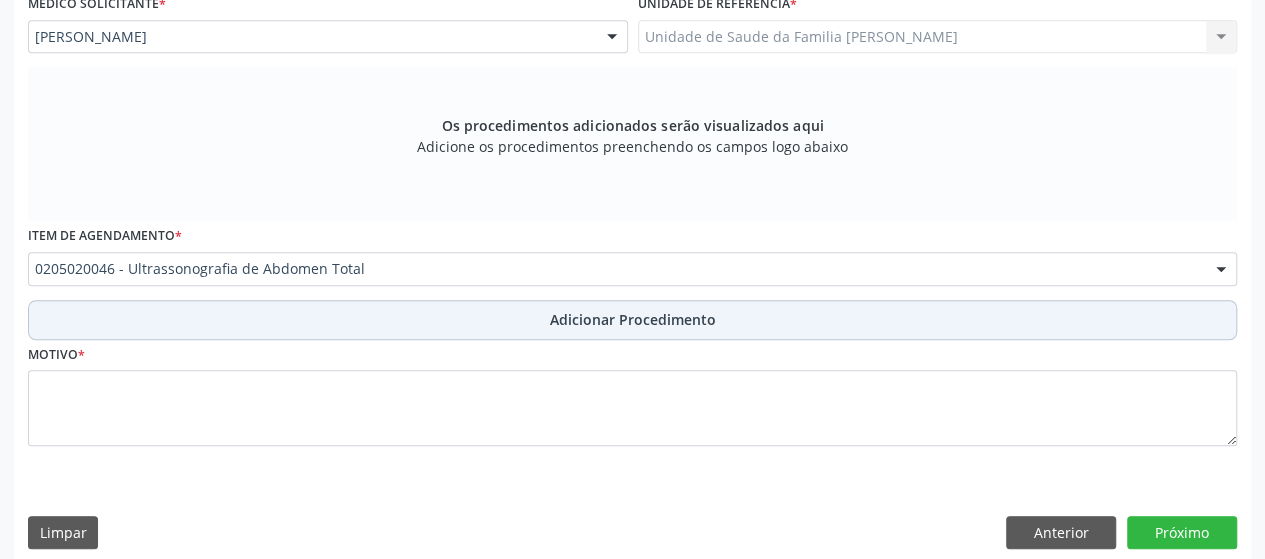 click on "Adicionar Procedimento" at bounding box center (632, 320) 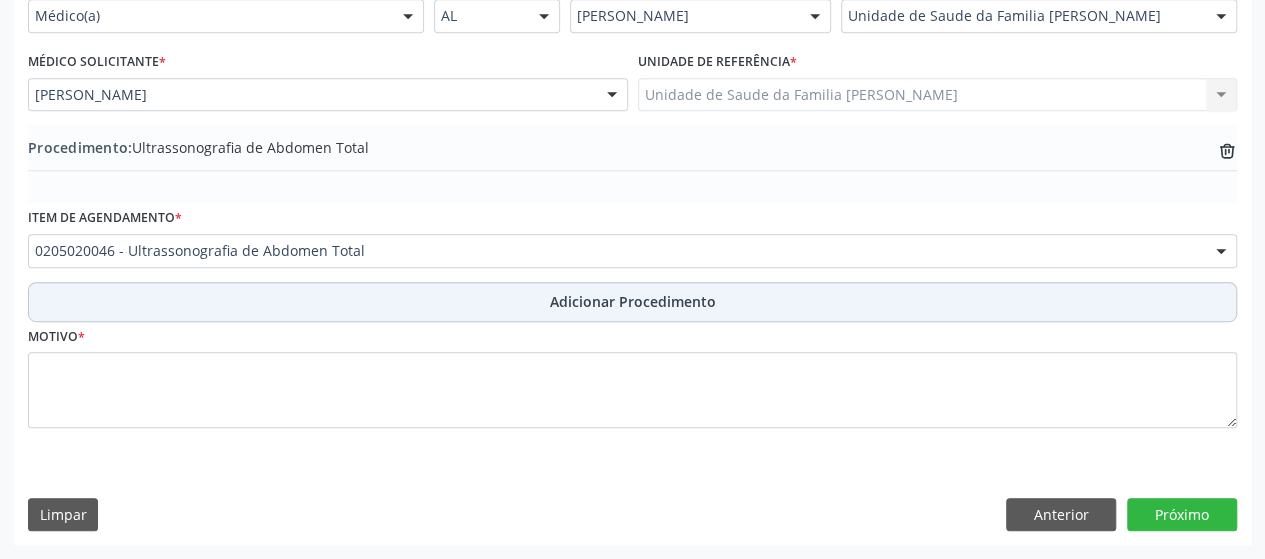 scroll, scrollTop: 492, scrollLeft: 0, axis: vertical 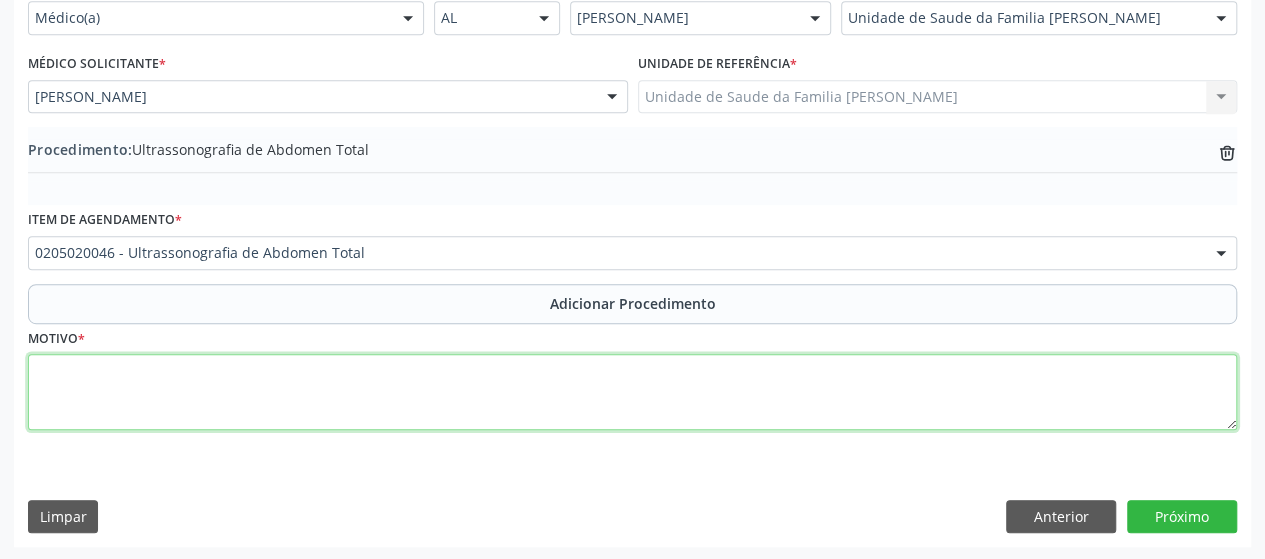 click at bounding box center [632, 392] 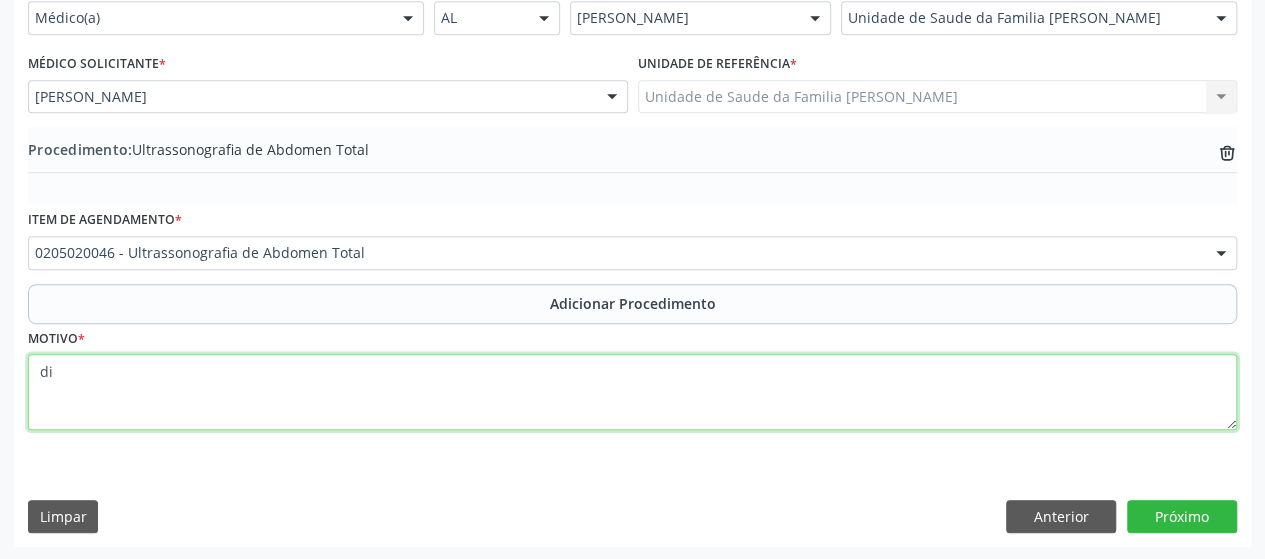 type on "d" 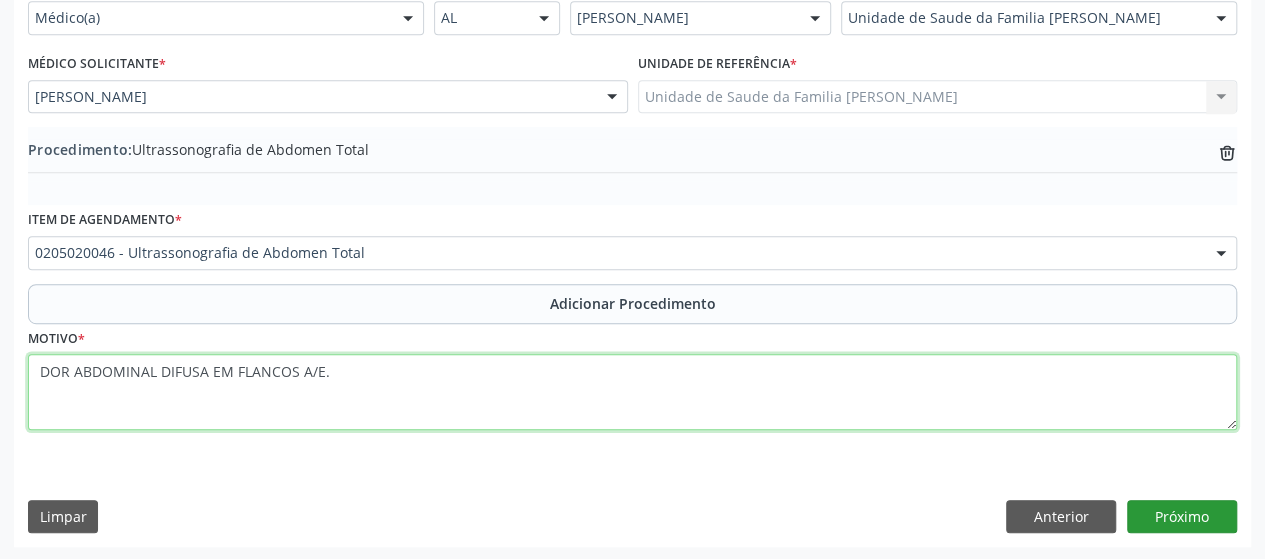 type on "DOR ABDOMINAL DIFUSA EM FLANCOS A/E." 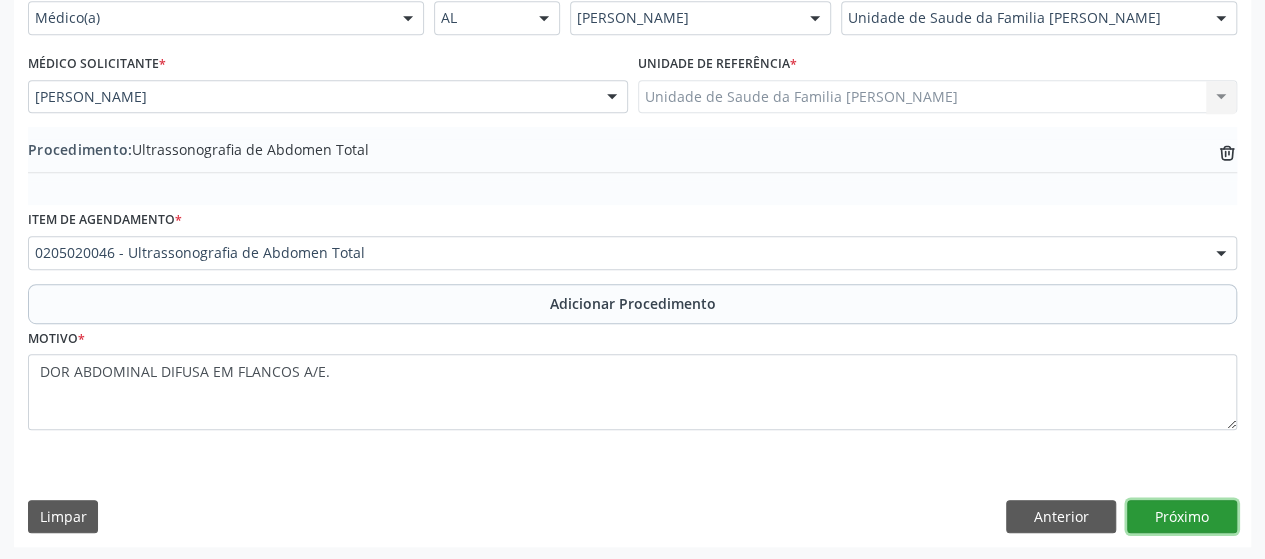 click on "Próximo" at bounding box center (1182, 517) 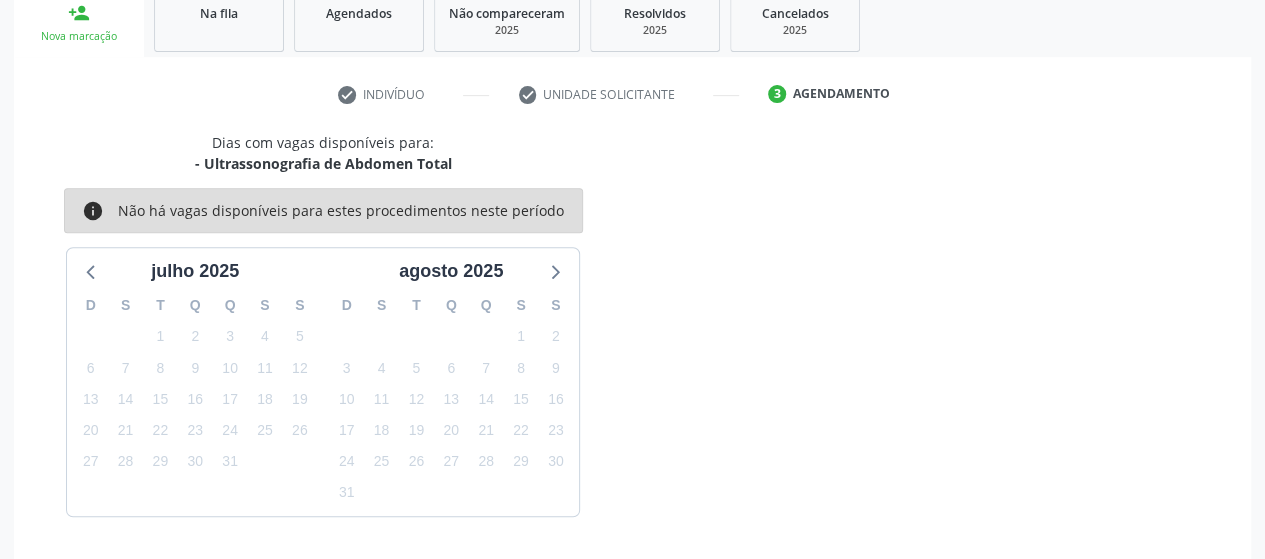 scroll, scrollTop: 396, scrollLeft: 0, axis: vertical 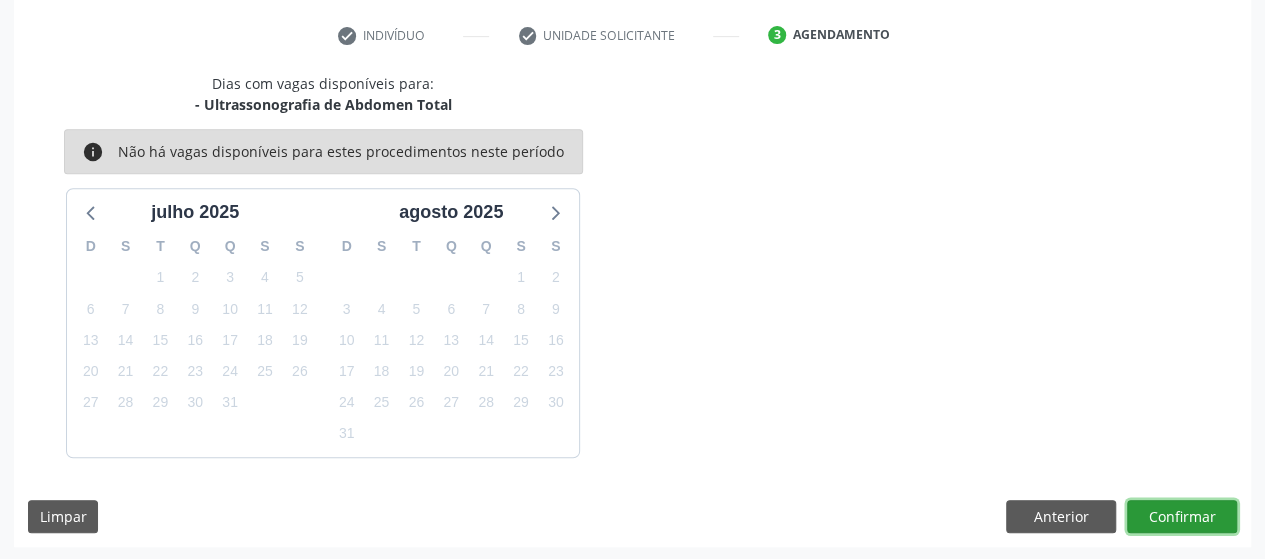 click on "Confirmar" at bounding box center [1182, 517] 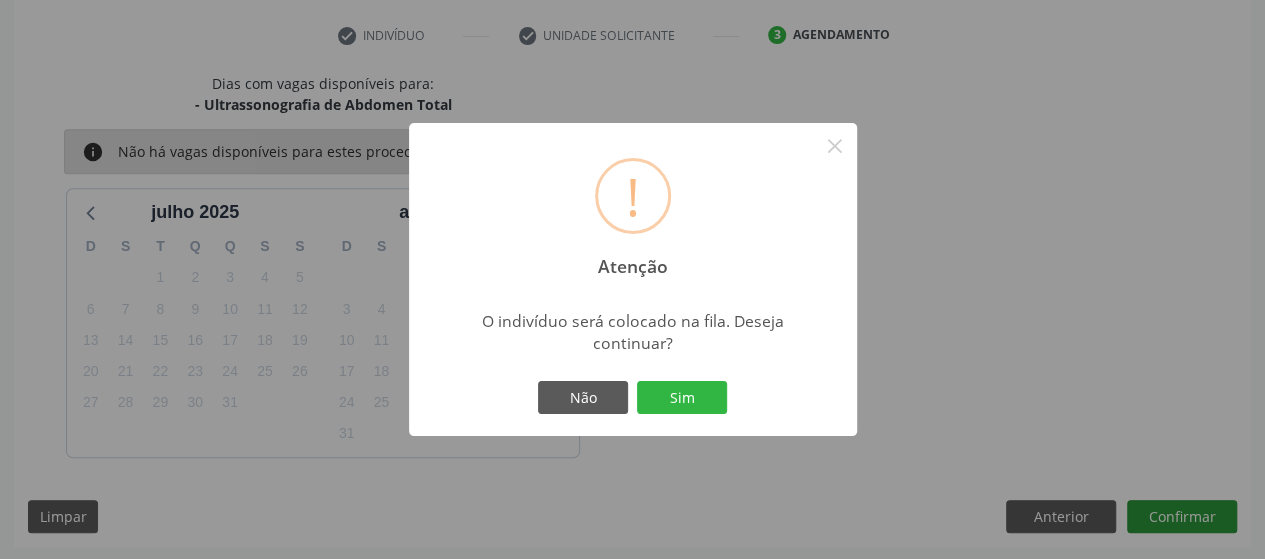 type 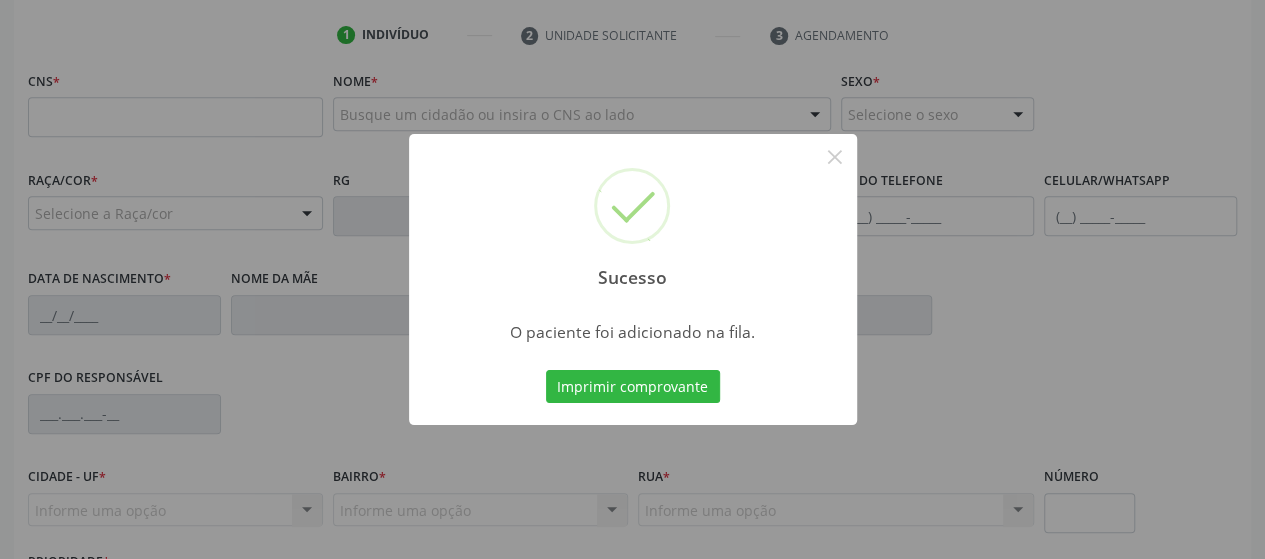 click on "Sucesso × O paciente foi adicionado na fila. Imprimir comprovante Cancel" at bounding box center [632, 279] 